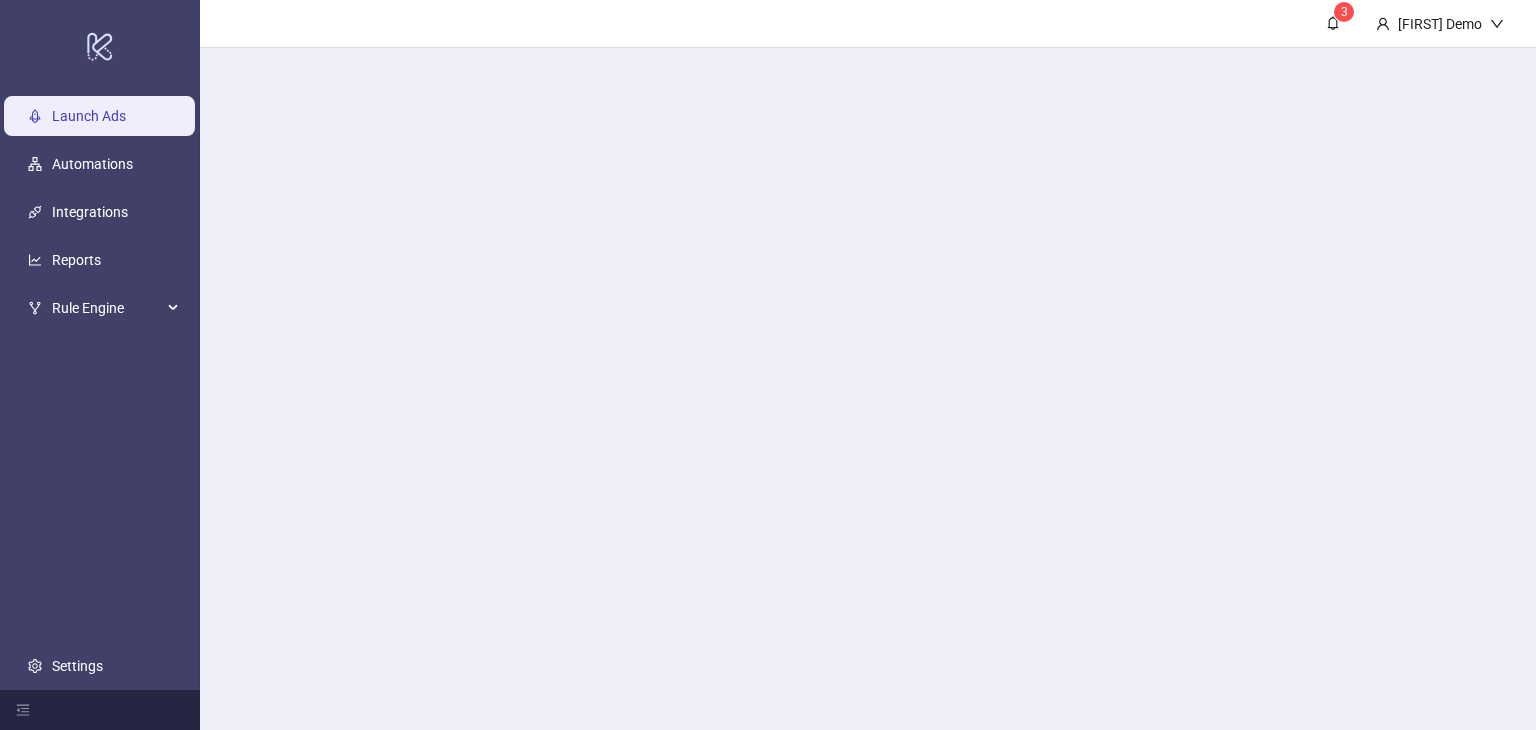 scroll, scrollTop: 0, scrollLeft: 0, axis: both 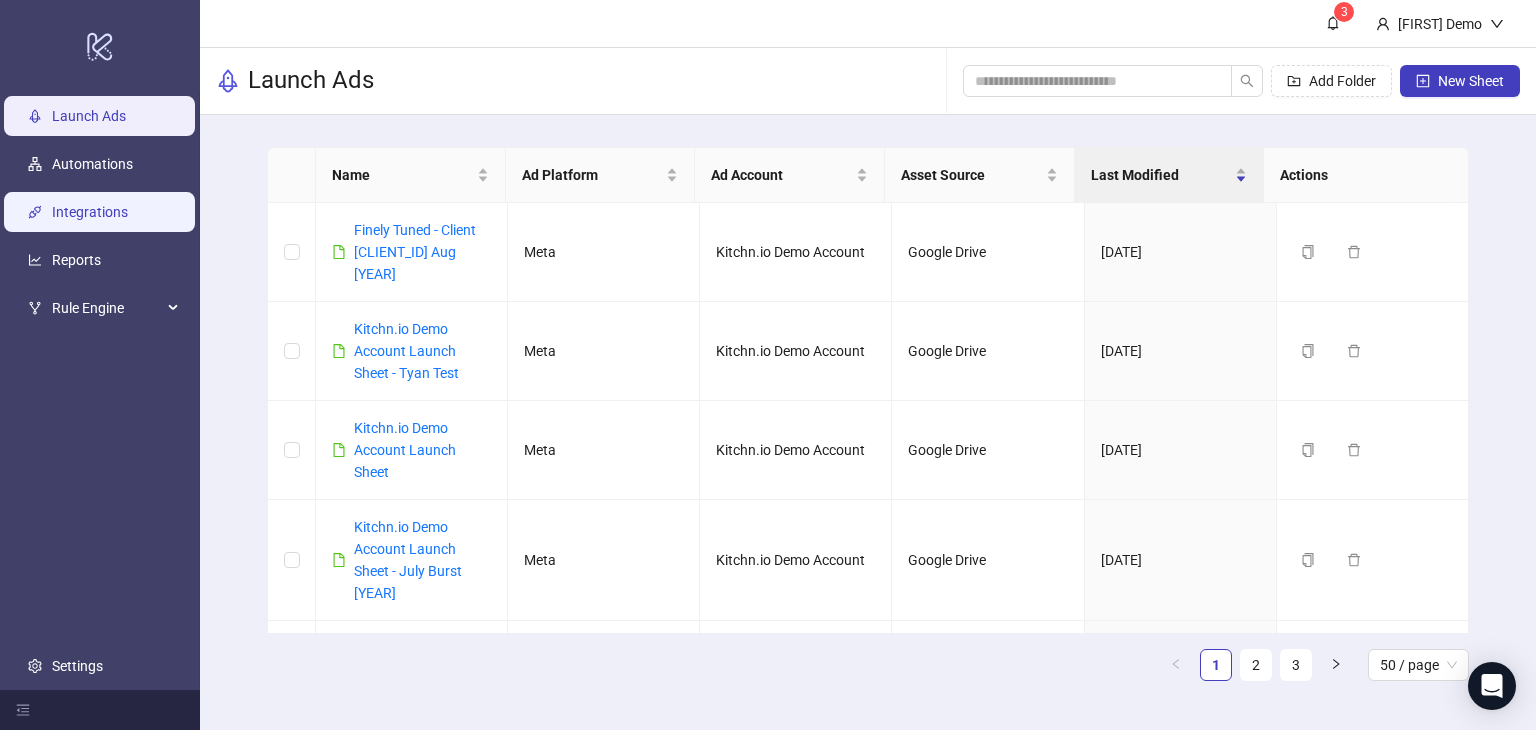 click on "Integrations" at bounding box center (90, 212) 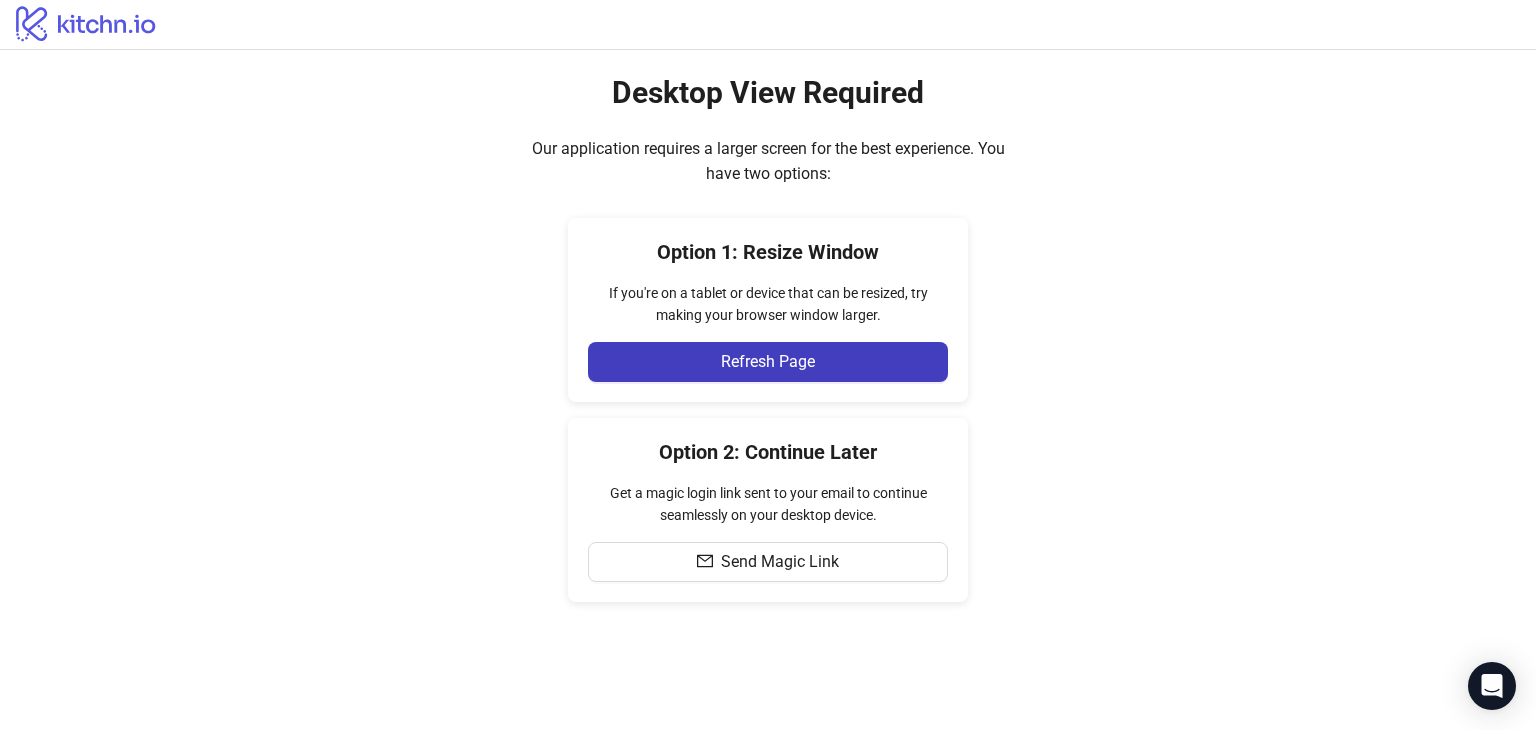 drag, startPoint x: 728, startPoint y: 350, endPoint x: 742, endPoint y: 341, distance: 16.643316 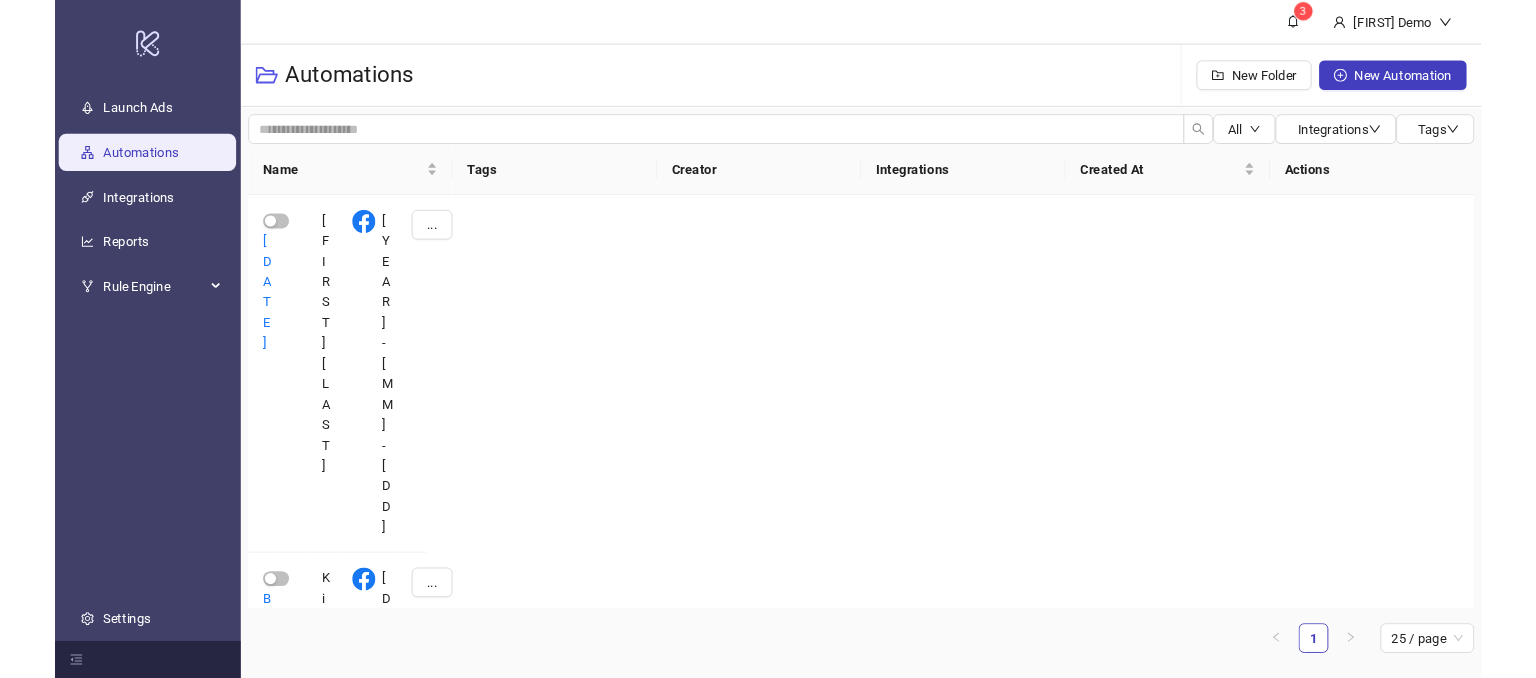scroll, scrollTop: 0, scrollLeft: 0, axis: both 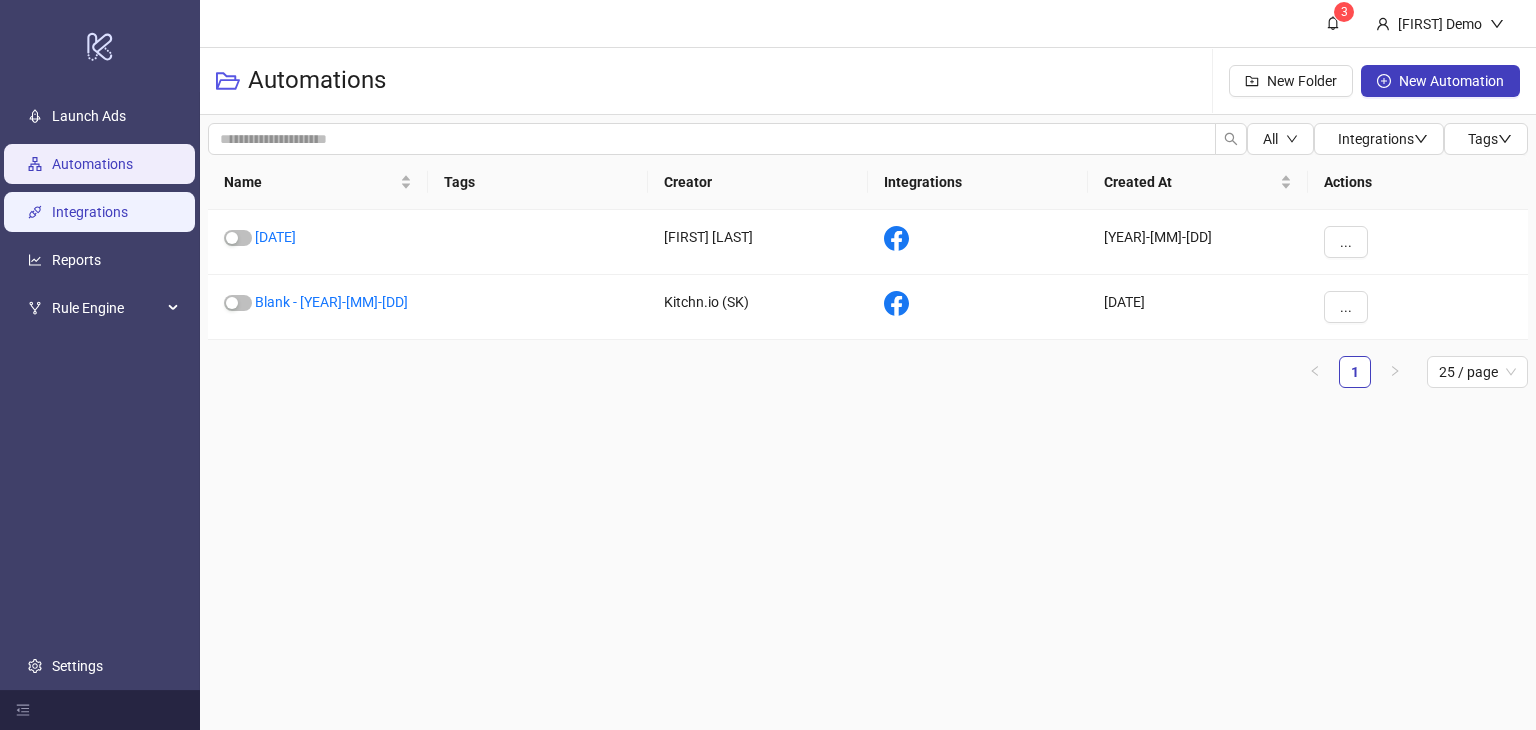 click on "Integrations" at bounding box center (90, 212) 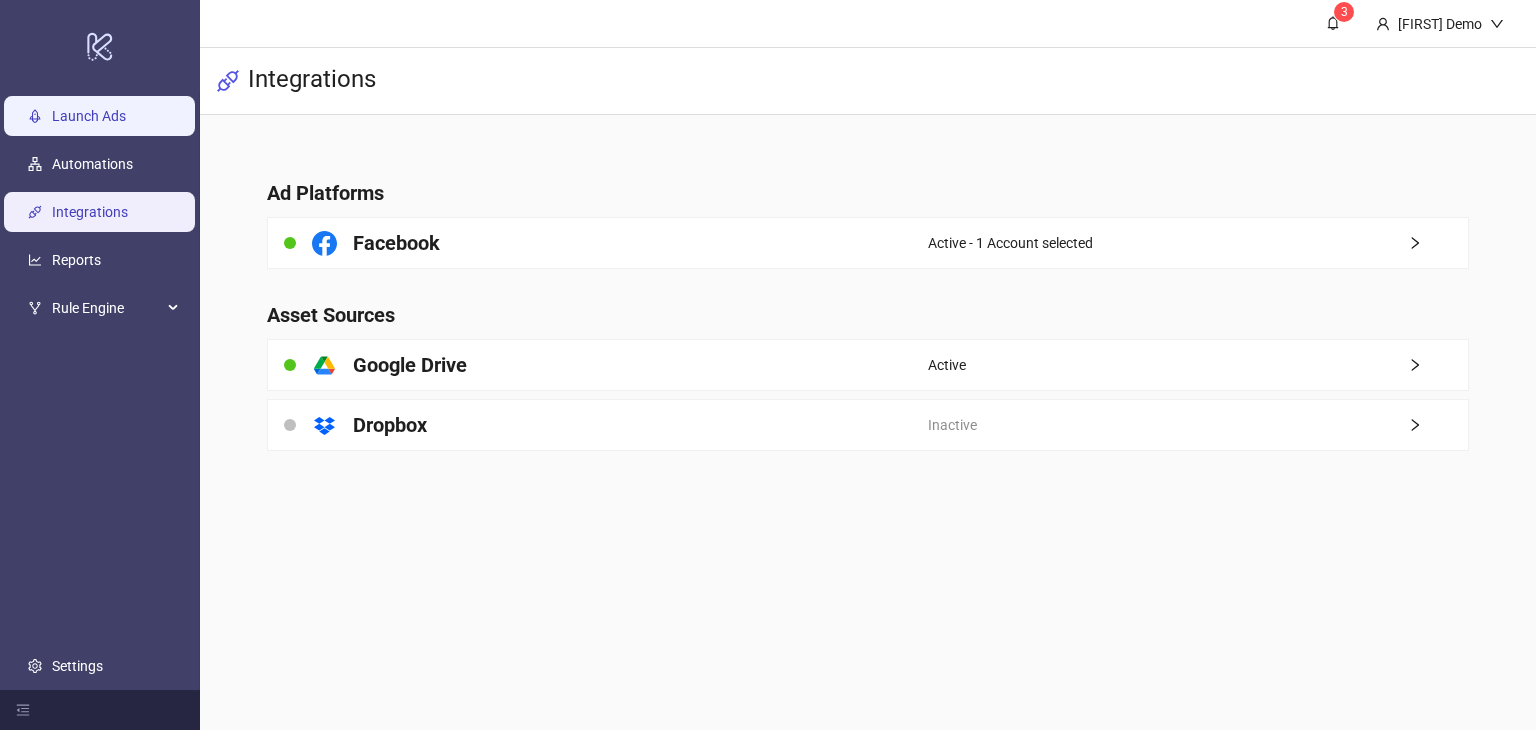click on "Launch Ads" at bounding box center (89, 116) 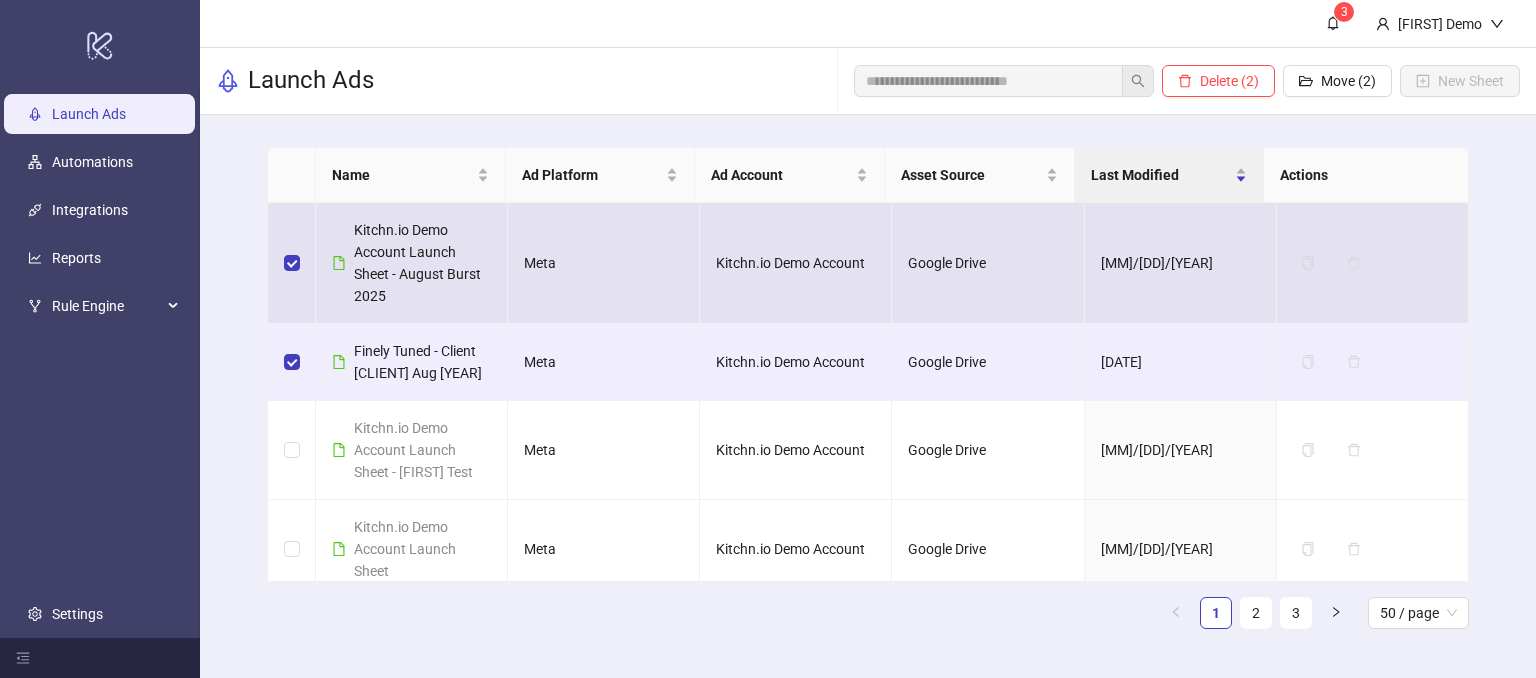 click at bounding box center [292, 263] 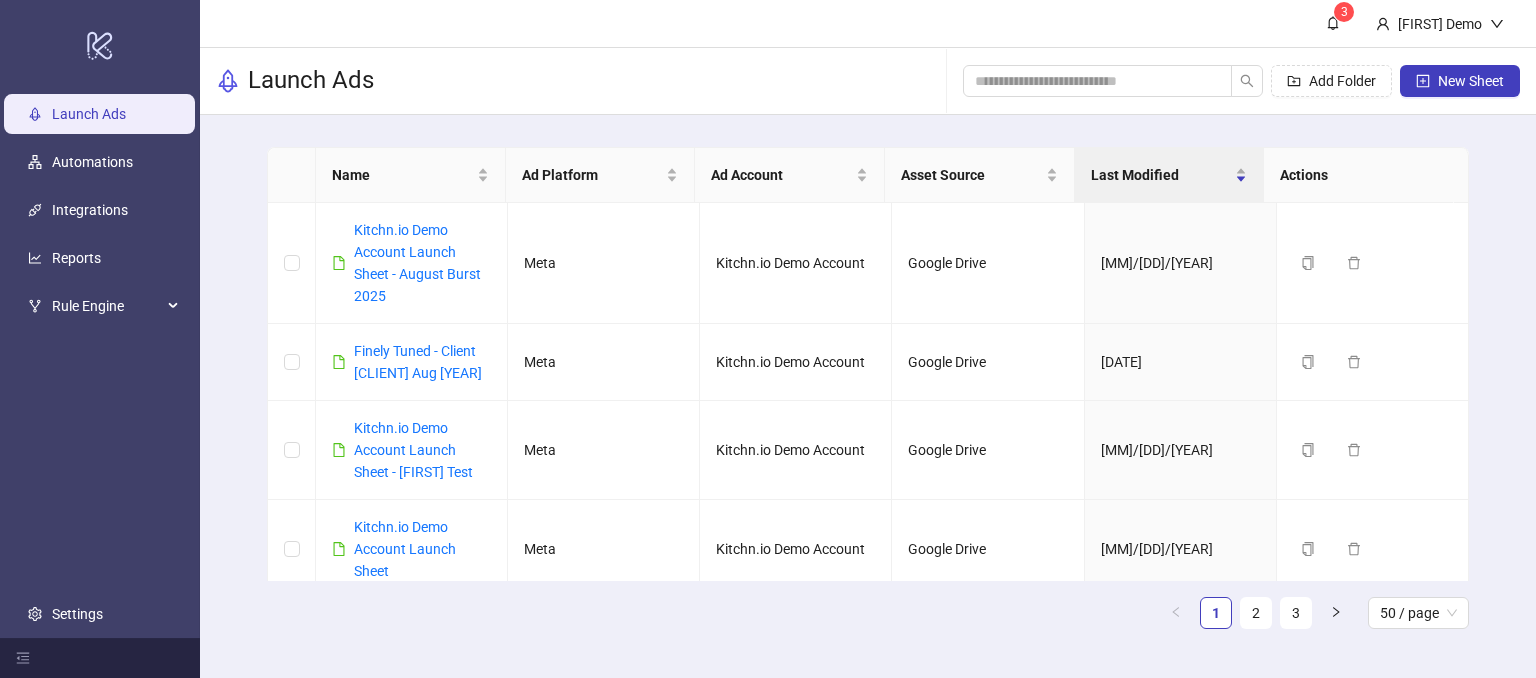 click on "Name Ad Platform Ad Account Asset Source Last Modified Actions               [CLIENT] Demo Account Launch Sheet - August Burst [YEAR]  Meta [CLIENT] Demo Account Google Drive [MM]/[DD]/[YEAR] Duplicate Delete Finely Tuned - Client [CLIENT] Aug [YEAR]  Meta [CLIENT] Demo Account Google Drive [MM]/[DD]/[YEAR] Duplicate Delete [CLIENT] Demo Account Launch Sheet - Tyan Test  Meta [CLIENT] Demo Account Google Drive [MM]/[DD]/[YEAR] Duplicate Delete [CLIENT] Demo Account Launch Sheet Meta [CLIENT] Demo Account Google Drive [MM]/[DD]/[YEAR] Duplicate Delete [CLIENT] Demo Account Launch Sheet - July Burst [YEAR]  Meta [CLIENT] Demo Account Google Drive [MM]/[DD]/[YEAR] Duplicate Delete [CLIENT] Demo Account Launch Sheet Meta [CLIENT] Demo Account Google Drive [MM]/[DD]/[YEAR] Duplicate Delete [CLIENT] Demo Account Launch Sheet Meta [CLIENT] Demo Account Google Drive [MM]/[DD]/[YEAR] Duplicate Delete [CLIENT] Demo - Joblinge Meta [CLIENT] Demo Account Google Drive [MM]/[DD]/[YEAR] Duplicate Delete [CLIENT] Demo - NLBeauty [CLIENT] Demo Account Meta" at bounding box center [868, 396] 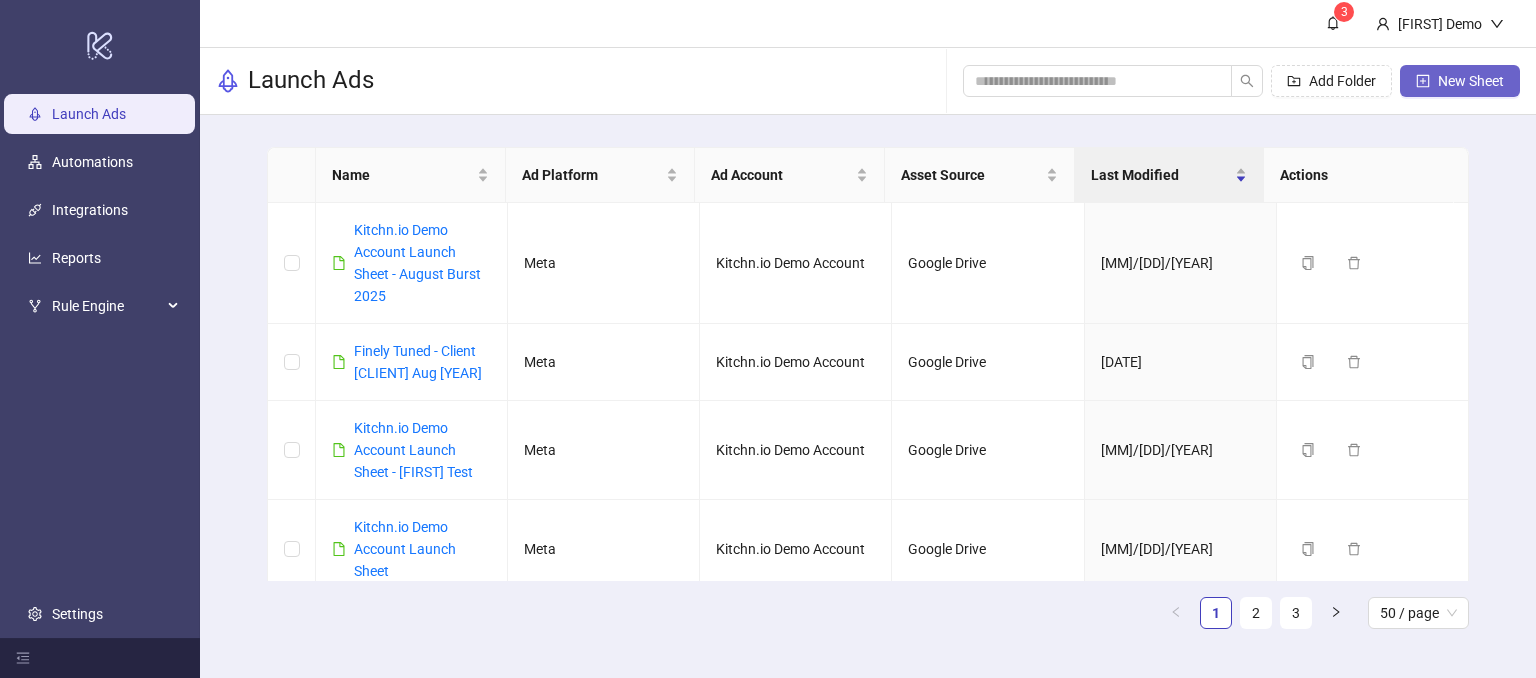 click on "New Sheet" at bounding box center (1460, 81) 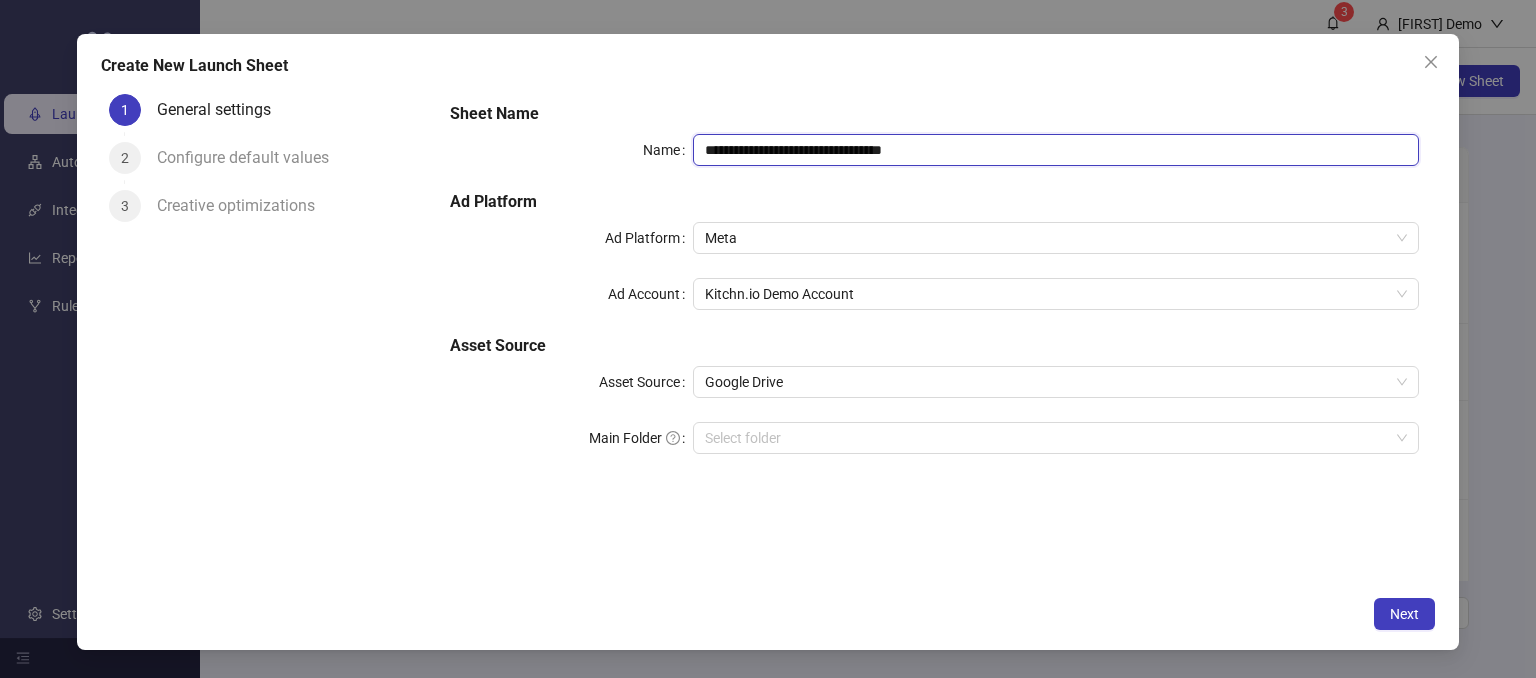 drag, startPoint x: 984, startPoint y: 160, endPoint x: 975, endPoint y: 153, distance: 11.401754 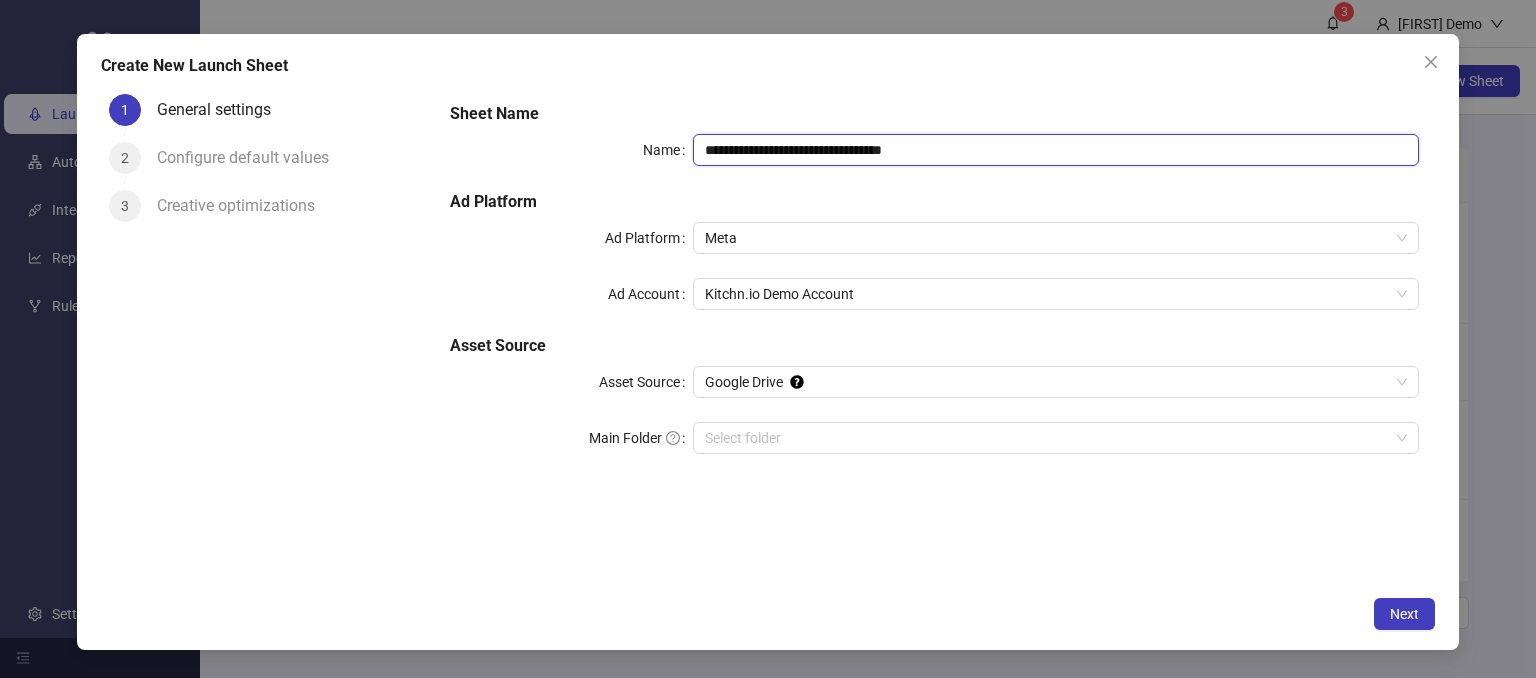 drag, startPoint x: 969, startPoint y: 151, endPoint x: 803, endPoint y: 153, distance: 166.01205 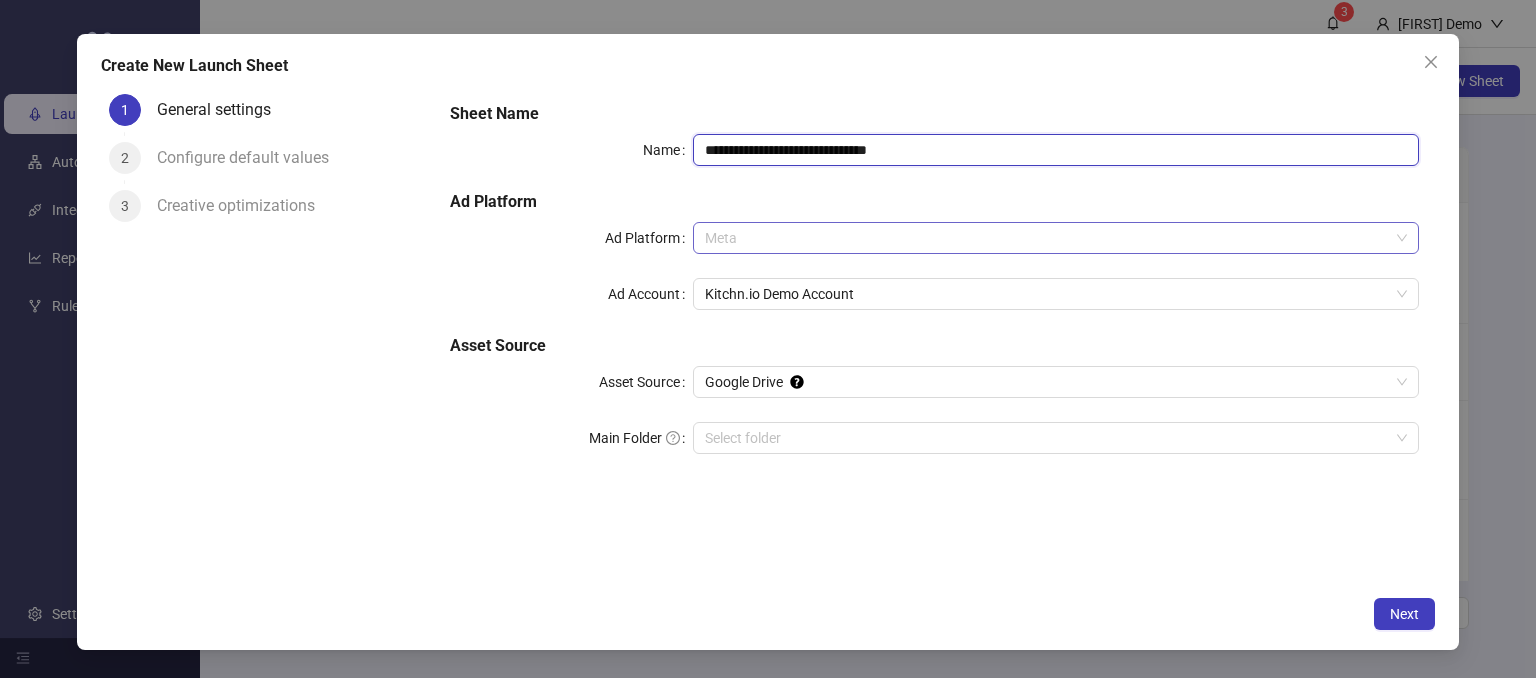 click on "Meta" at bounding box center (1056, 238) 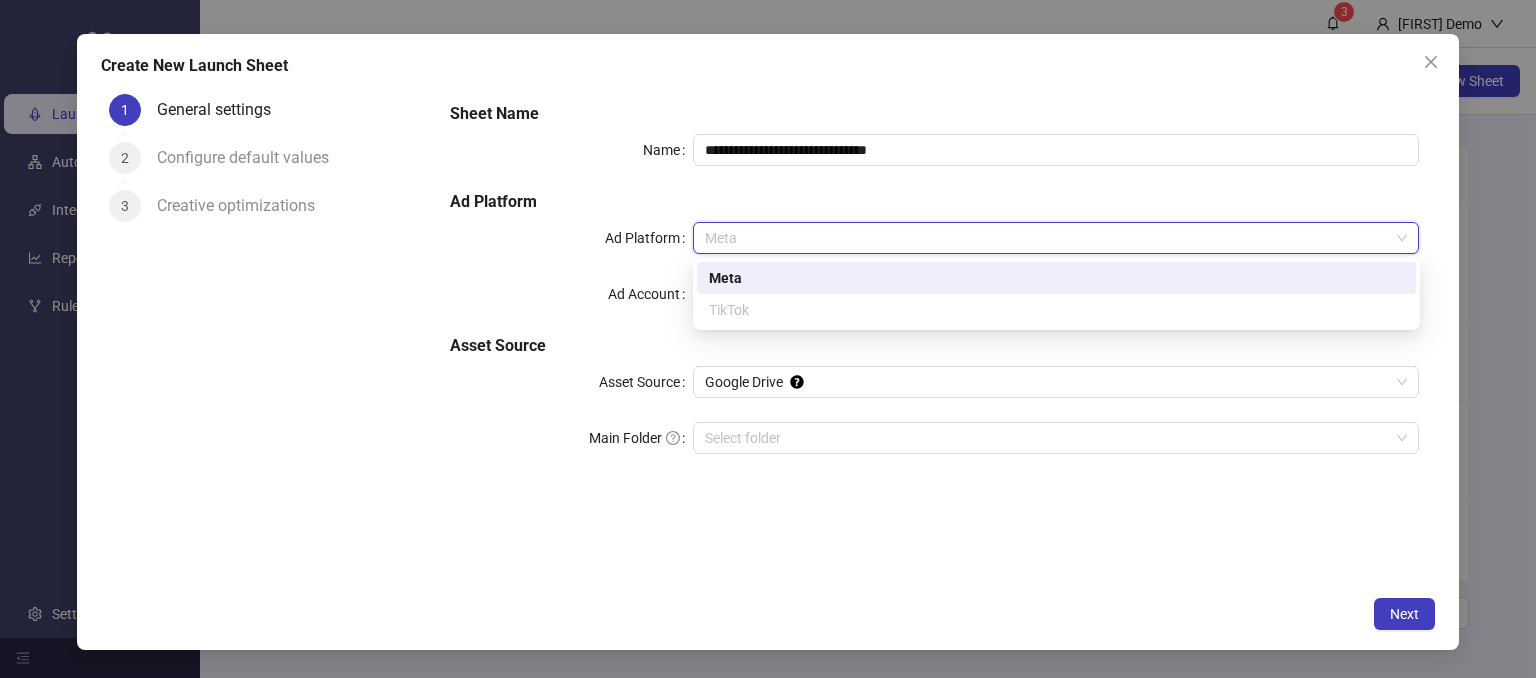 click on "Meta" at bounding box center (1056, 278) 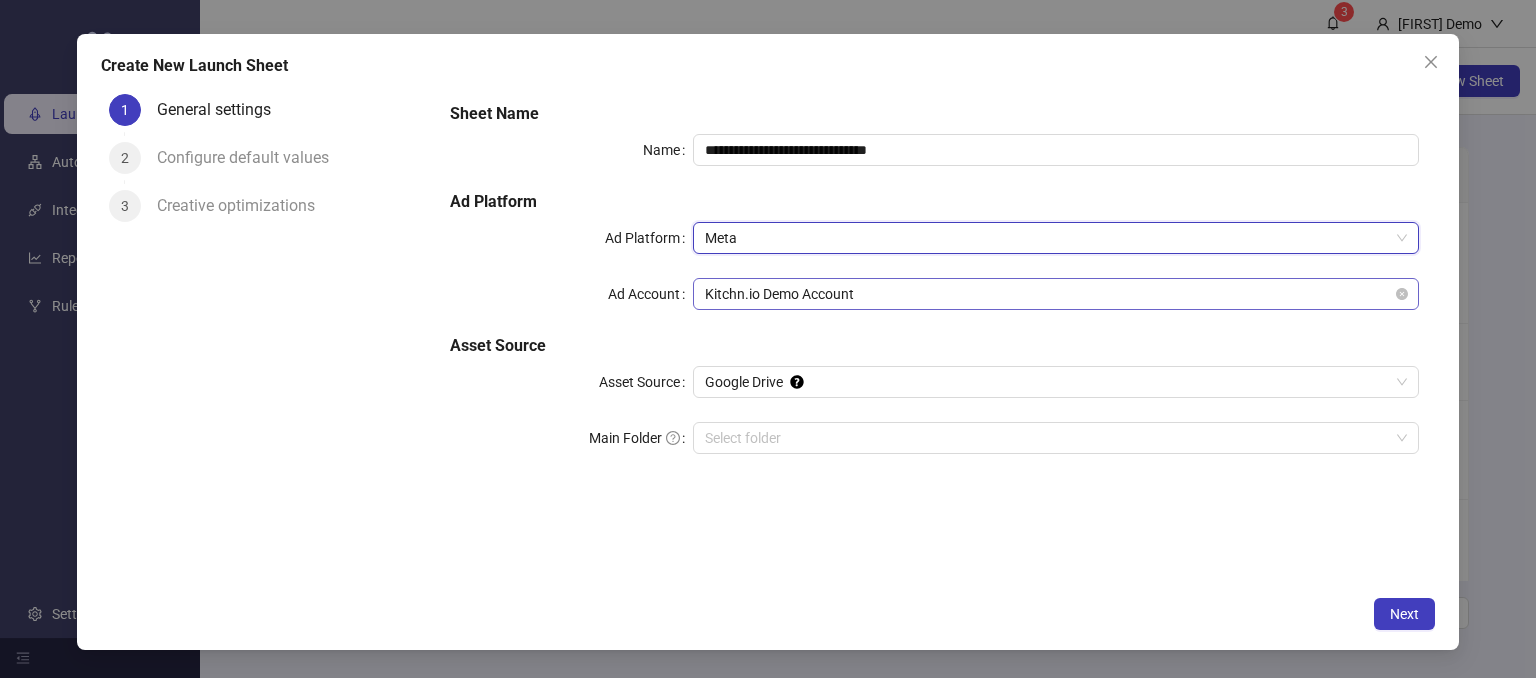click on "Kitchn.io Demo Account" at bounding box center [1056, 294] 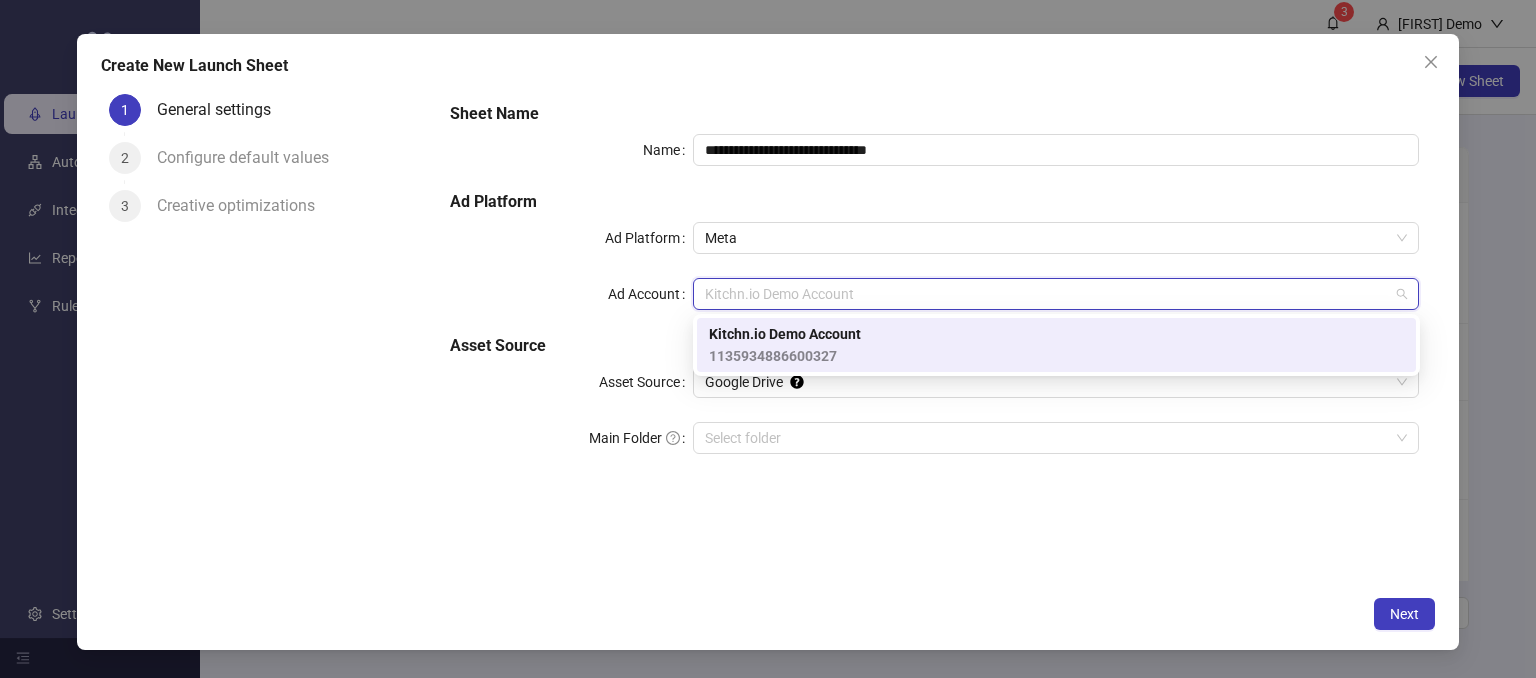 click on "Kitchn.io Demo Account" at bounding box center (785, 334) 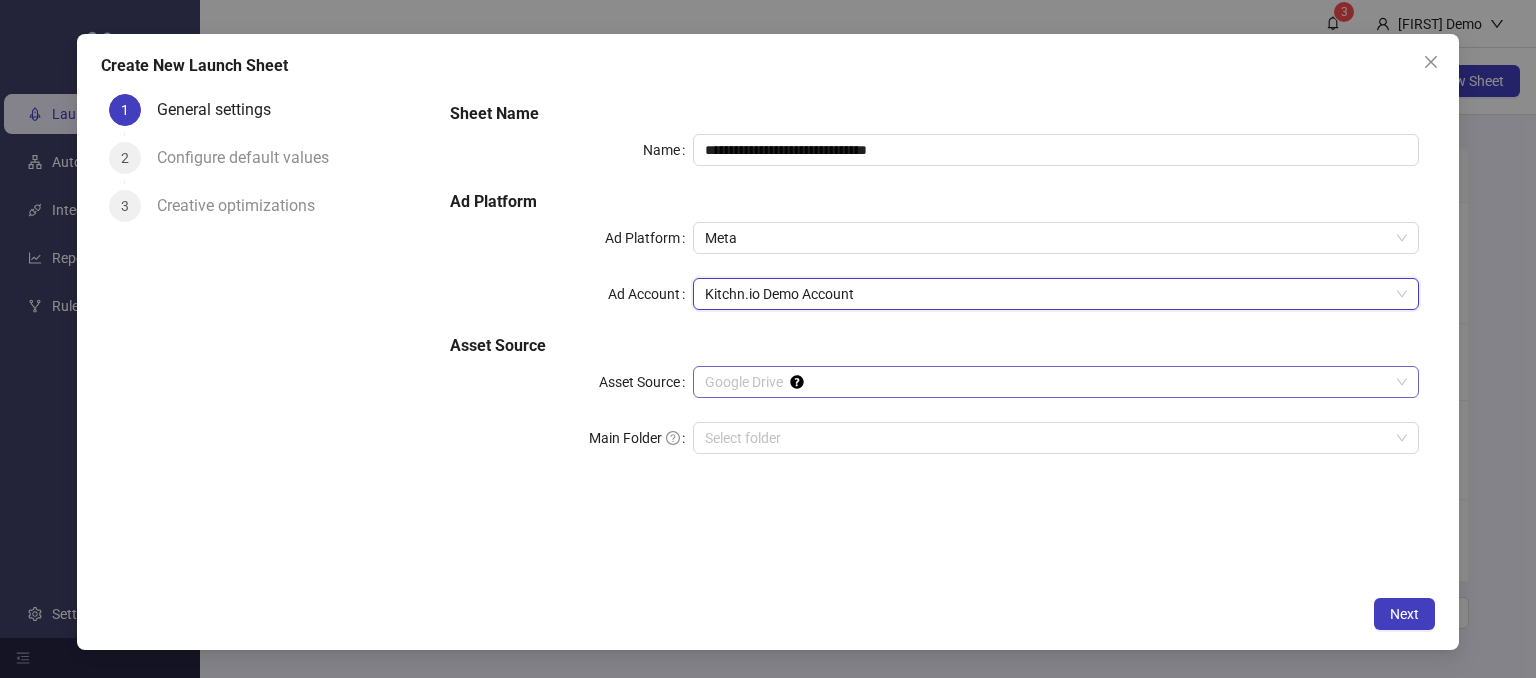 click on "Google Drive" at bounding box center [1056, 382] 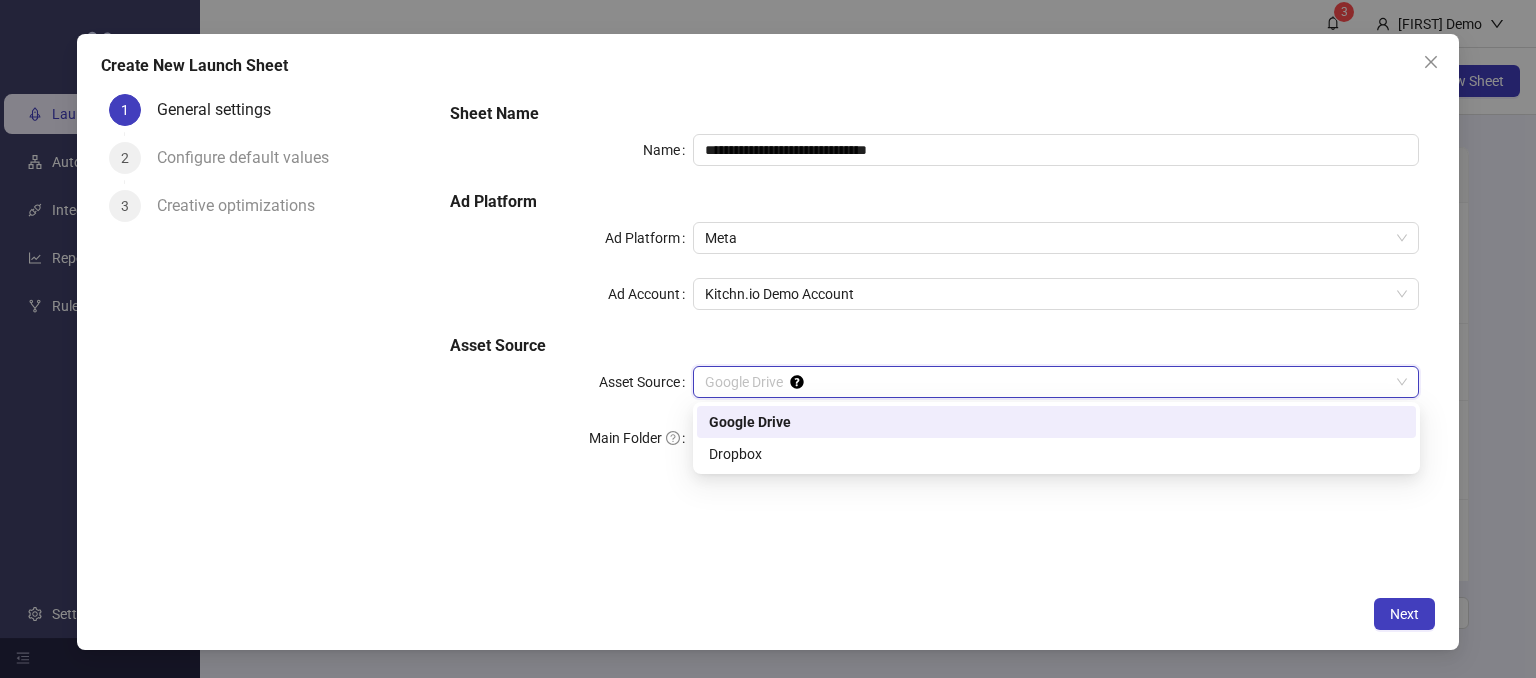 click on "Google Drive" at bounding box center [1056, 422] 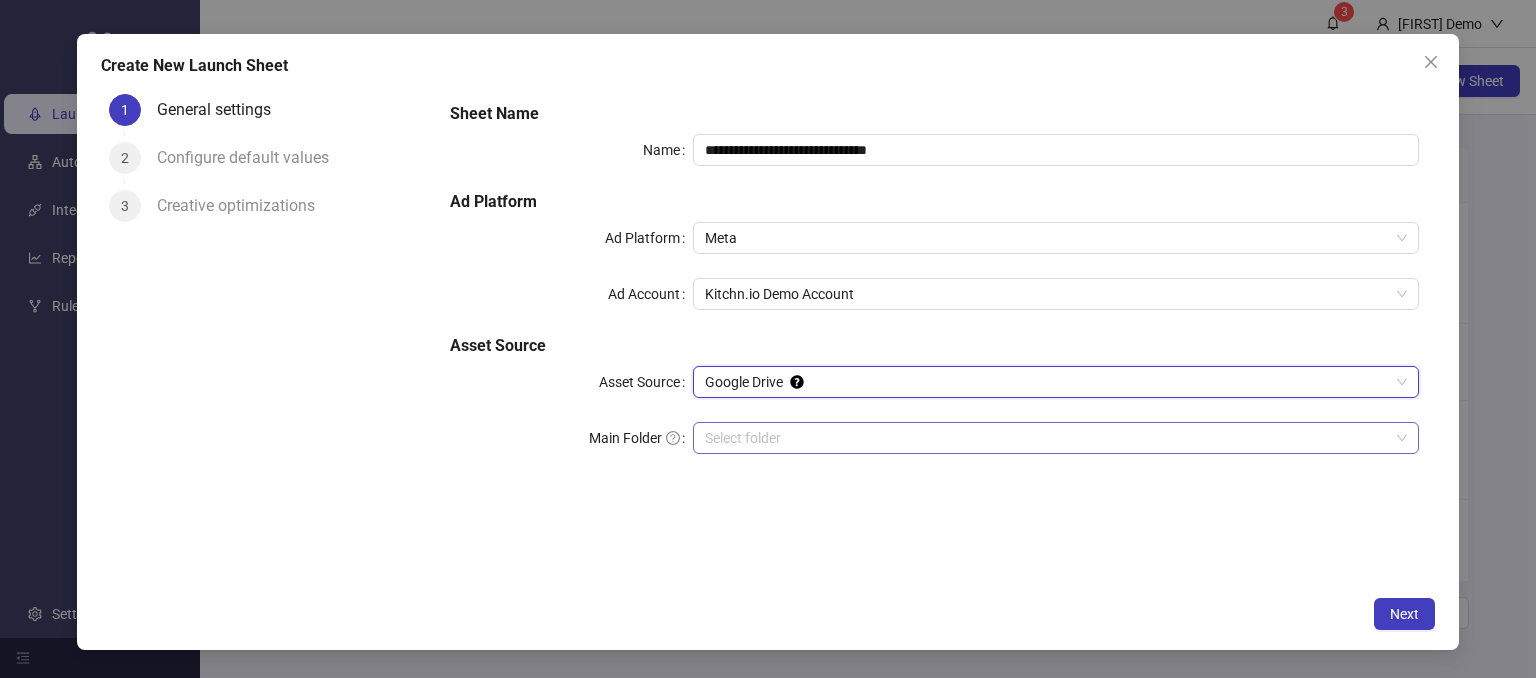 click on "Main Folder" at bounding box center [1047, 438] 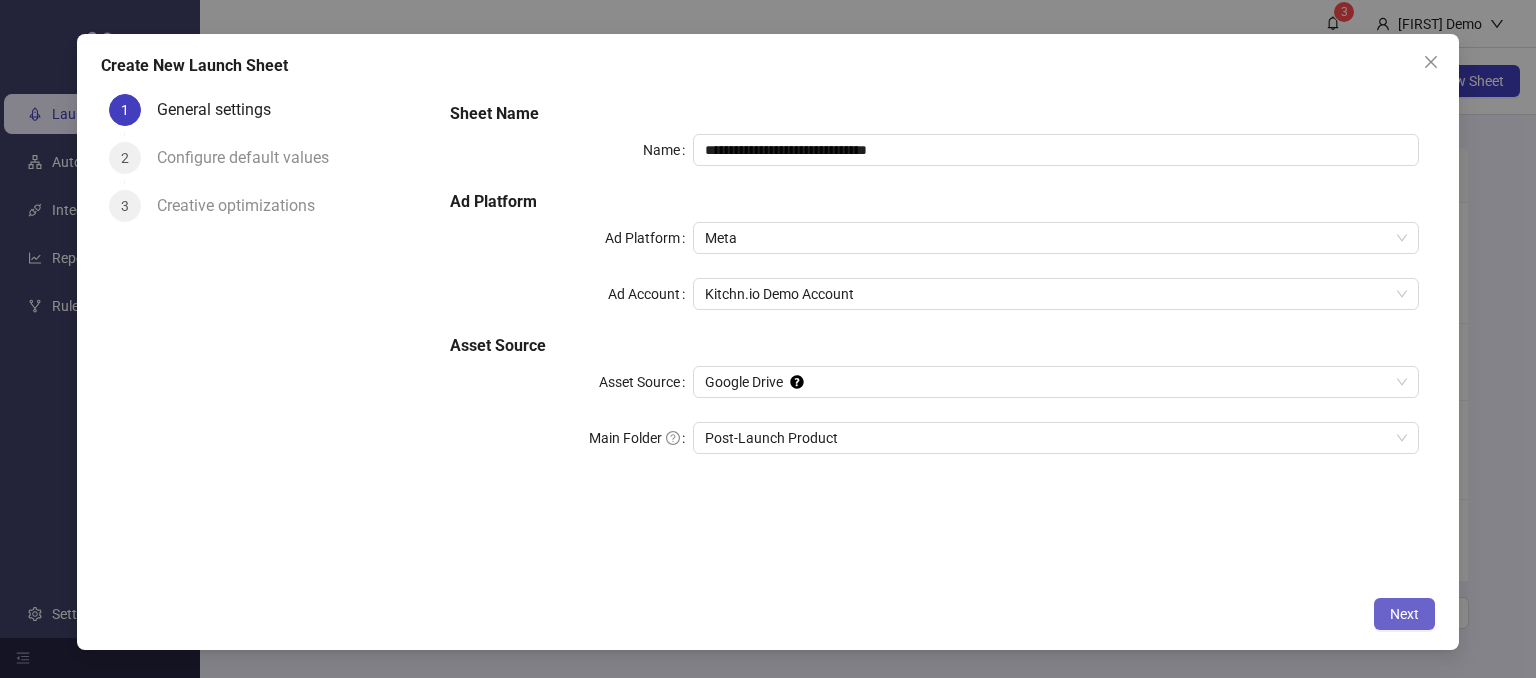 click on "Next" at bounding box center [1404, 614] 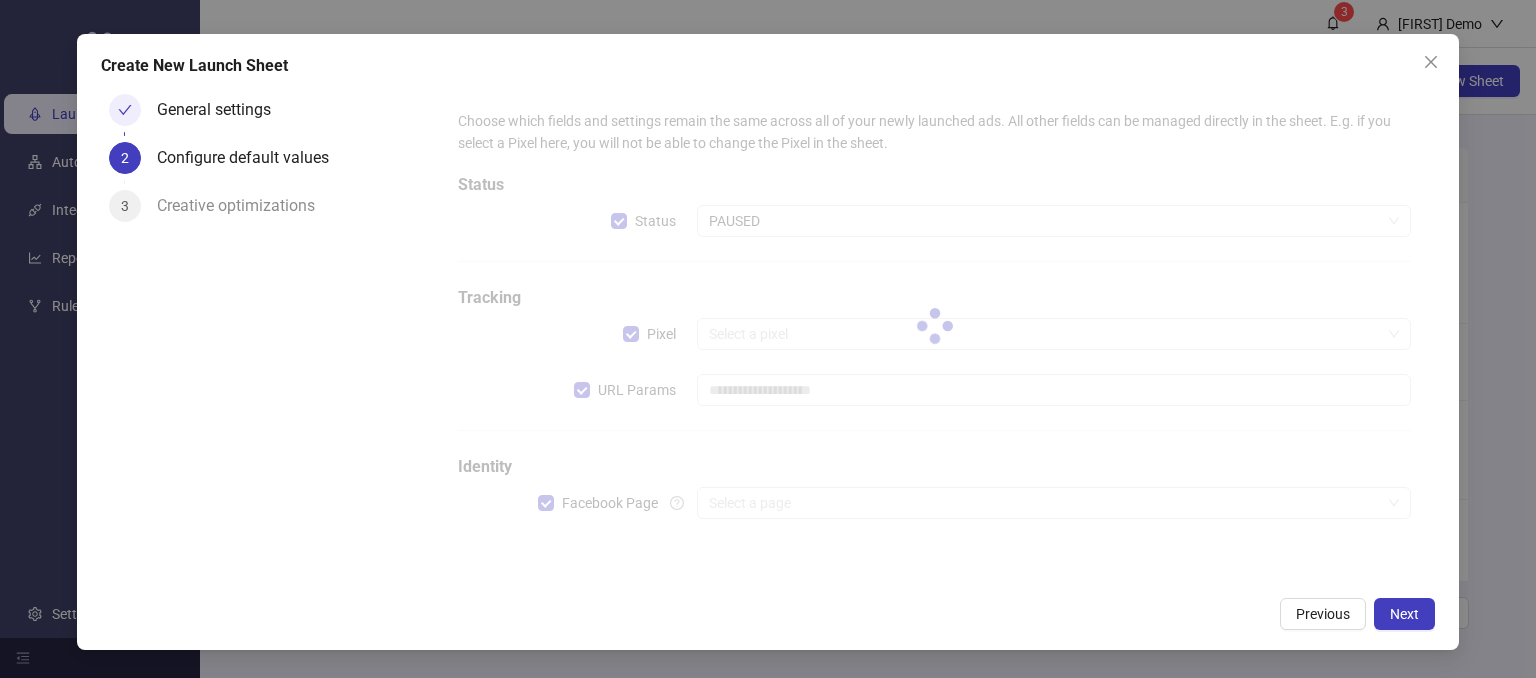 type on "**********" 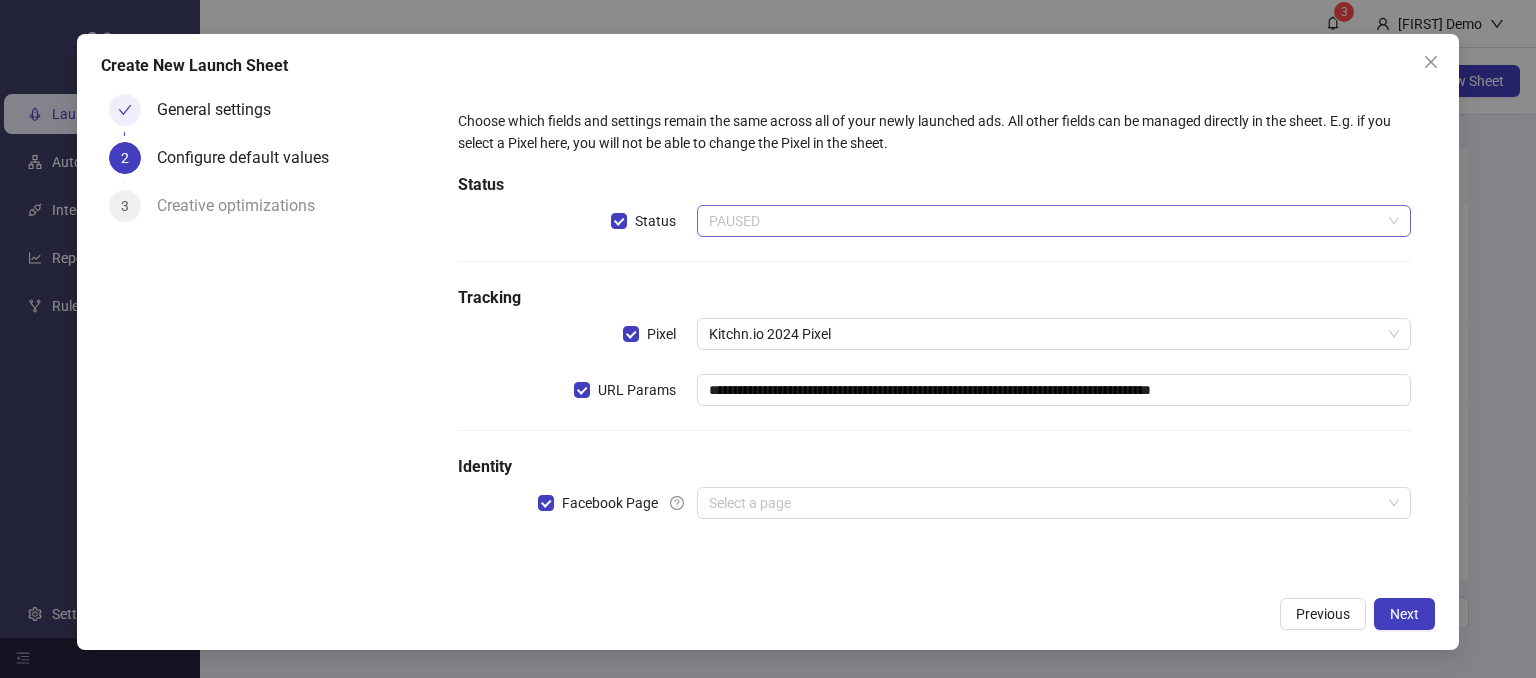 click on "PAUSED" at bounding box center (1054, 221) 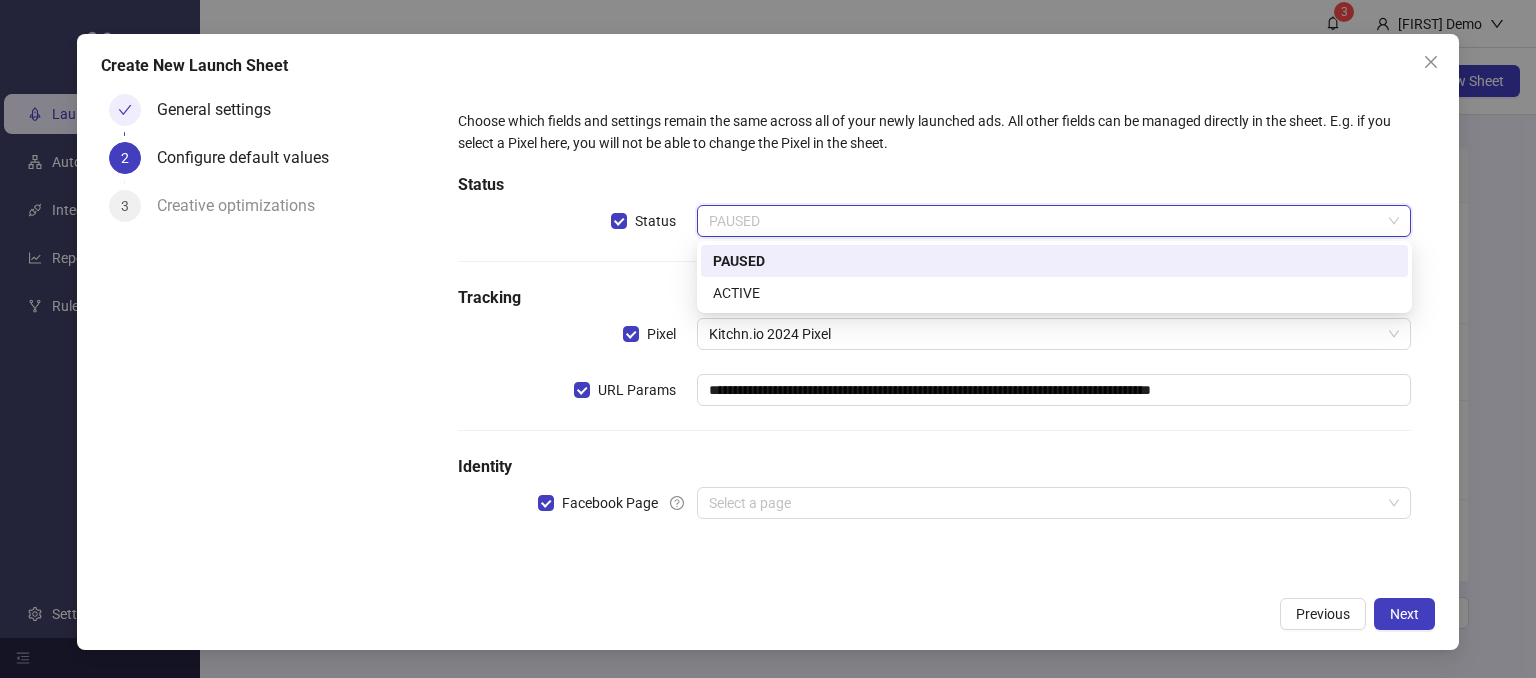 click on "PAUSED" at bounding box center [1054, 221] 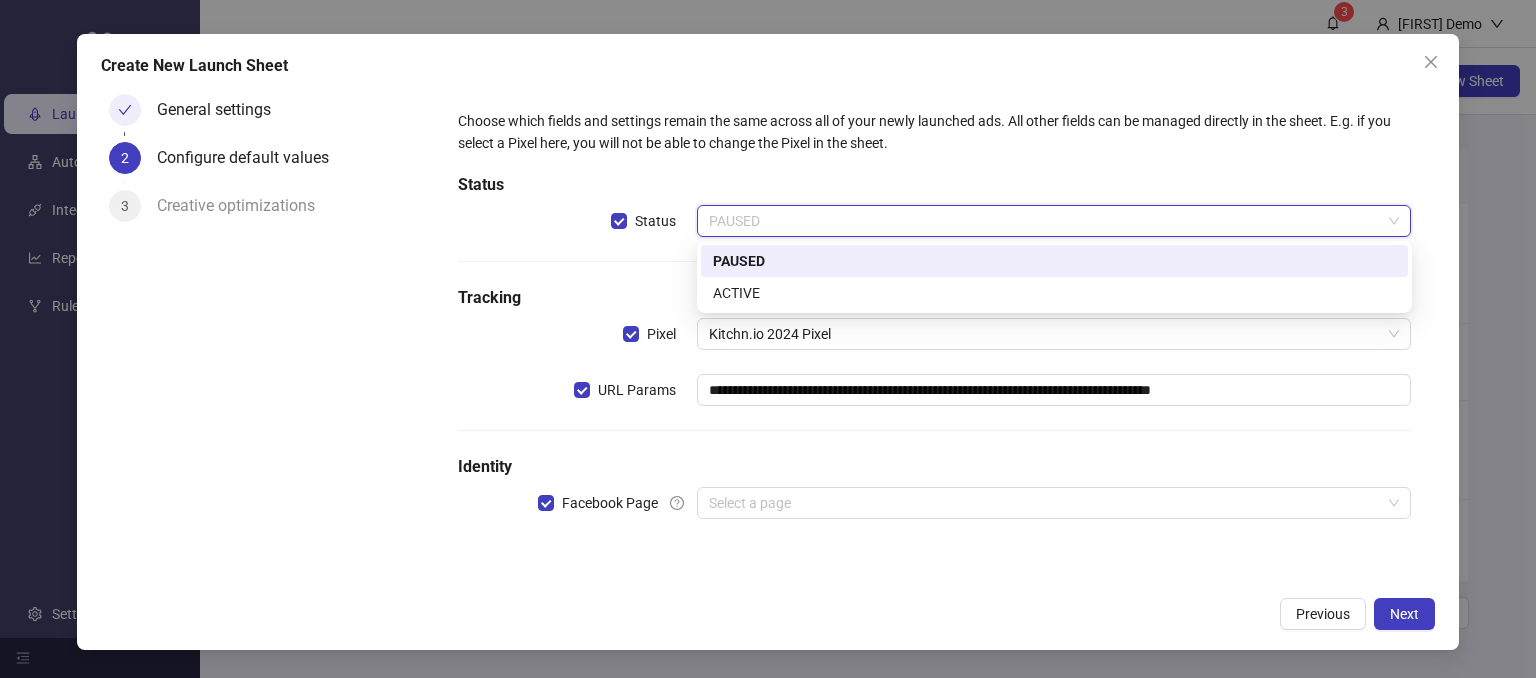 click on "PAUSED" at bounding box center (1054, 221) 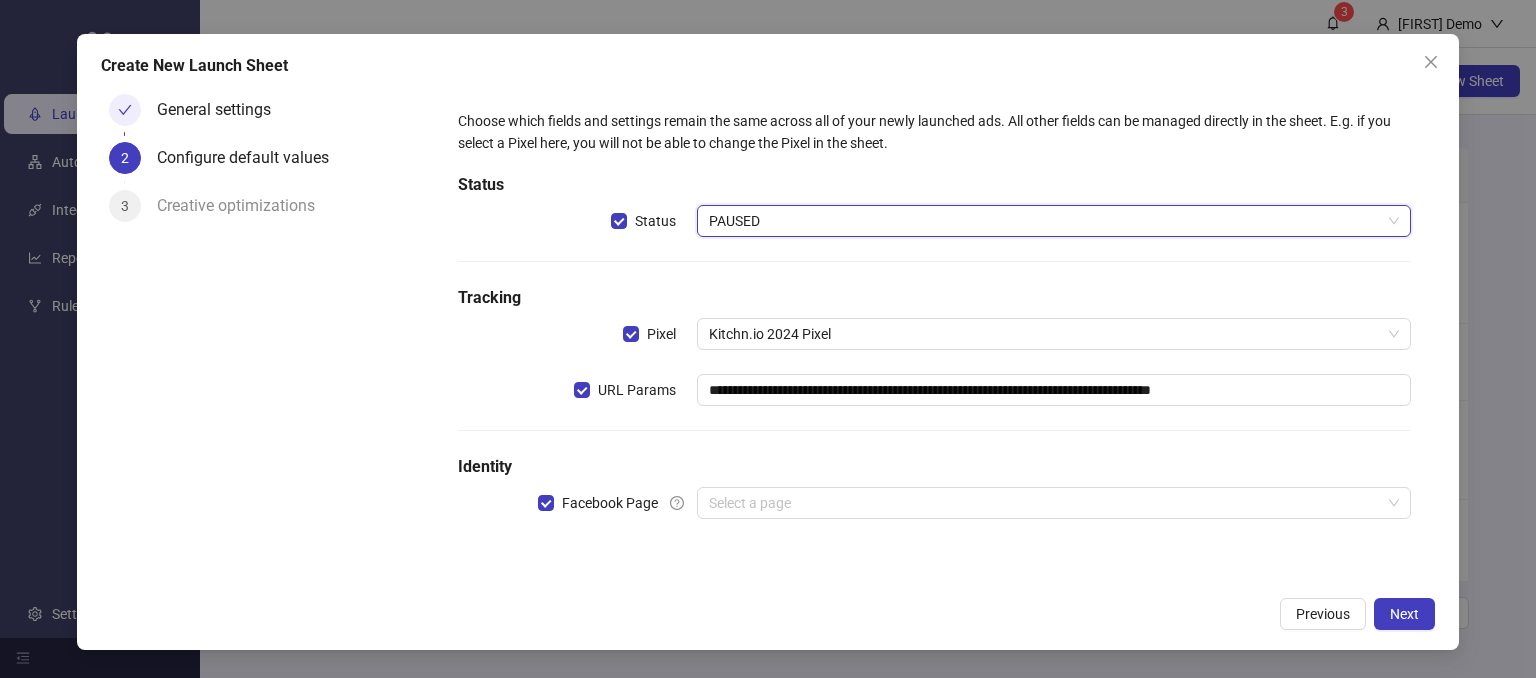 click on "PAUSED" at bounding box center [1054, 221] 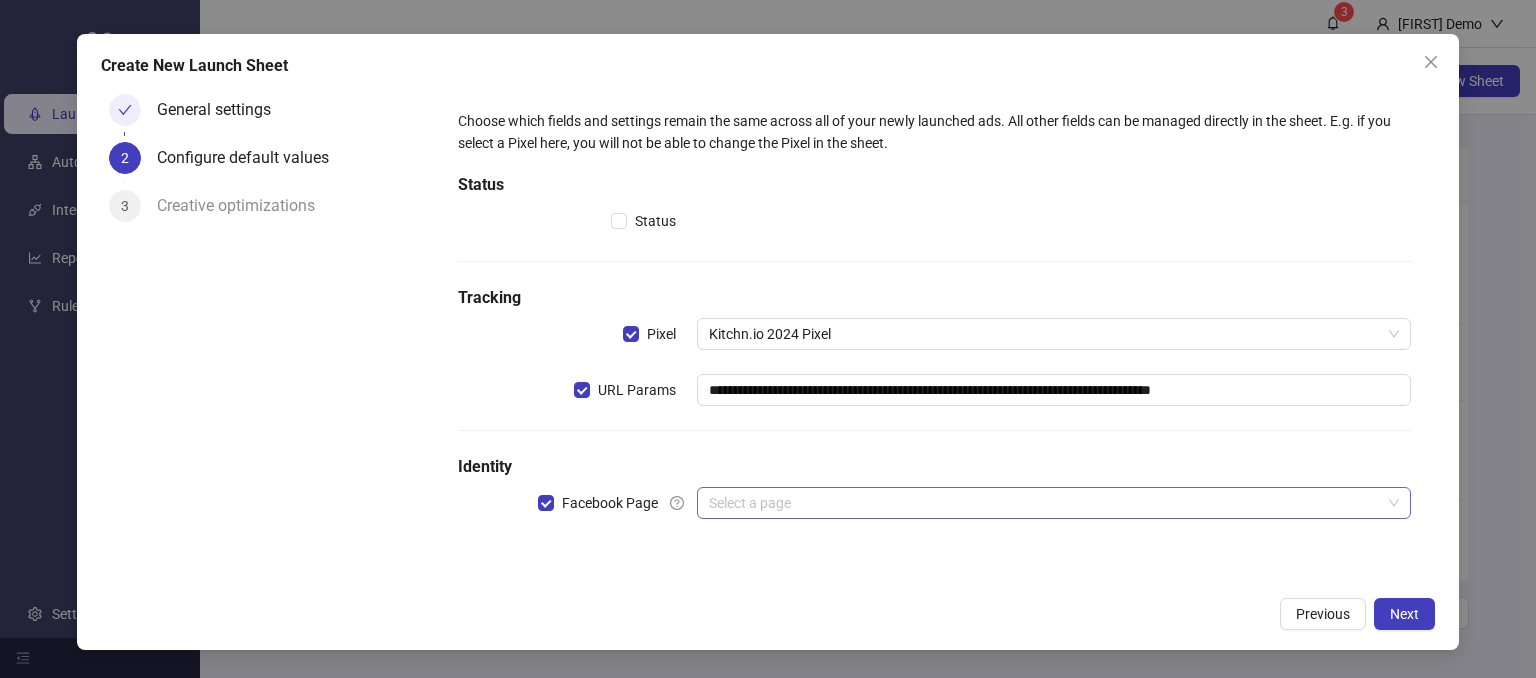 click at bounding box center (1045, 503) 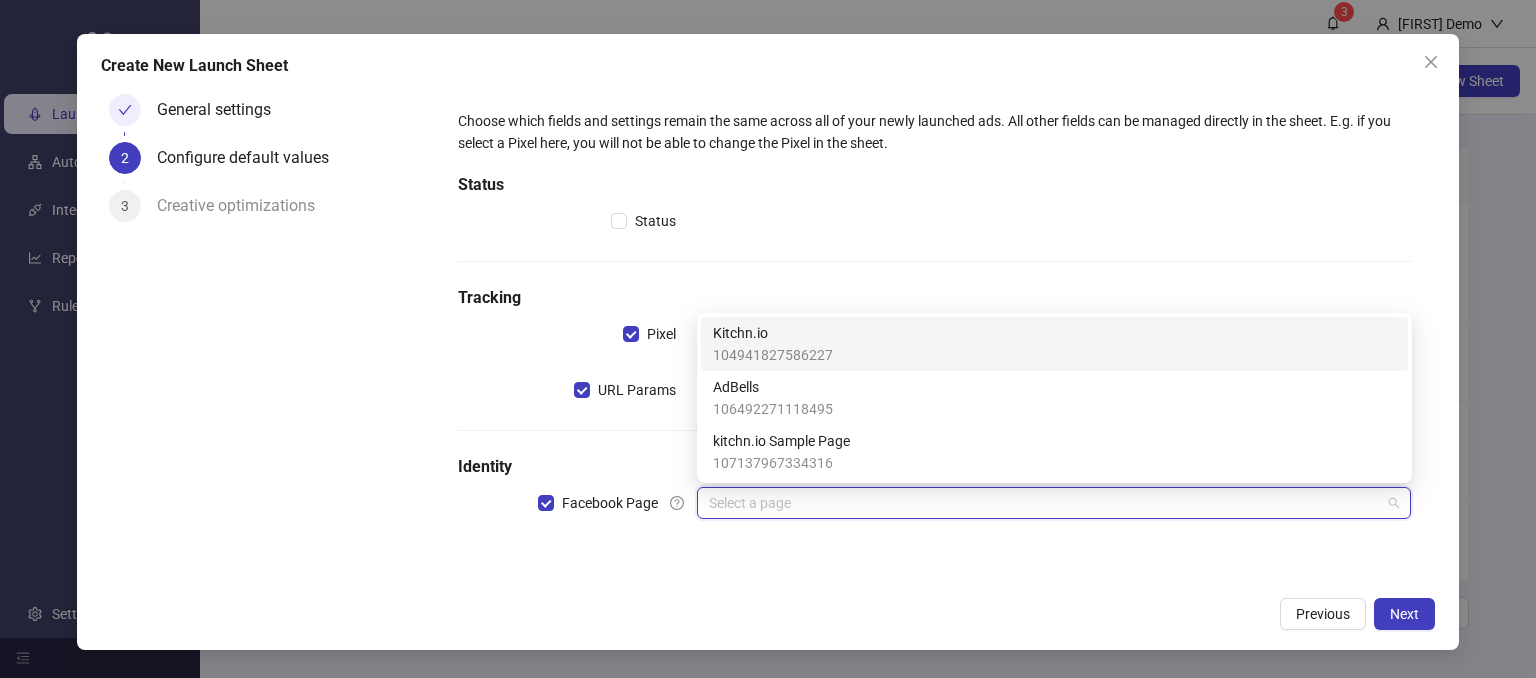 drag, startPoint x: 724, startPoint y: 345, endPoint x: 605, endPoint y: 465, distance: 169 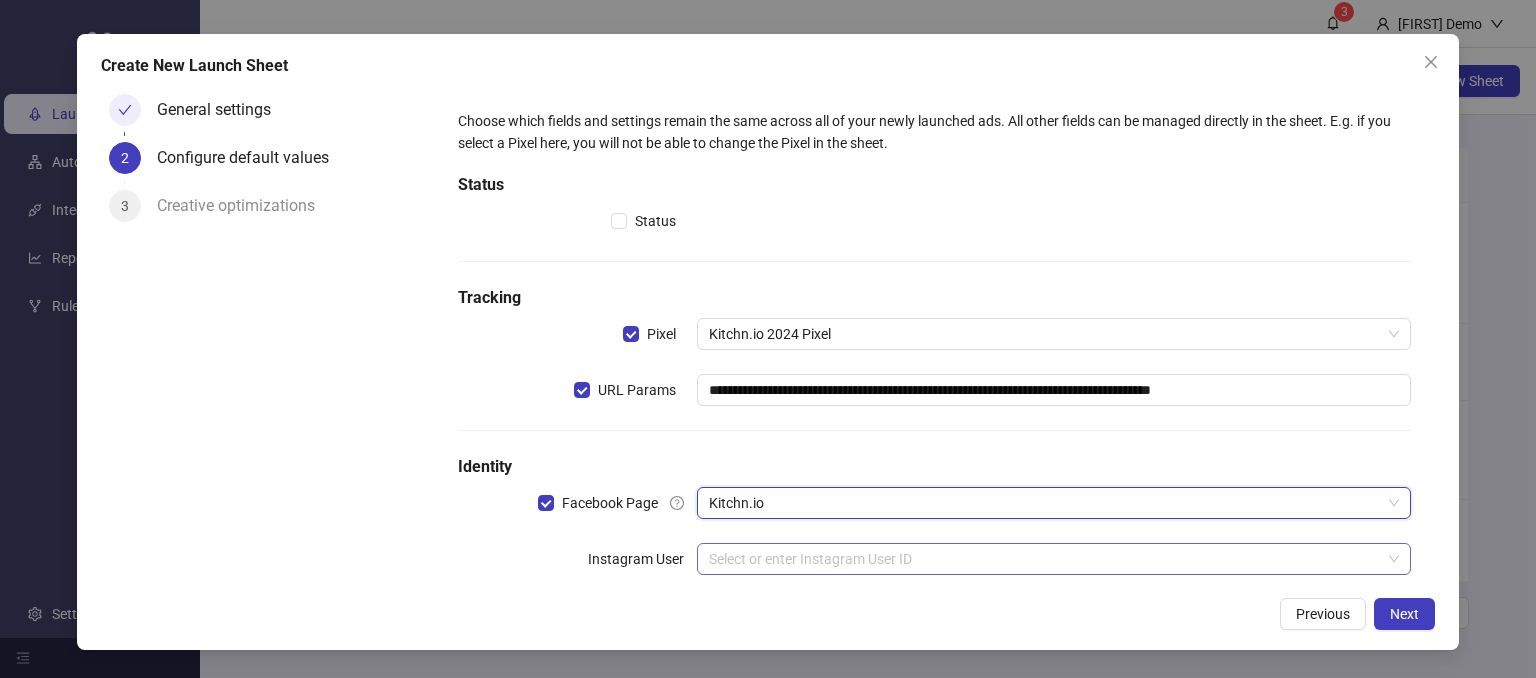 click at bounding box center [1045, 559] 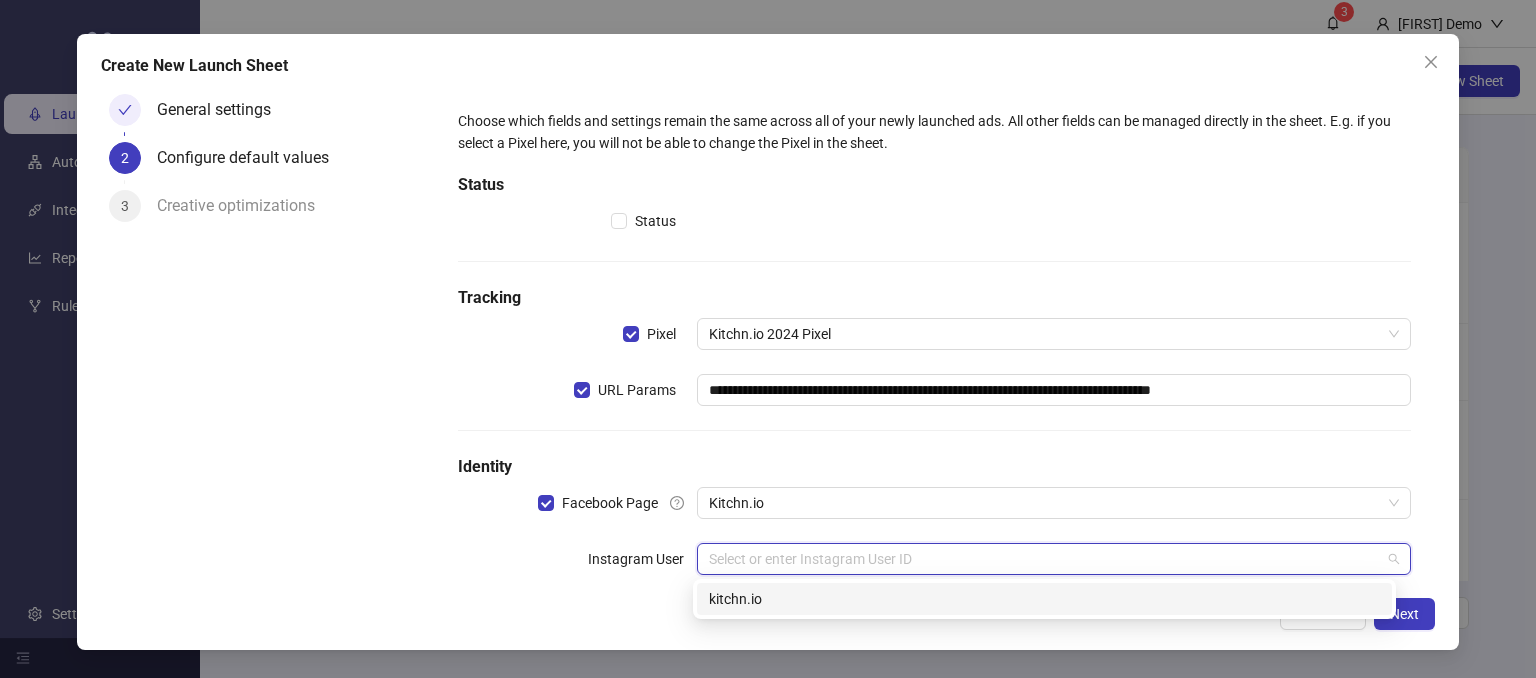 click on "kitchn.io" at bounding box center (1044, 599) 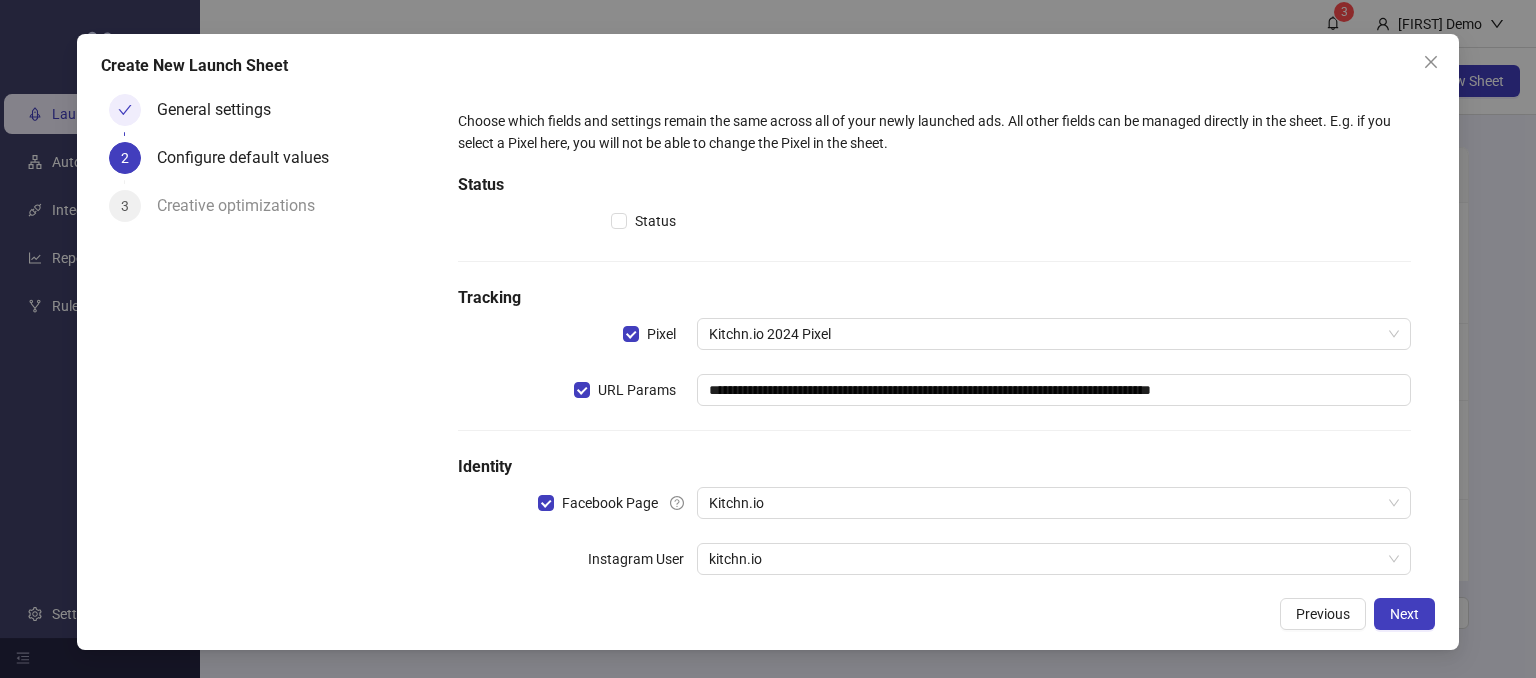 click on "General settings 2 Configure default values 3 Creative optimizations" at bounding box center [268, 336] 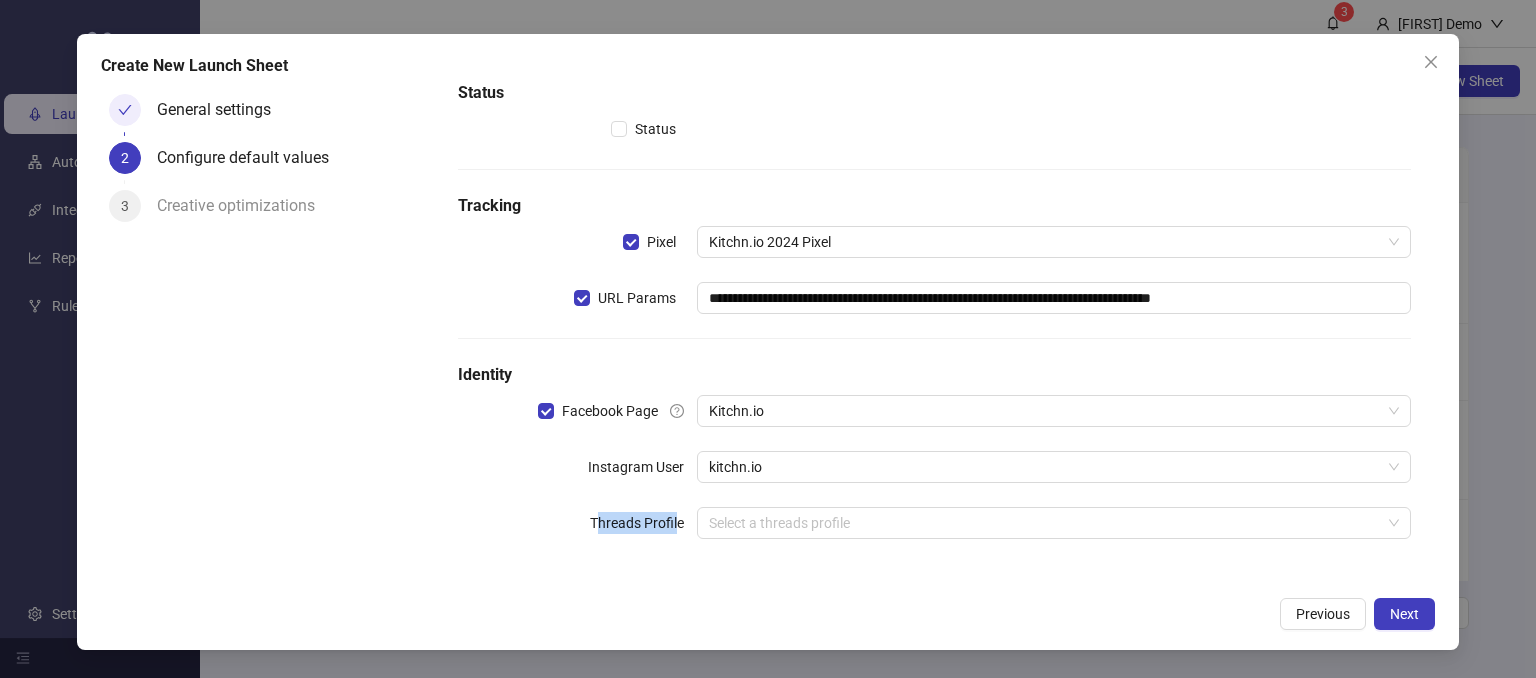 drag, startPoint x: 594, startPoint y: 519, endPoint x: 677, endPoint y: 576, distance: 100.68764 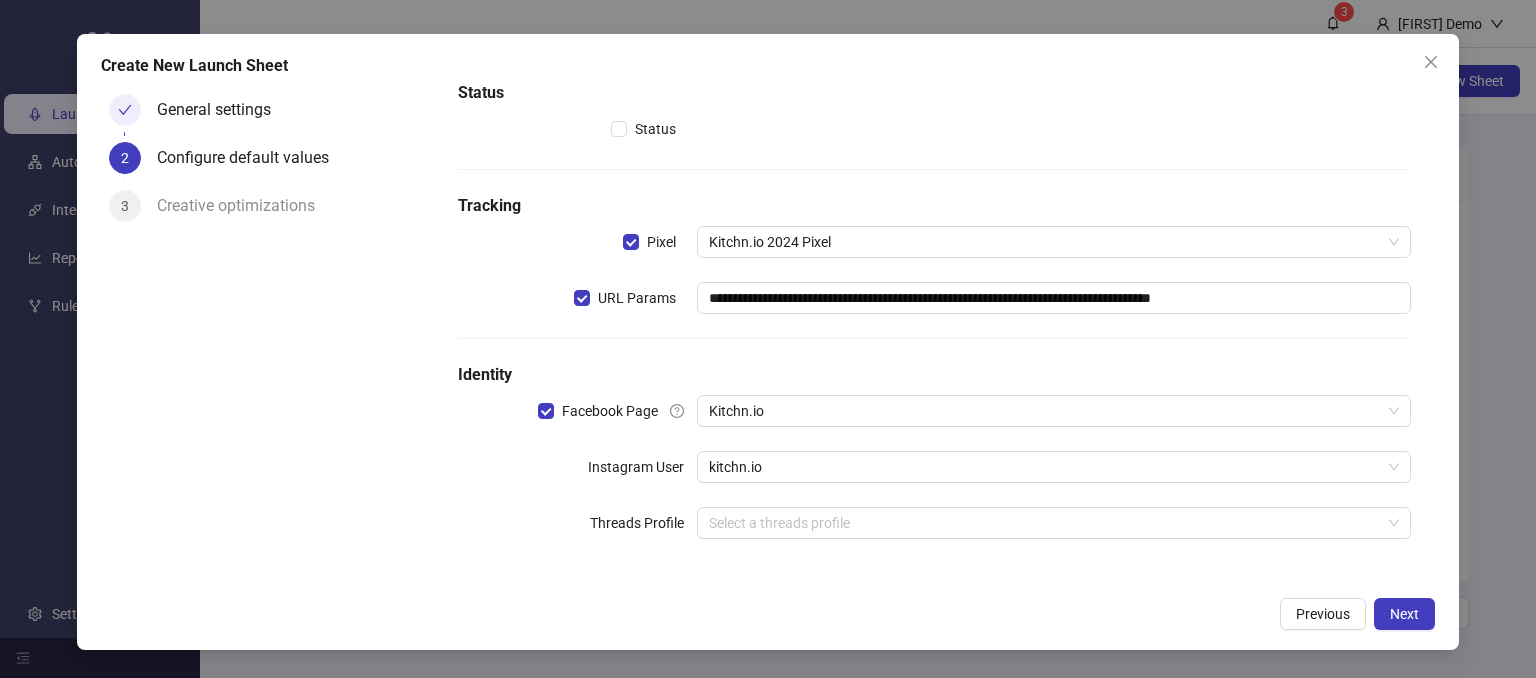 click on "**********" at bounding box center (934, 290) 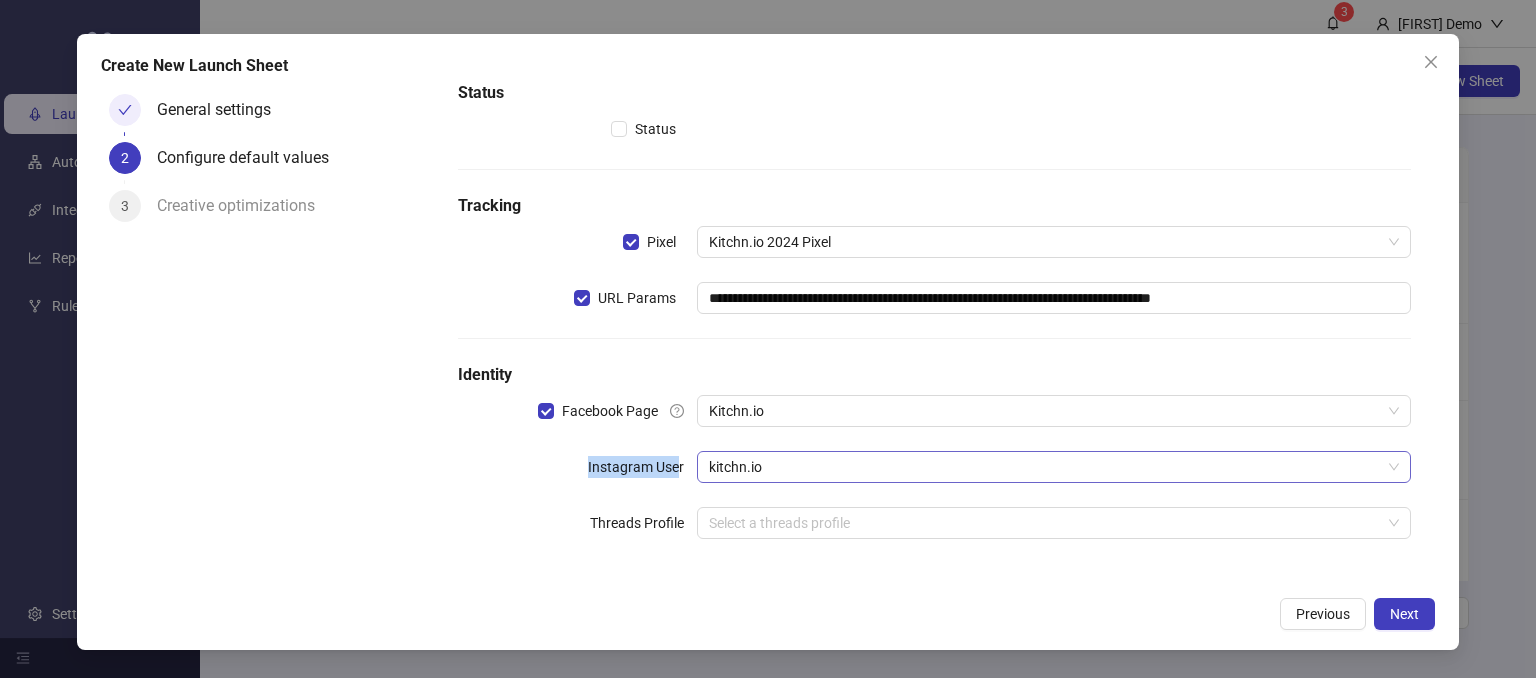 drag, startPoint x: 610, startPoint y: 458, endPoint x: 732, endPoint y: 471, distance: 122.69067 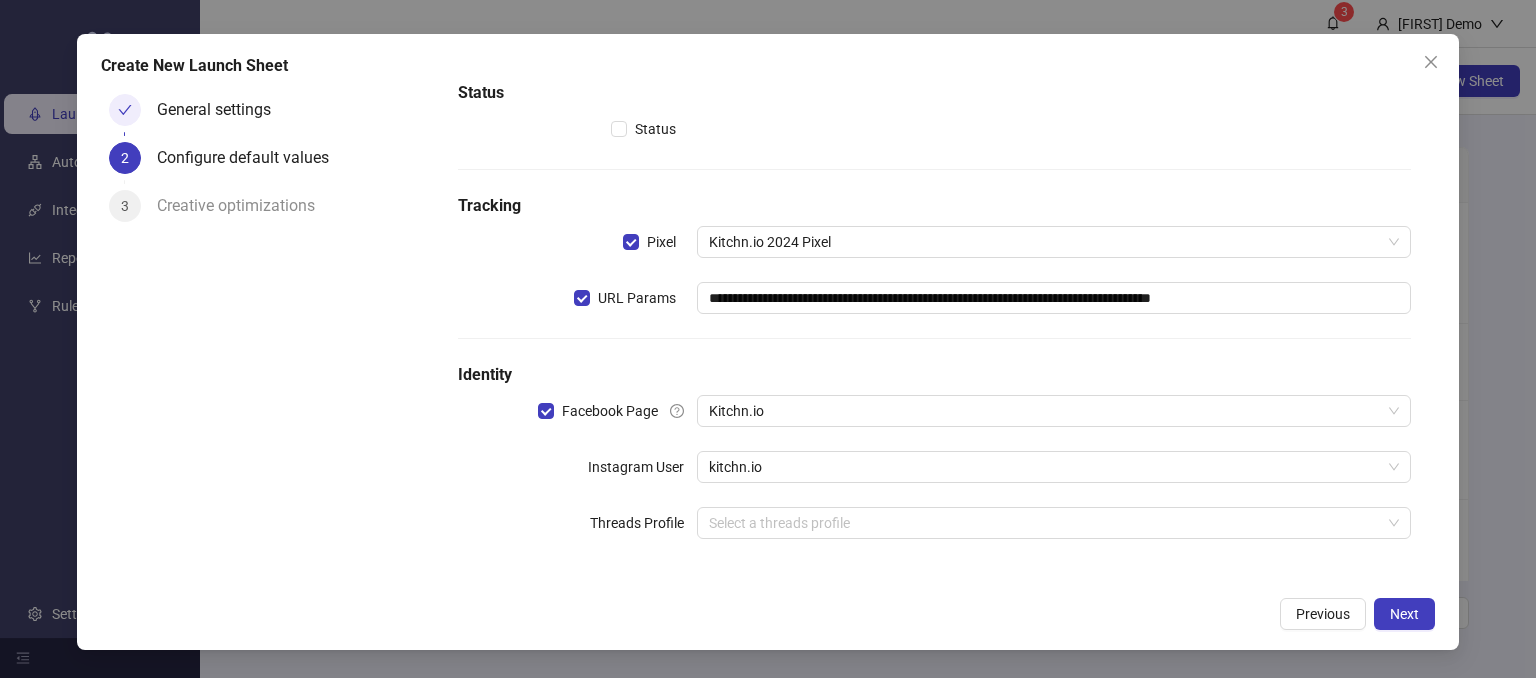 click on "**********" at bounding box center [934, 290] 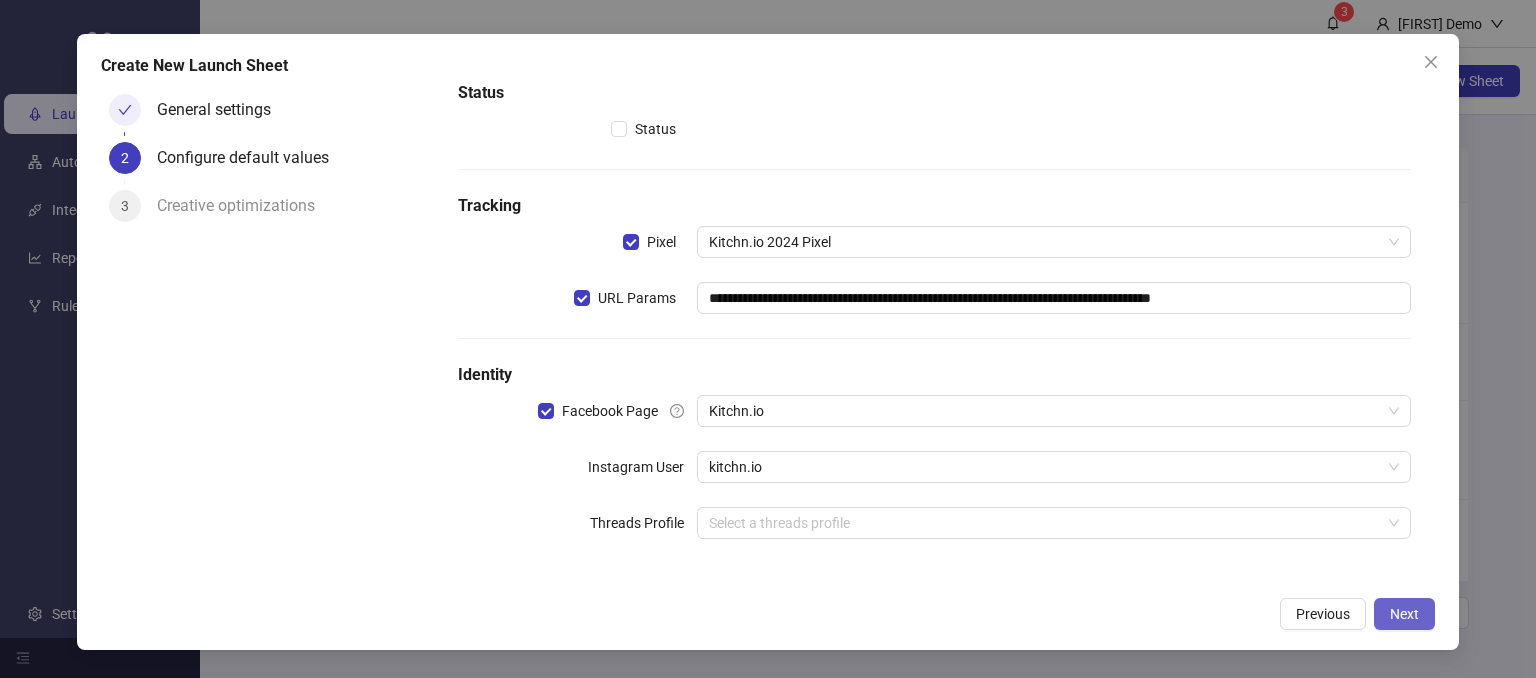 click on "Next" at bounding box center [1404, 614] 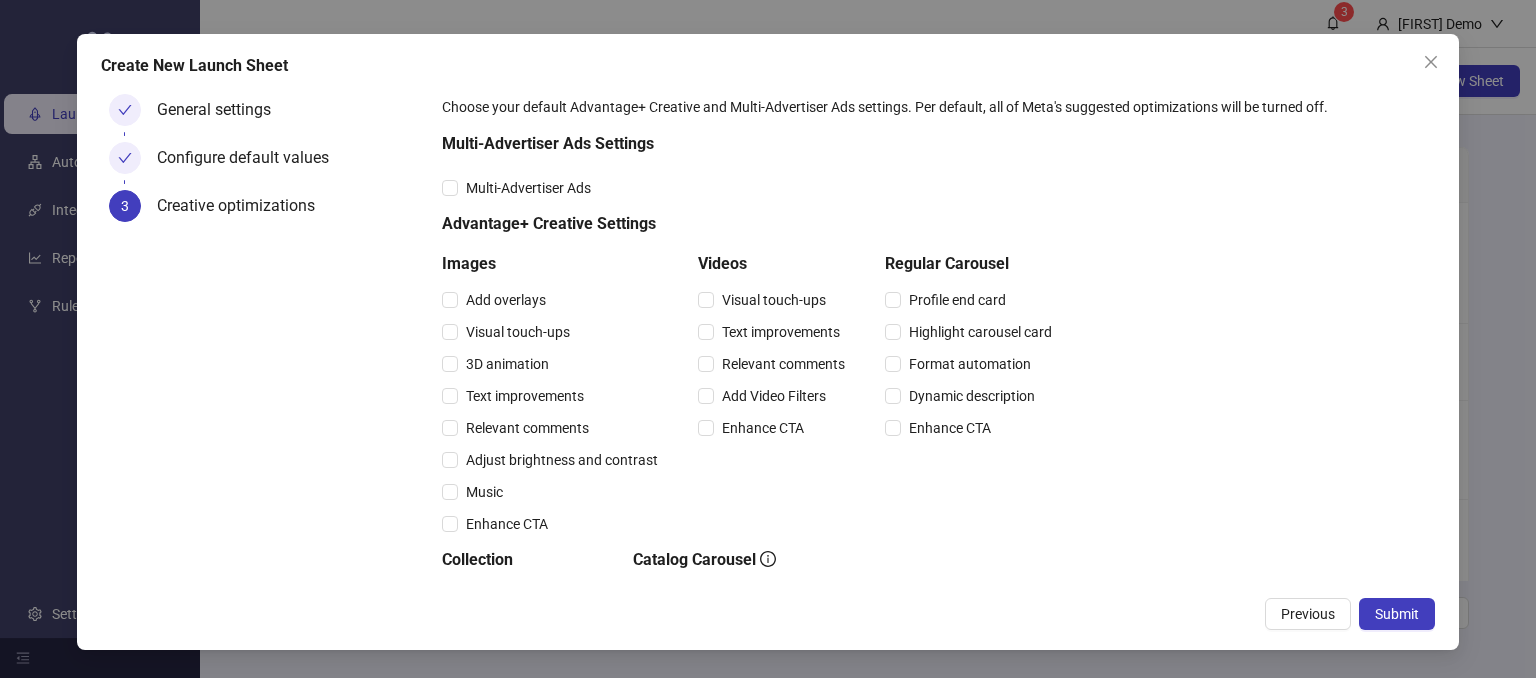 scroll, scrollTop: 0, scrollLeft: 0, axis: both 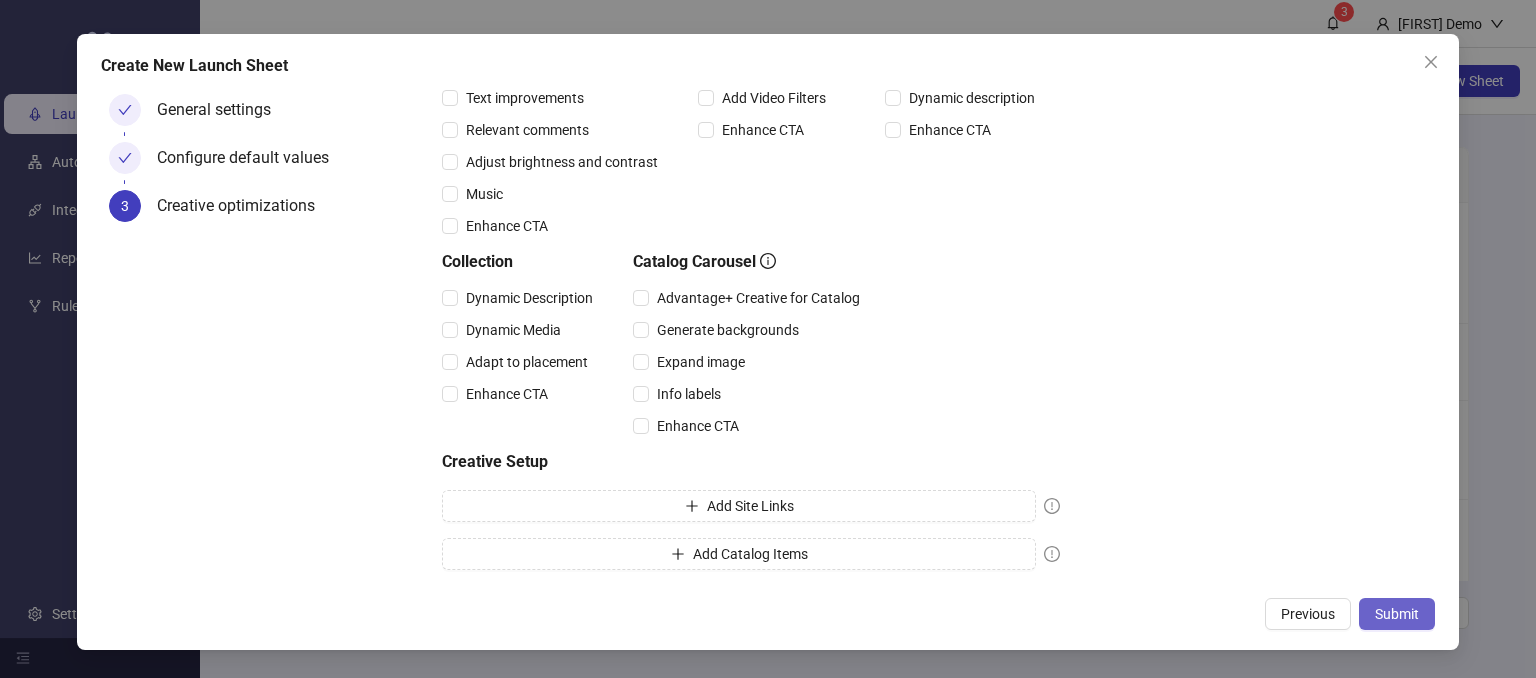click on "Submit" at bounding box center (1397, 614) 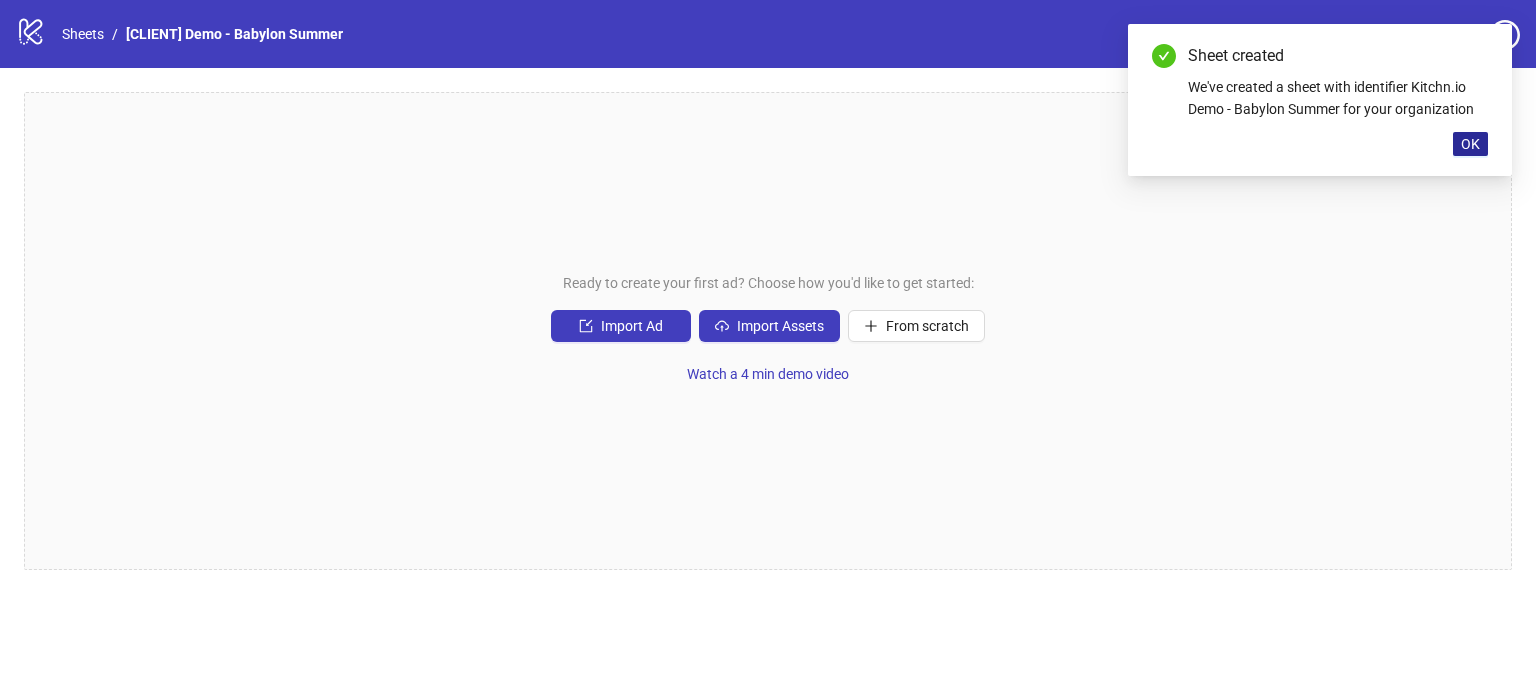 click on "OK" at bounding box center (1470, 144) 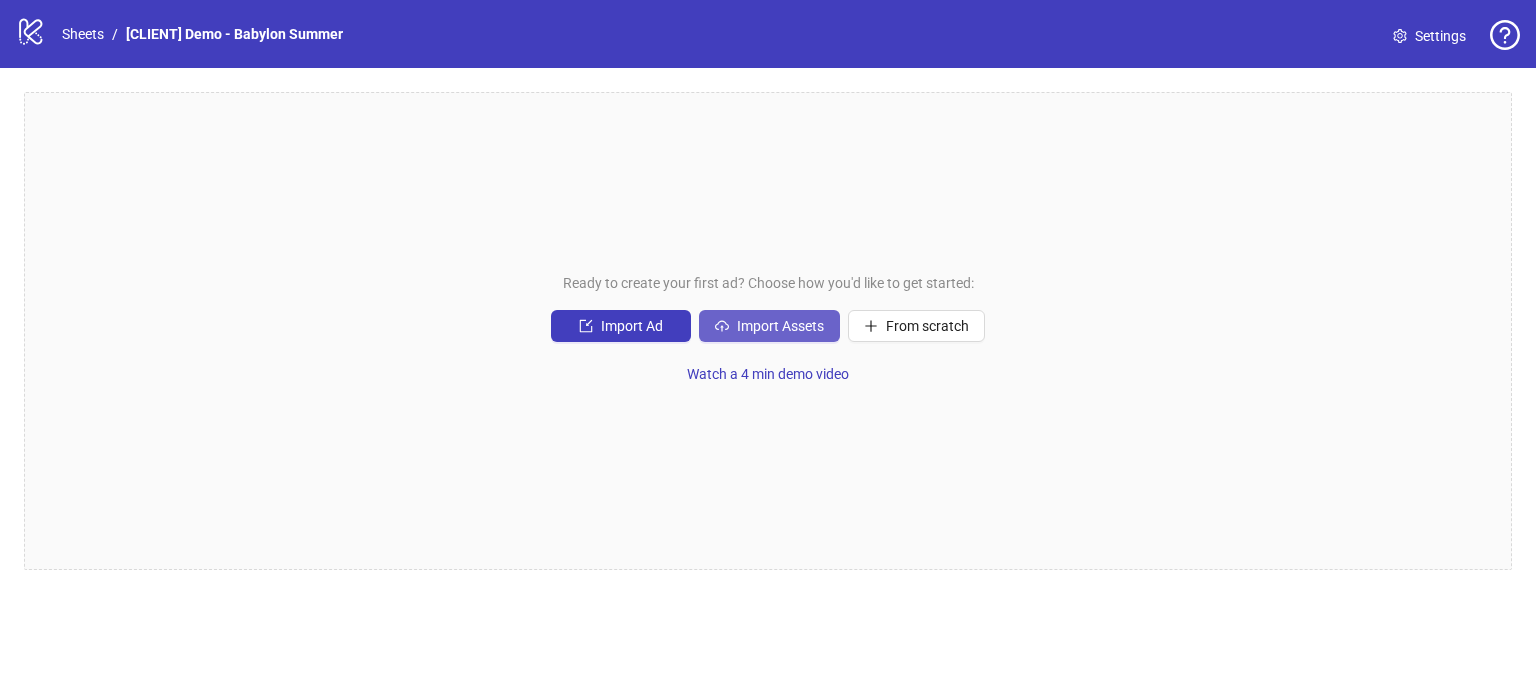 click on "Import Assets" at bounding box center (780, 326) 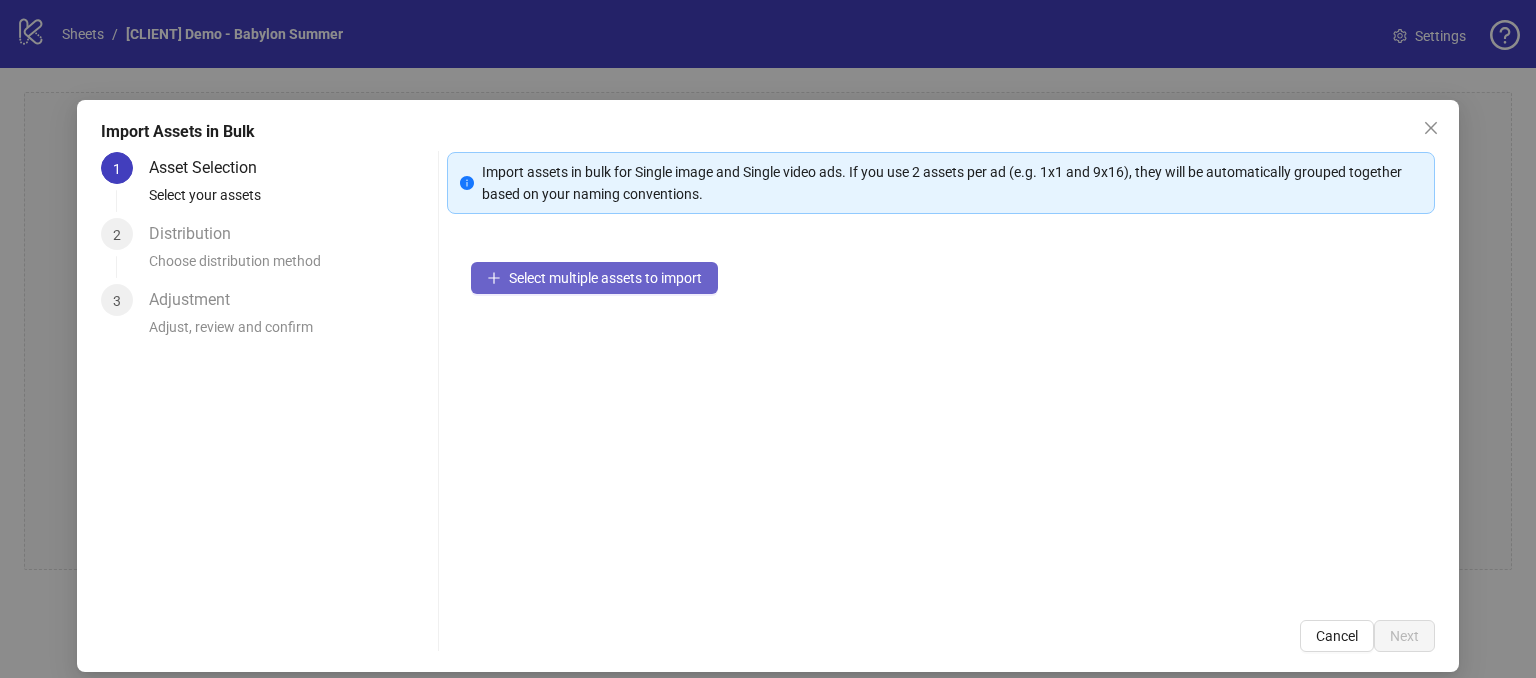 click on "Select multiple assets to import" at bounding box center (605, 278) 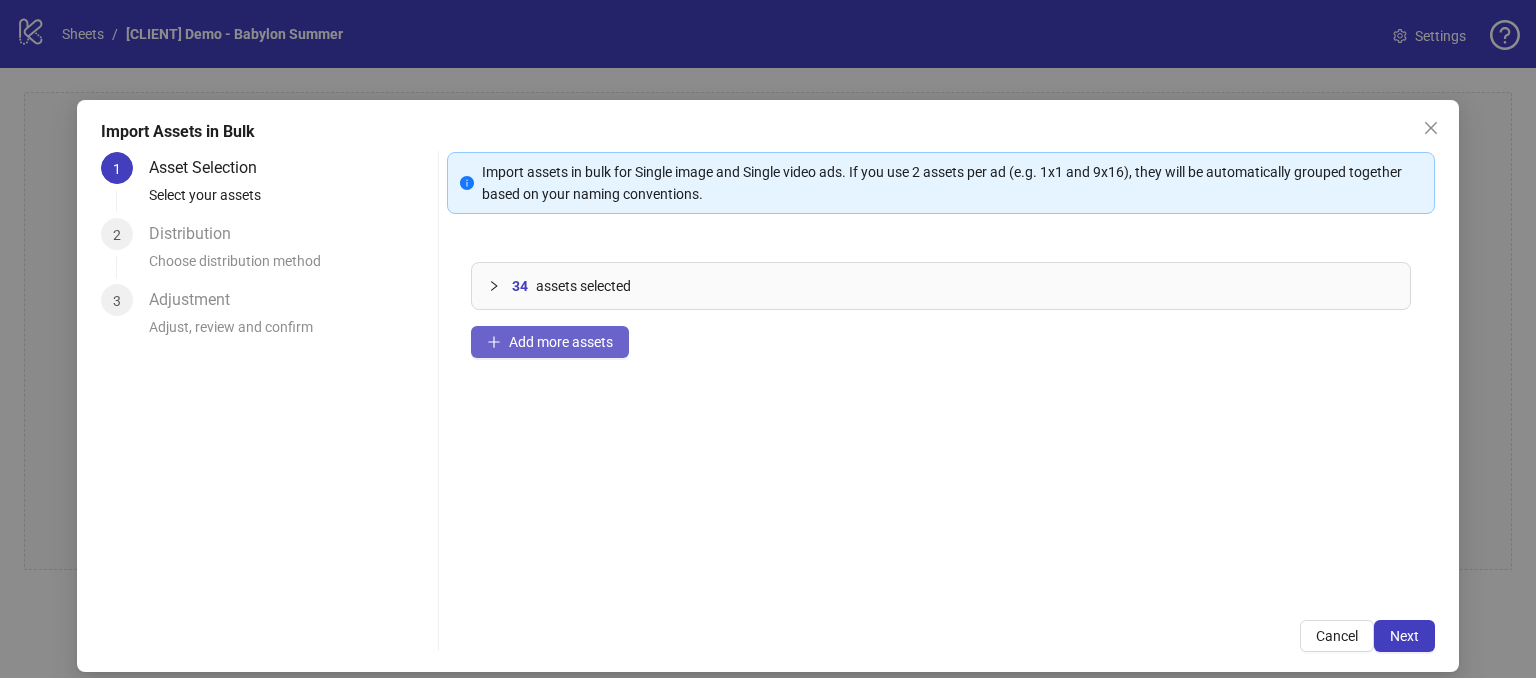 click on "Add more assets" at bounding box center [561, 342] 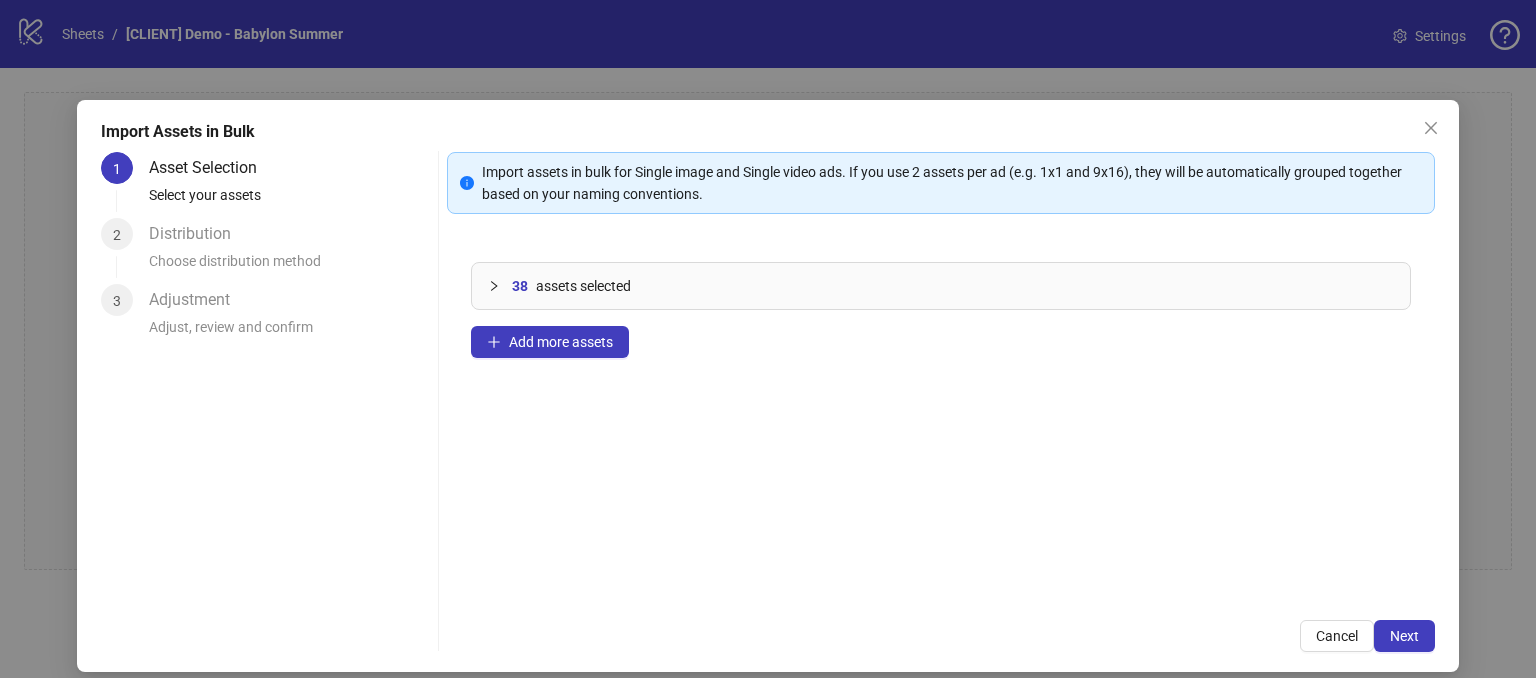 click on "38 assets selected Add more assets" at bounding box center [941, 417] 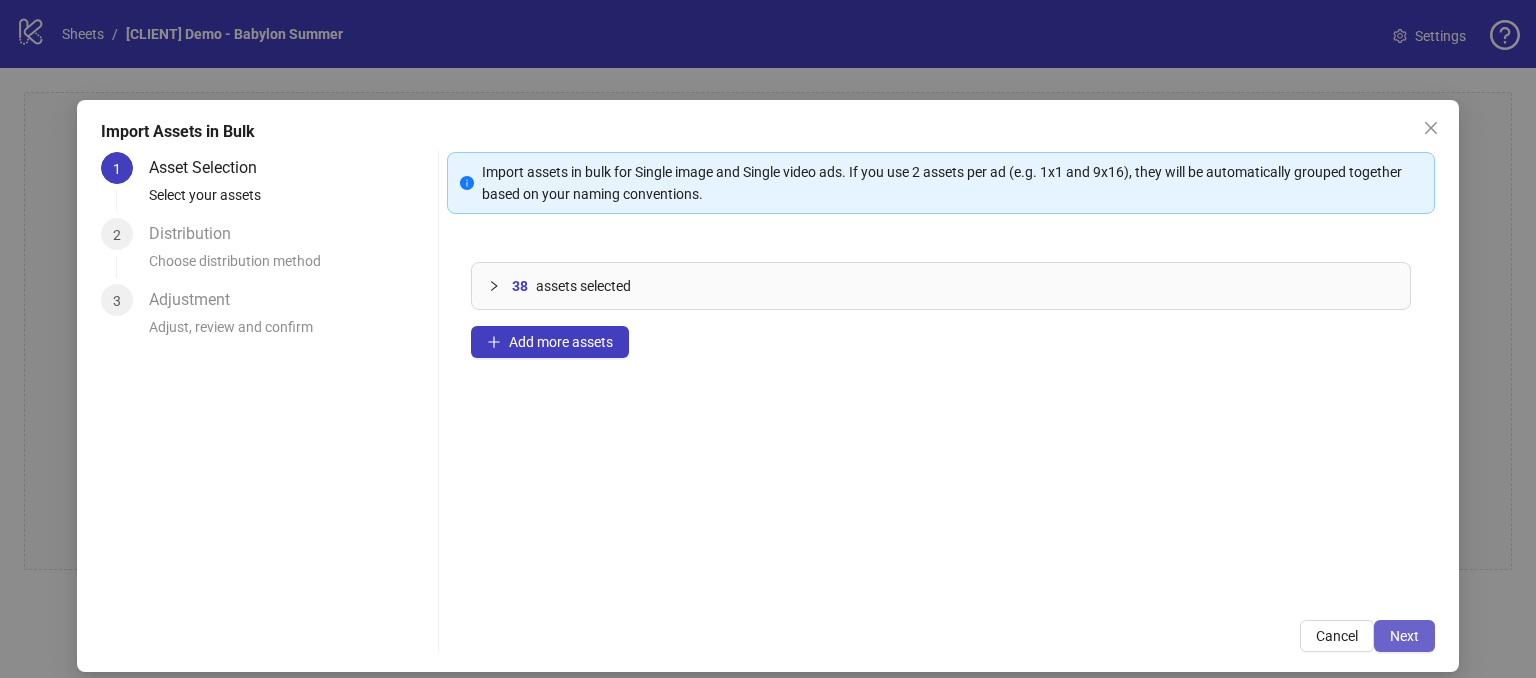 click on "Next" at bounding box center (1404, 636) 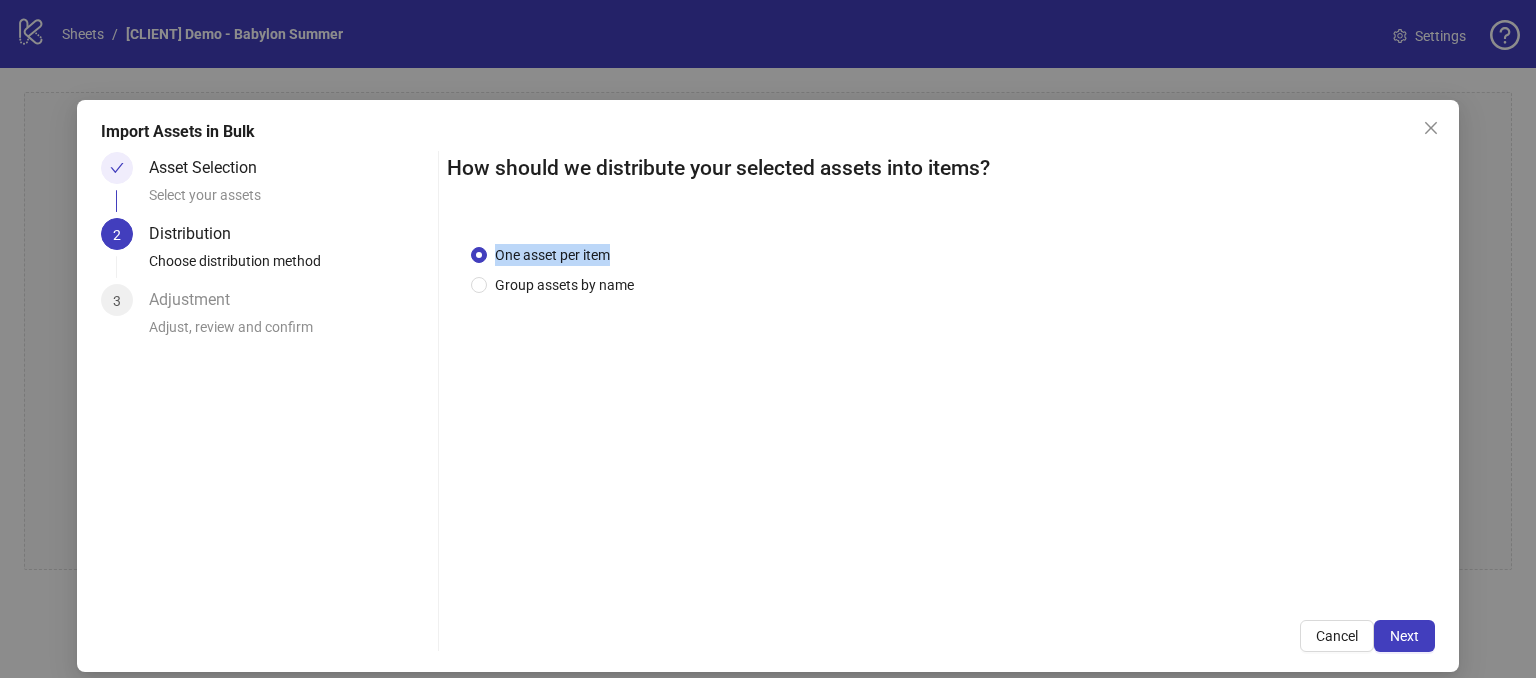drag, startPoint x: 624, startPoint y: 250, endPoint x: 493, endPoint y: 257, distance: 131.18689 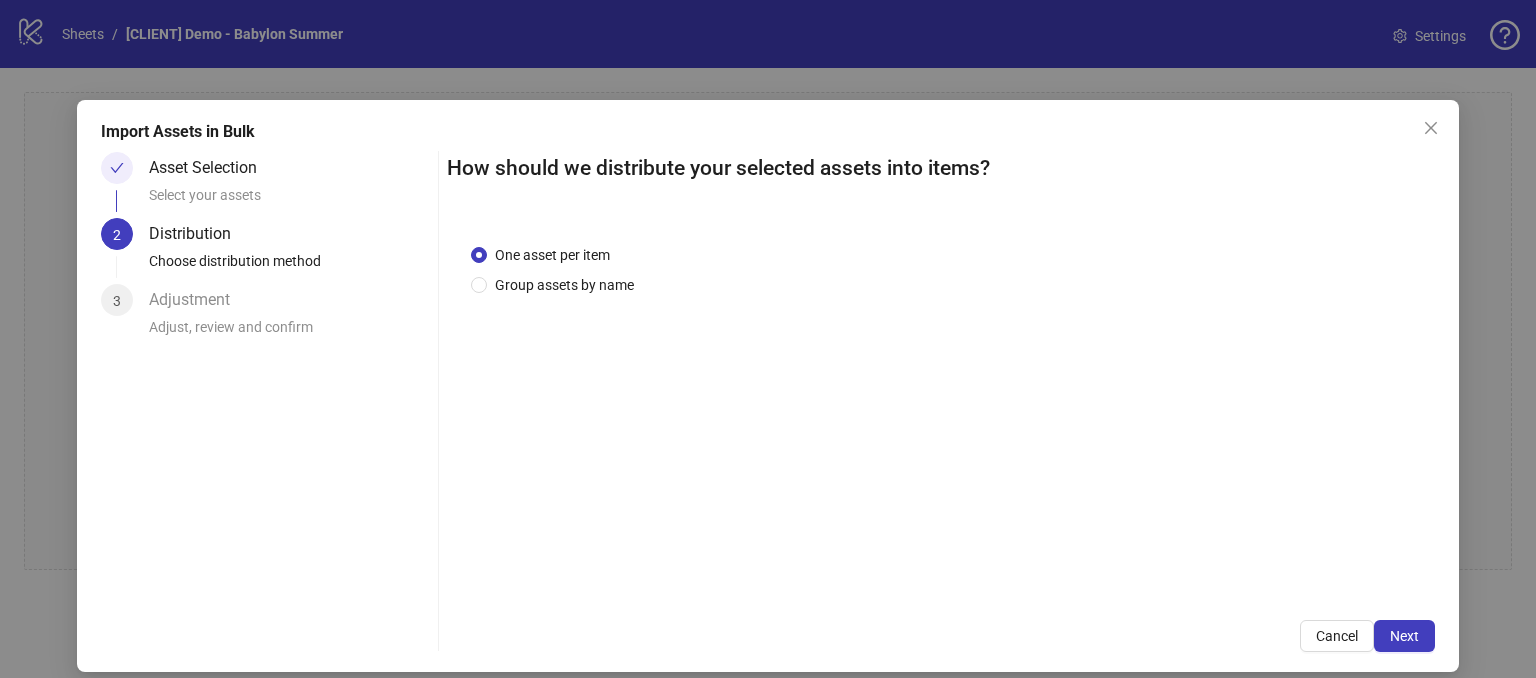 drag, startPoint x: 777, startPoint y: 257, endPoint x: 595, endPoint y: 245, distance: 182.39517 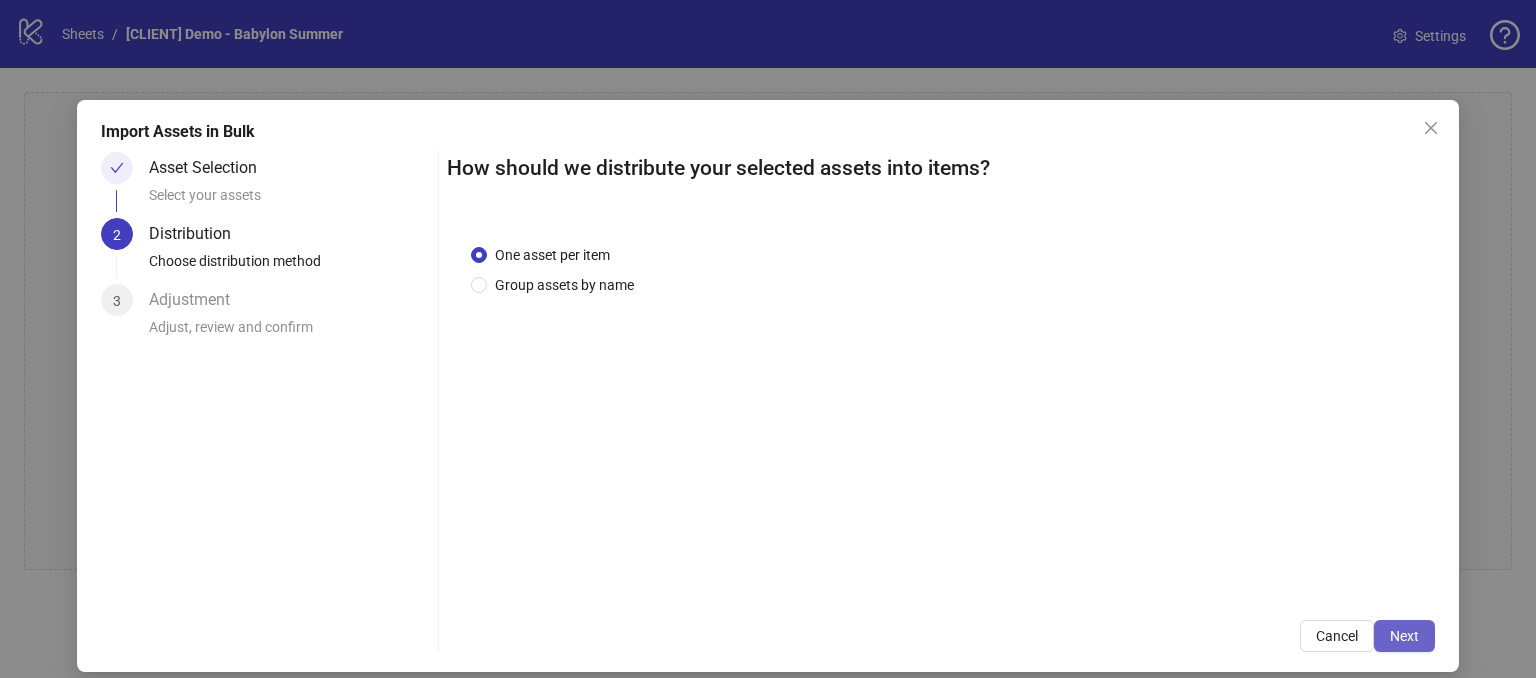 click on "Next" at bounding box center (1404, 636) 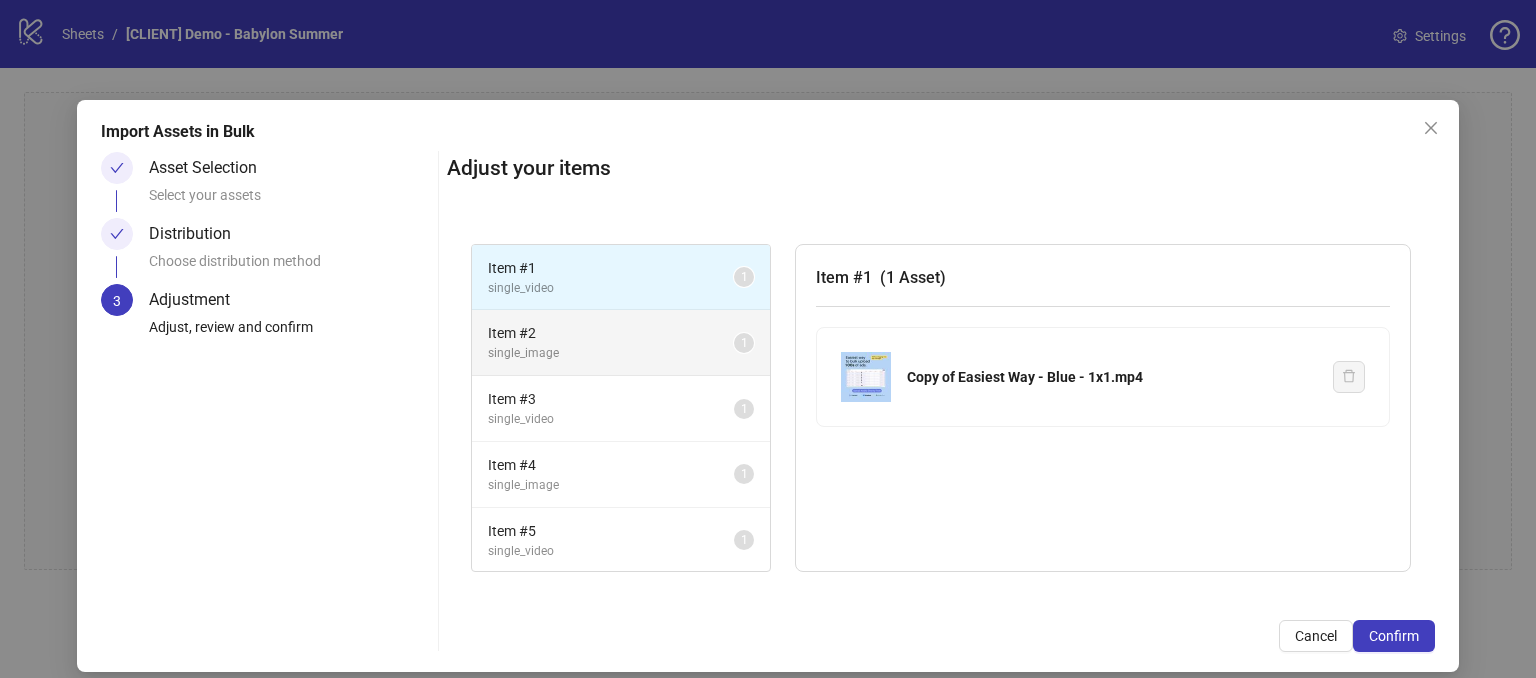 click on "single_image" at bounding box center (611, 353) 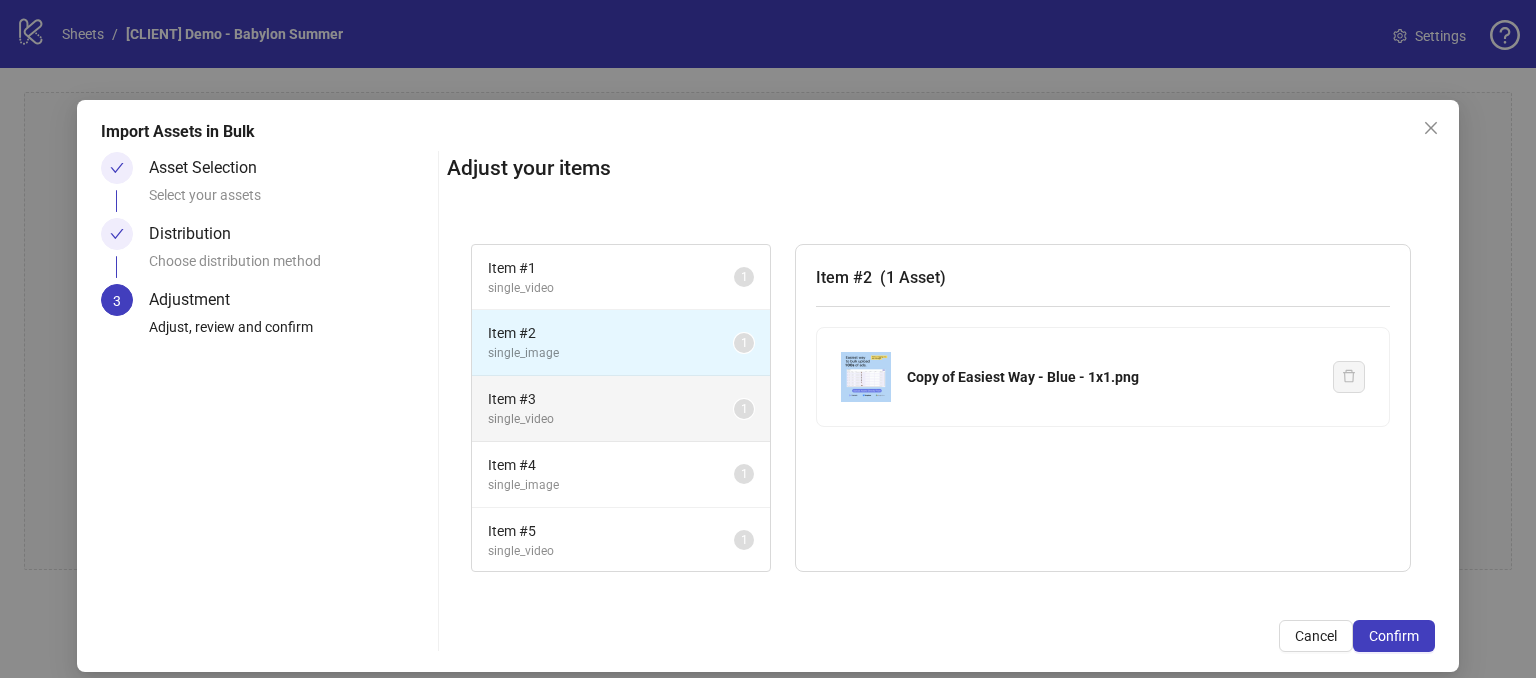 click on "Item # [NUMBER] single_video [NUMBER]" at bounding box center (621, 409) 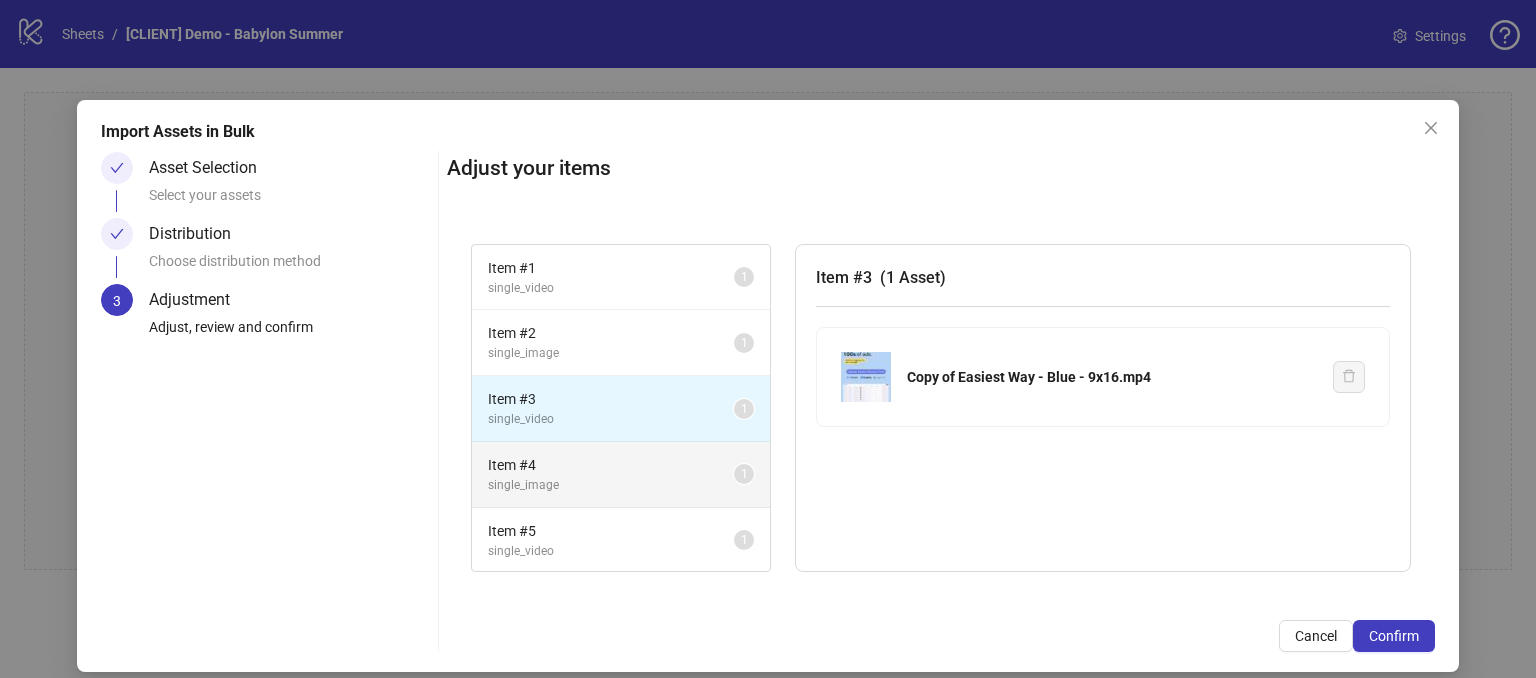 click on "single_image" at bounding box center (611, 485) 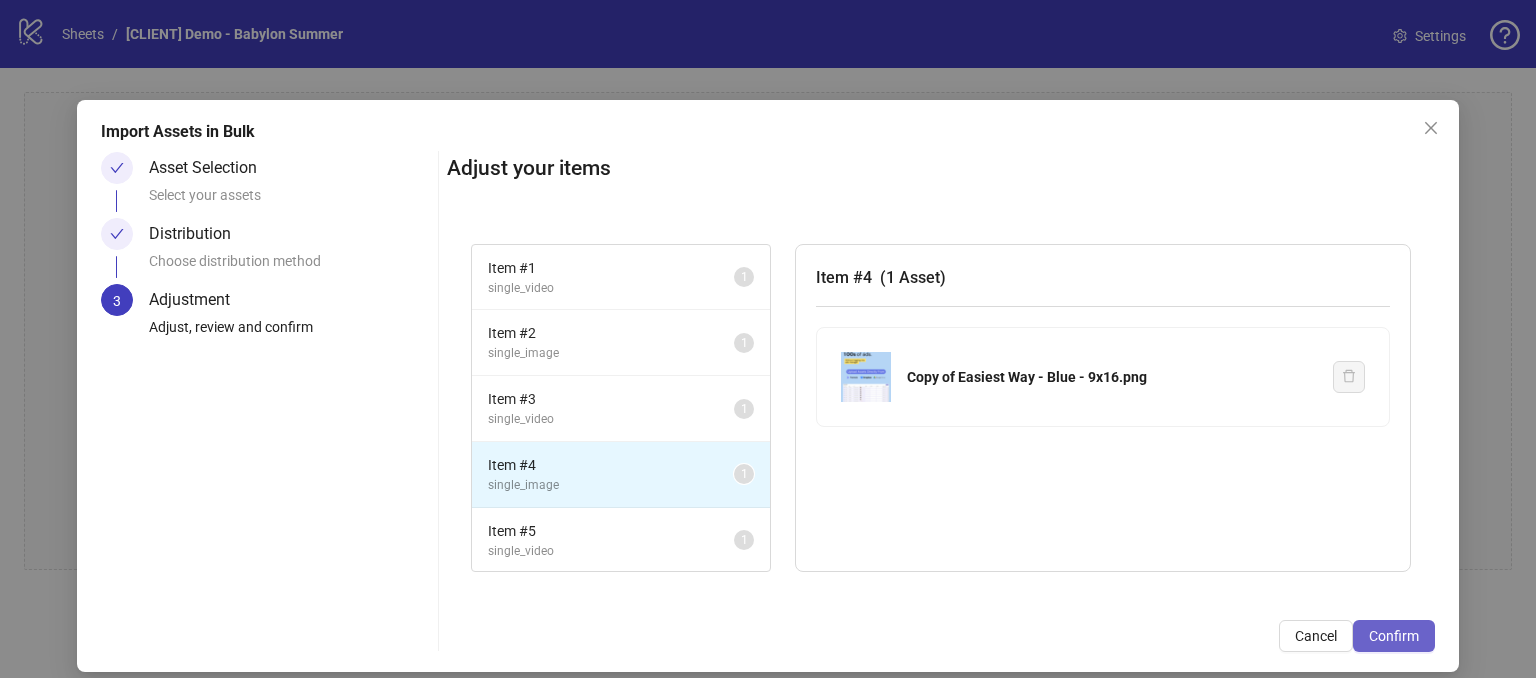 click on "Confirm" at bounding box center [1394, 636] 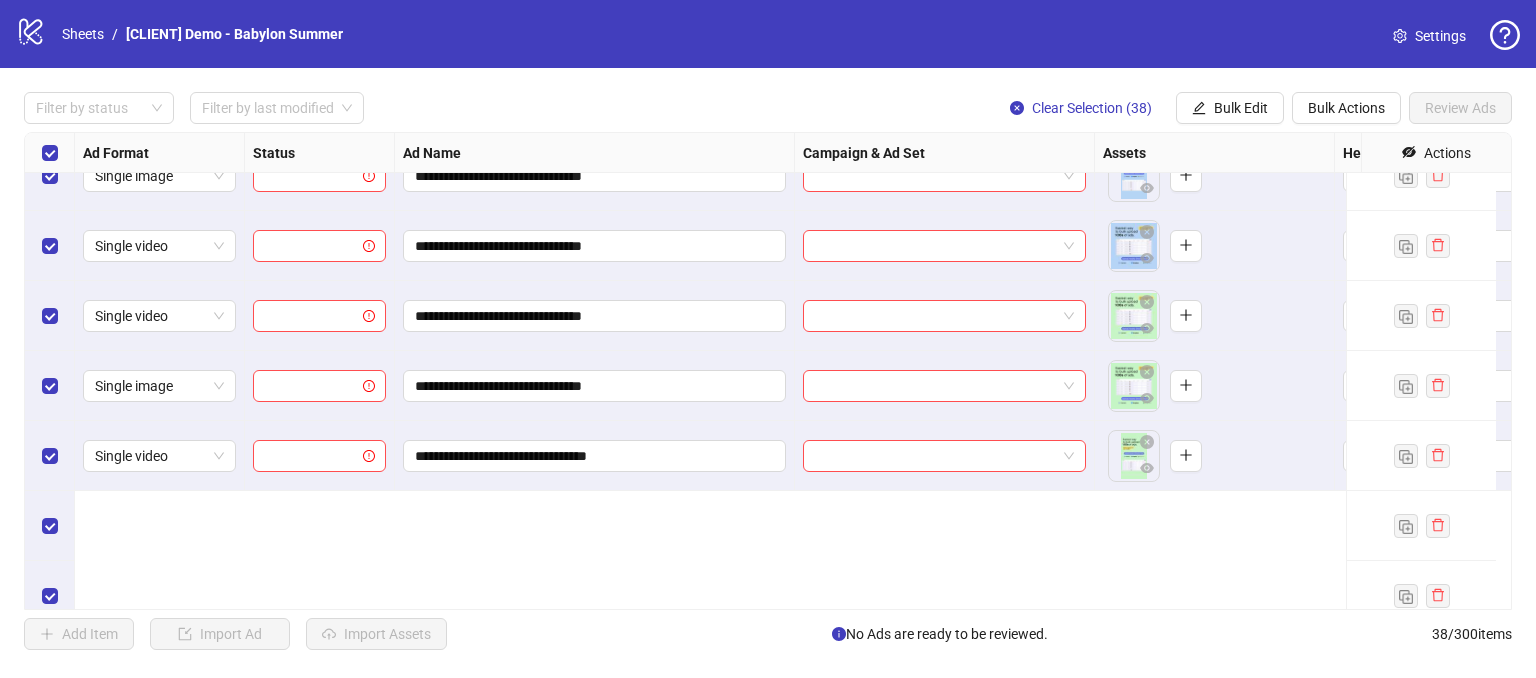 scroll, scrollTop: 0, scrollLeft: 0, axis: both 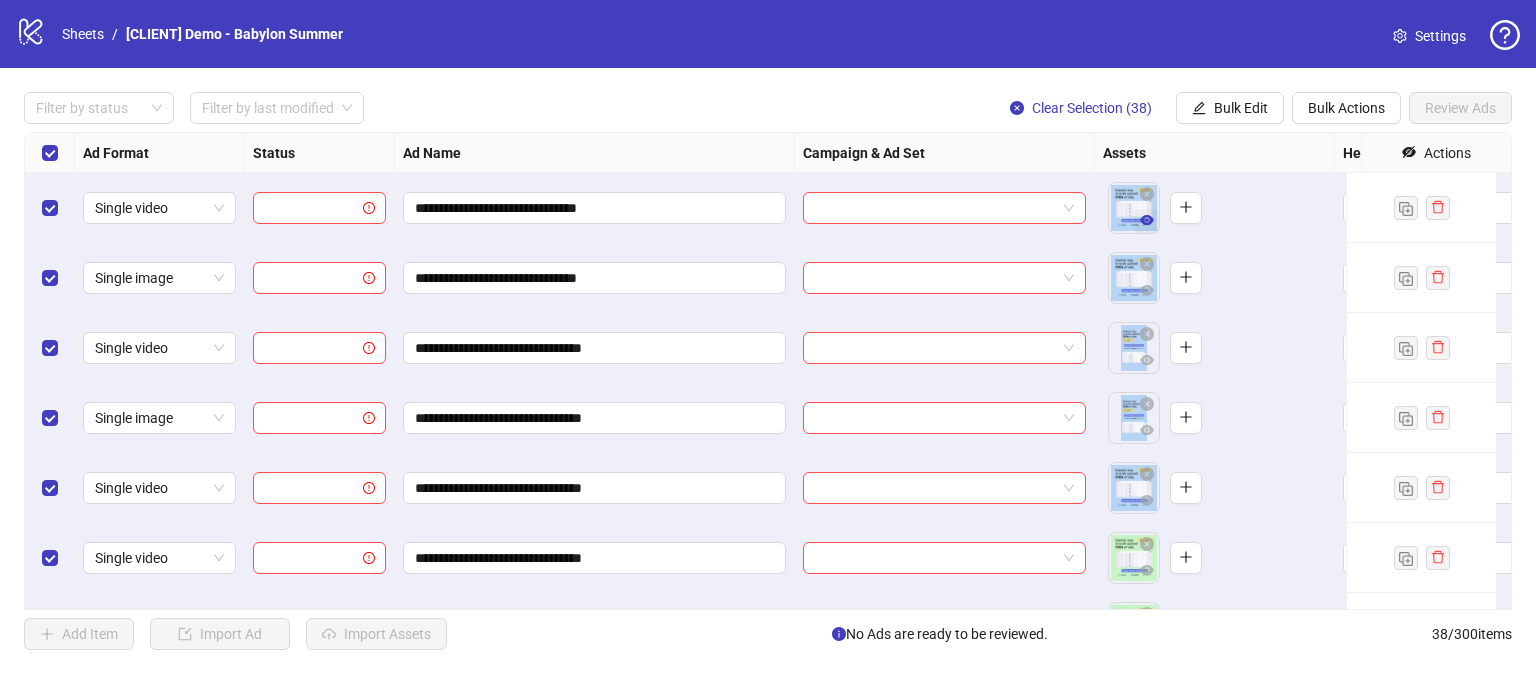 click 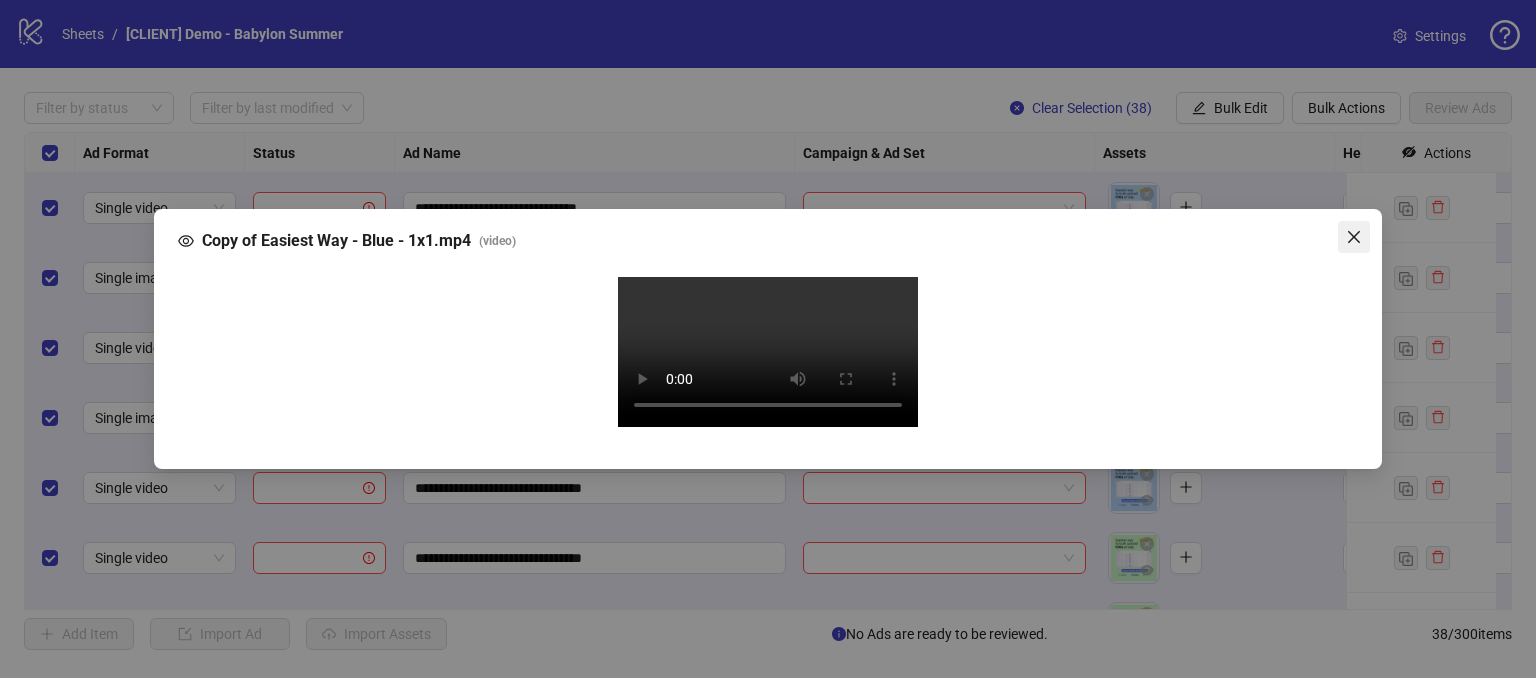 click 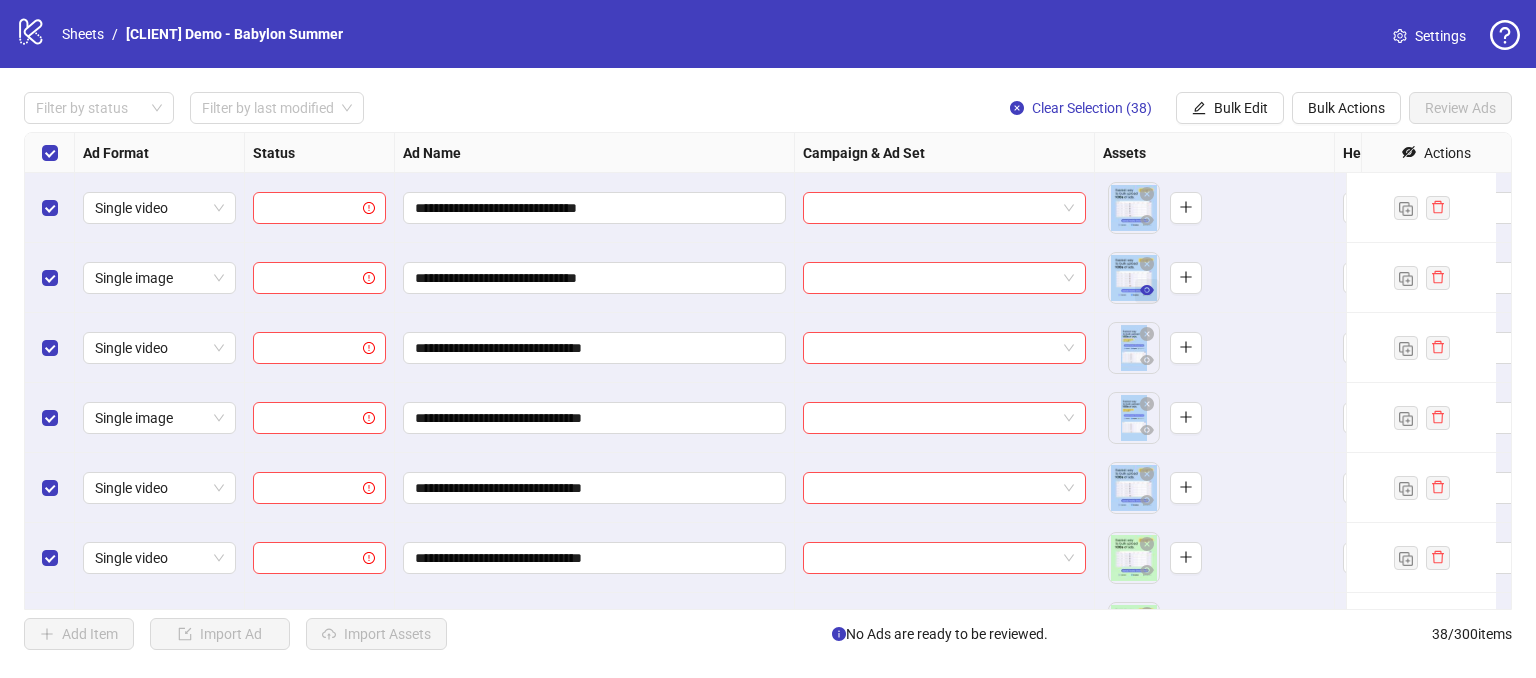 click 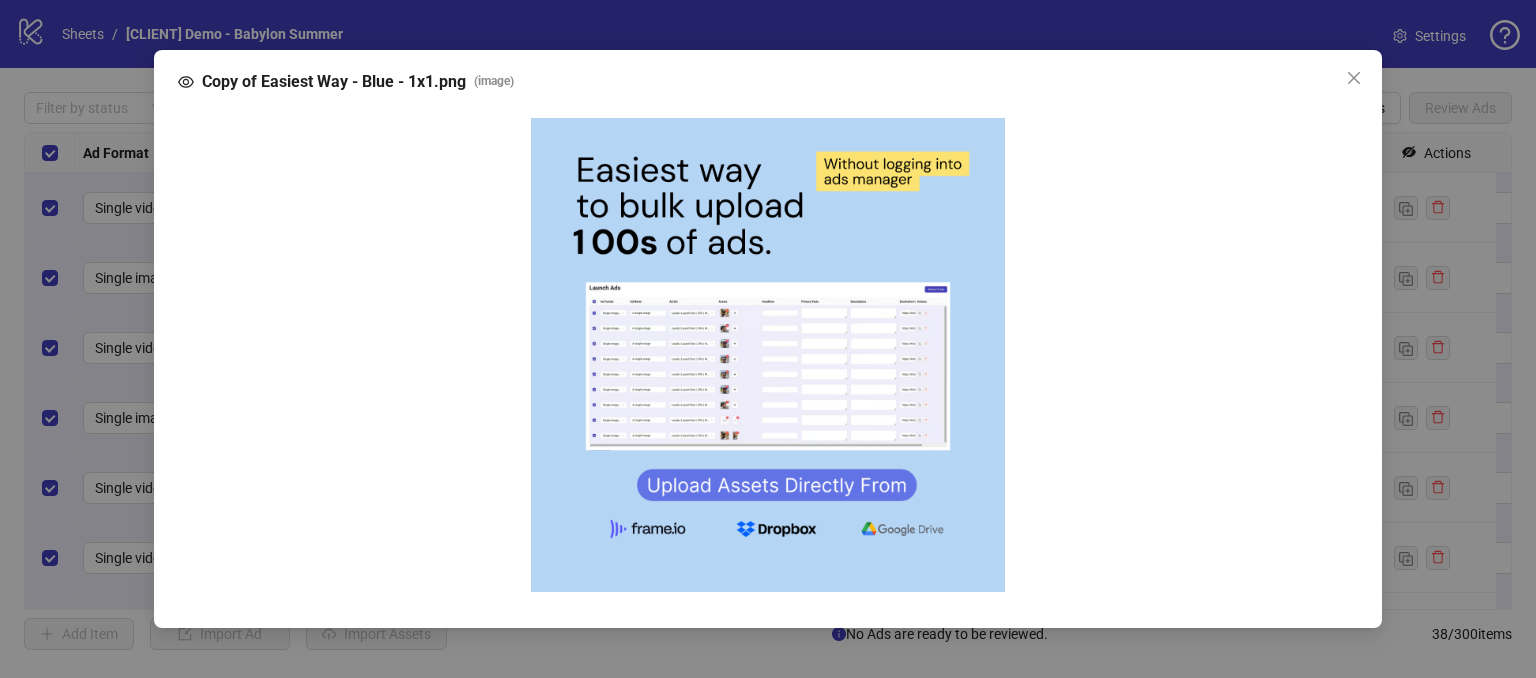 drag, startPoint x: 784, startPoint y: 359, endPoint x: 928, endPoint y: 329, distance: 147.09181 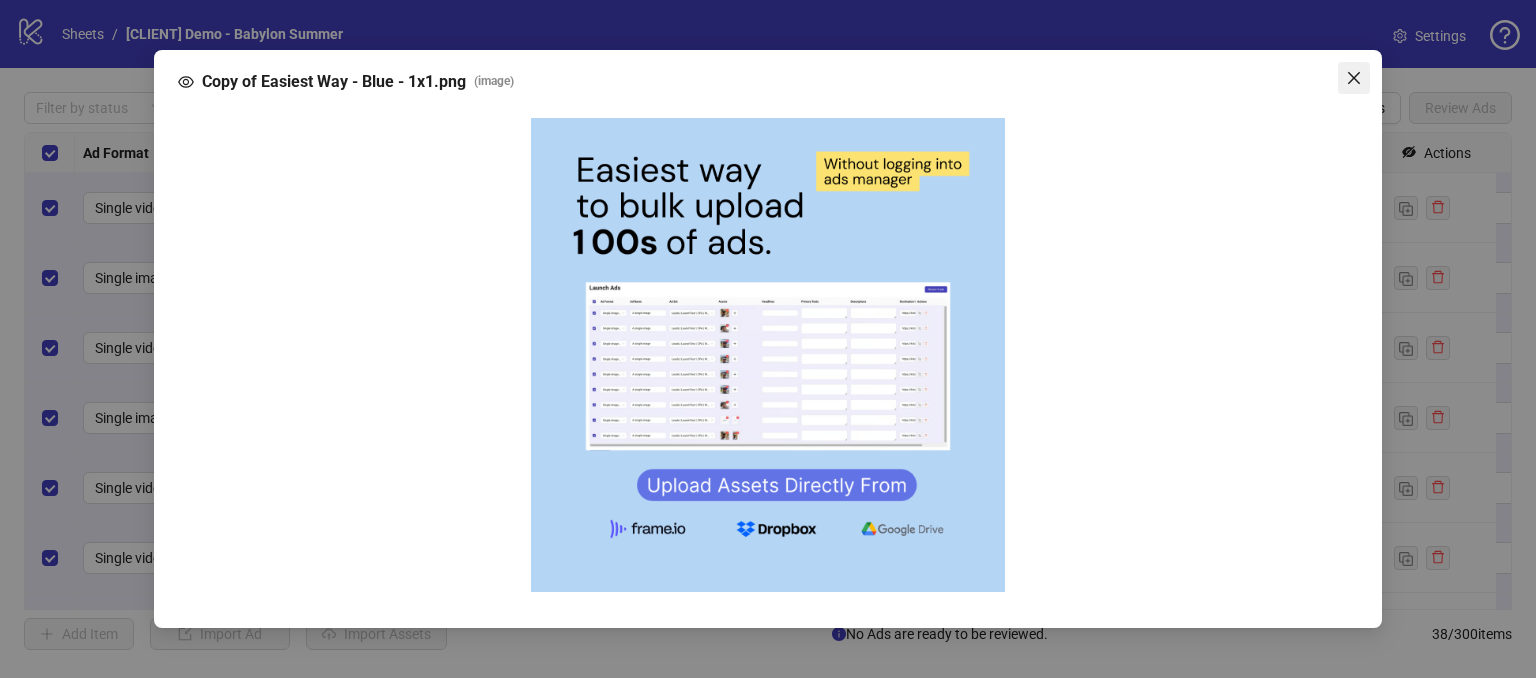 click 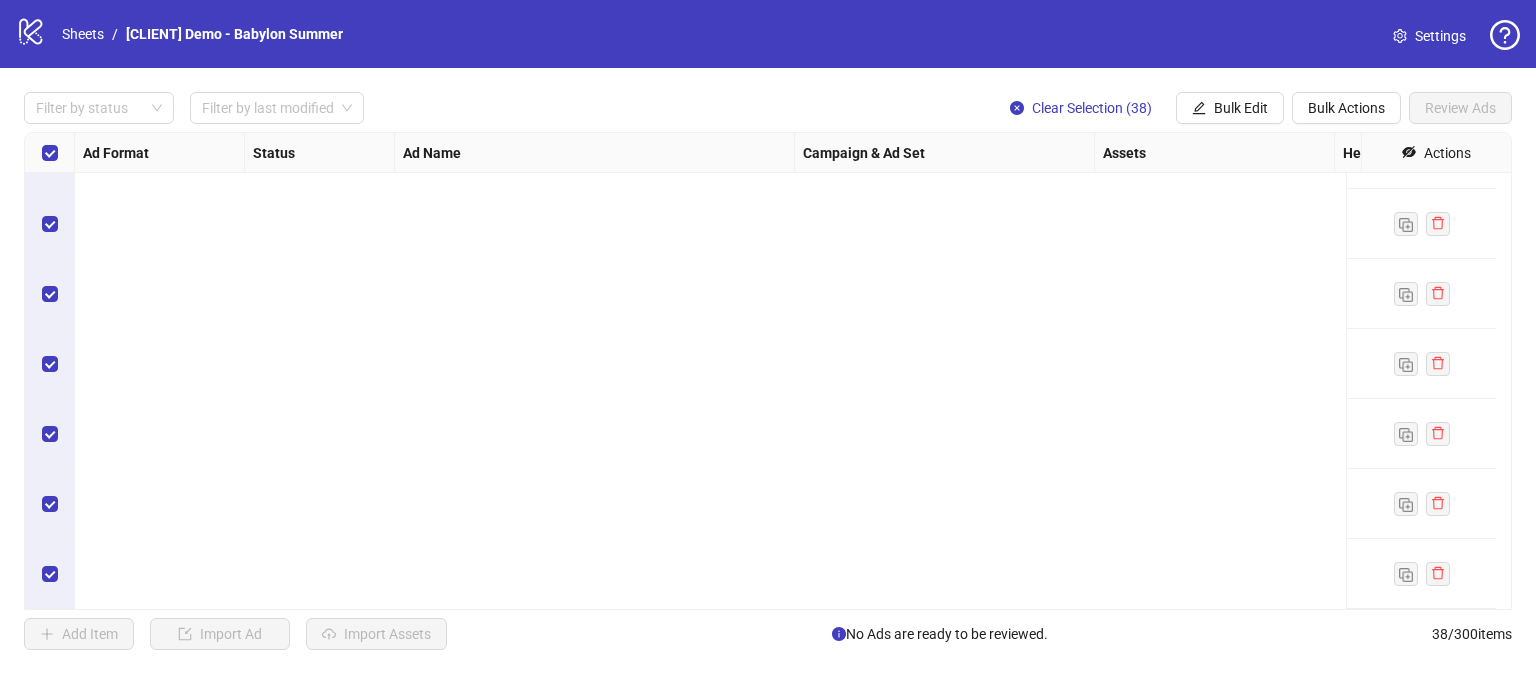 scroll, scrollTop: 0, scrollLeft: 0, axis: both 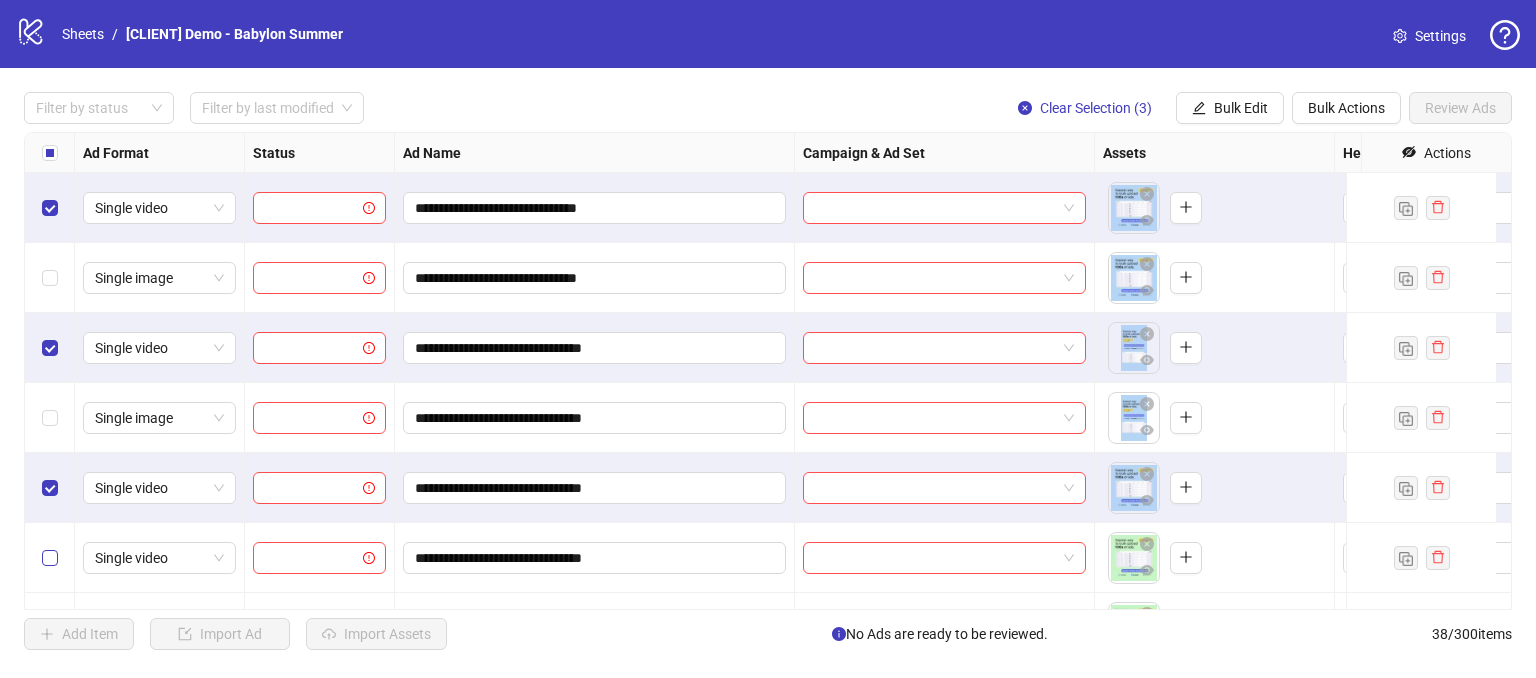 click at bounding box center (50, 558) 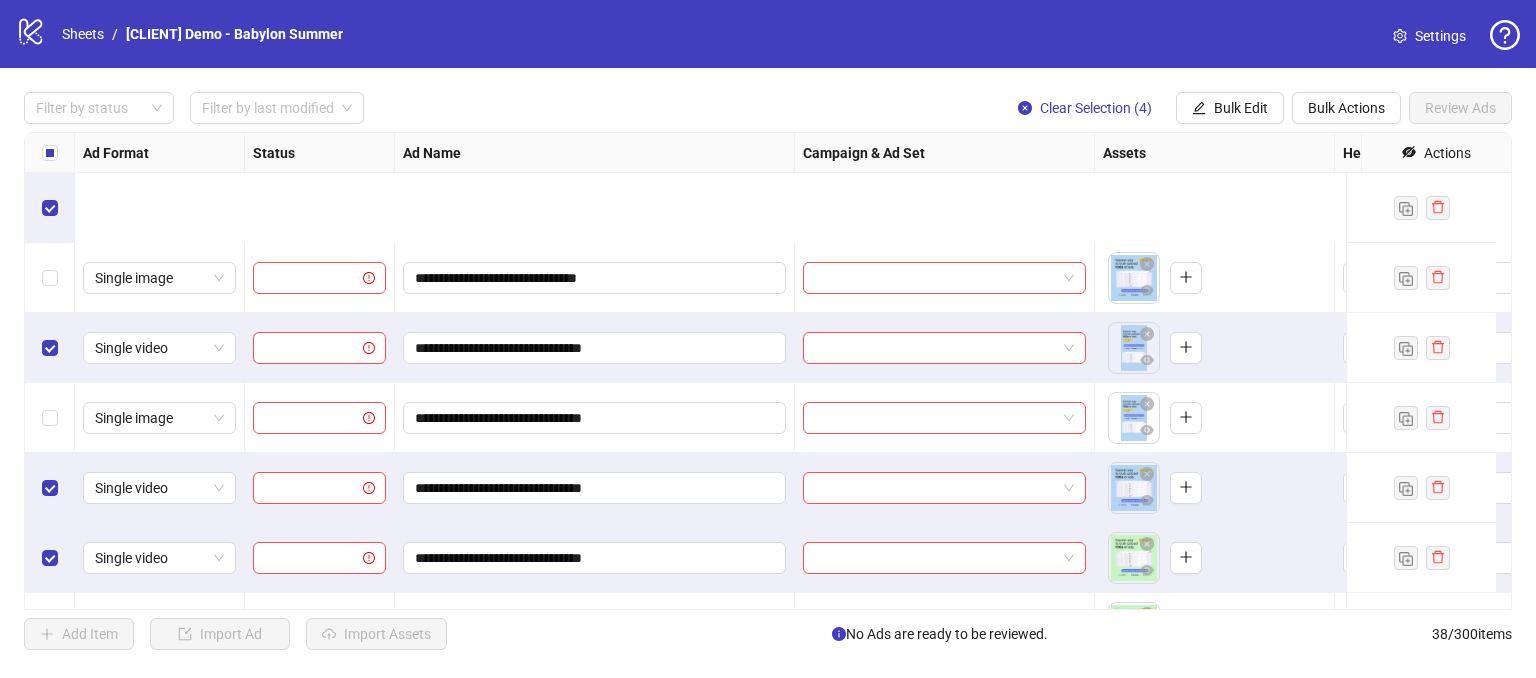 scroll, scrollTop: 200, scrollLeft: 0, axis: vertical 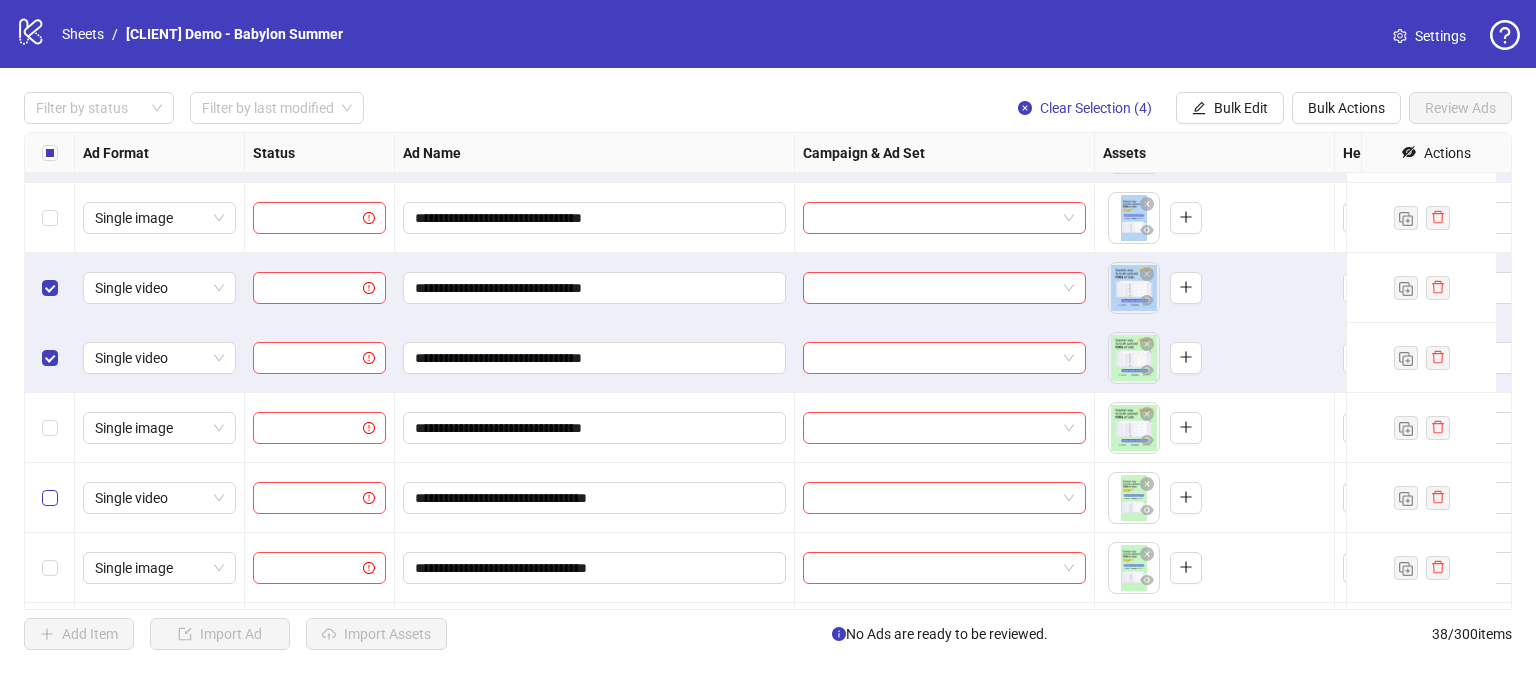 click at bounding box center [50, 498] 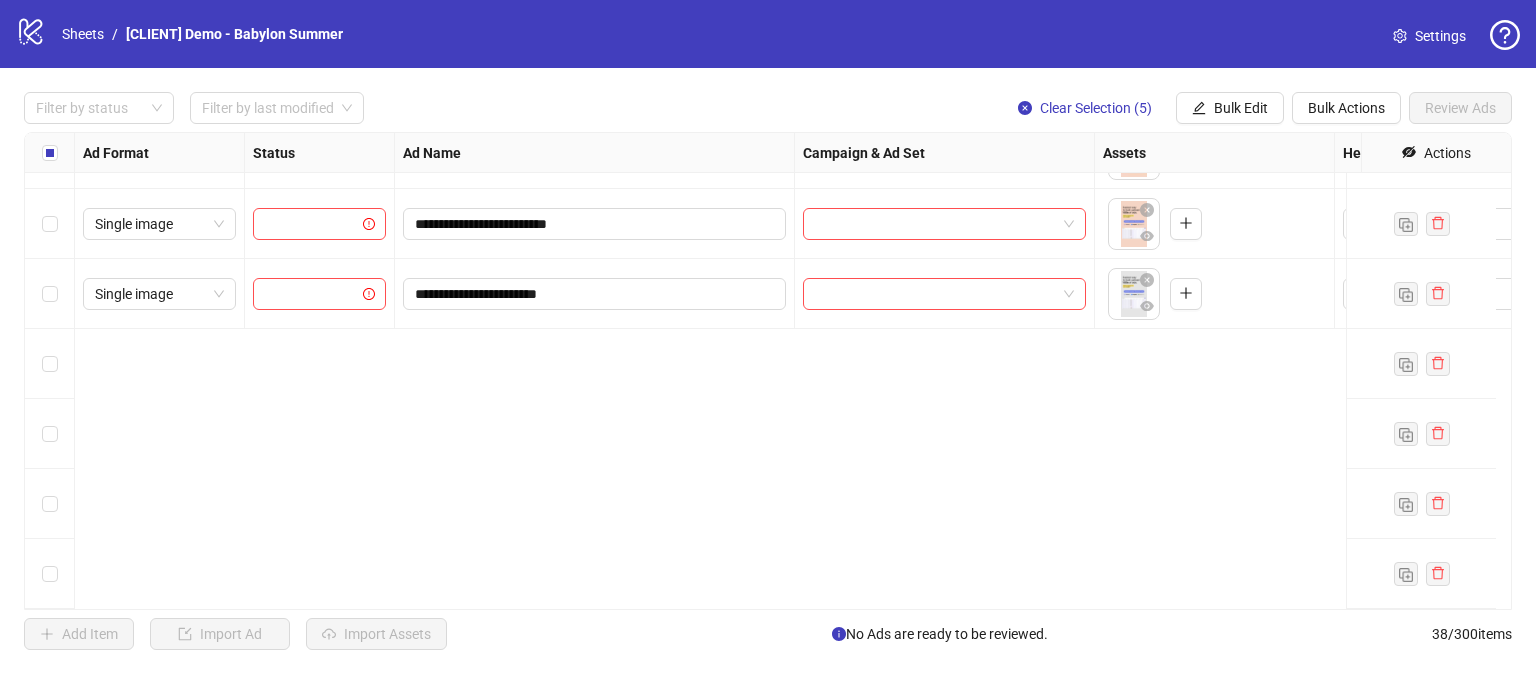 scroll, scrollTop: 1838, scrollLeft: 0, axis: vertical 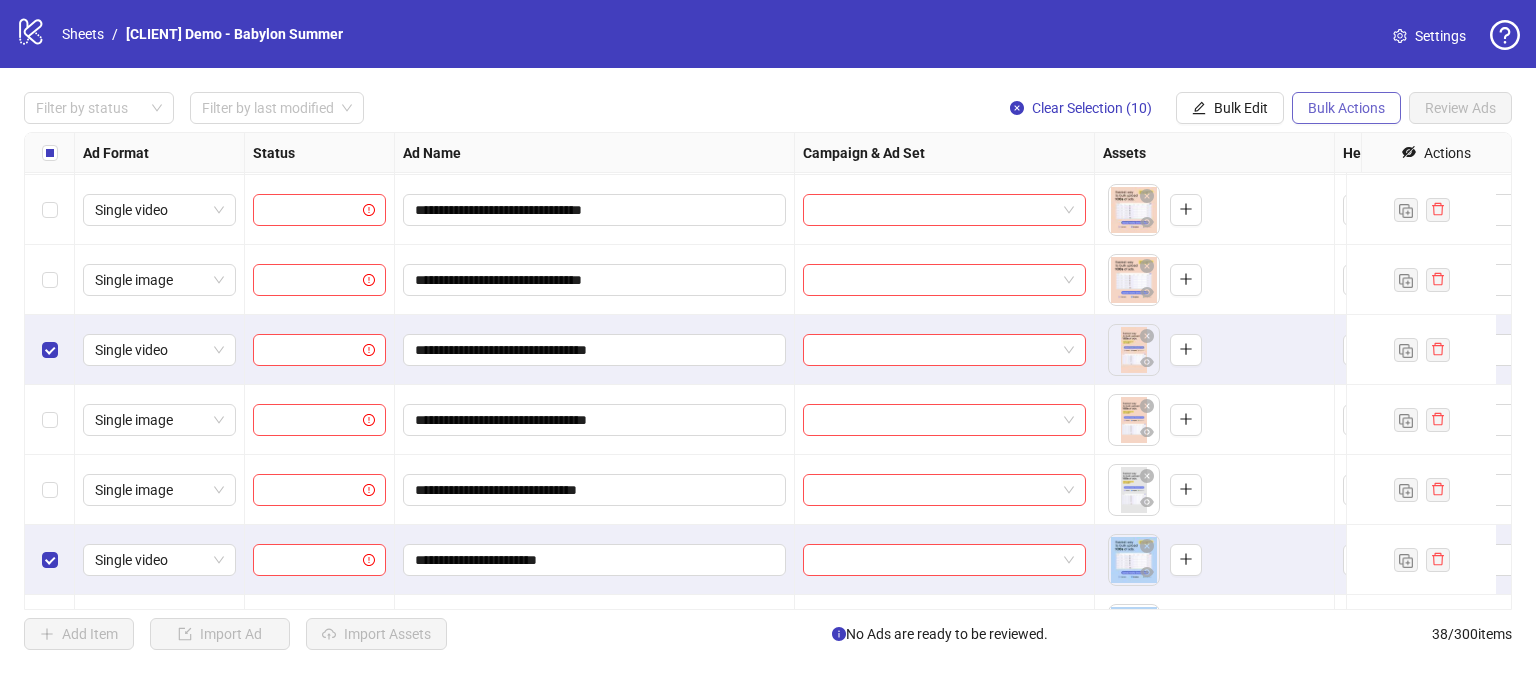 click on "Bulk Actions" at bounding box center [1346, 108] 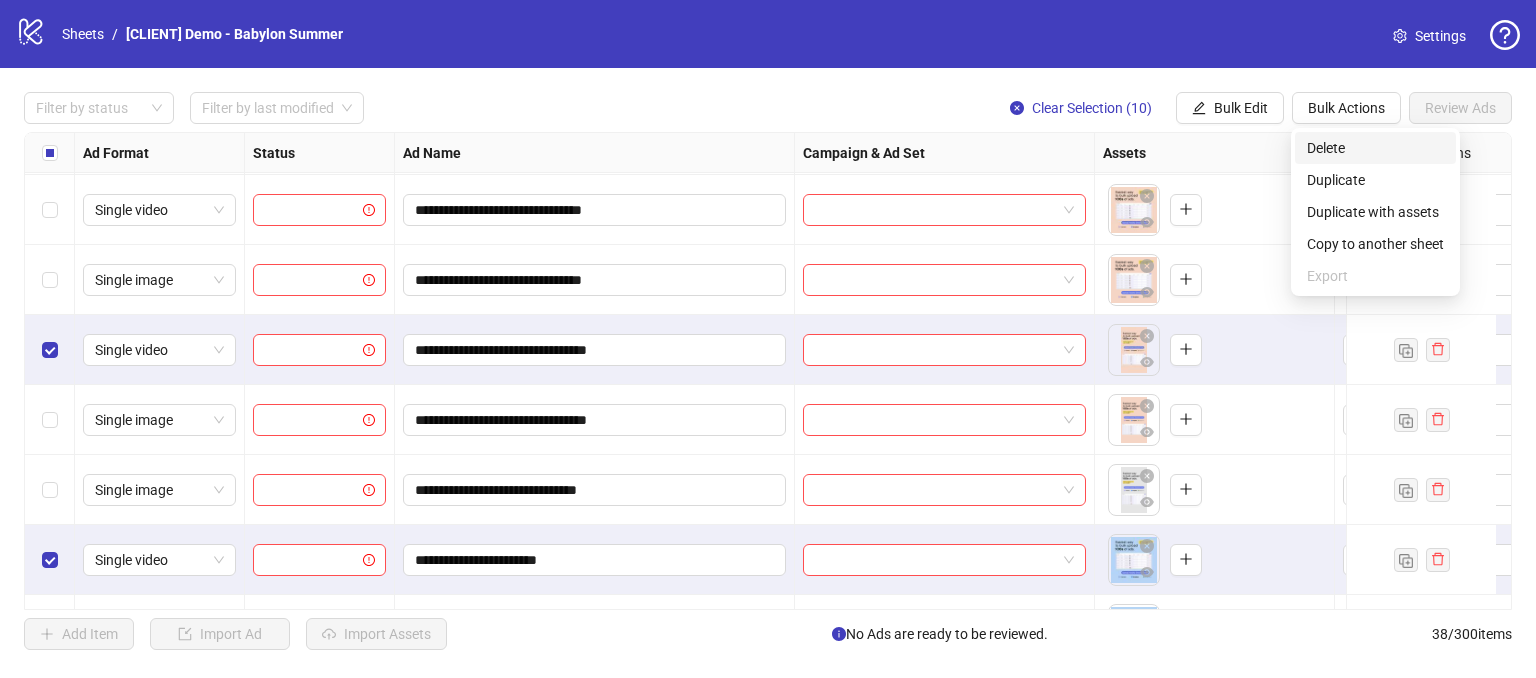 click on "Delete" at bounding box center (1375, 148) 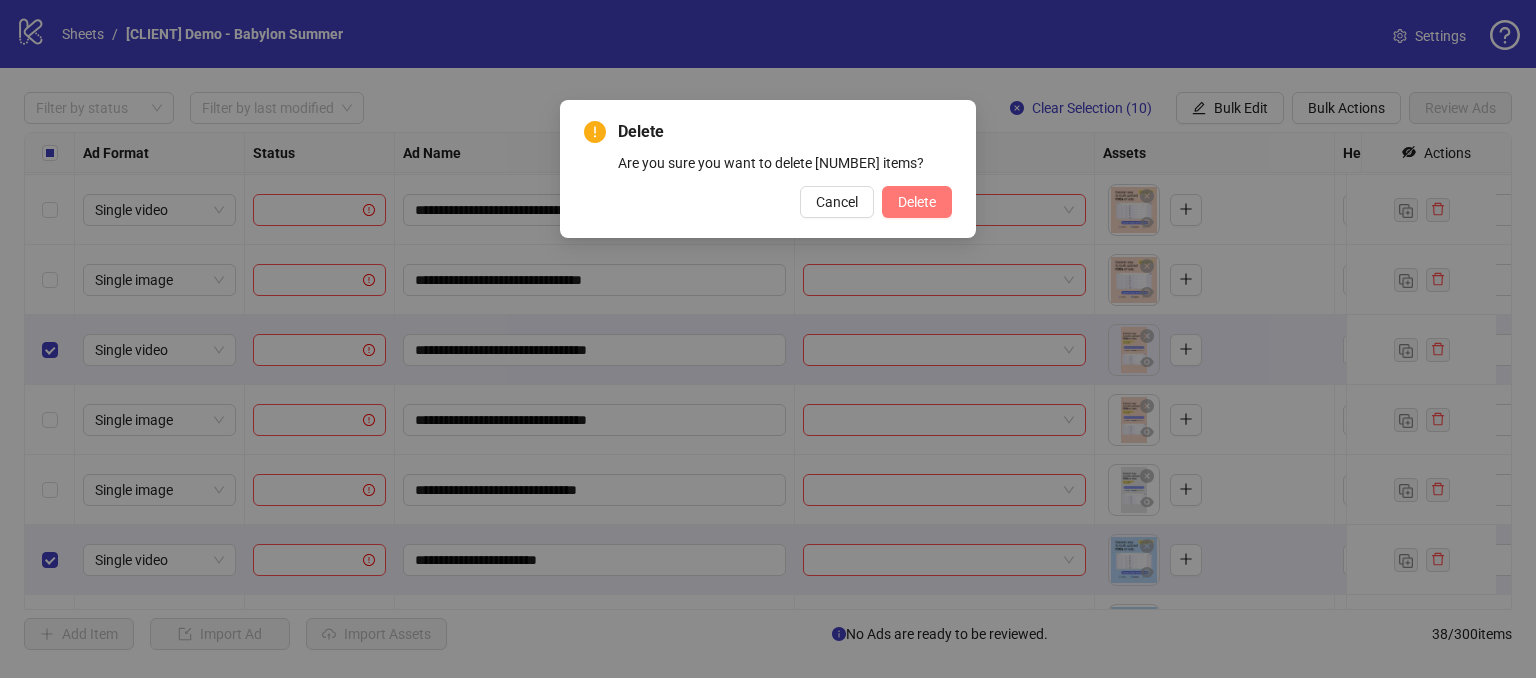 click on "Delete" at bounding box center (917, 202) 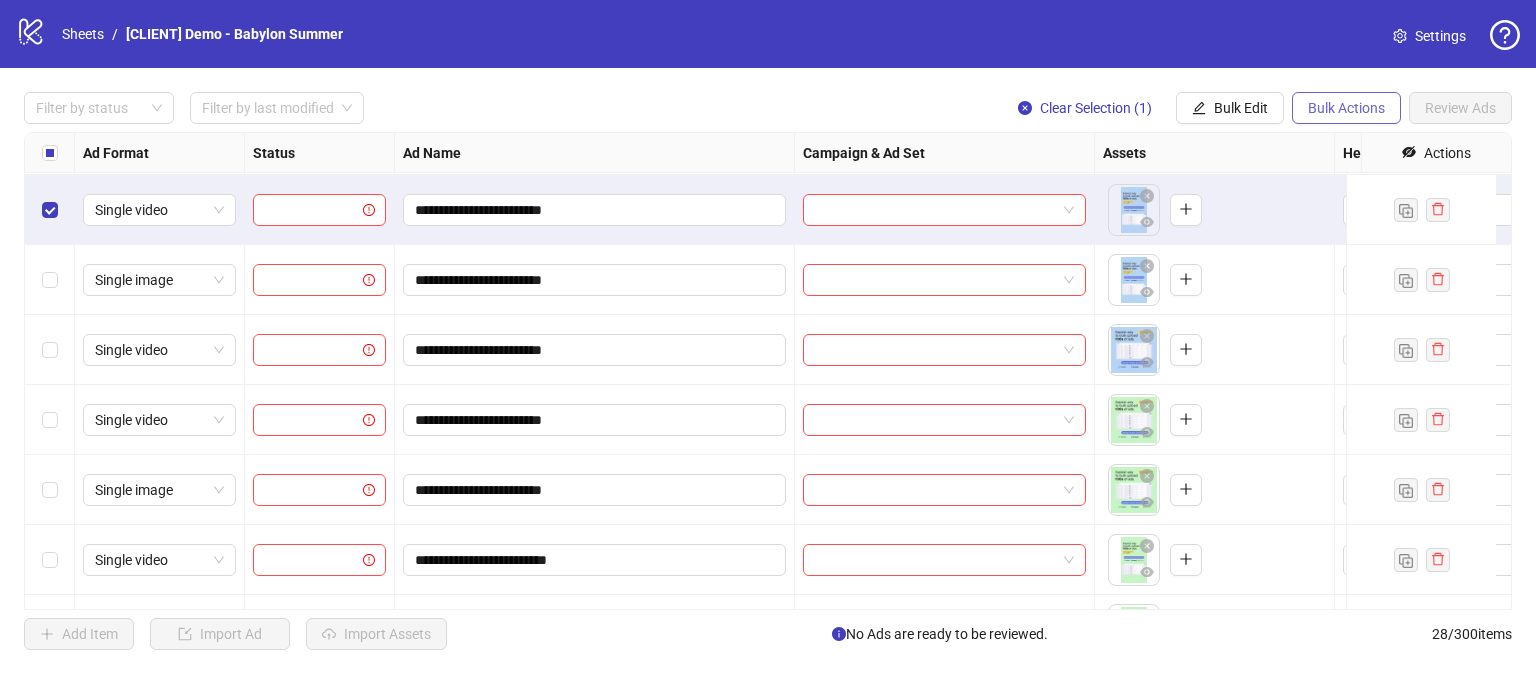 click on "Bulk Actions" at bounding box center (1346, 108) 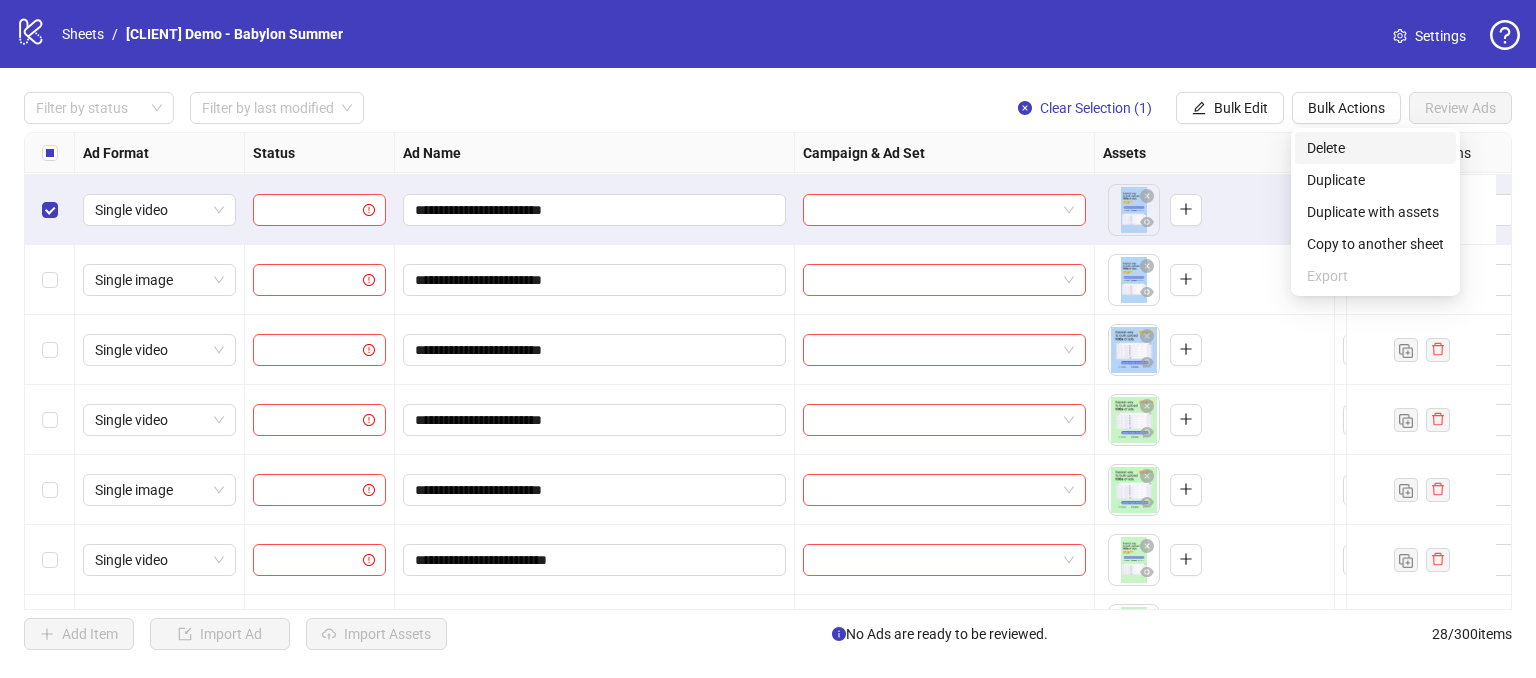 click on "Delete" at bounding box center [1375, 148] 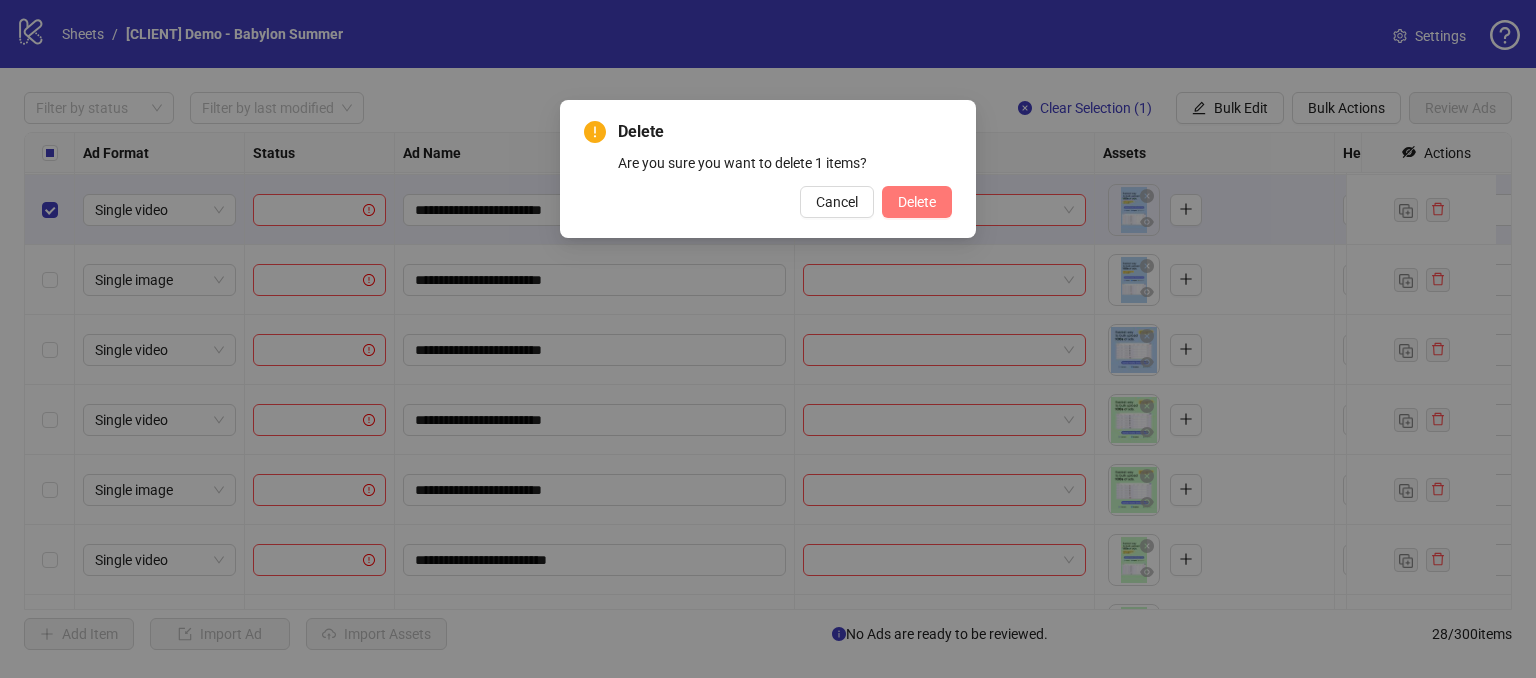 click on "Delete" at bounding box center (917, 202) 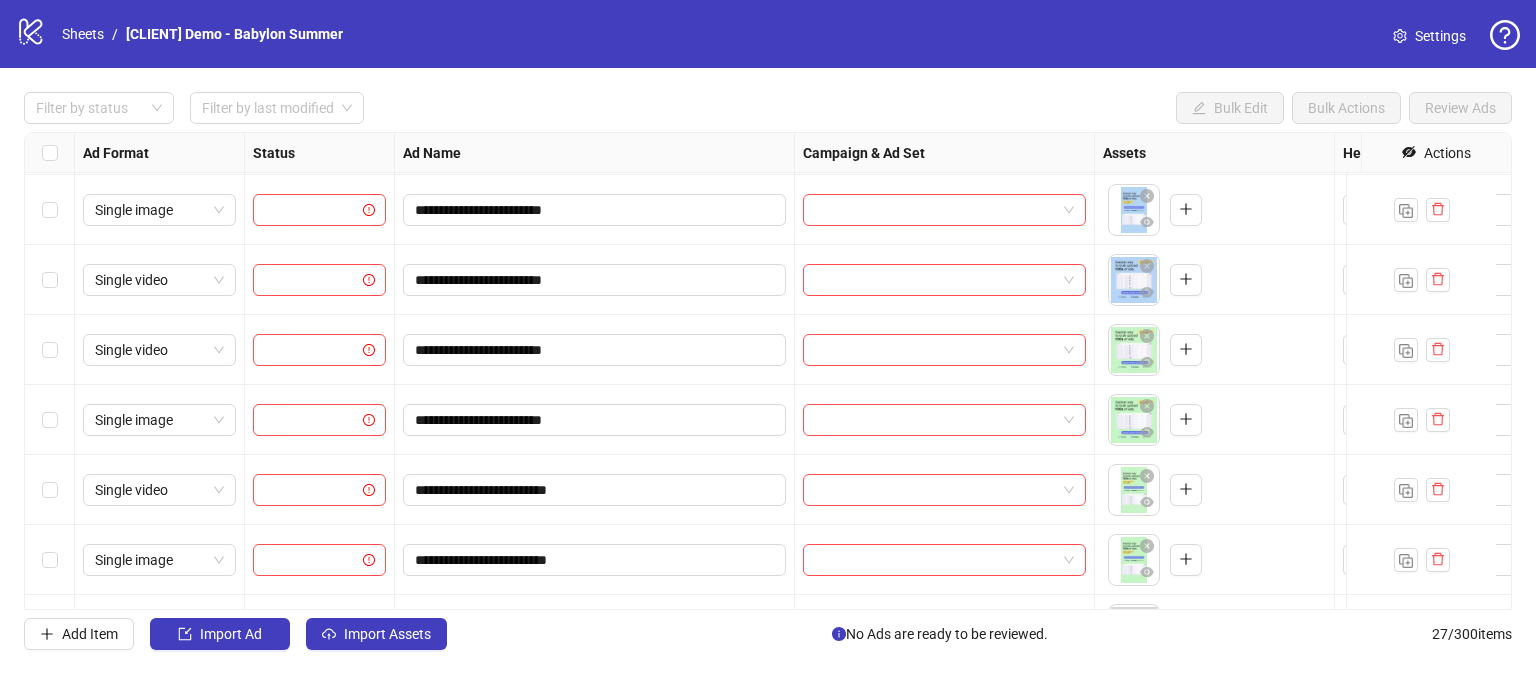 drag, startPoint x: 39, startPoint y: 349, endPoint x: 63, endPoint y: 267, distance: 85.44004 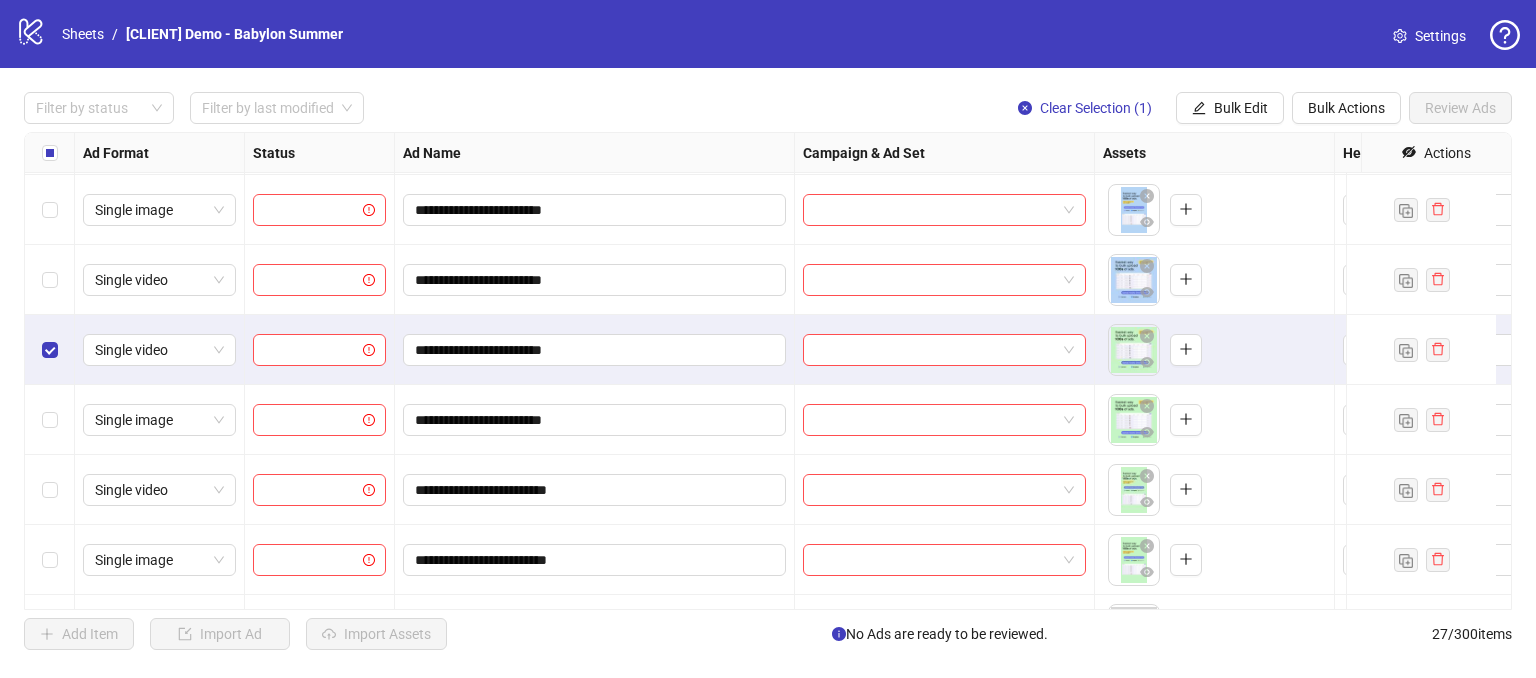 click at bounding box center (50, 280) 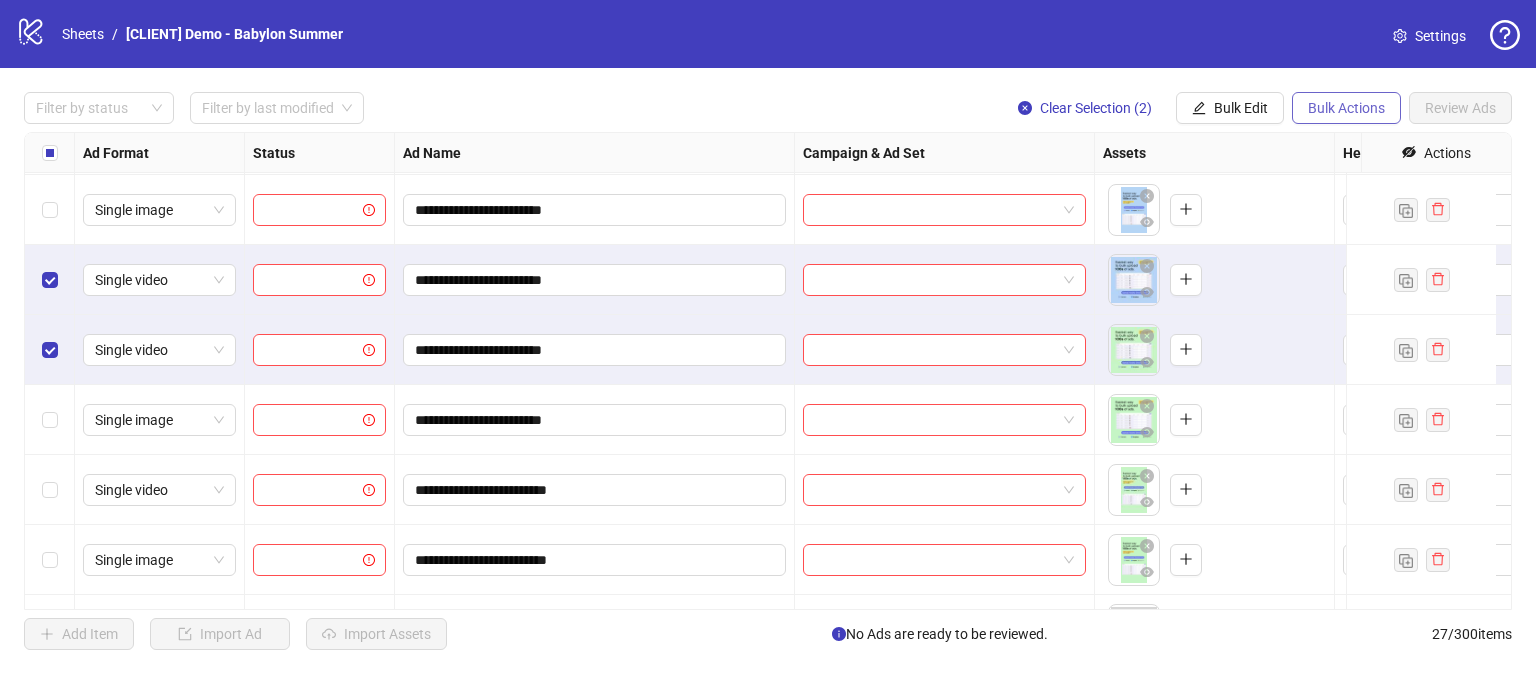 click on "Bulk Actions" at bounding box center [1346, 108] 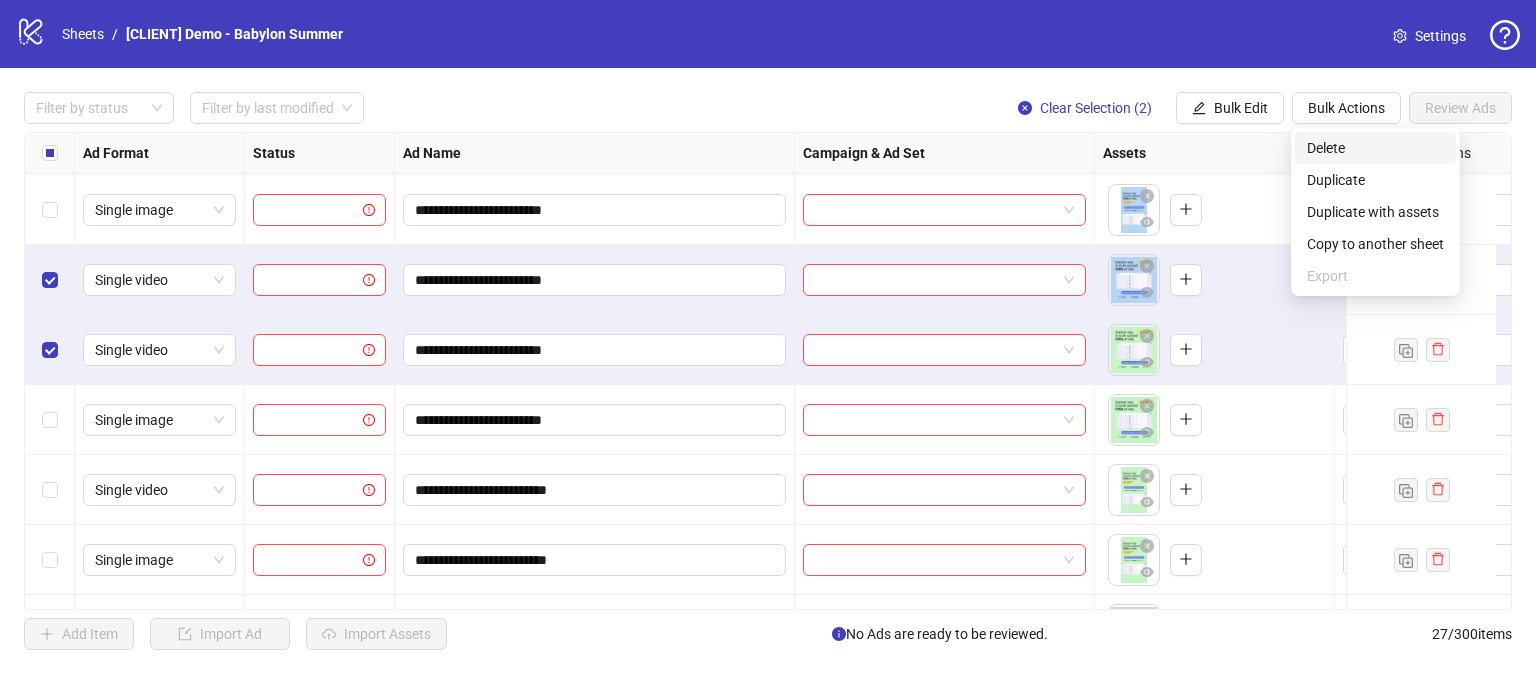 click on "Delete" at bounding box center [1375, 148] 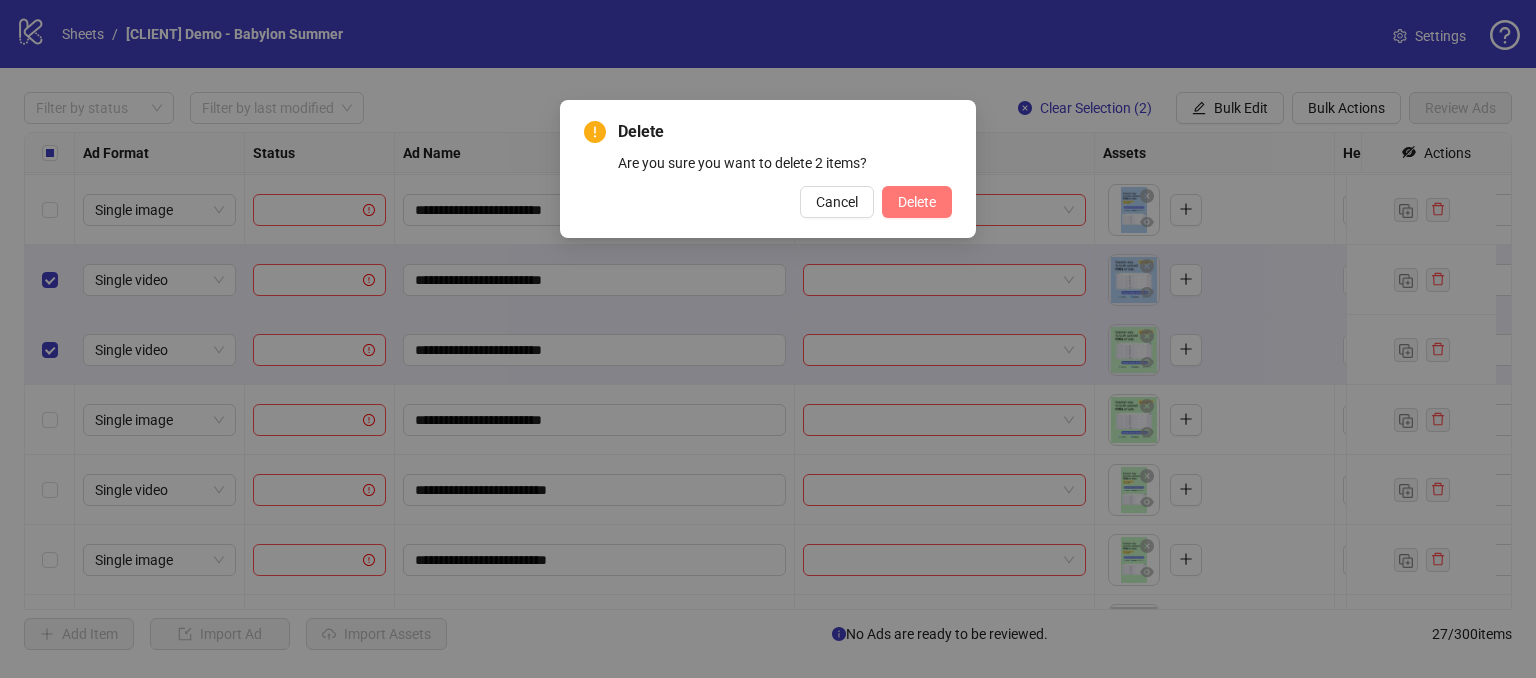 click on "Delete" at bounding box center (917, 202) 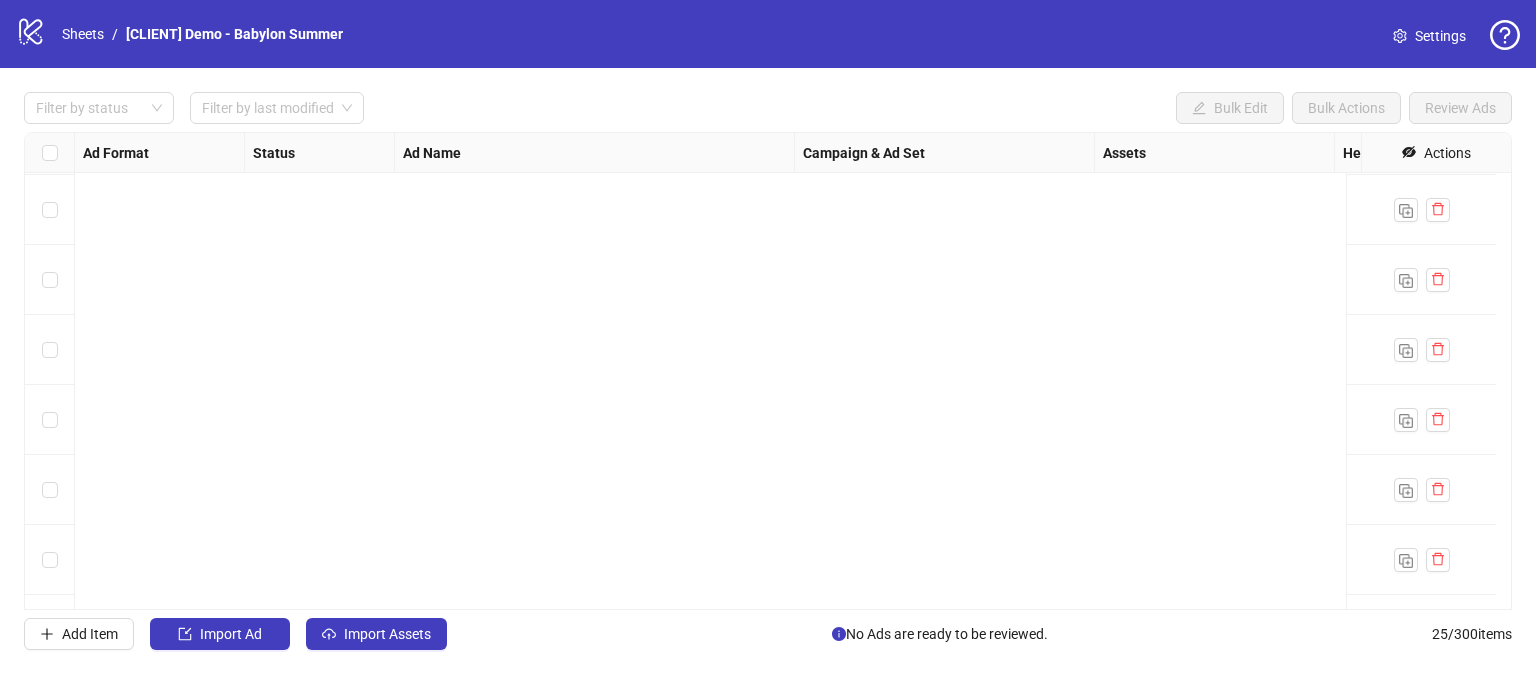 scroll, scrollTop: 0, scrollLeft: 0, axis: both 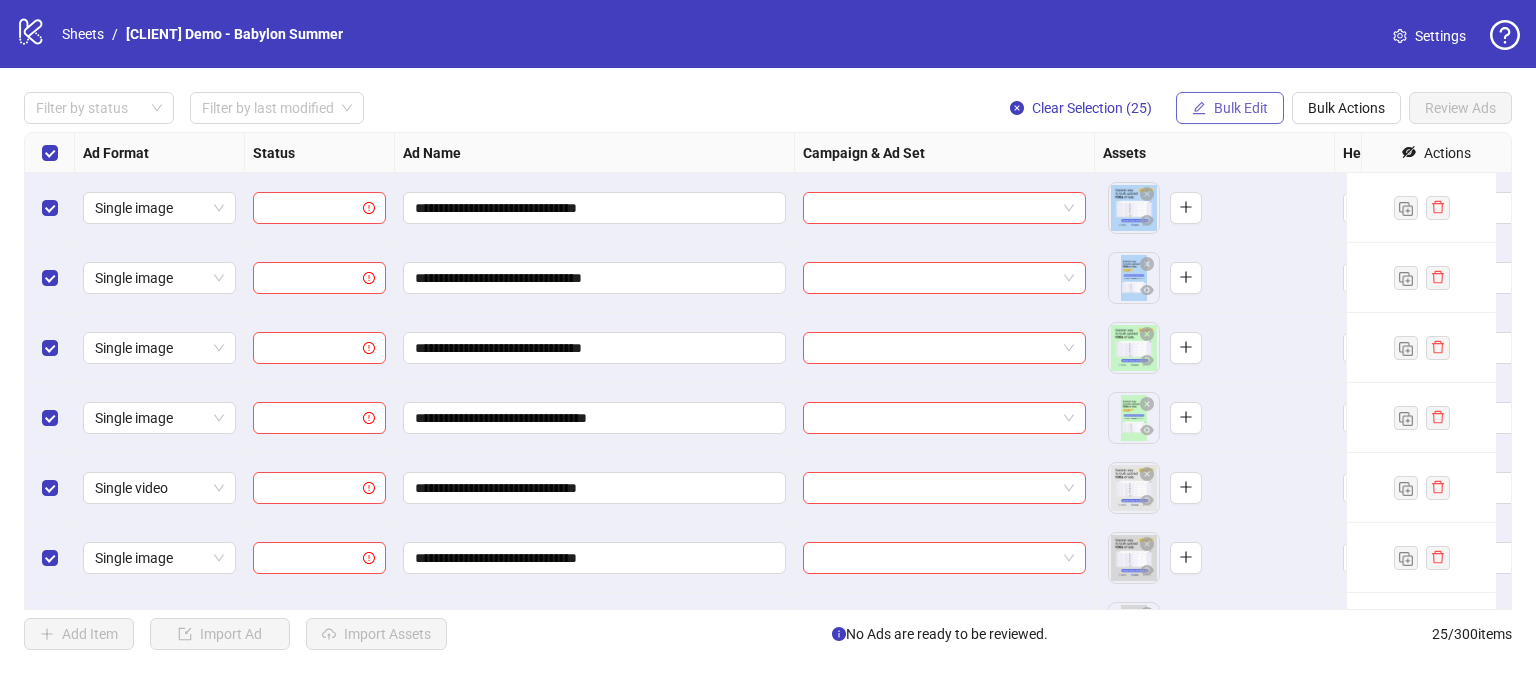 click on "Bulk Edit" at bounding box center (1241, 108) 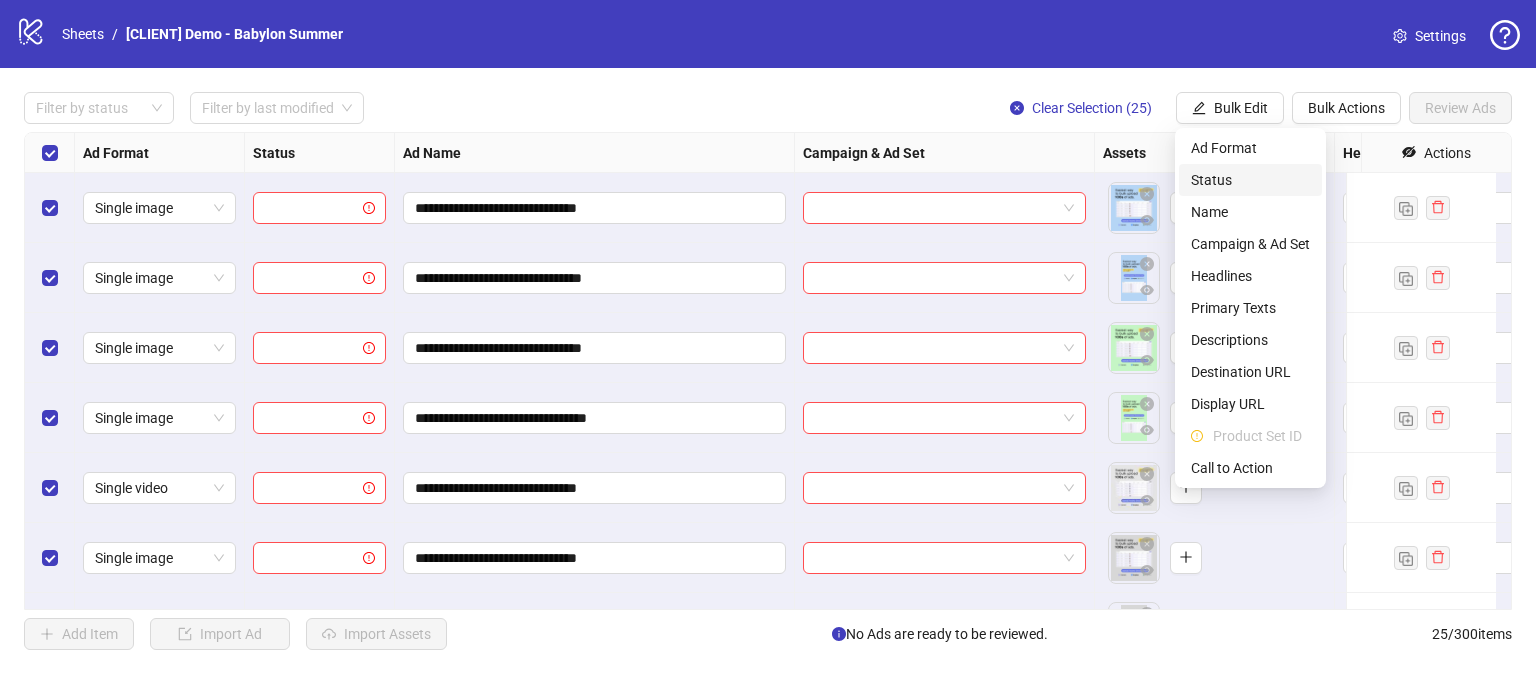 click on "Status" at bounding box center [1250, 180] 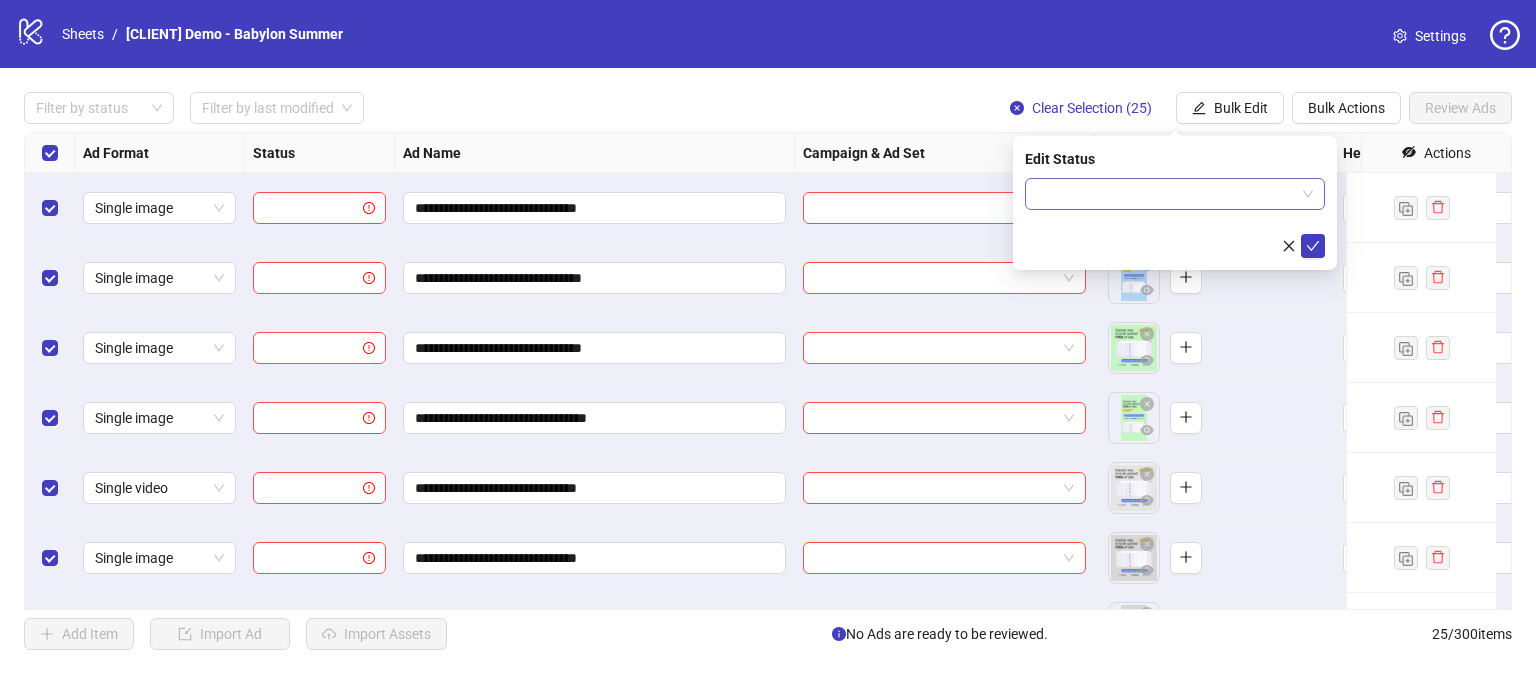 click at bounding box center [1166, 194] 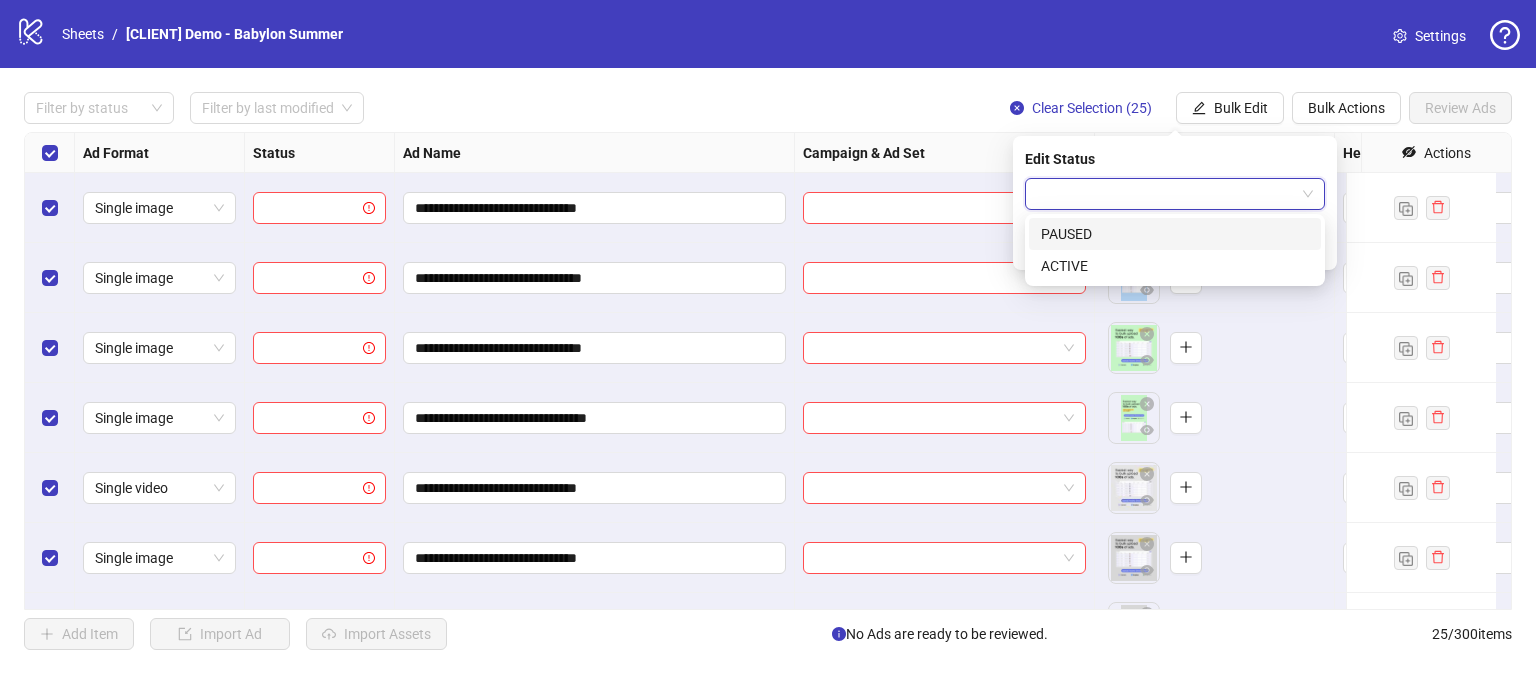 click on "PAUSED" at bounding box center [1175, 234] 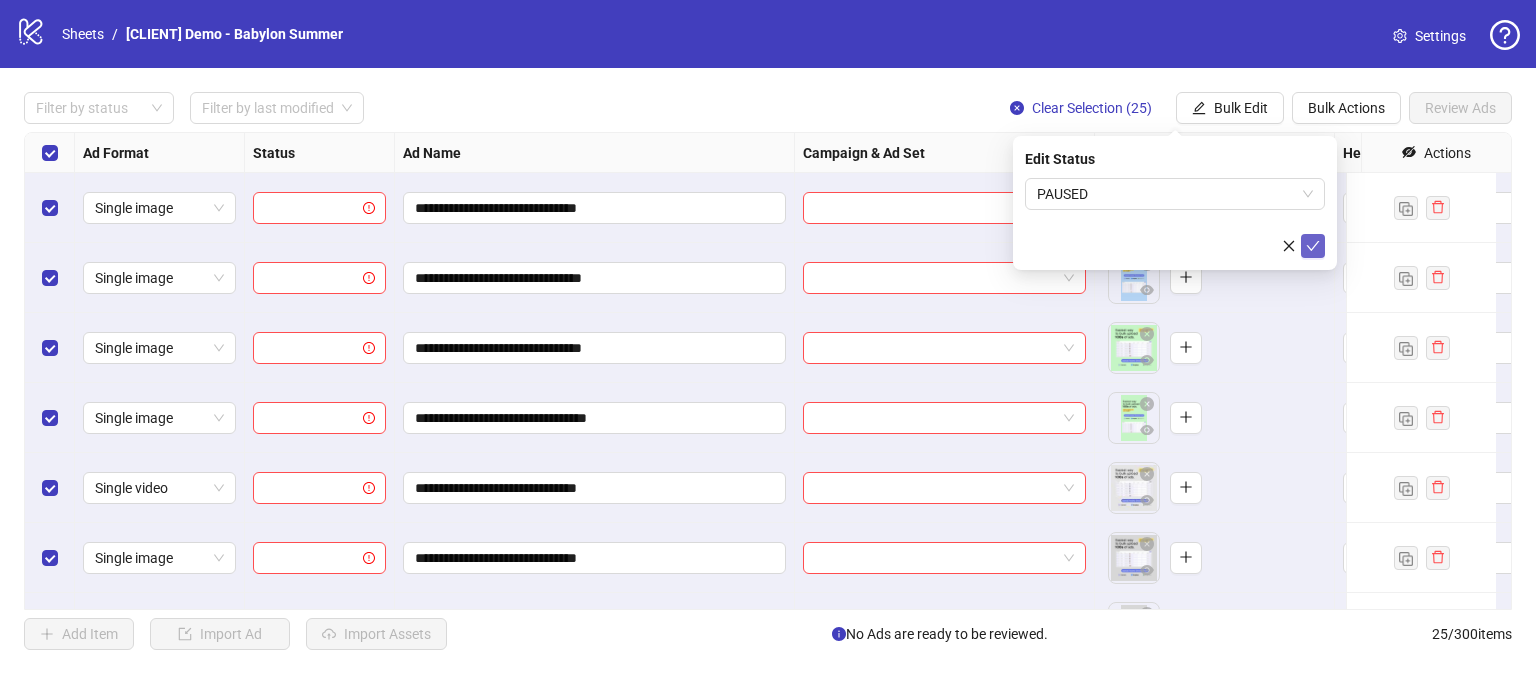 click 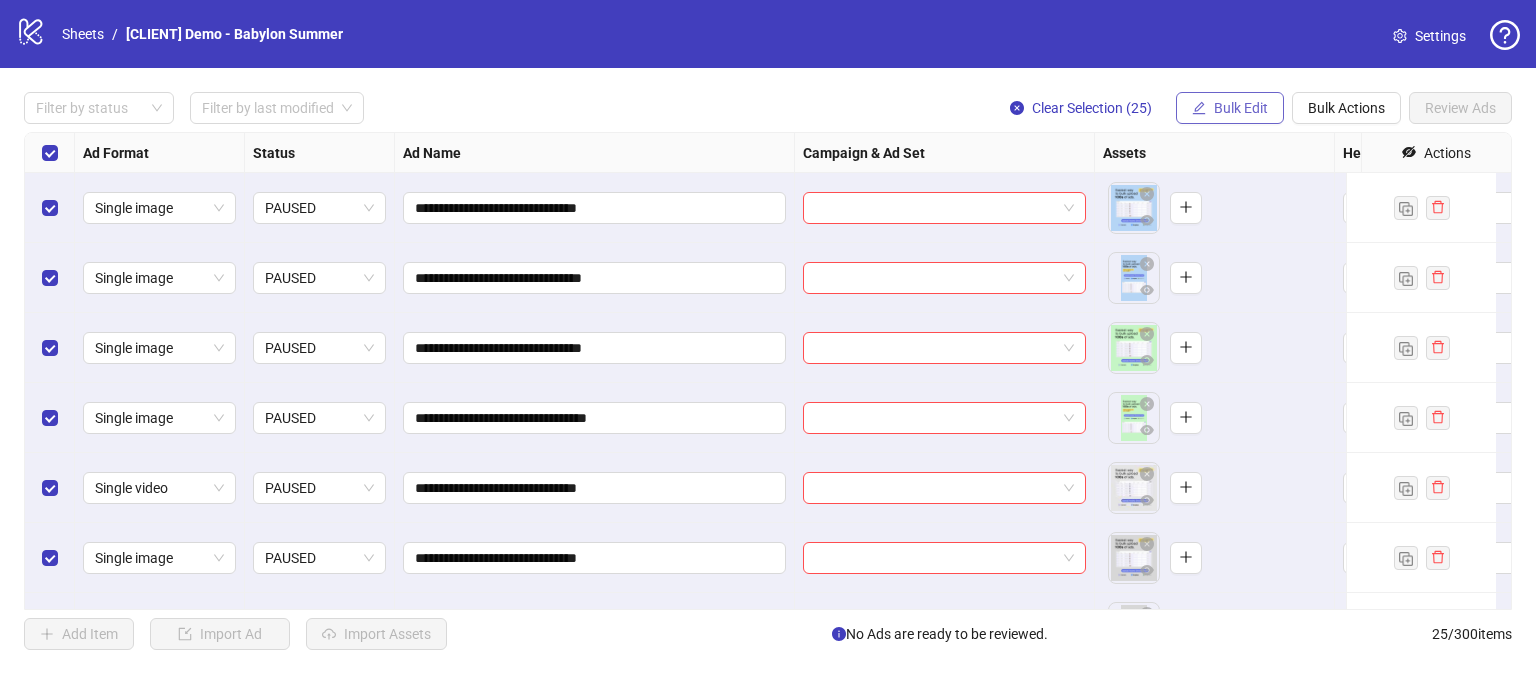 click on "Bulk Edit" at bounding box center (1241, 108) 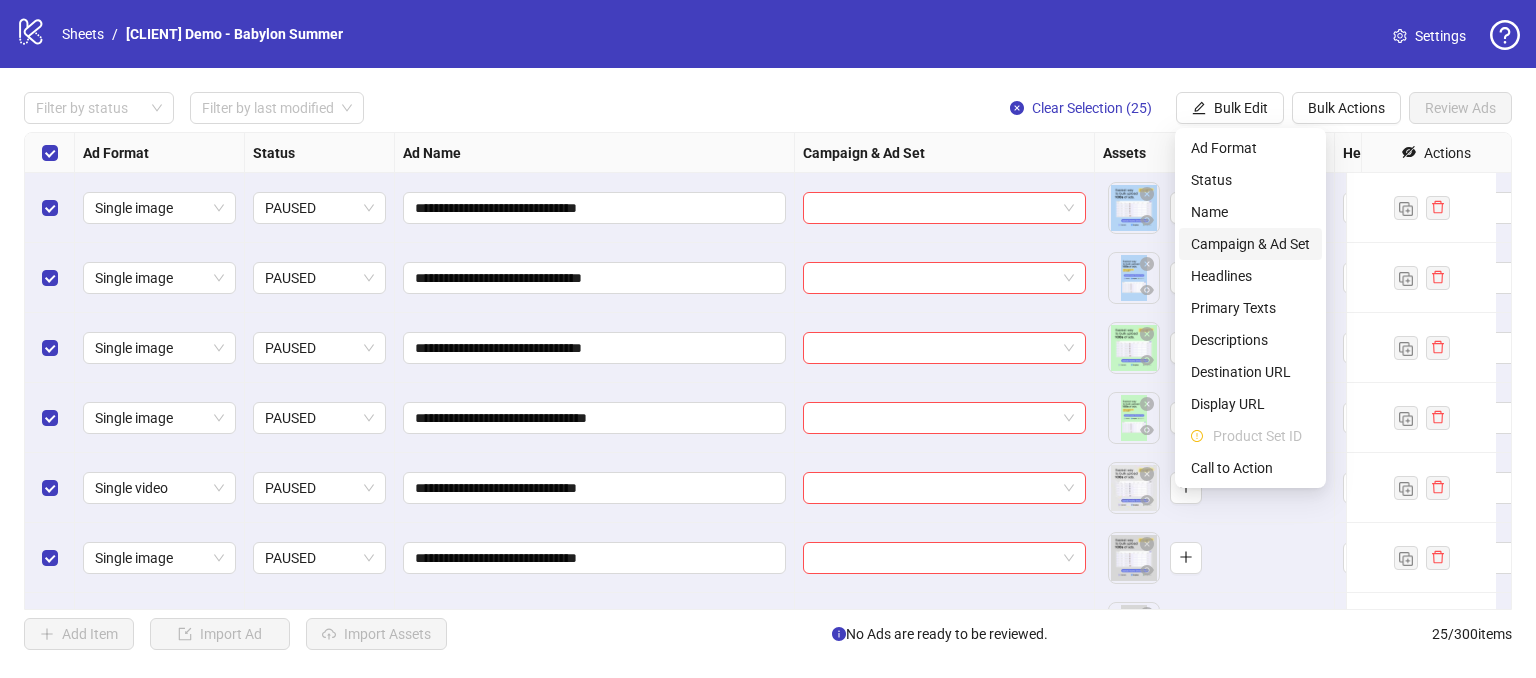 click on "Campaign & Ad Set" at bounding box center [1250, 244] 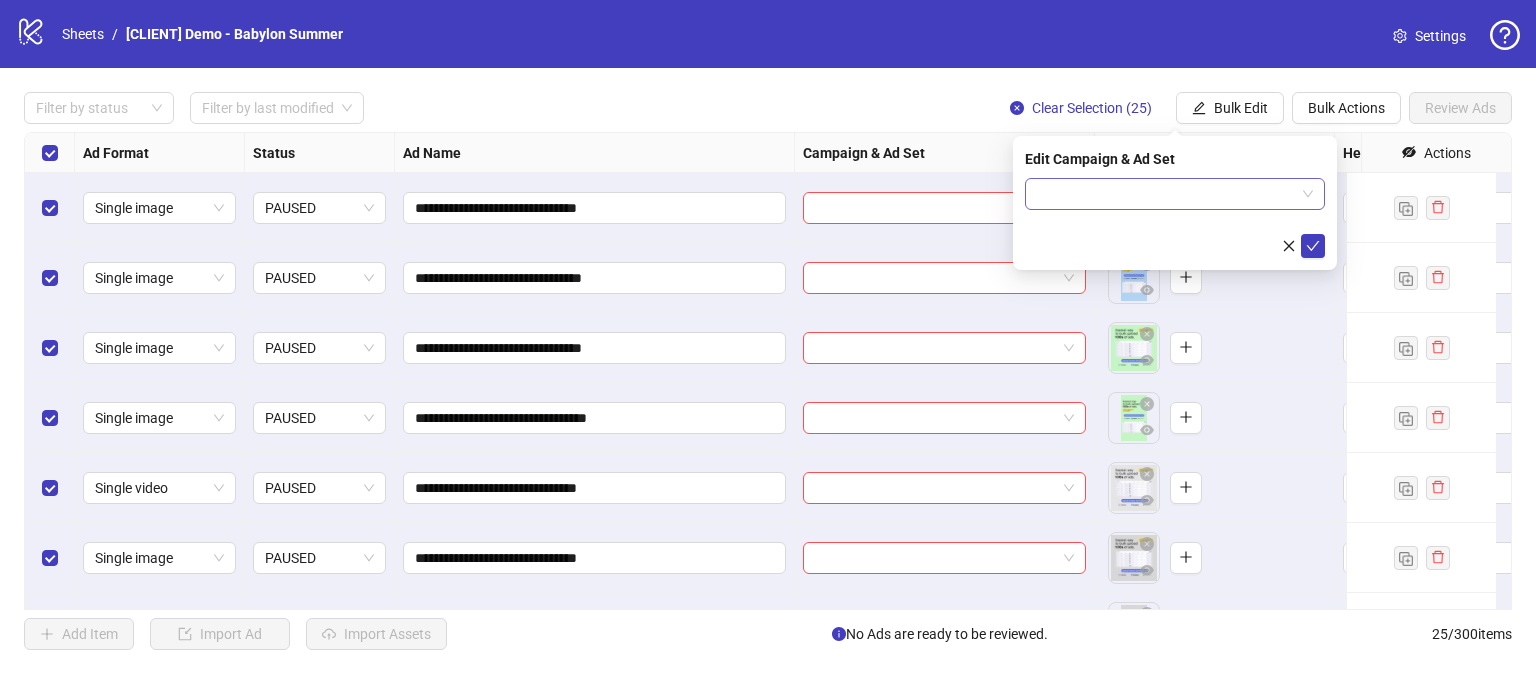 click at bounding box center (1166, 194) 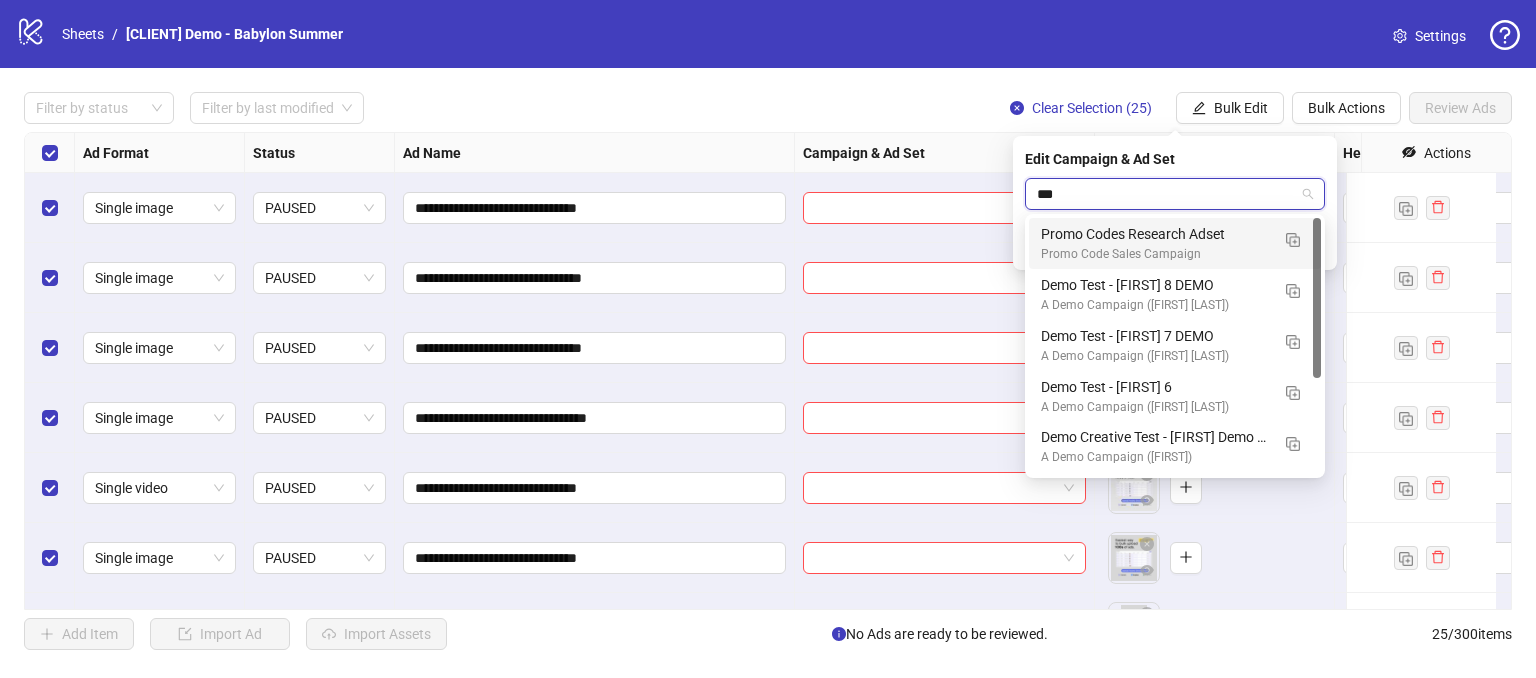 type on "****" 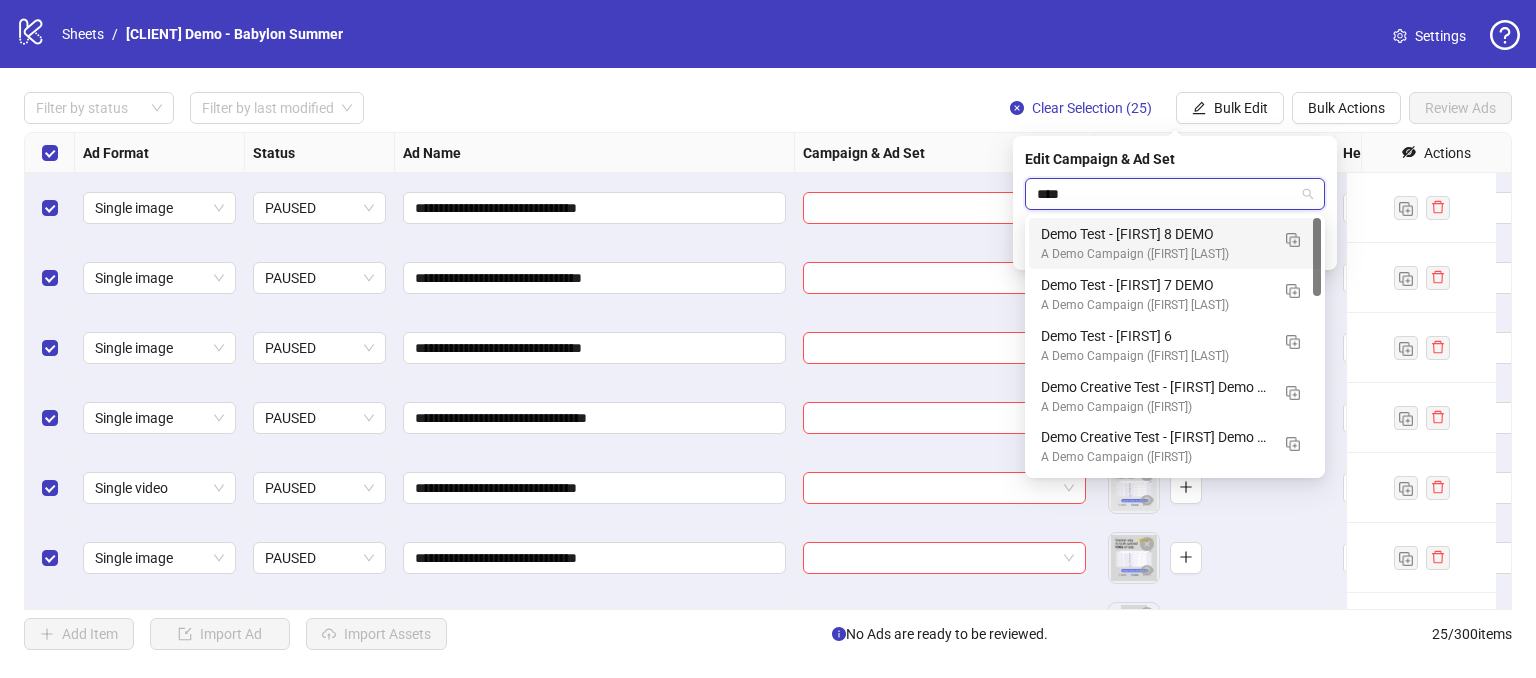 click on "A Demo Campaign ([FIRST] [LAST])" at bounding box center (1155, 254) 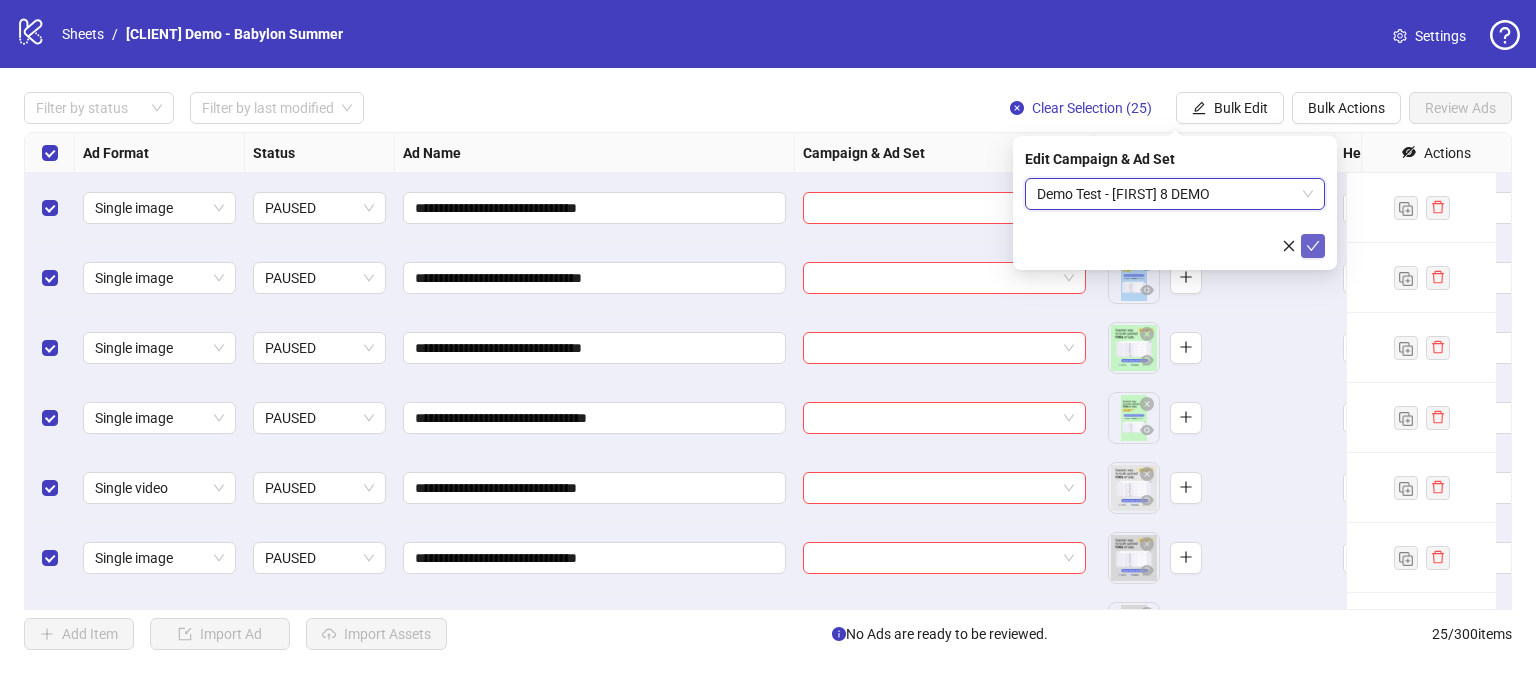 click 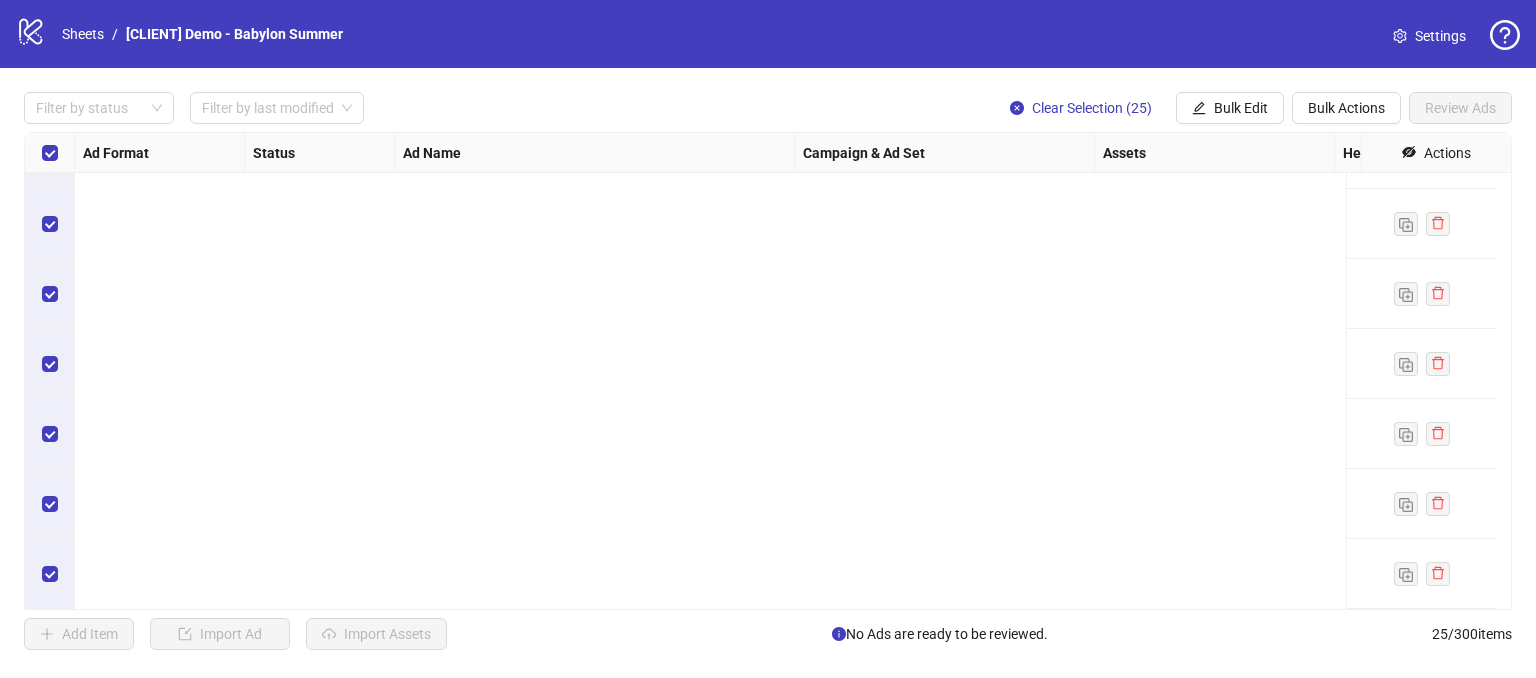 scroll, scrollTop: 0, scrollLeft: 0, axis: both 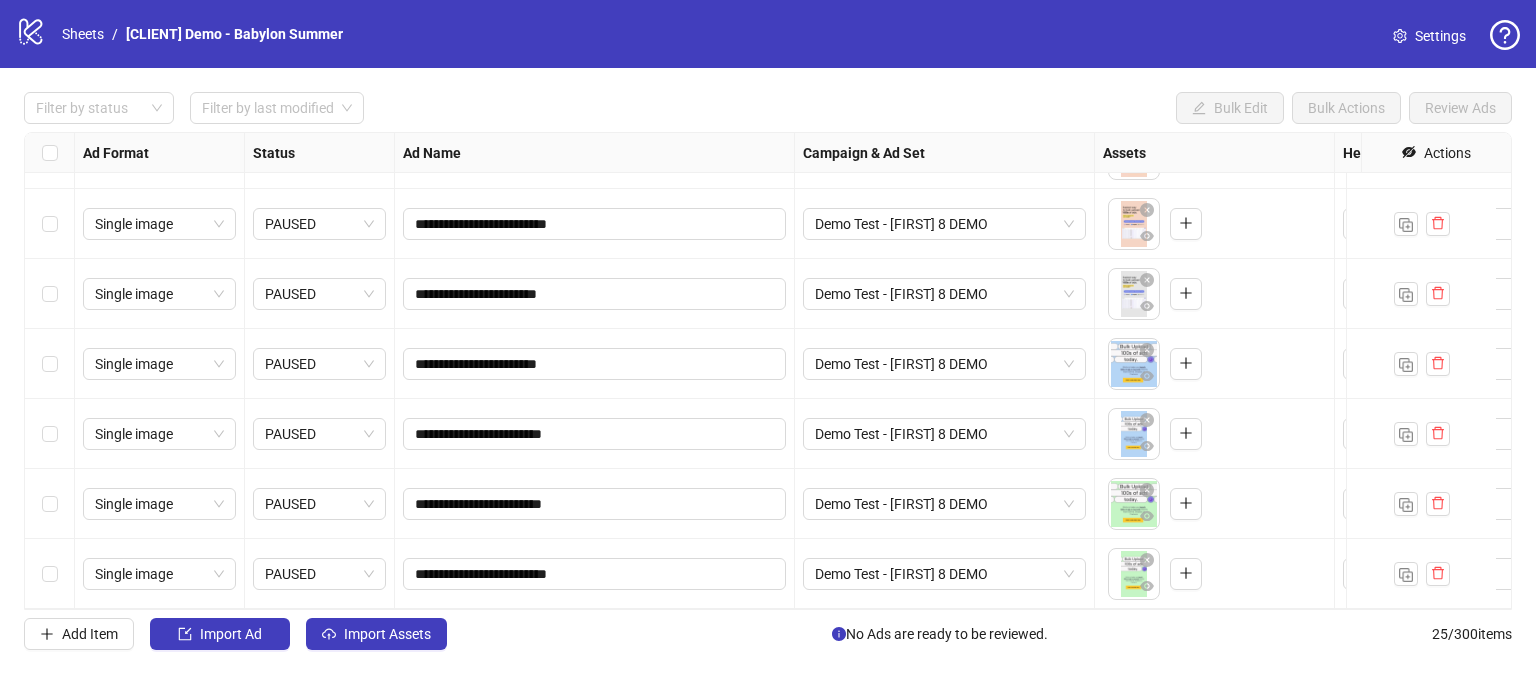 click at bounding box center [50, 574] 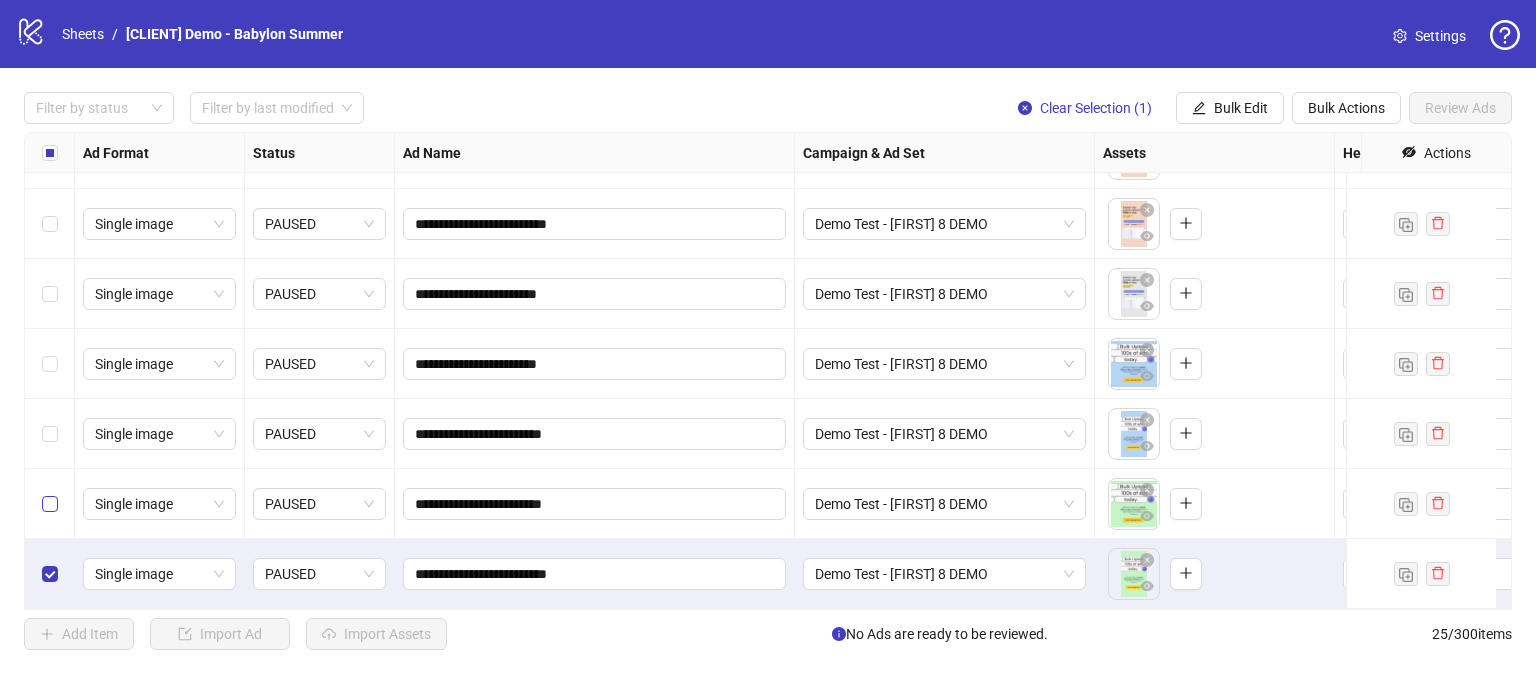 click at bounding box center [50, 504] 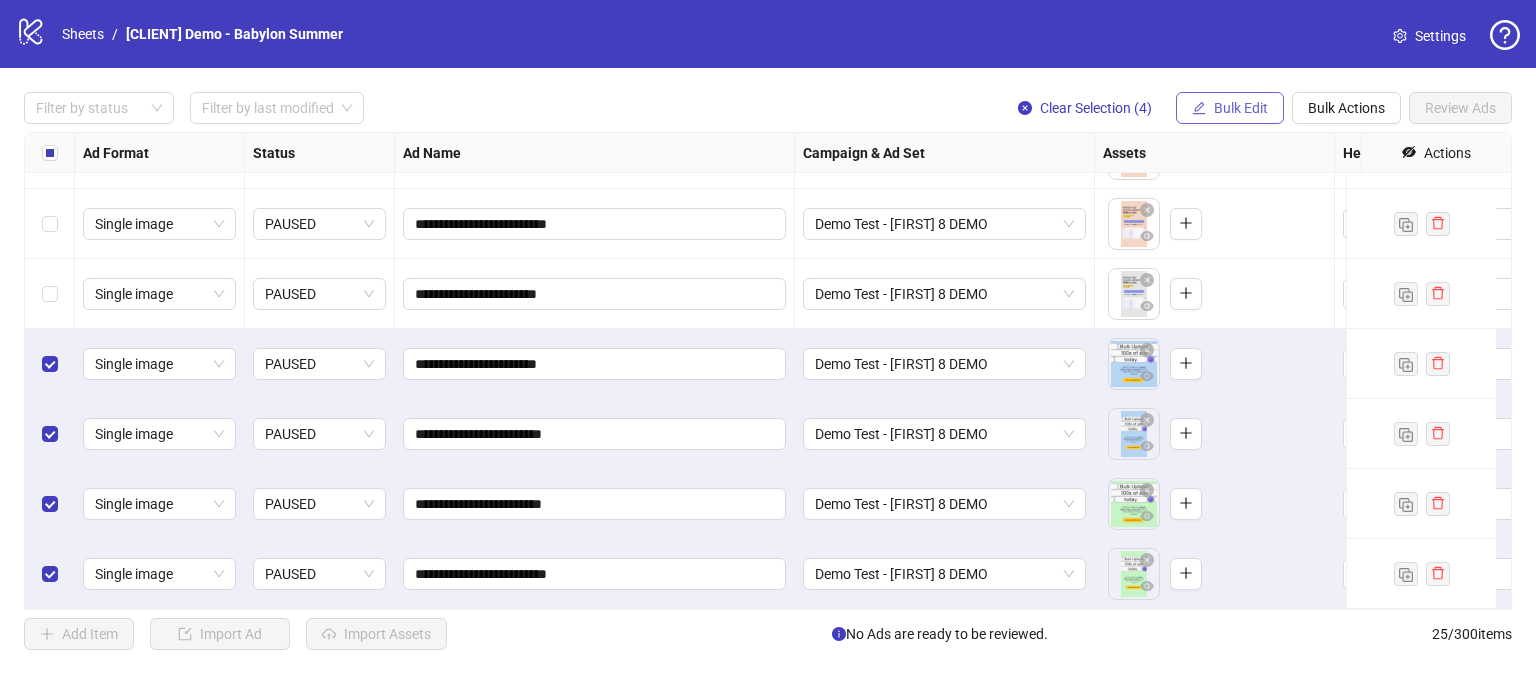 click on "Bulk Edit" at bounding box center [1241, 108] 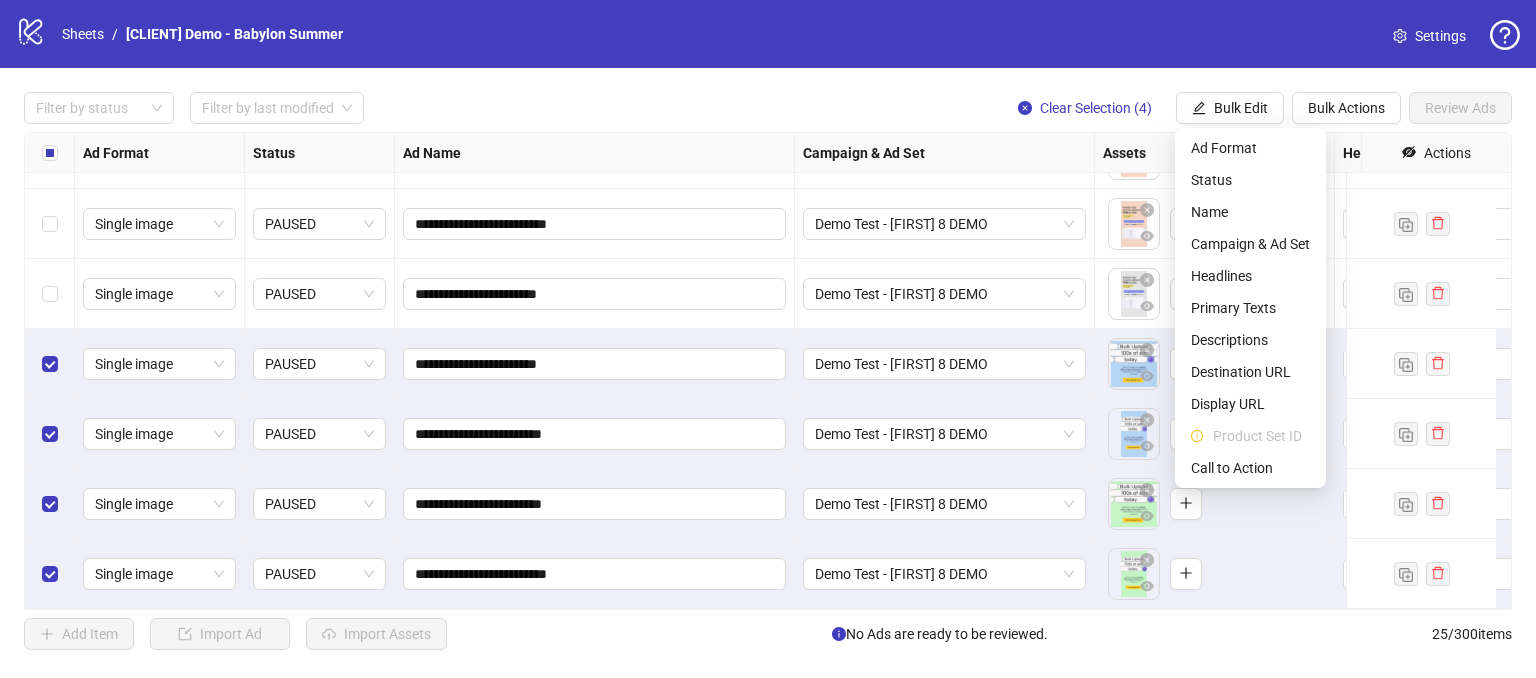 click on "Filter by status Filter by last modified Clear Selection ([NUMBER]) Bulk Edit Bulk Actions Review Ads" at bounding box center (768, 108) 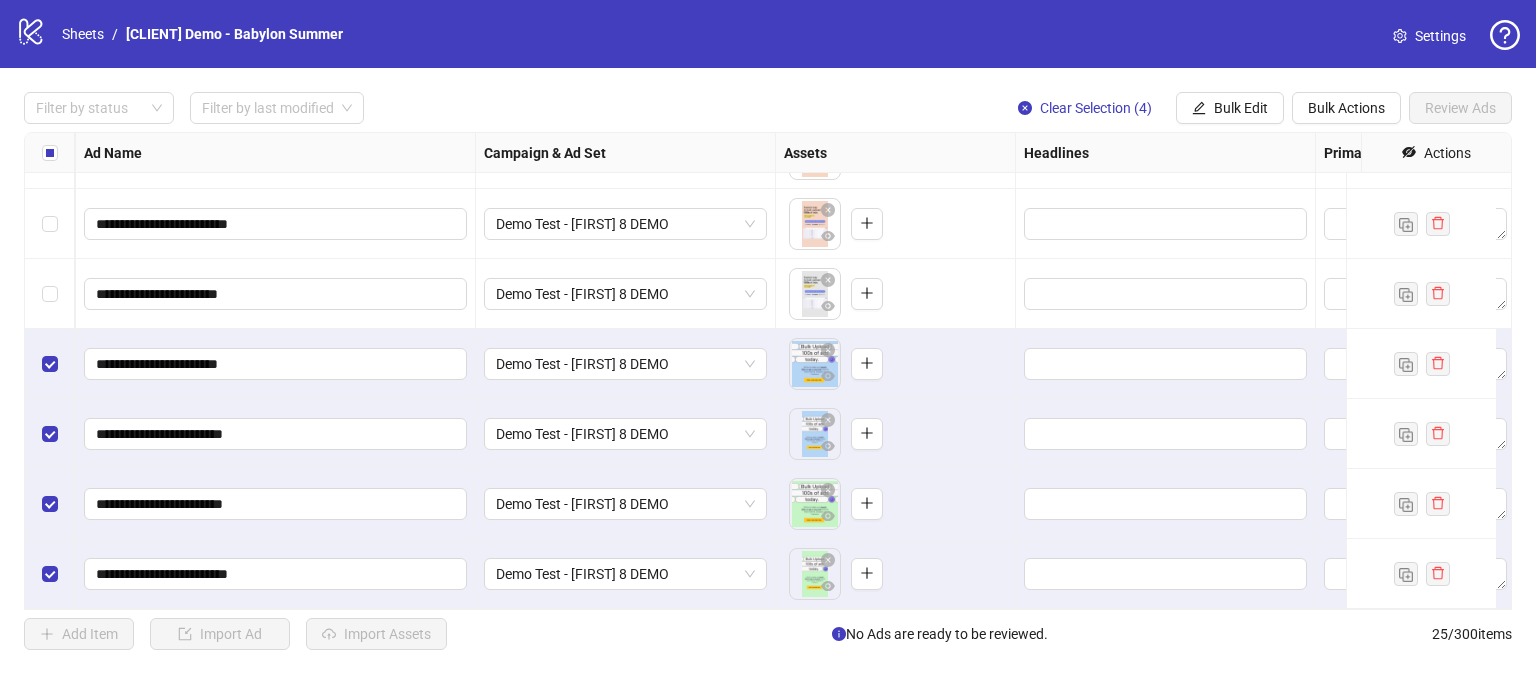 scroll, scrollTop: 1328, scrollLeft: 0, axis: vertical 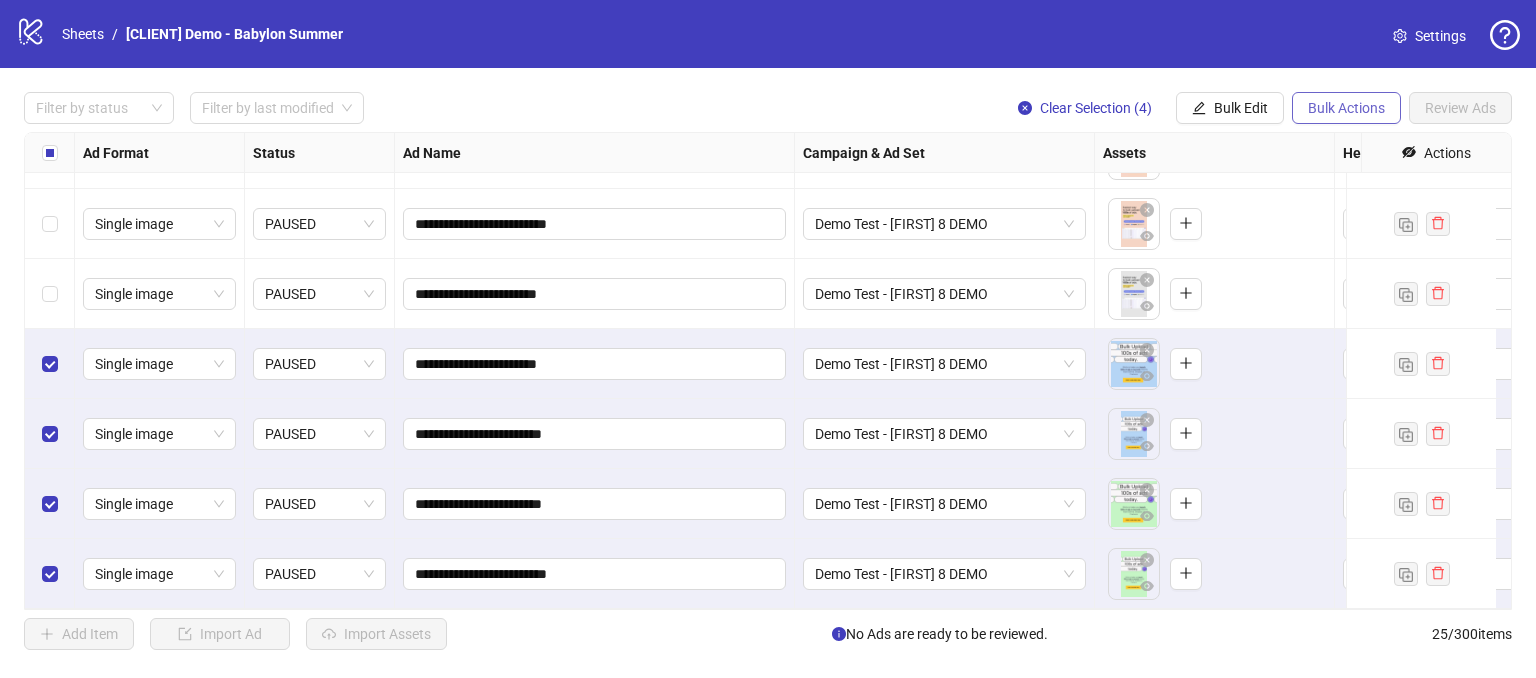 click on "Bulk Actions" at bounding box center [1346, 108] 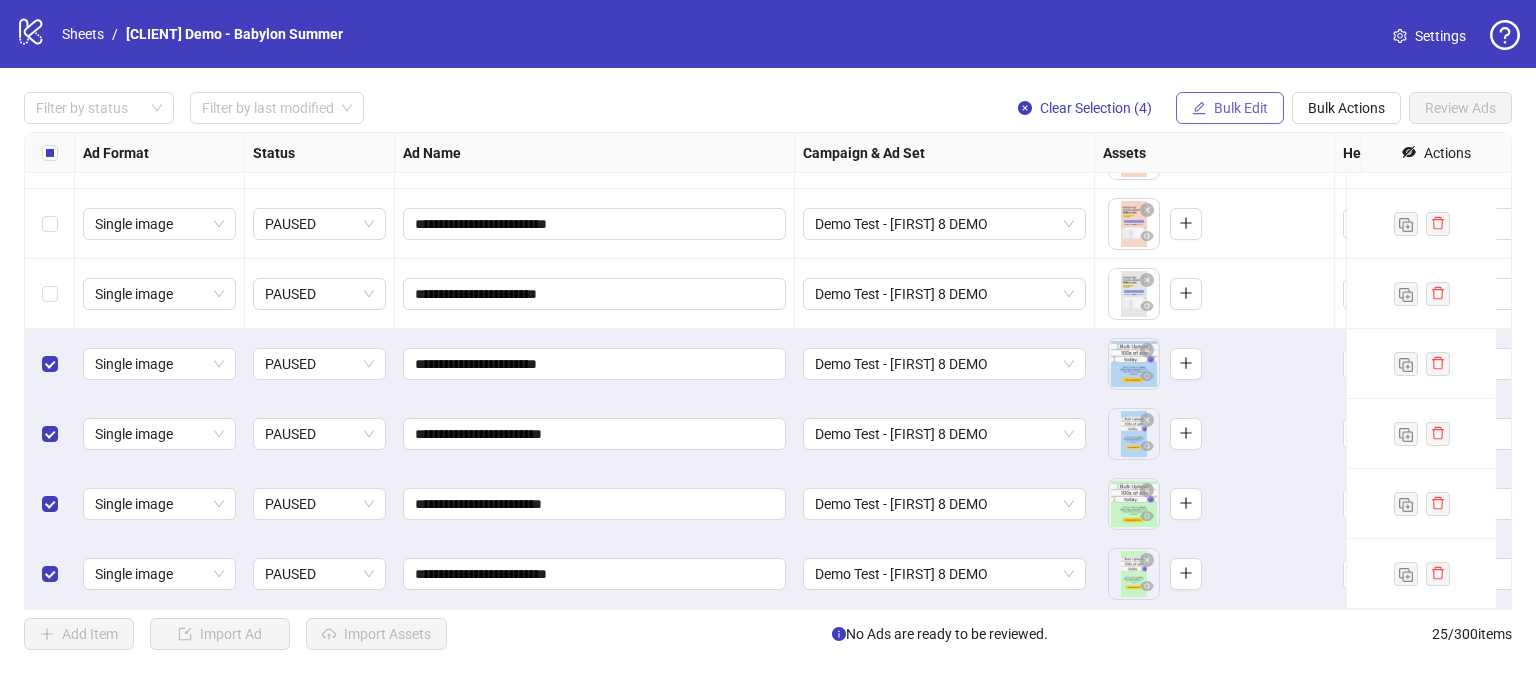 click on "Bulk Edit" at bounding box center [1241, 108] 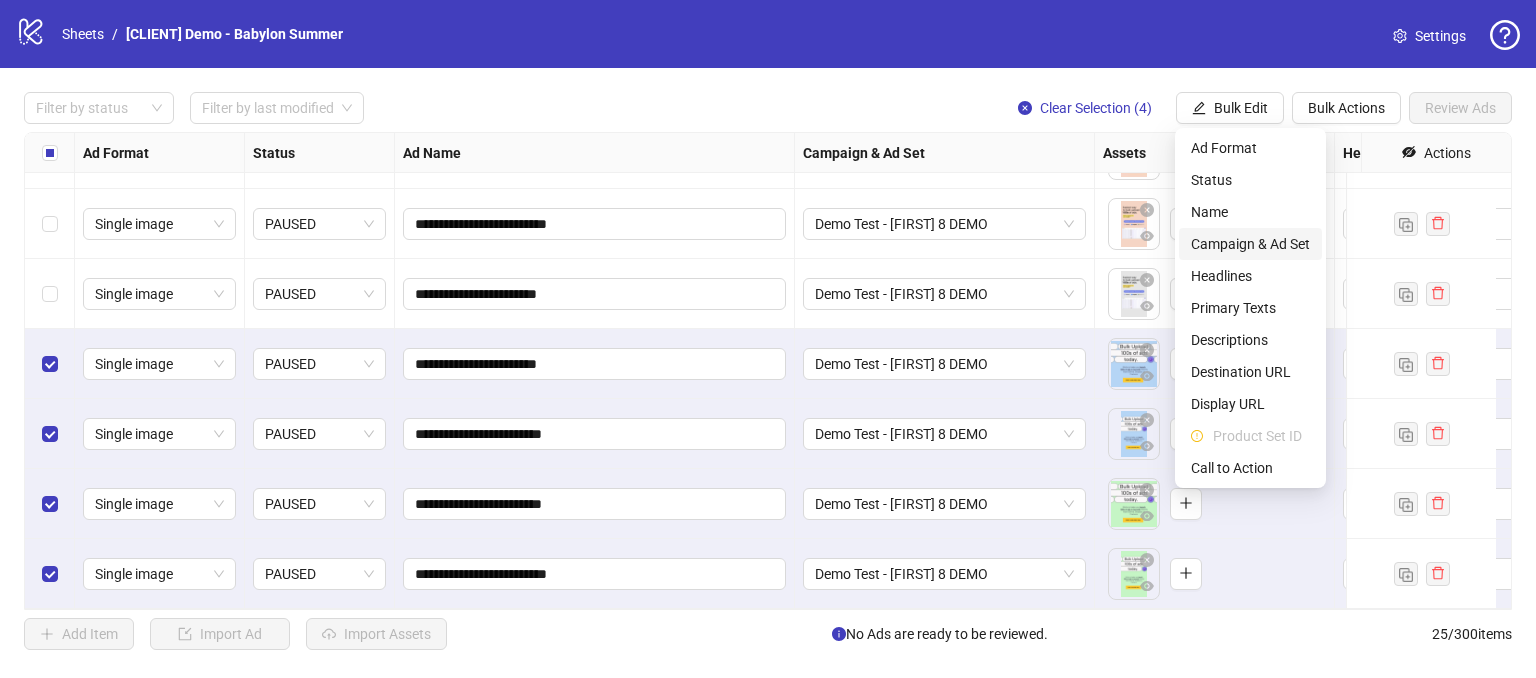 click on "Campaign & Ad Set" at bounding box center (1250, 244) 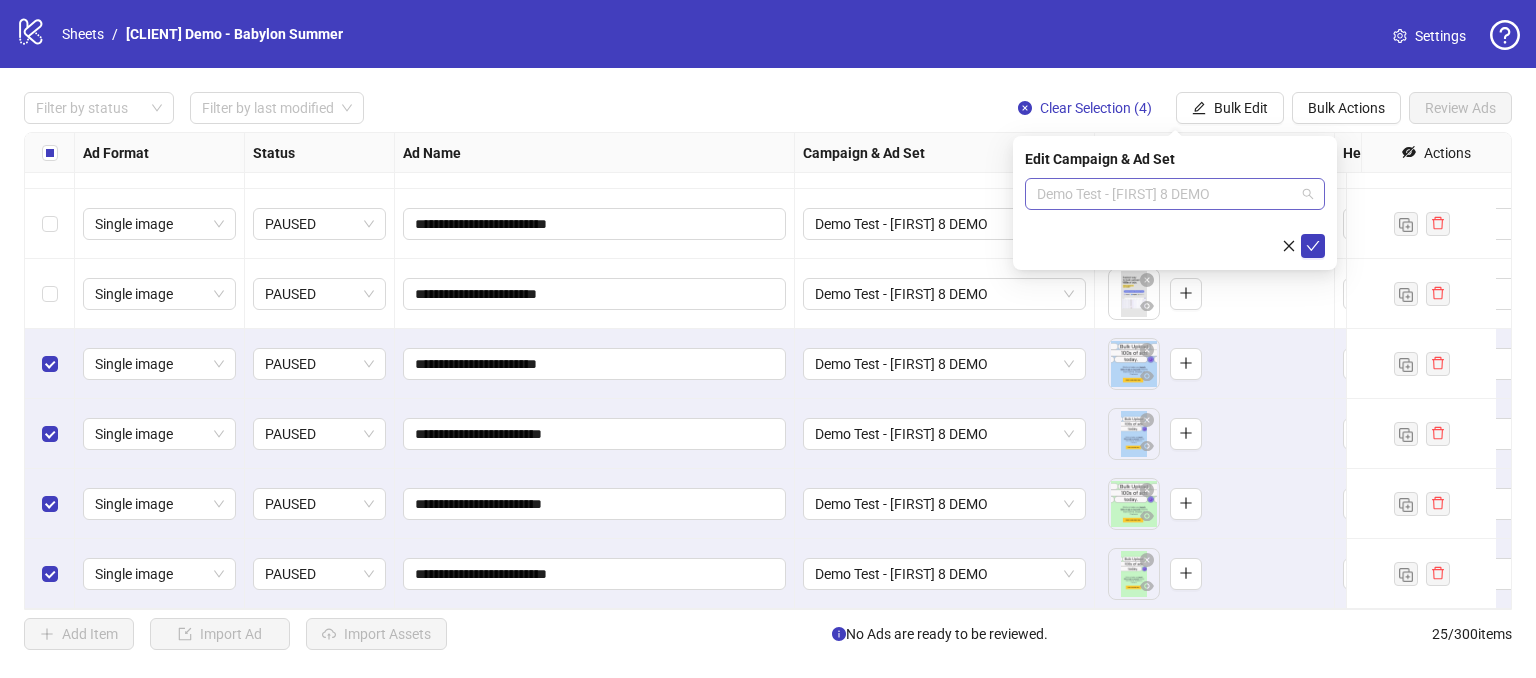 click on "Demo Test - [FIRST] 8 DEMO" at bounding box center [1175, 194] 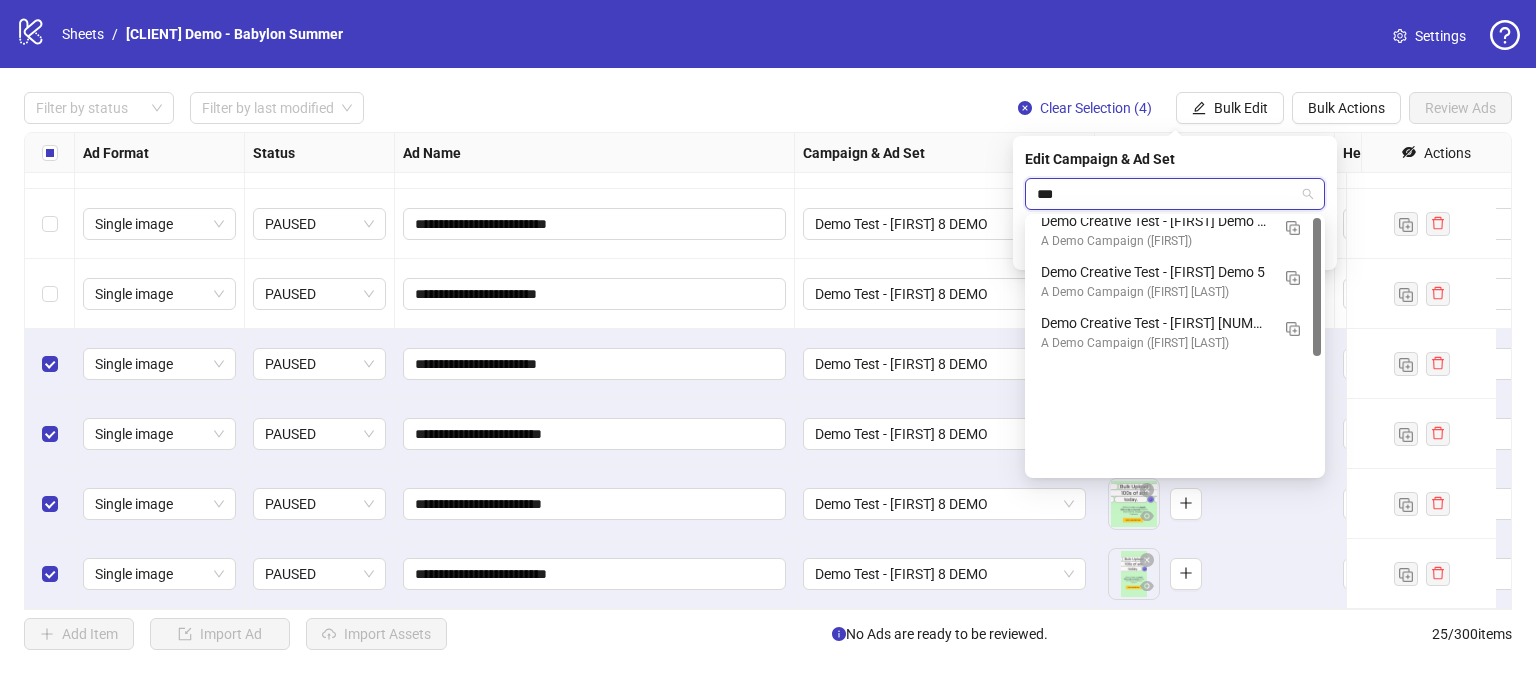 scroll, scrollTop: 0, scrollLeft: 0, axis: both 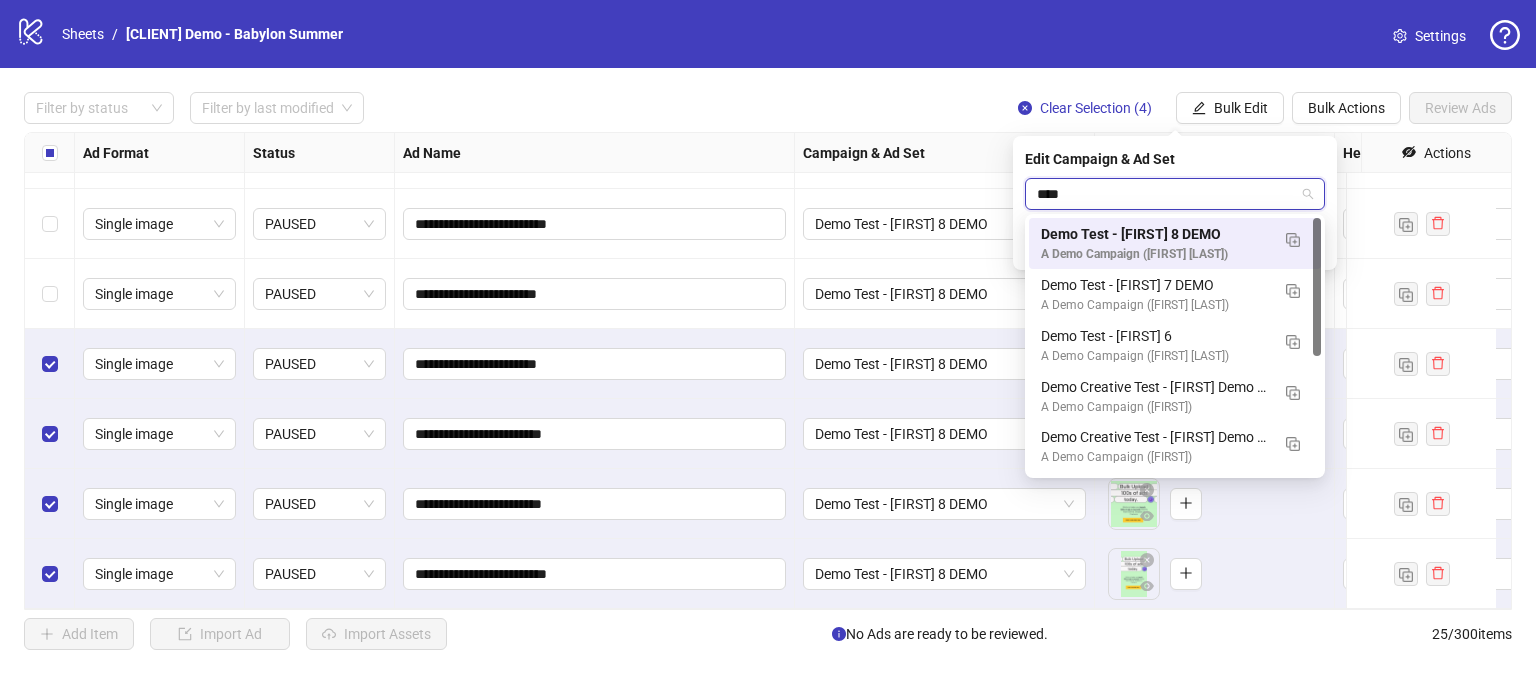 type on "*****" 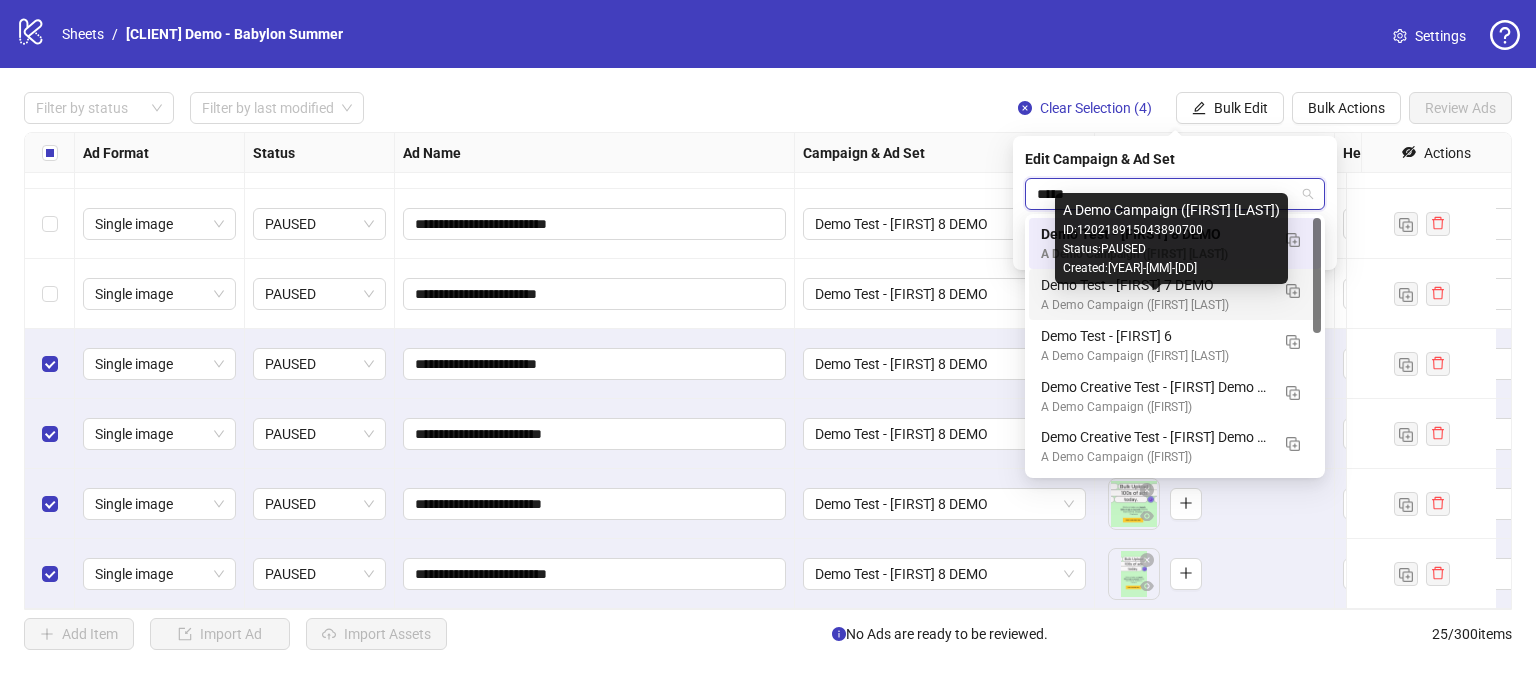 click on "Demo Test - [FIRST] 7 DEMO" at bounding box center [1155, 285] 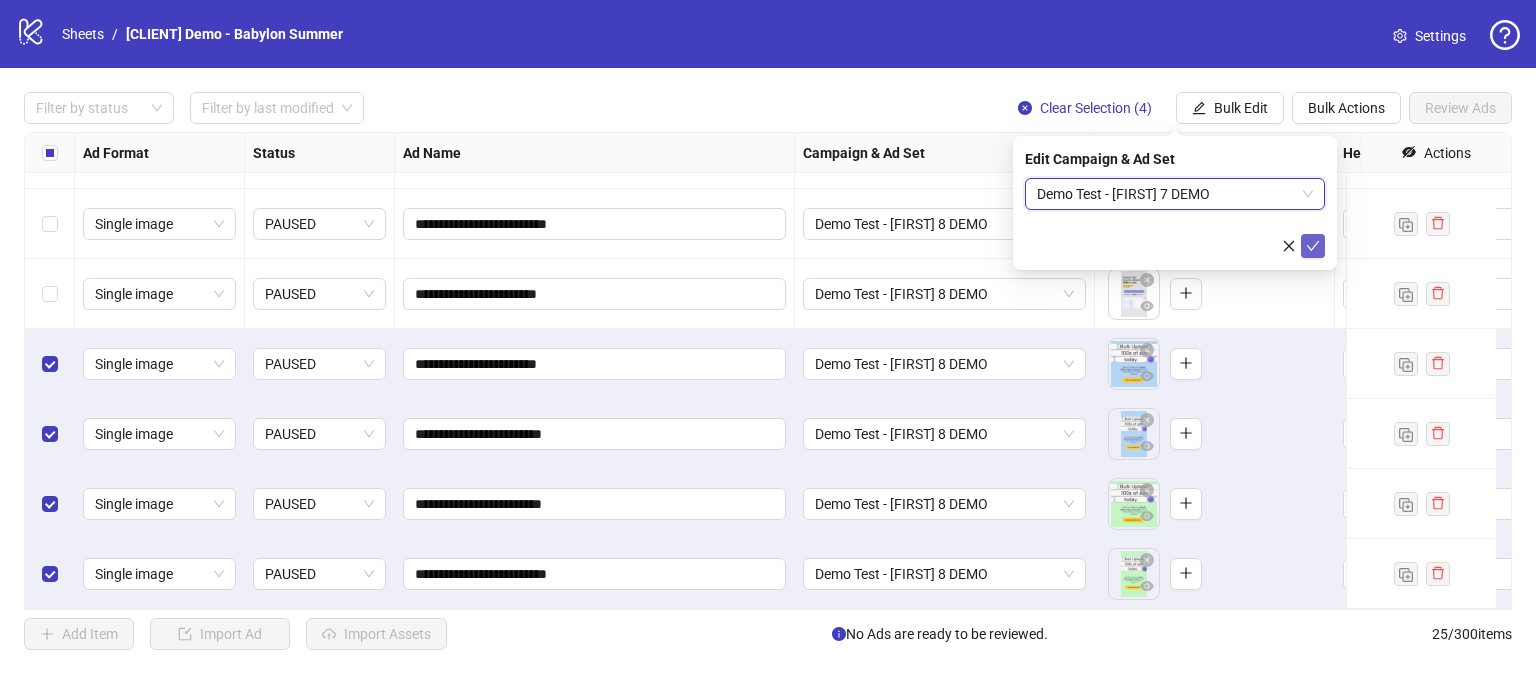 click 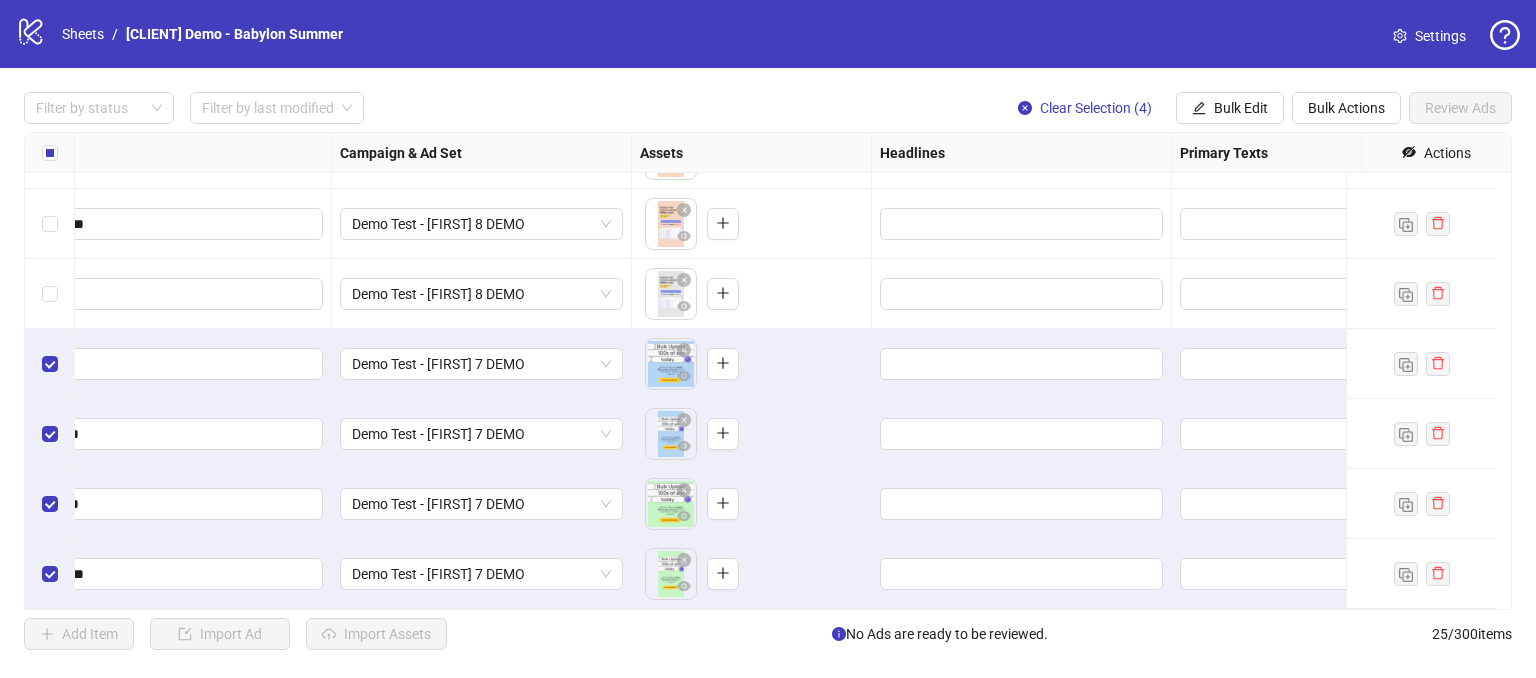 scroll, scrollTop: 1328, scrollLeft: 0, axis: vertical 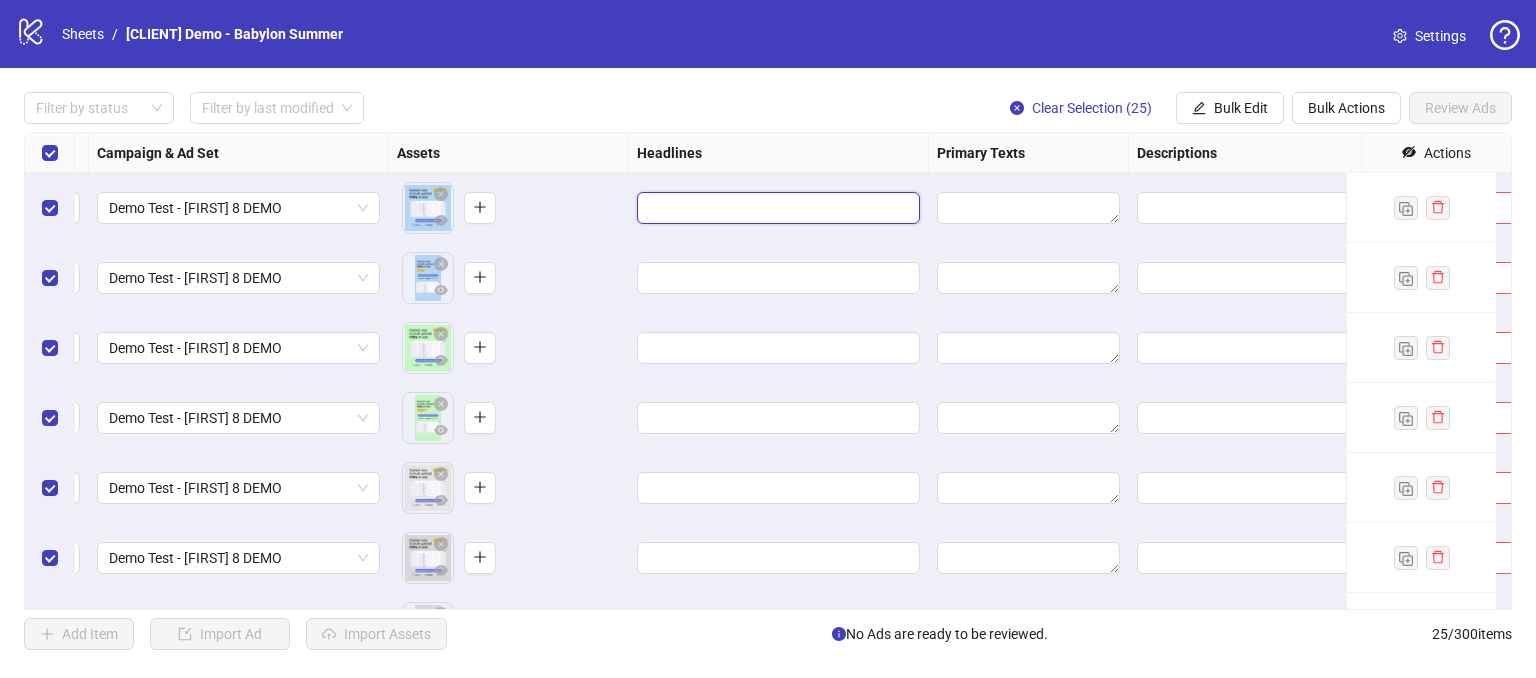 click at bounding box center [776, 208] 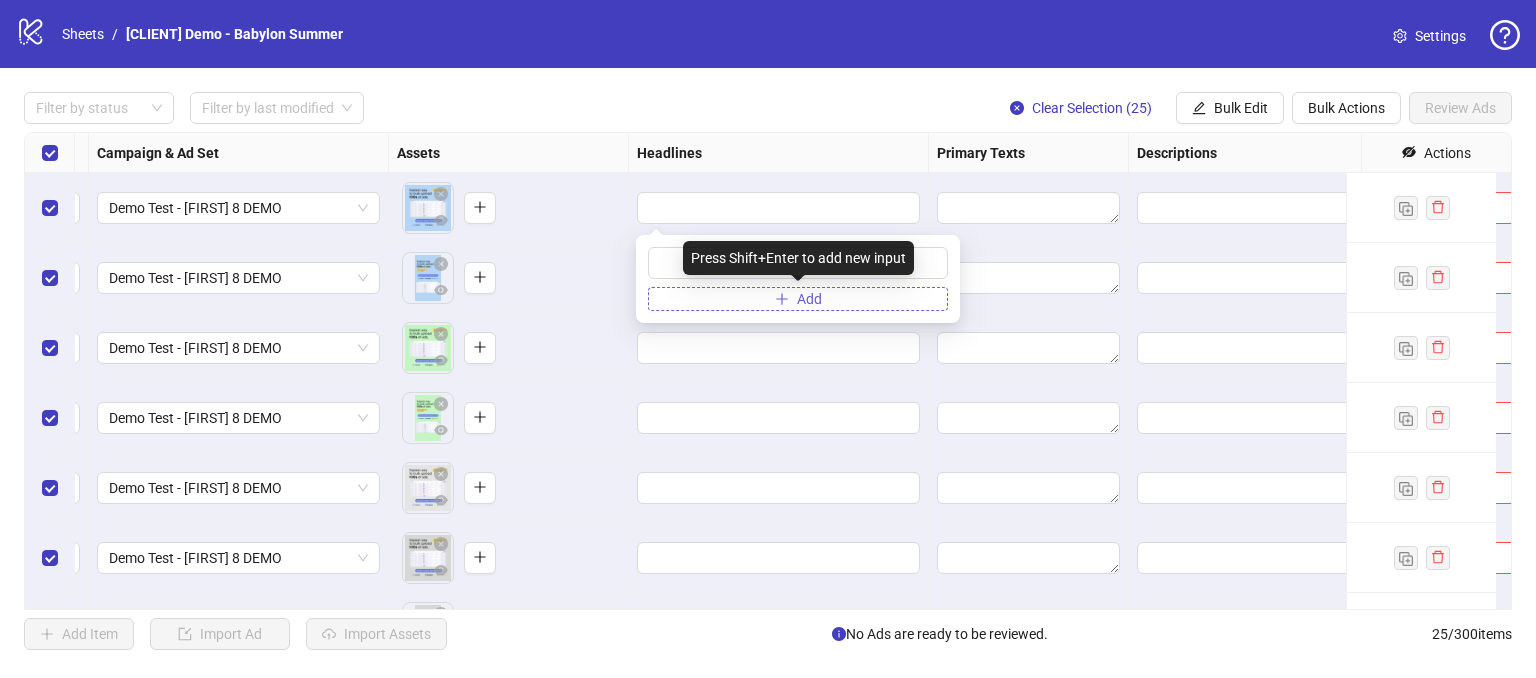 click on "Add" at bounding box center (809, 299) 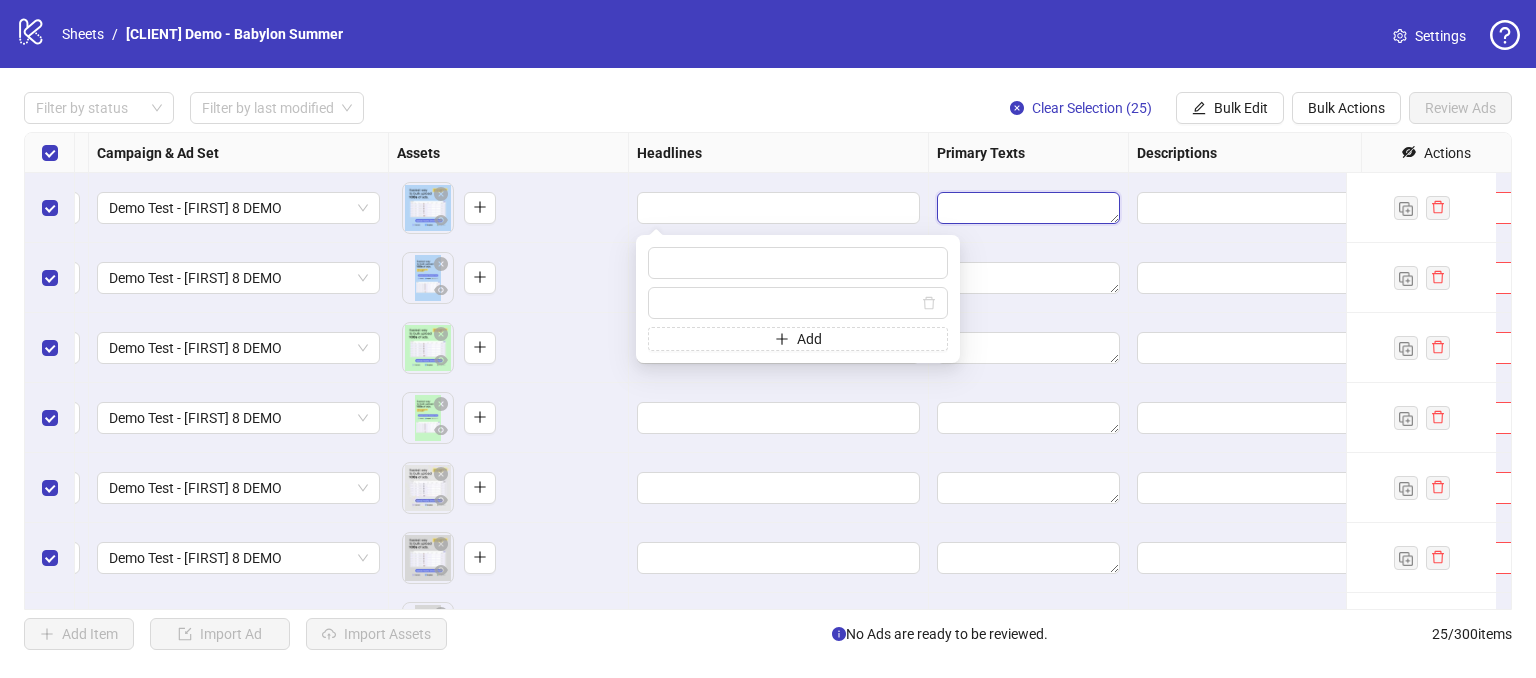 click at bounding box center (1028, 208) 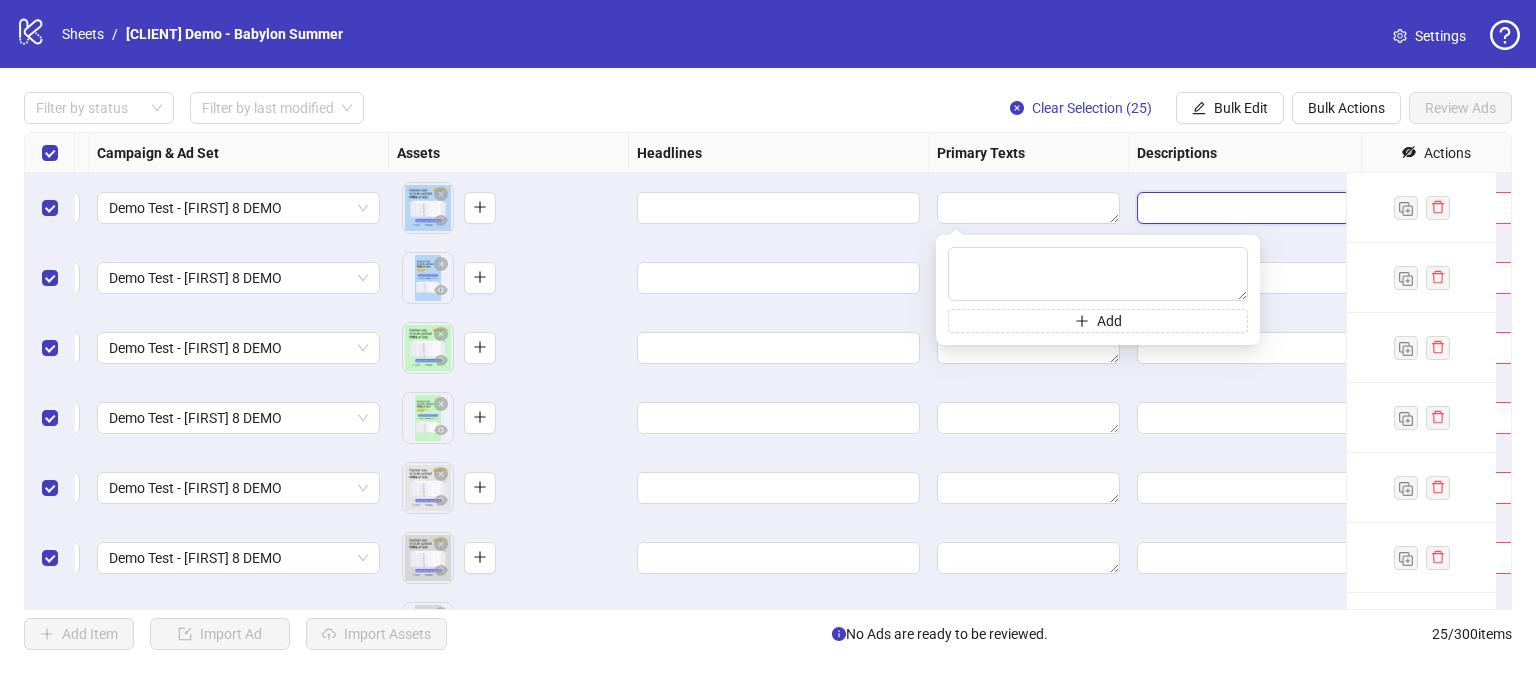 click at bounding box center (1278, 208) 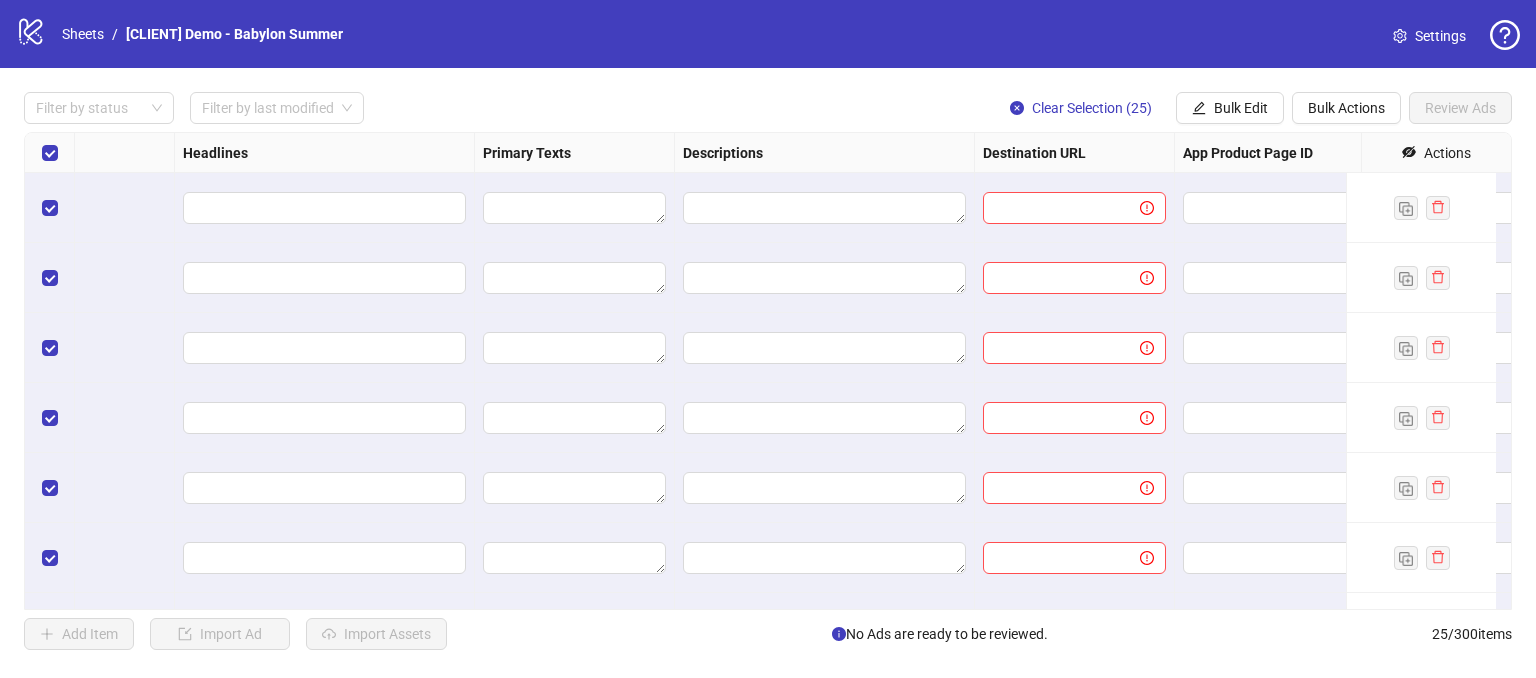 scroll, scrollTop: 0, scrollLeft: 1175, axis: horizontal 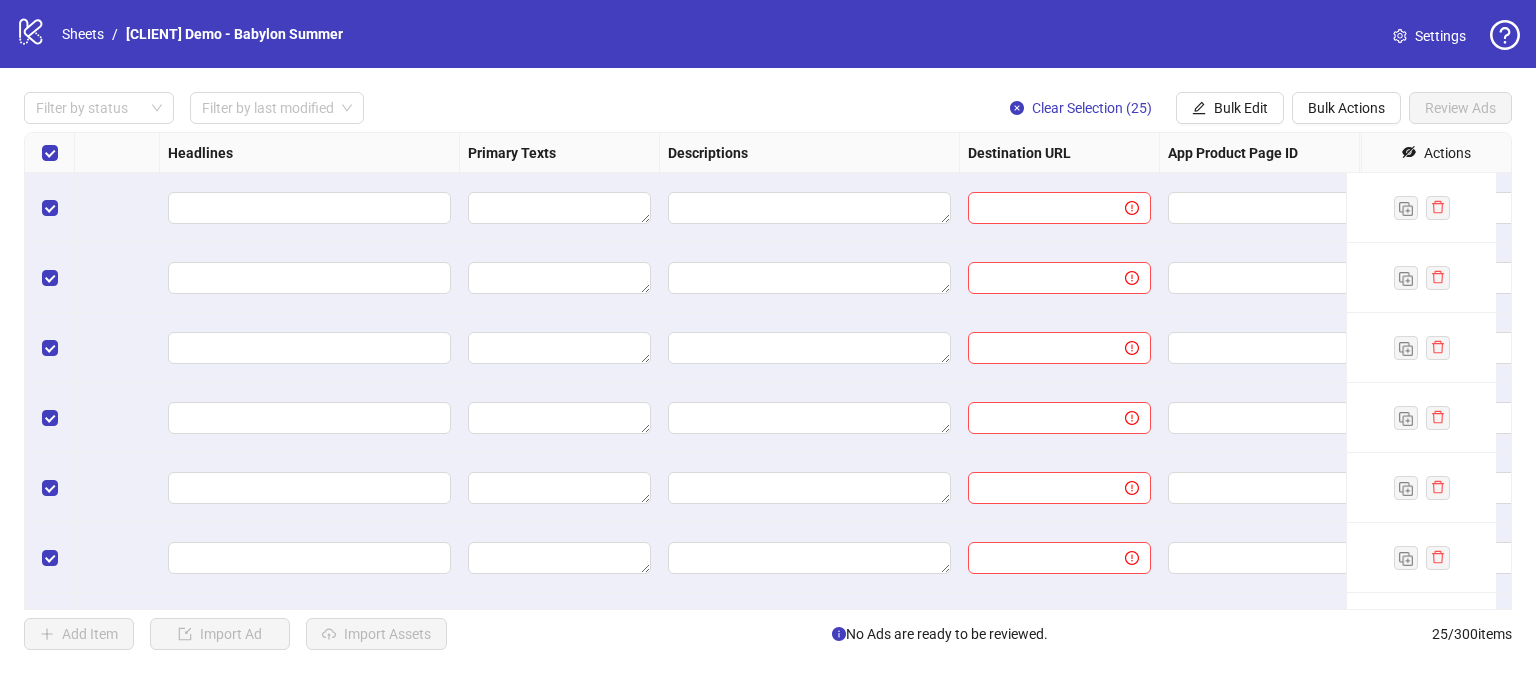 click 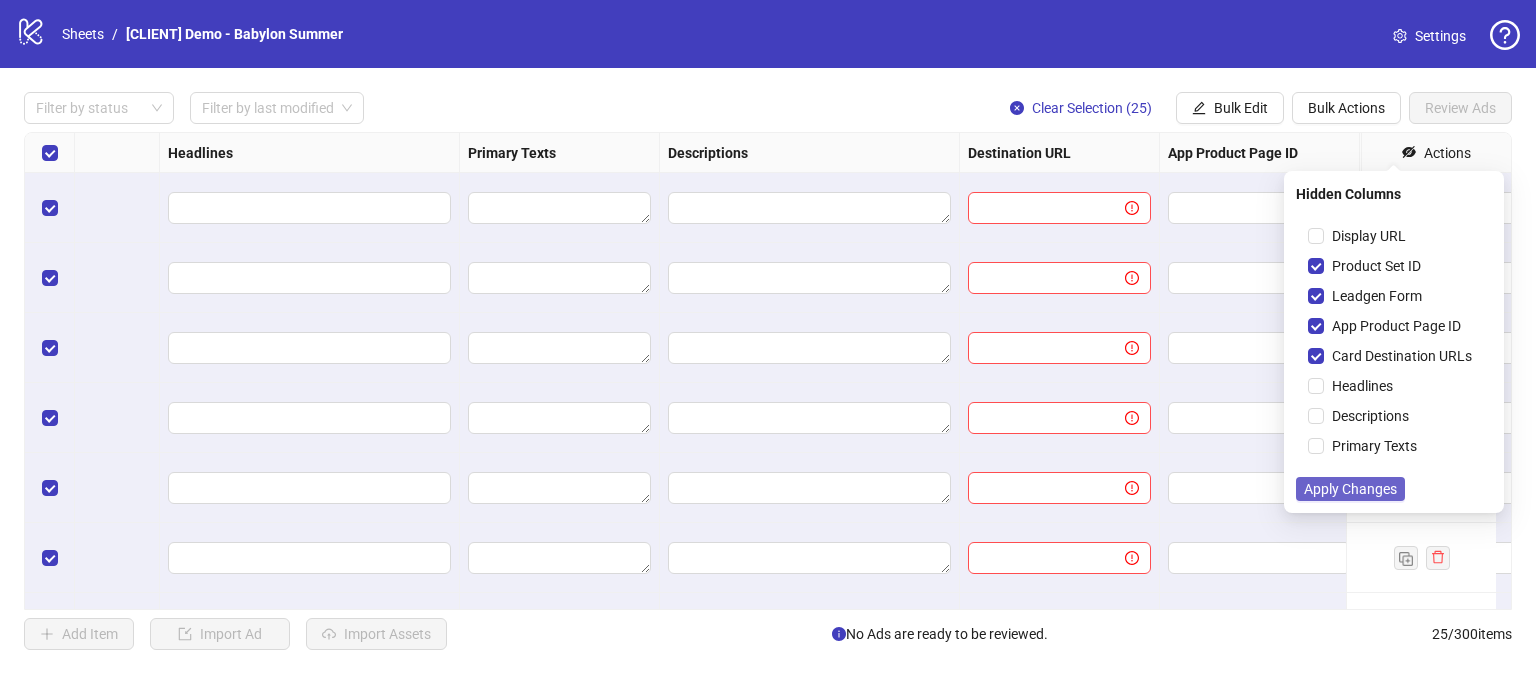 click on "Apply Changes" at bounding box center (1350, 489) 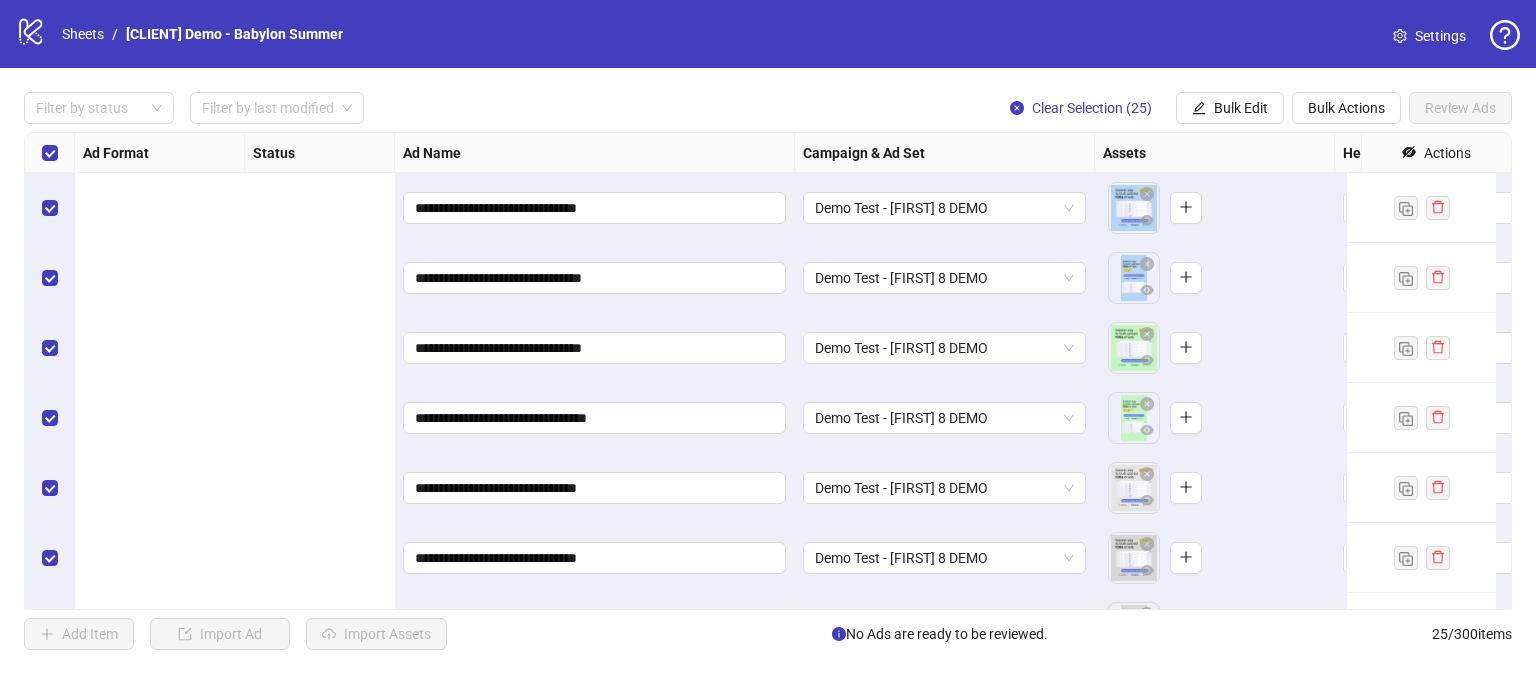 scroll, scrollTop: 0, scrollLeft: 1199, axis: horizontal 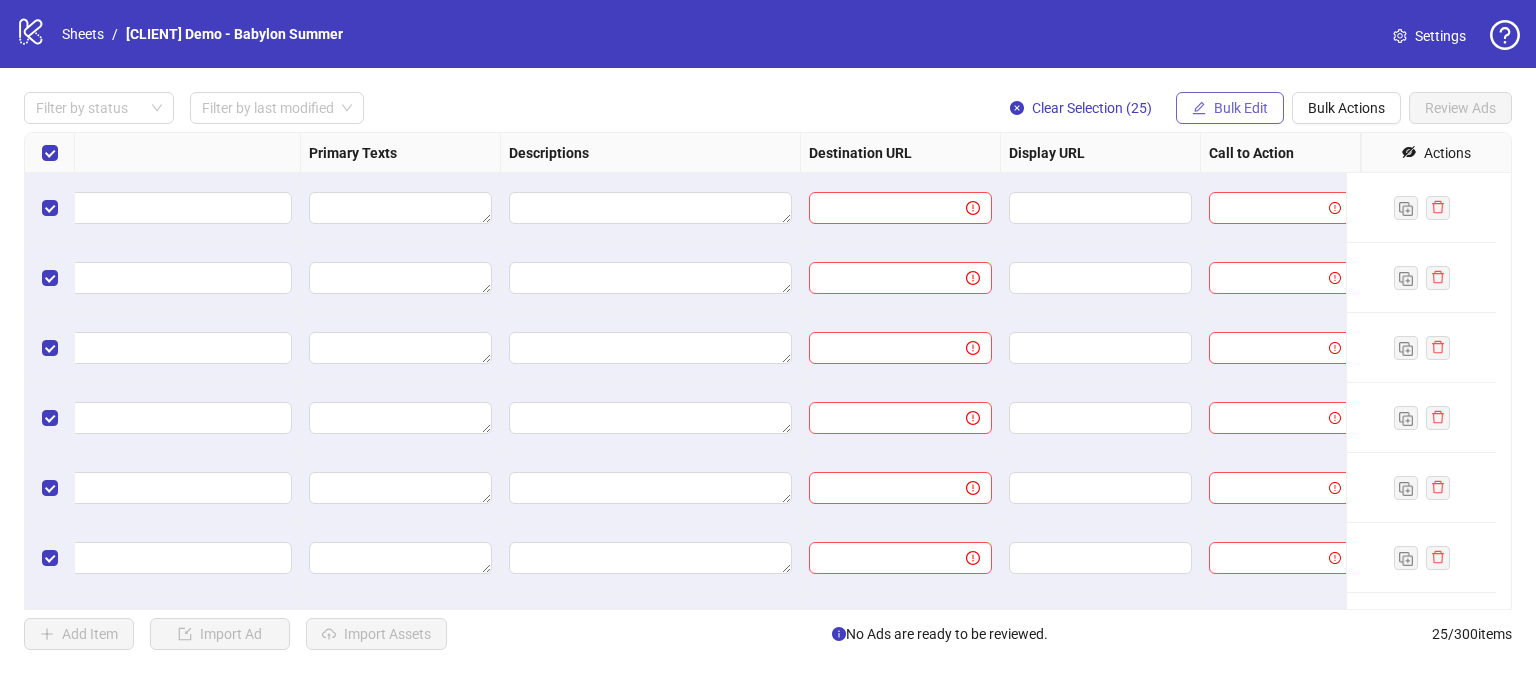 click on "Bulk Edit" at bounding box center [1241, 108] 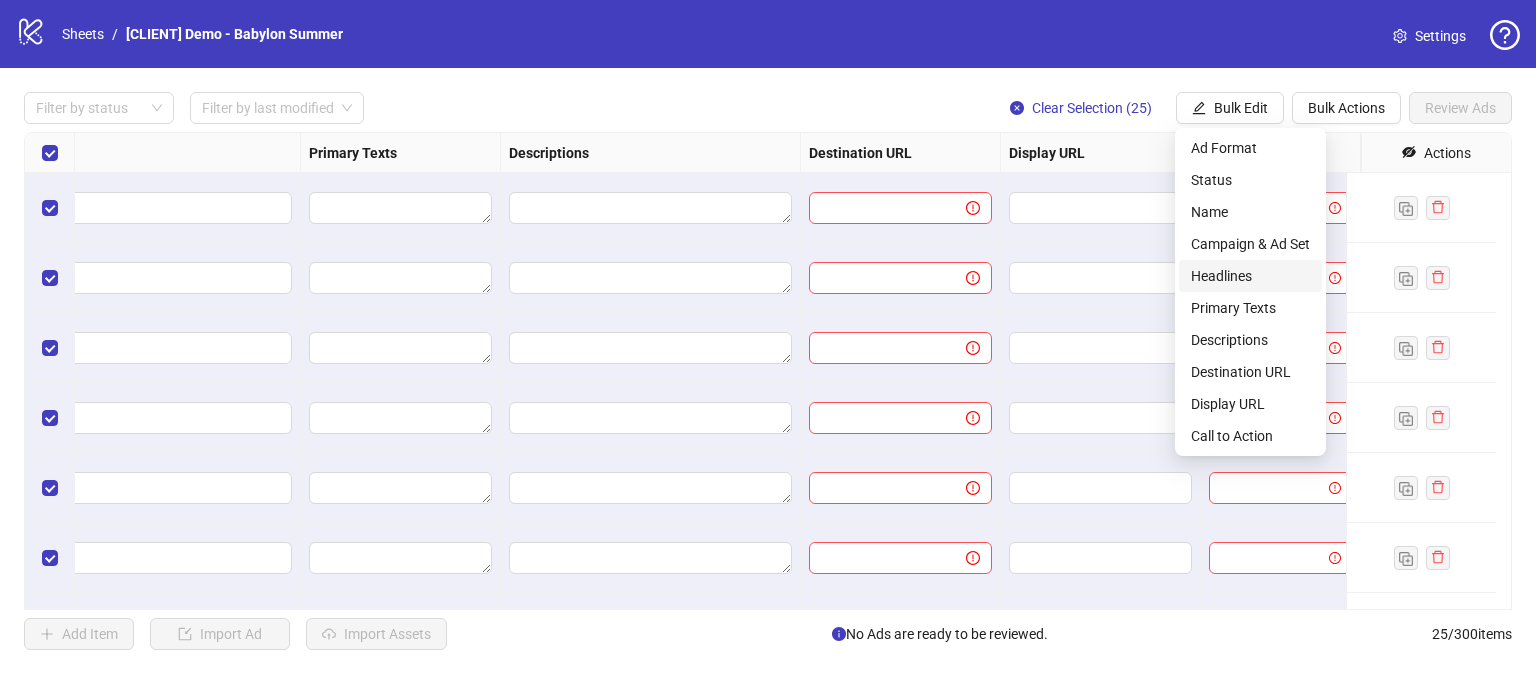 click on "Headlines" at bounding box center [1250, 276] 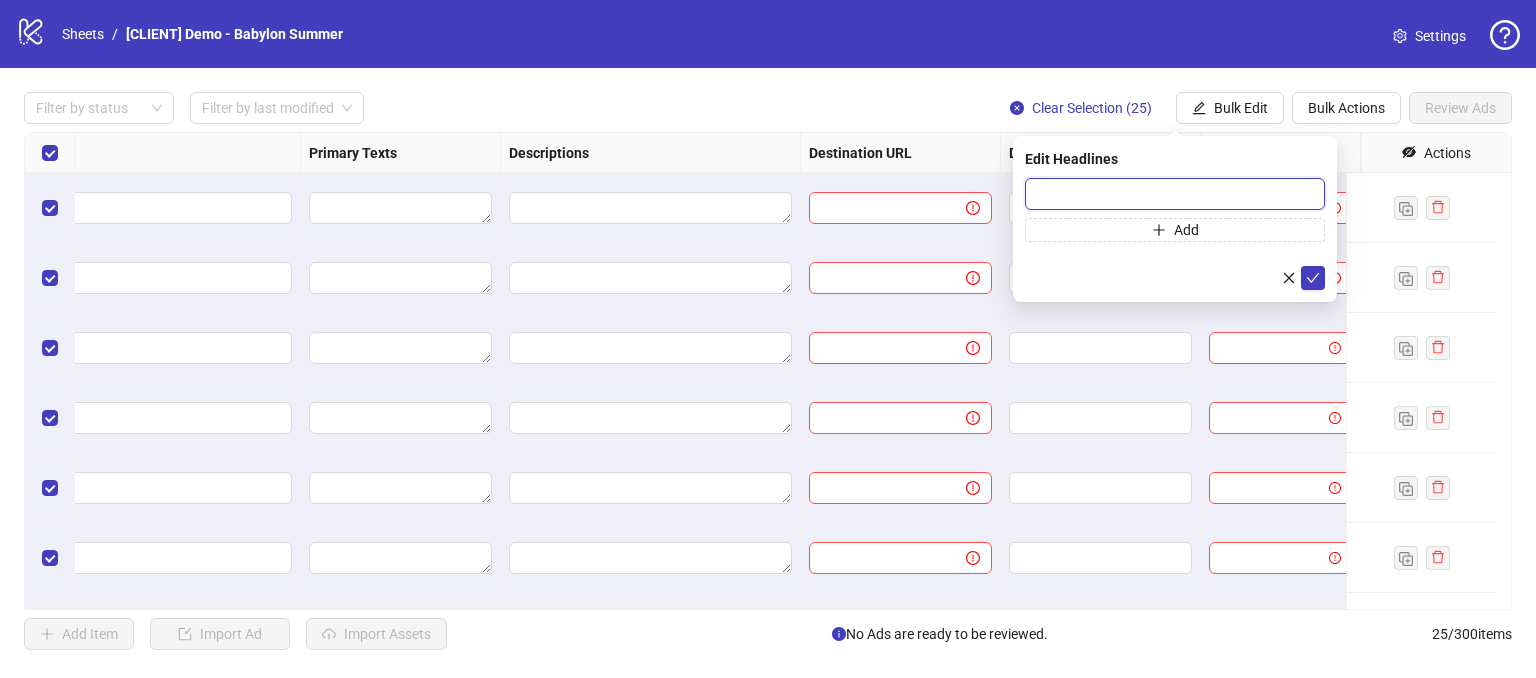click at bounding box center (1175, 194) 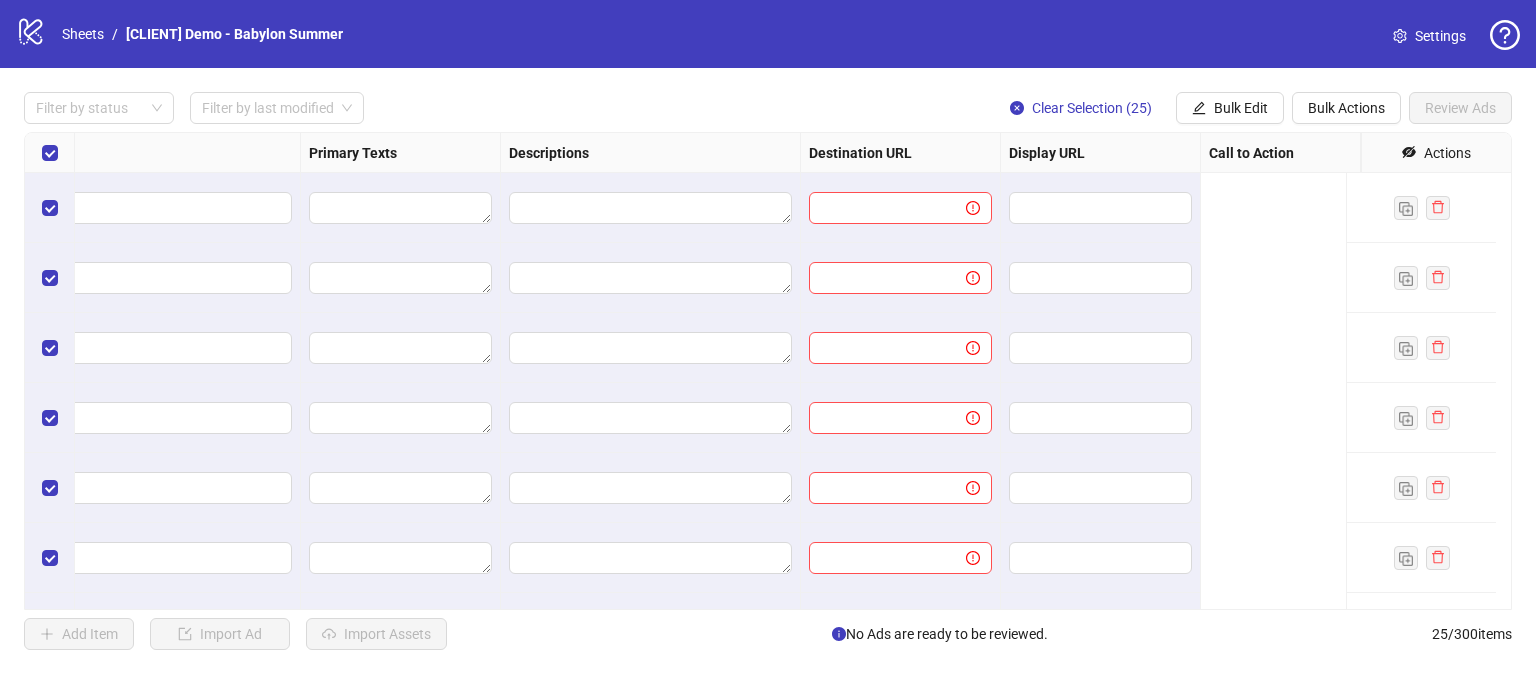 scroll, scrollTop: 0, scrollLeft: 693, axis: horizontal 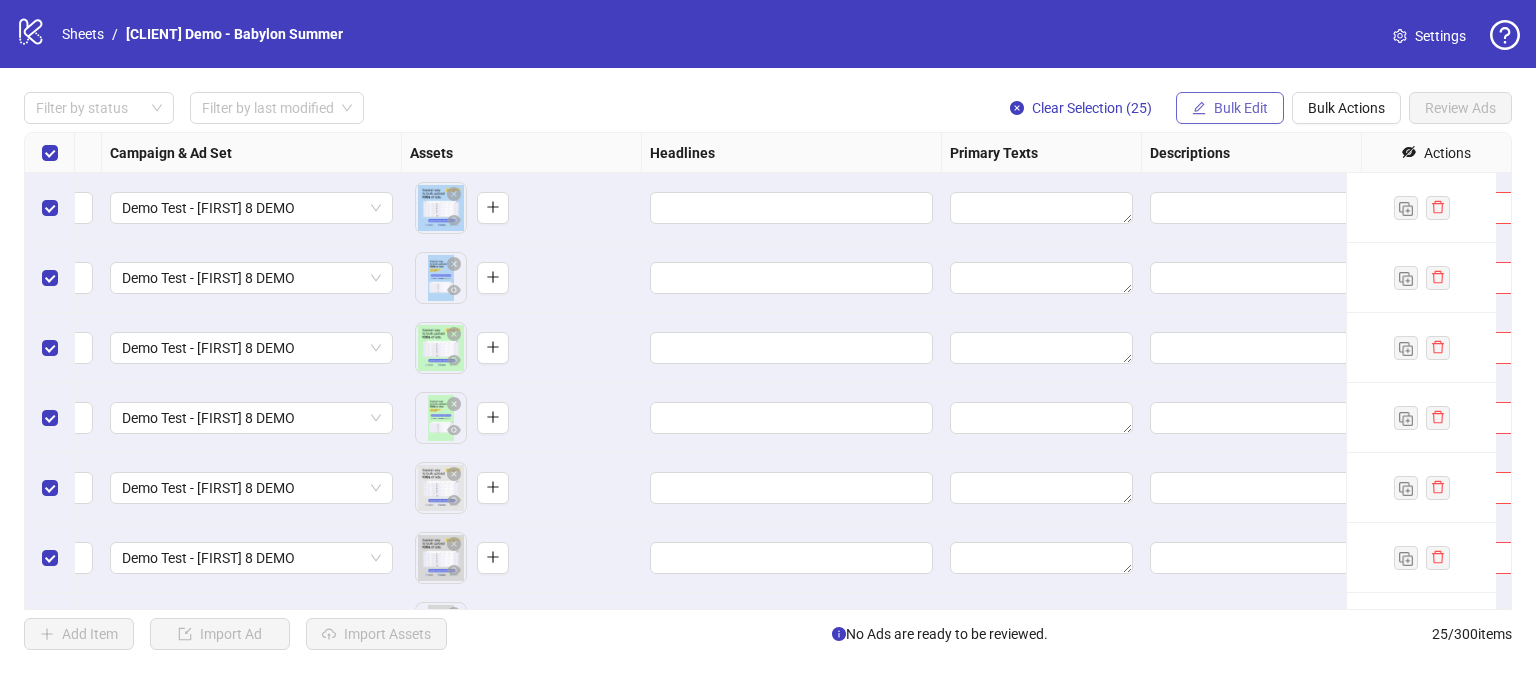 click on "Bulk Edit" at bounding box center [1230, 108] 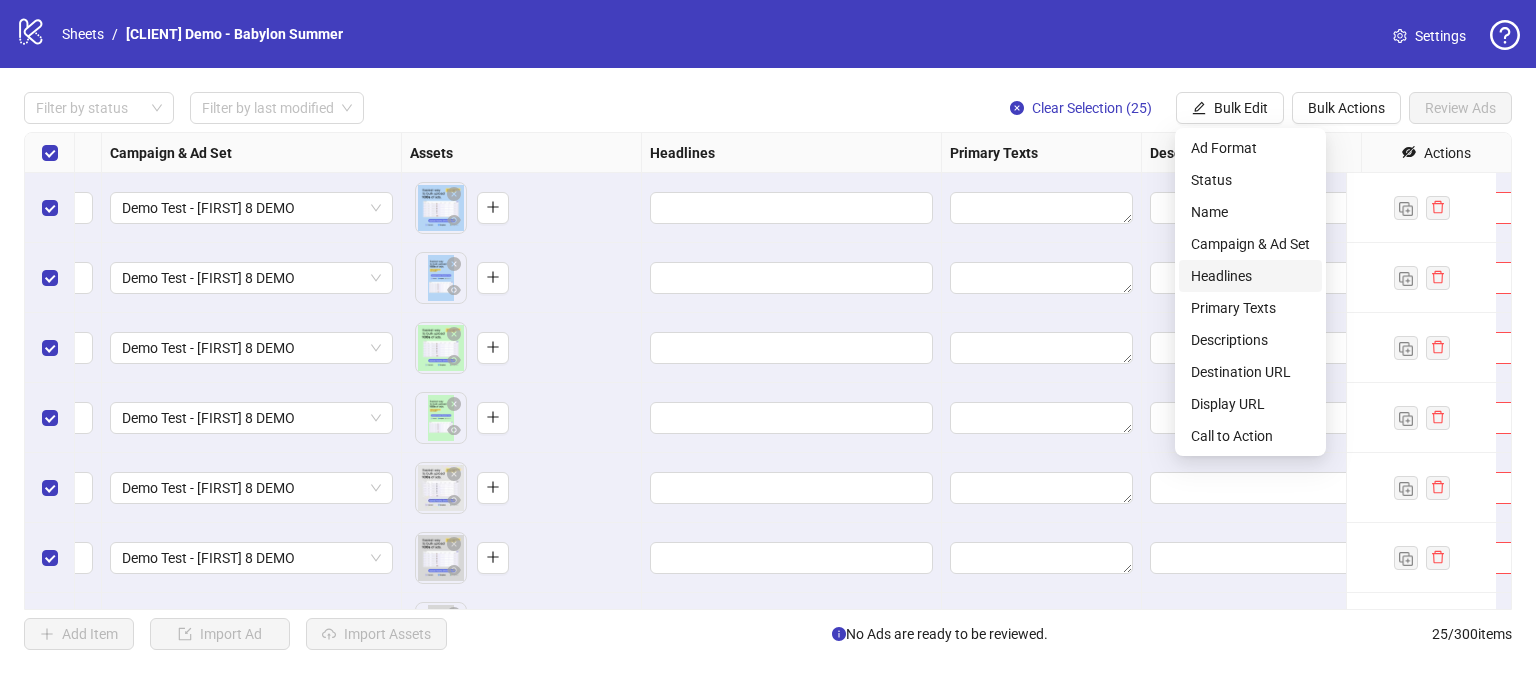 click on "Headlines" at bounding box center [1250, 276] 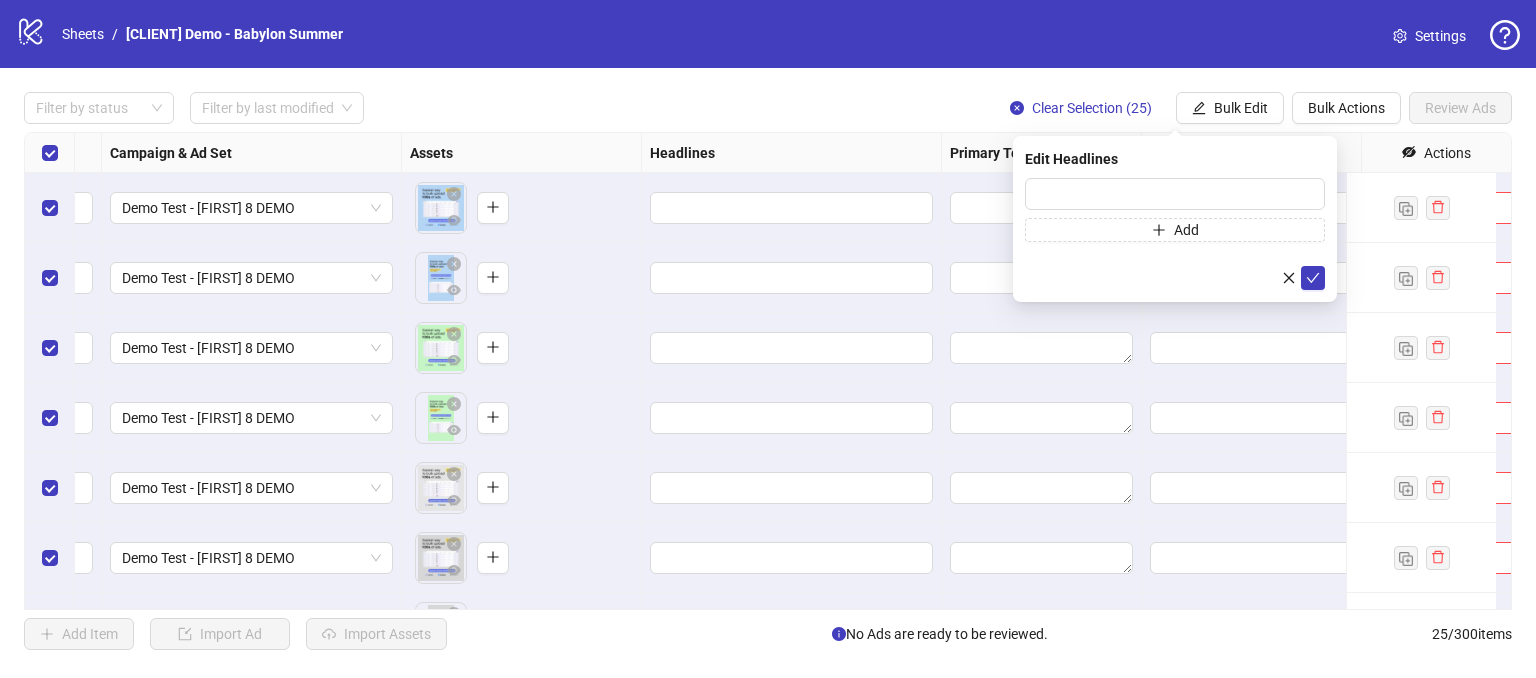 click on "Add" at bounding box center [1175, 210] 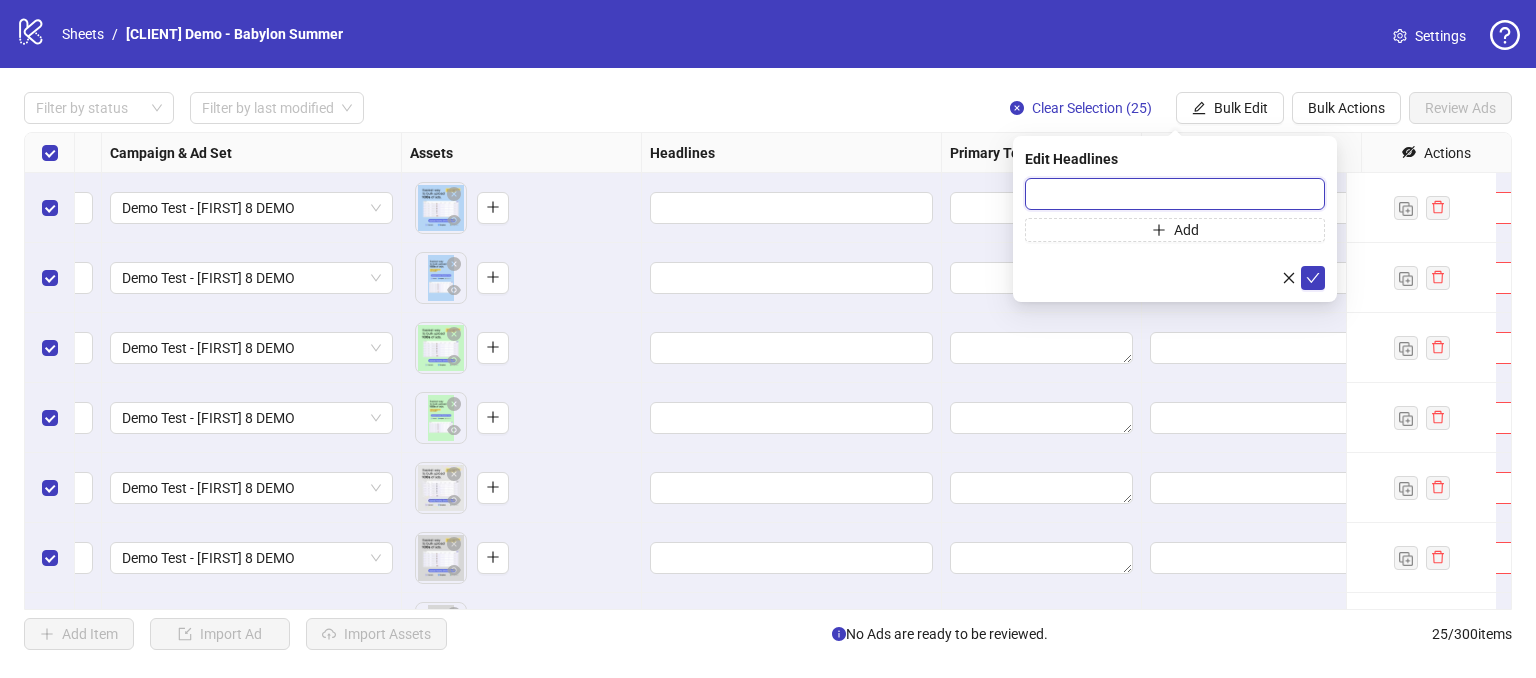 click at bounding box center [1175, 194] 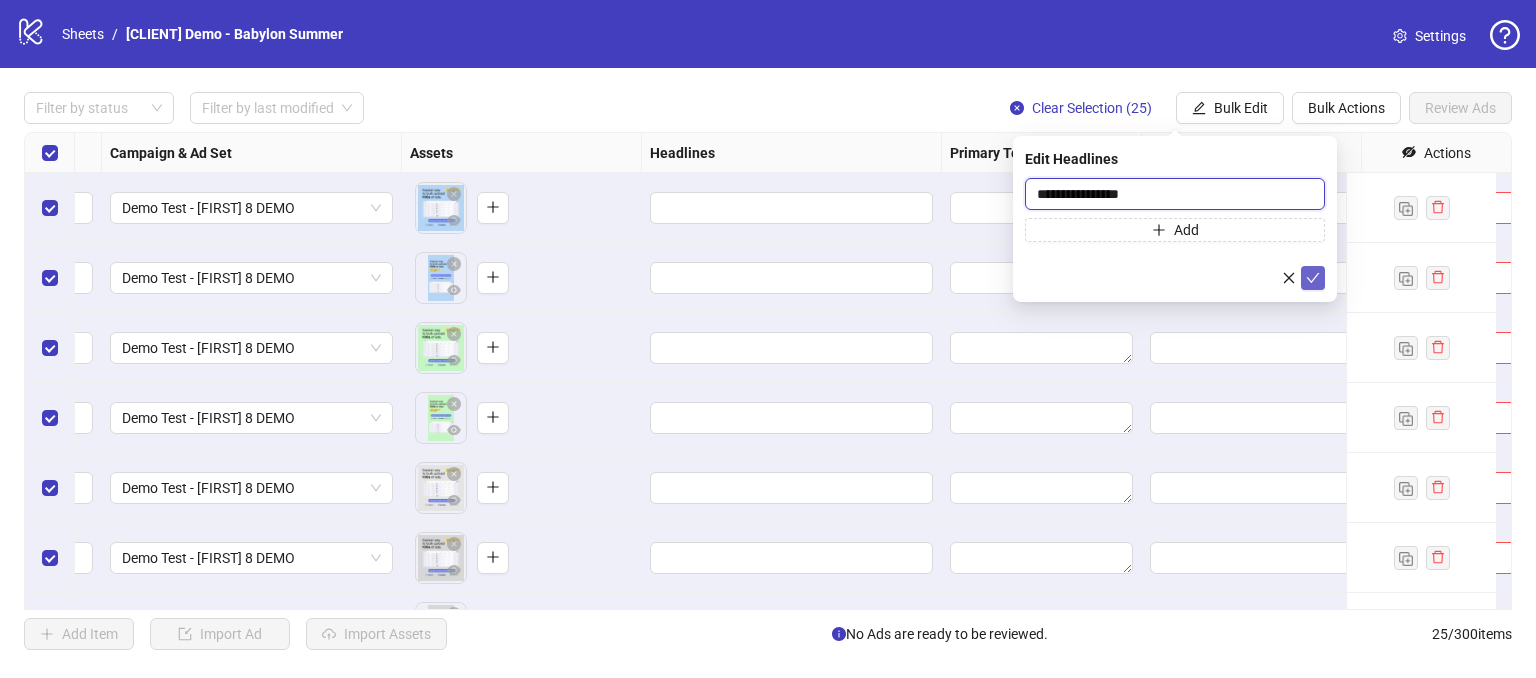 type on "**********" 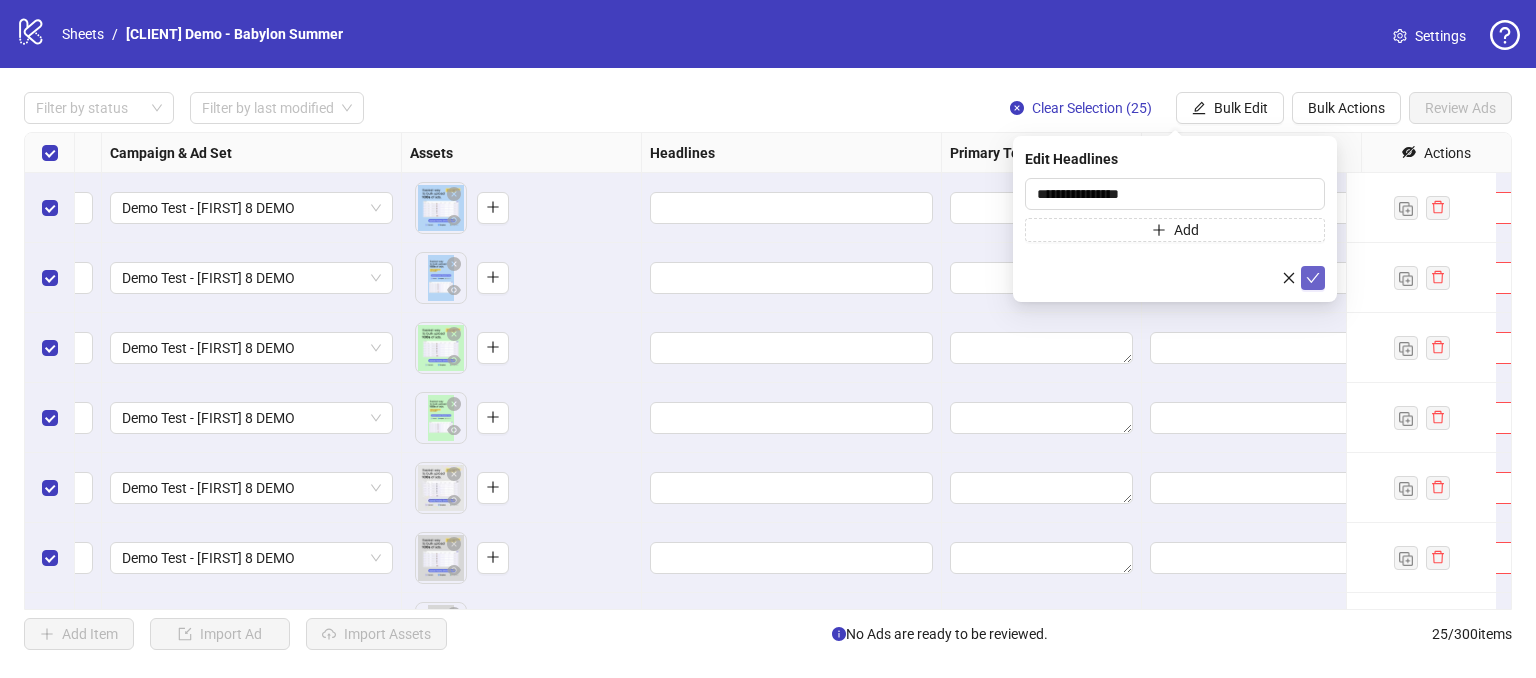 click 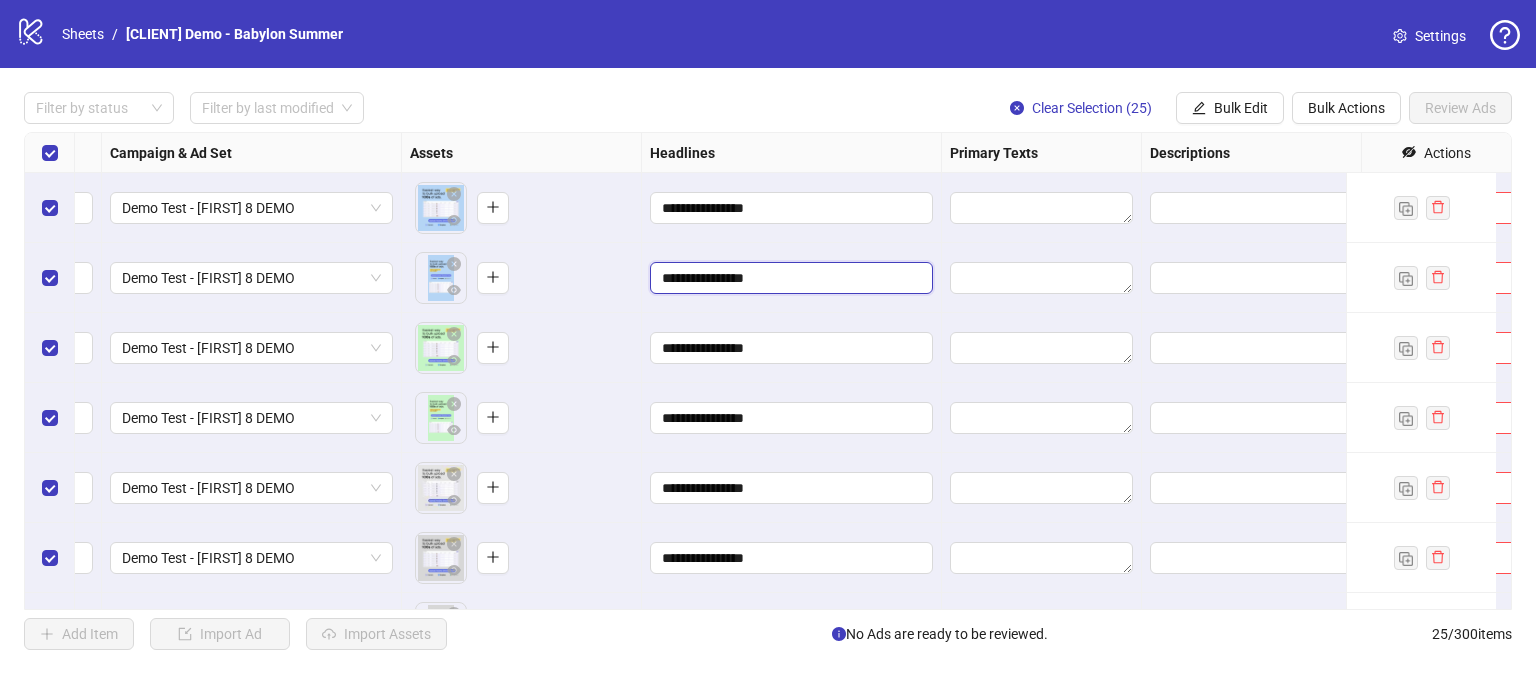click on "**********" at bounding box center (789, 278) 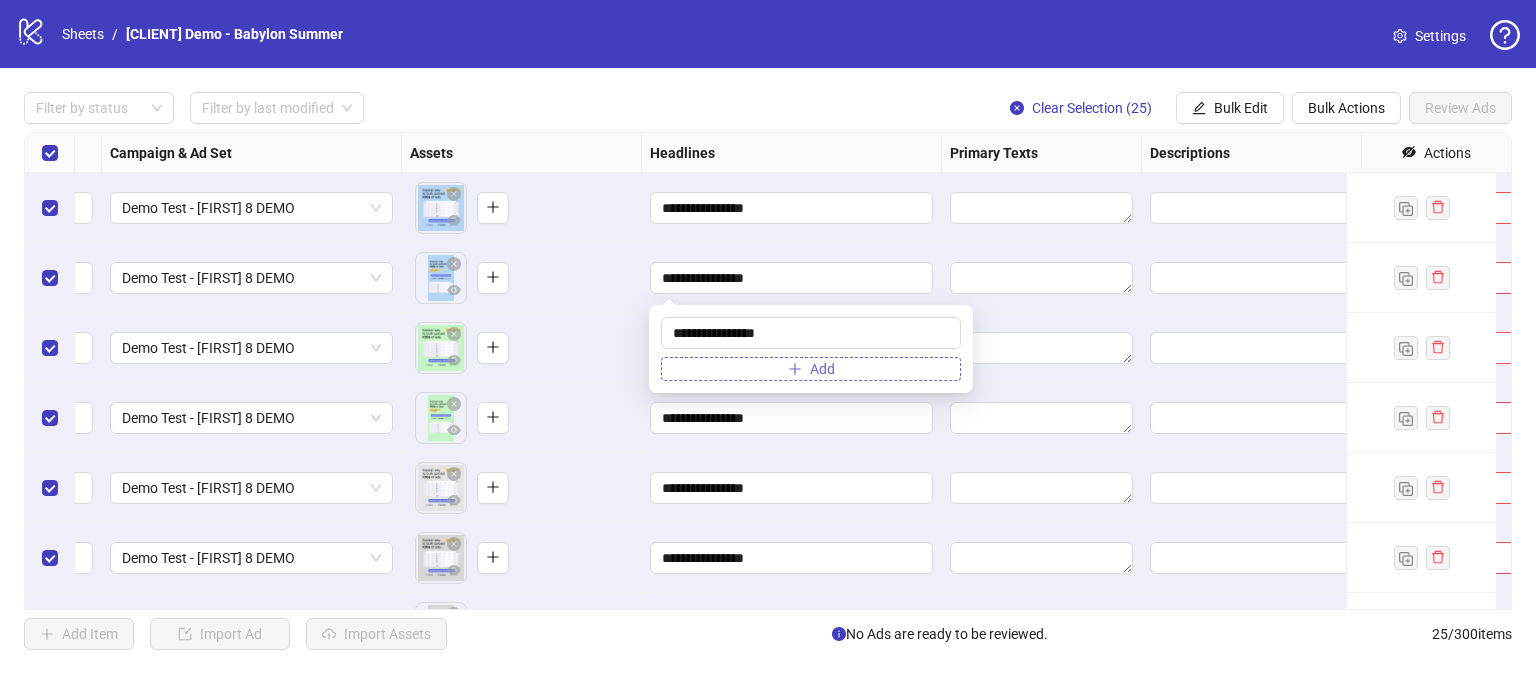 click on "Add" at bounding box center (811, 369) 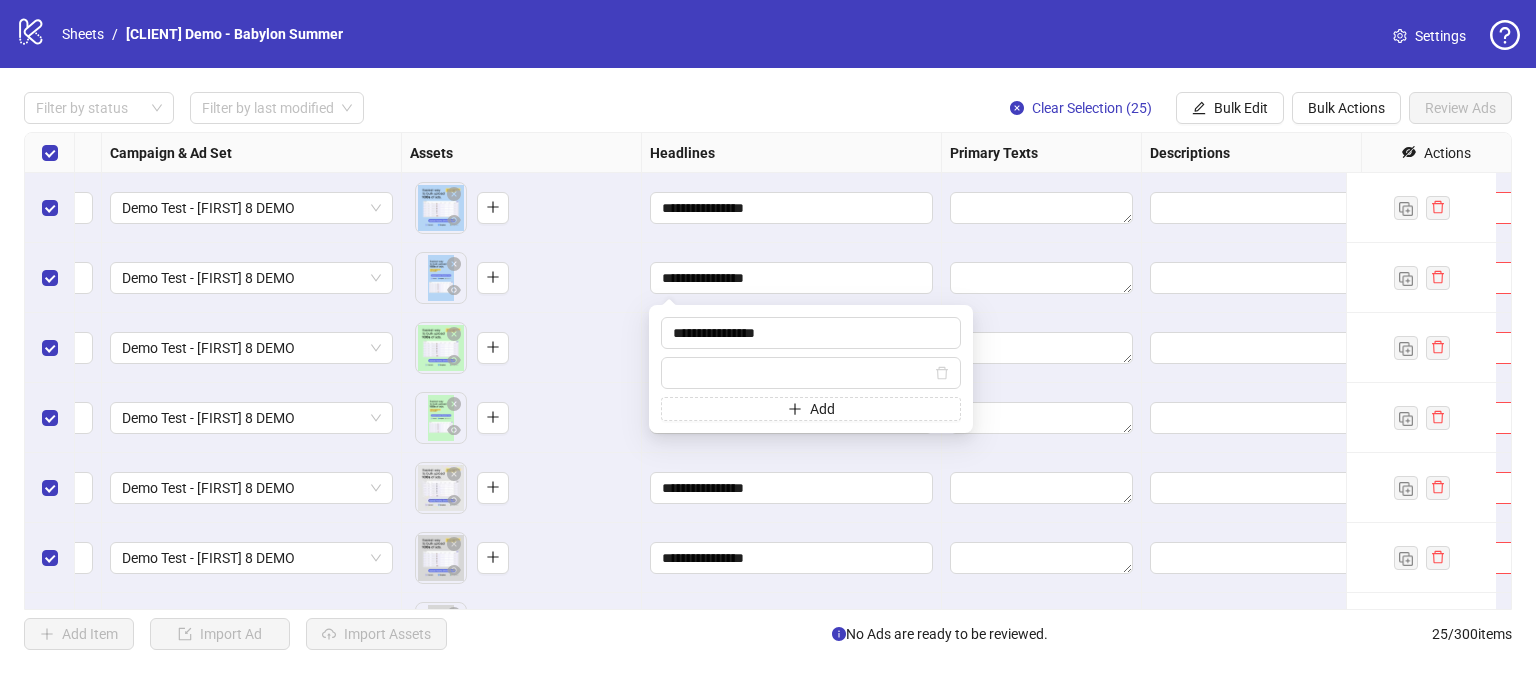 click on "Headlines" at bounding box center (792, 153) 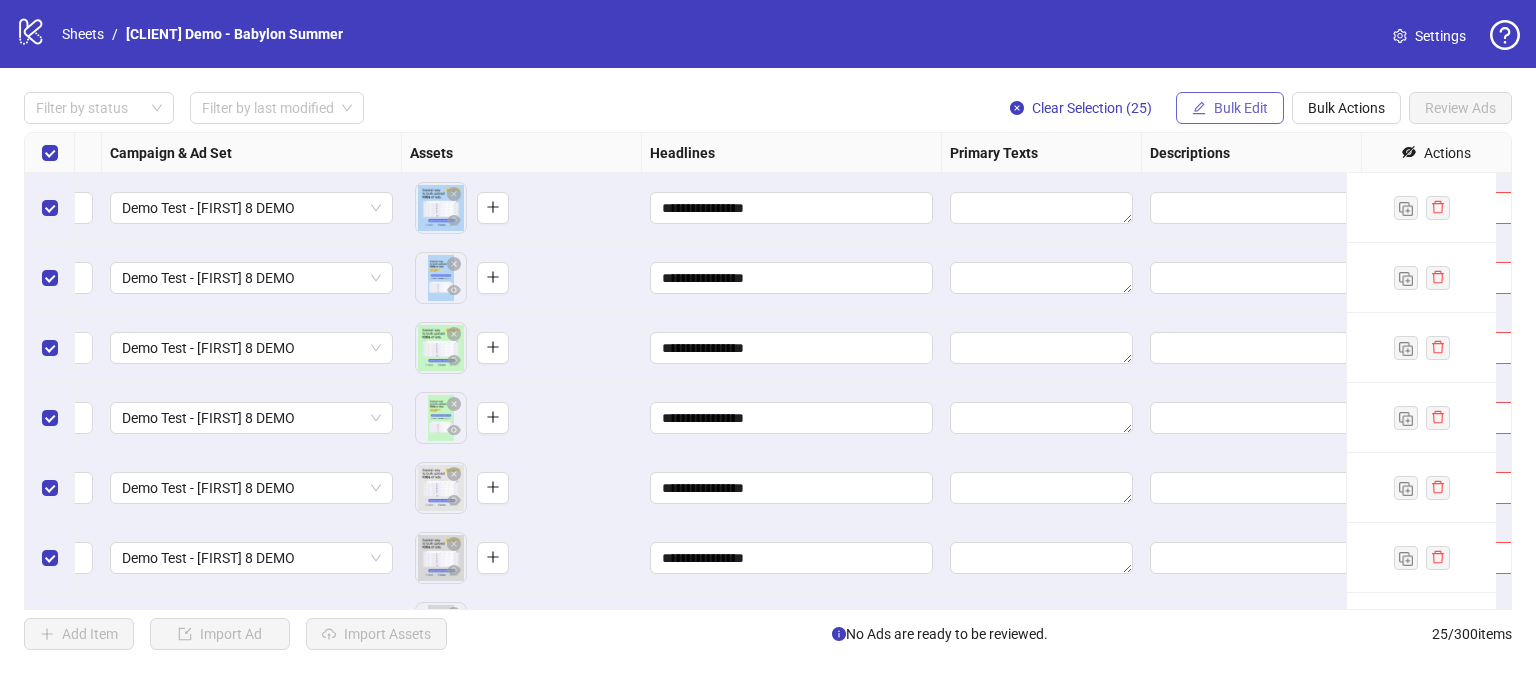 click on "Bulk Edit" at bounding box center (1241, 108) 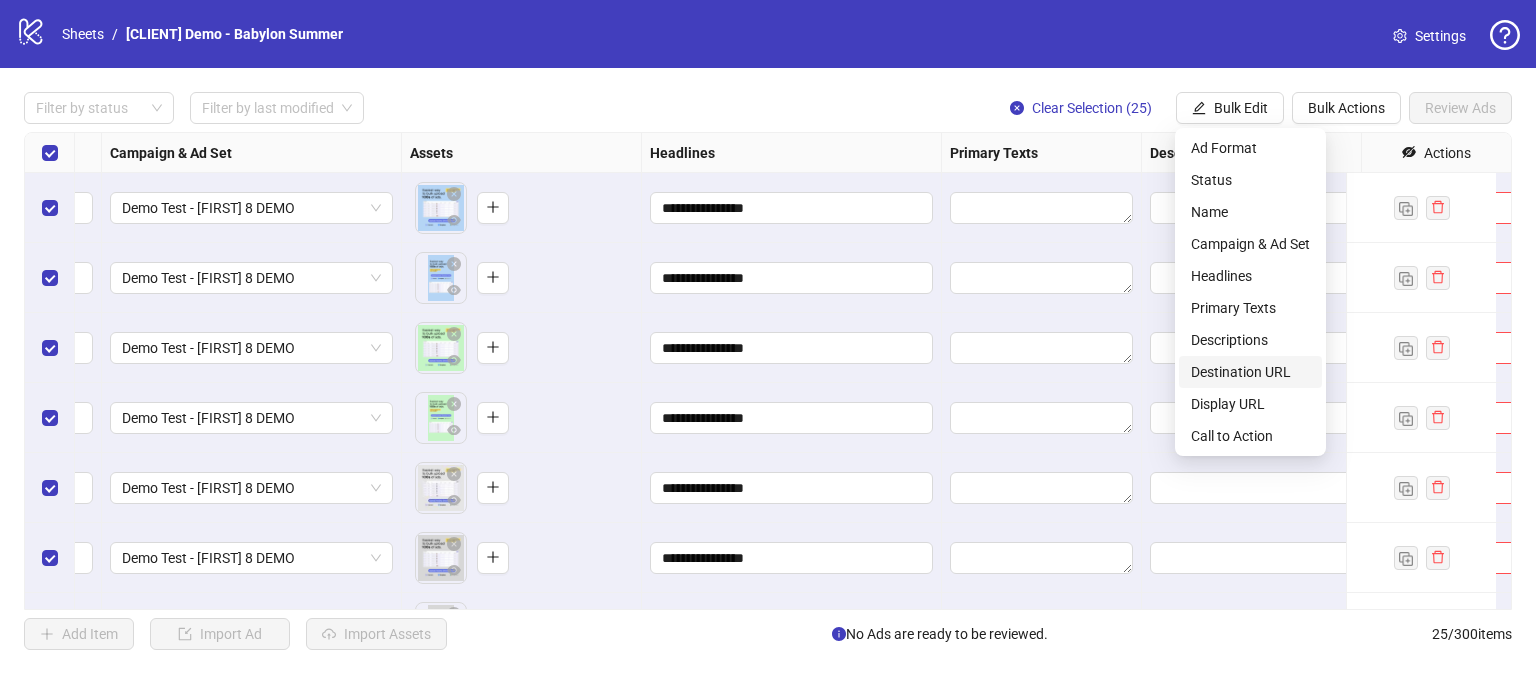 click on "Destination URL" at bounding box center [1250, 372] 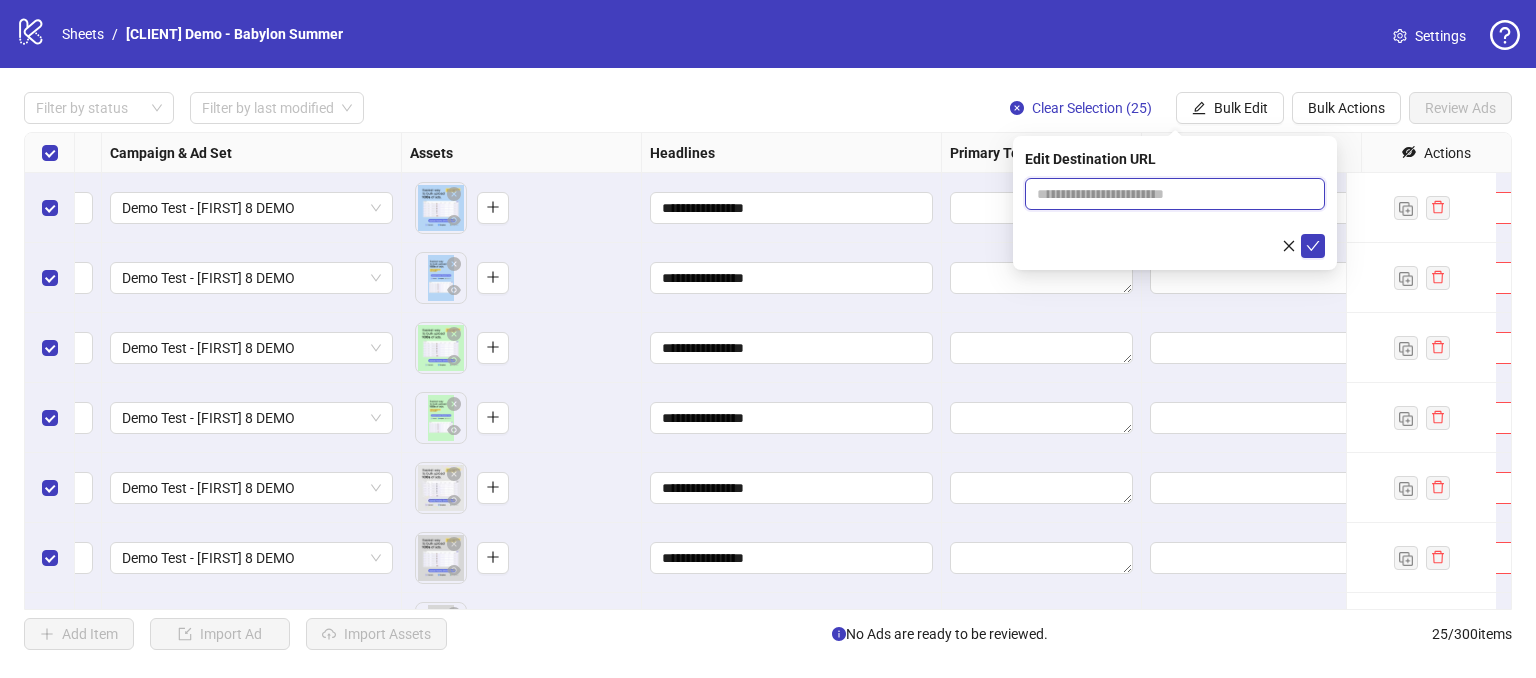 click at bounding box center (1167, 194) 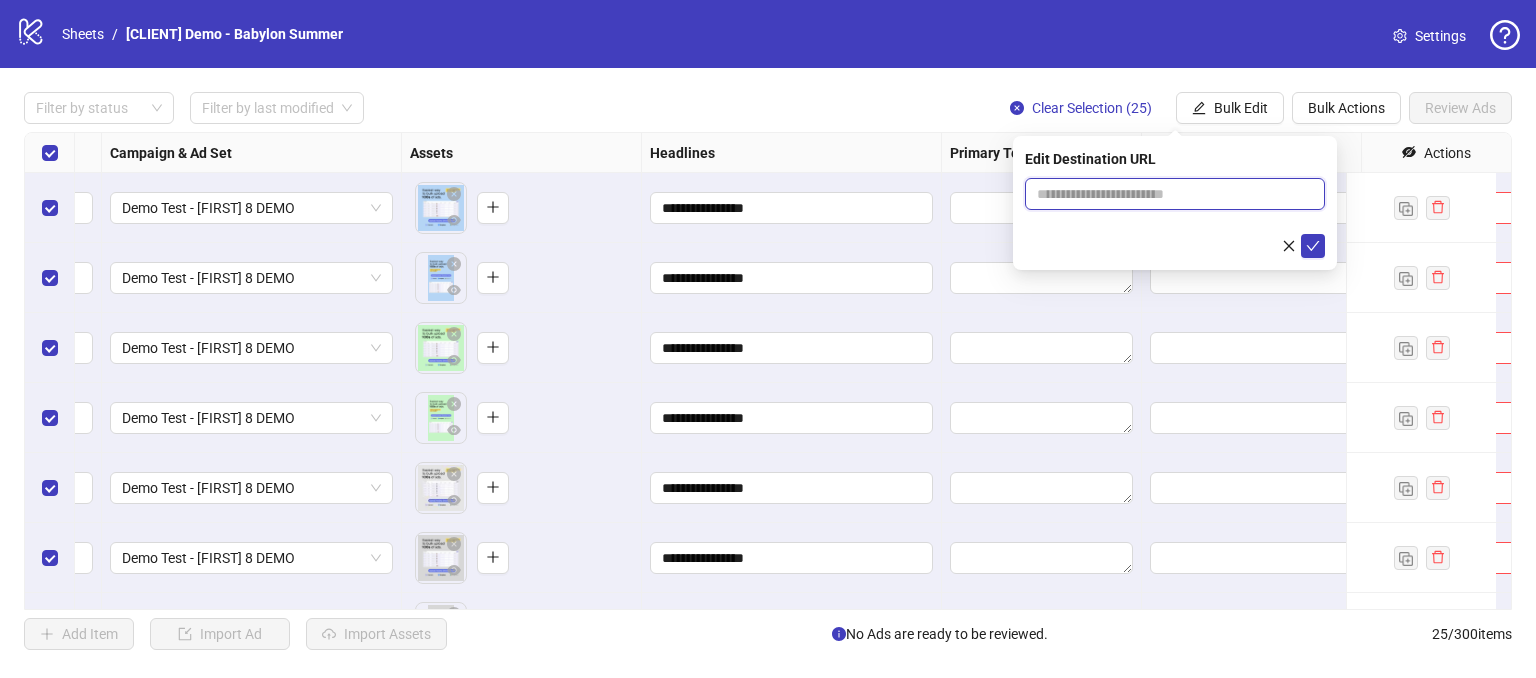 type on "**********" 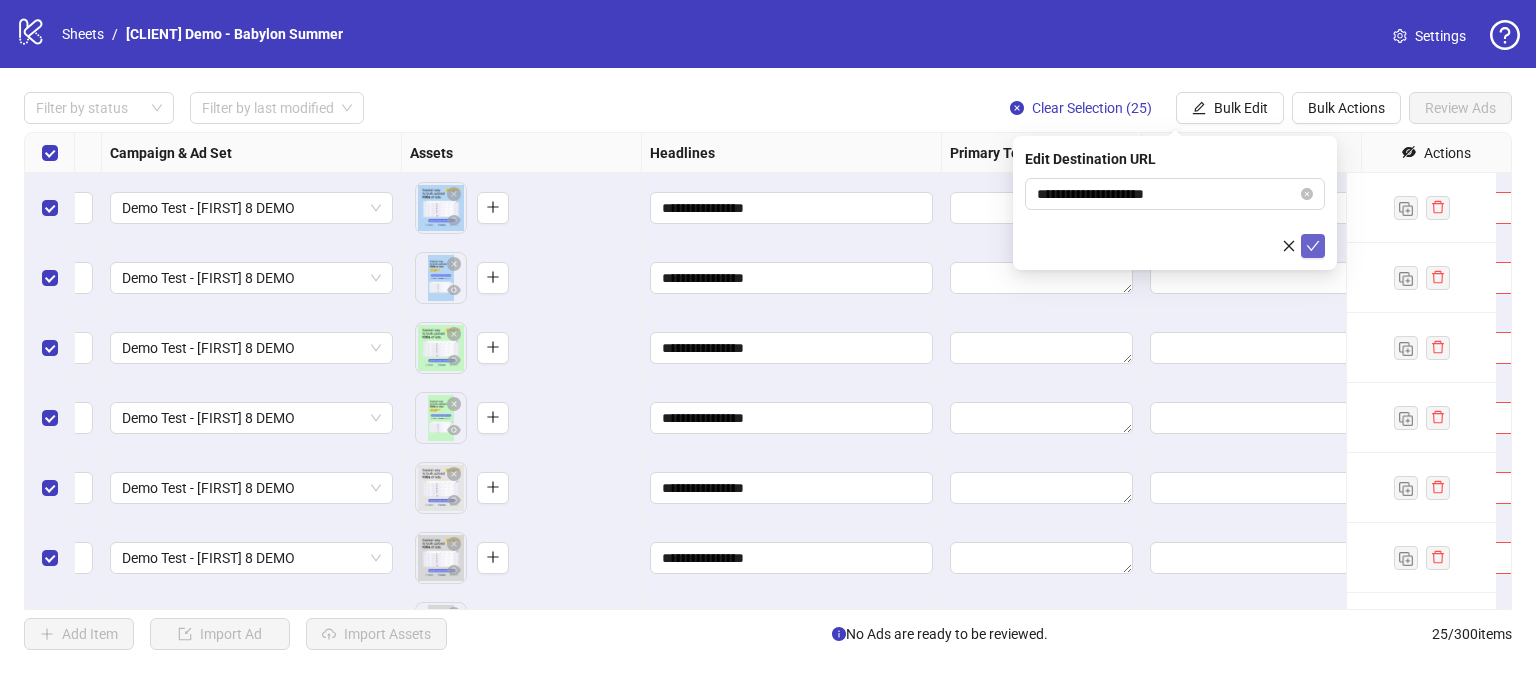 click 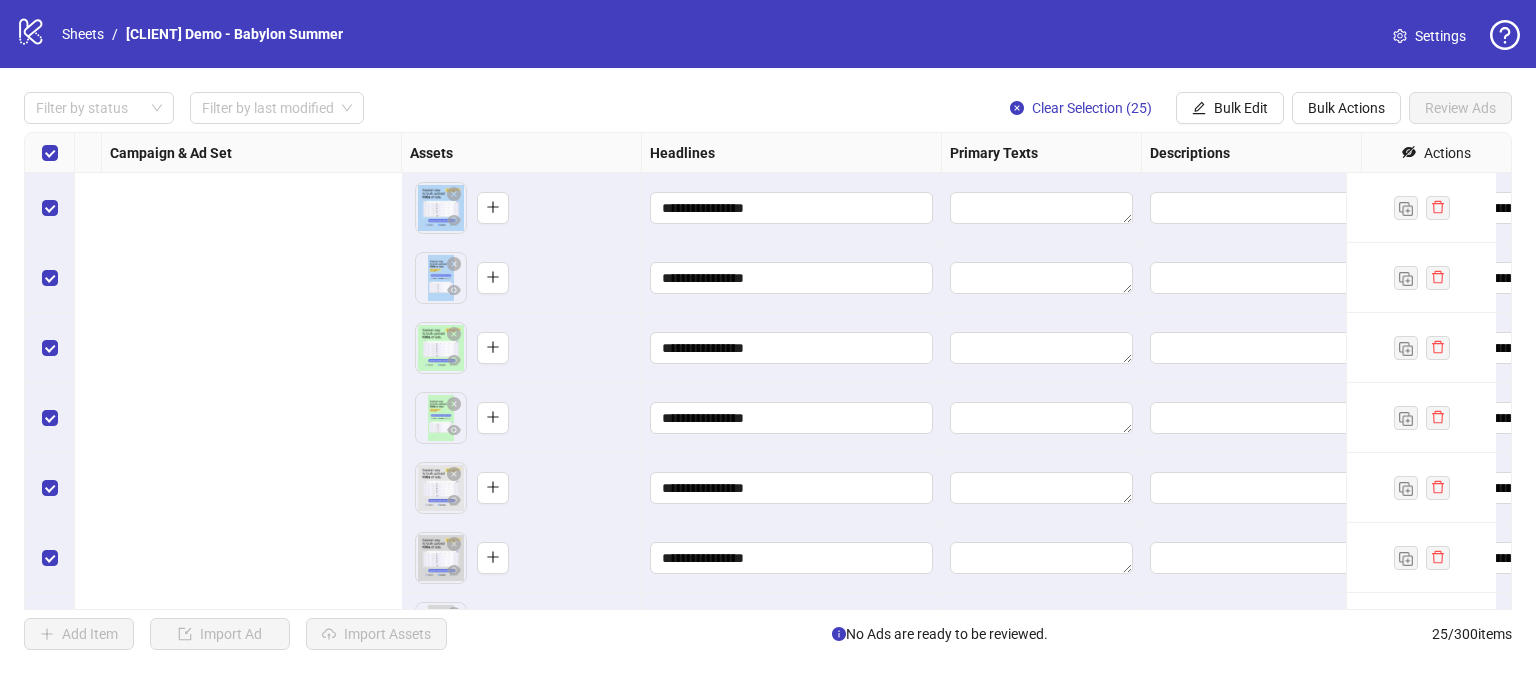 scroll, scrollTop: 0, scrollLeft: 1348, axis: horizontal 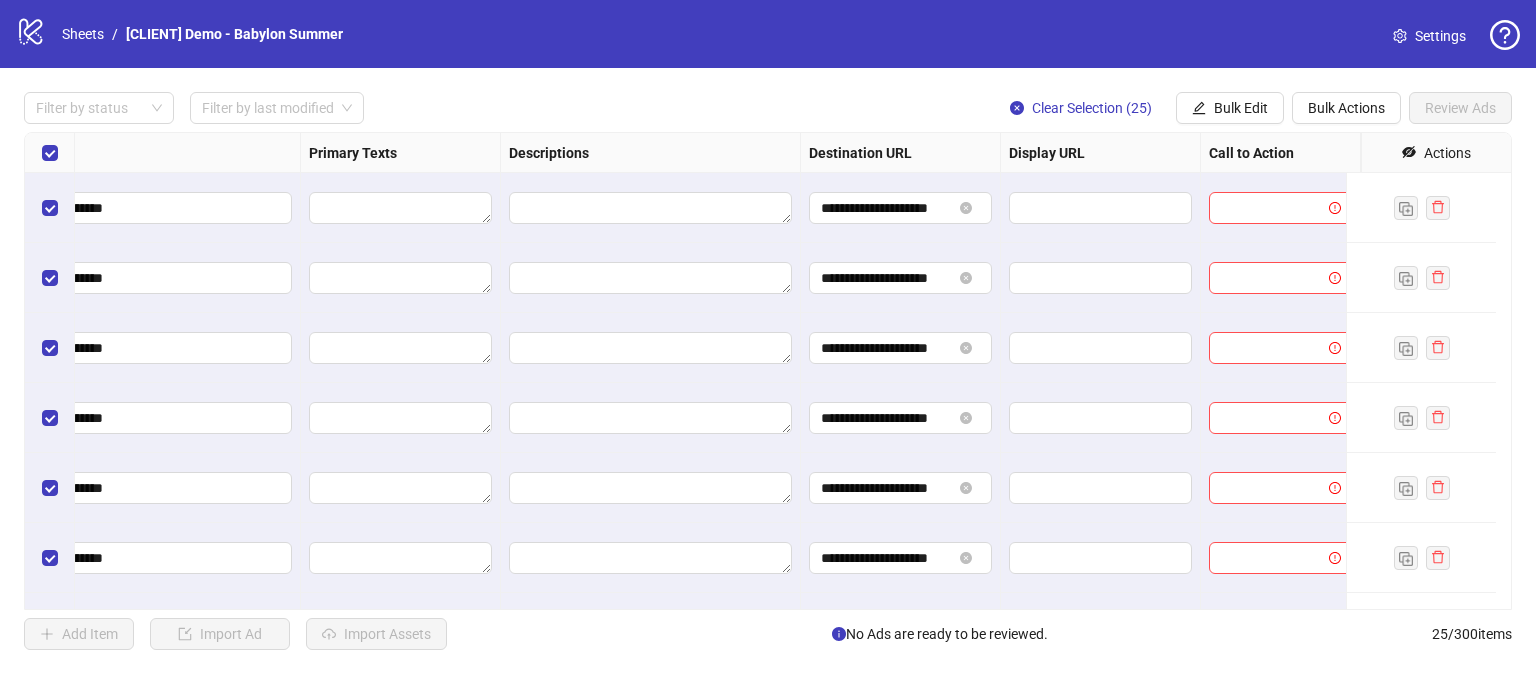 click on "**********" at bounding box center [768, 371] 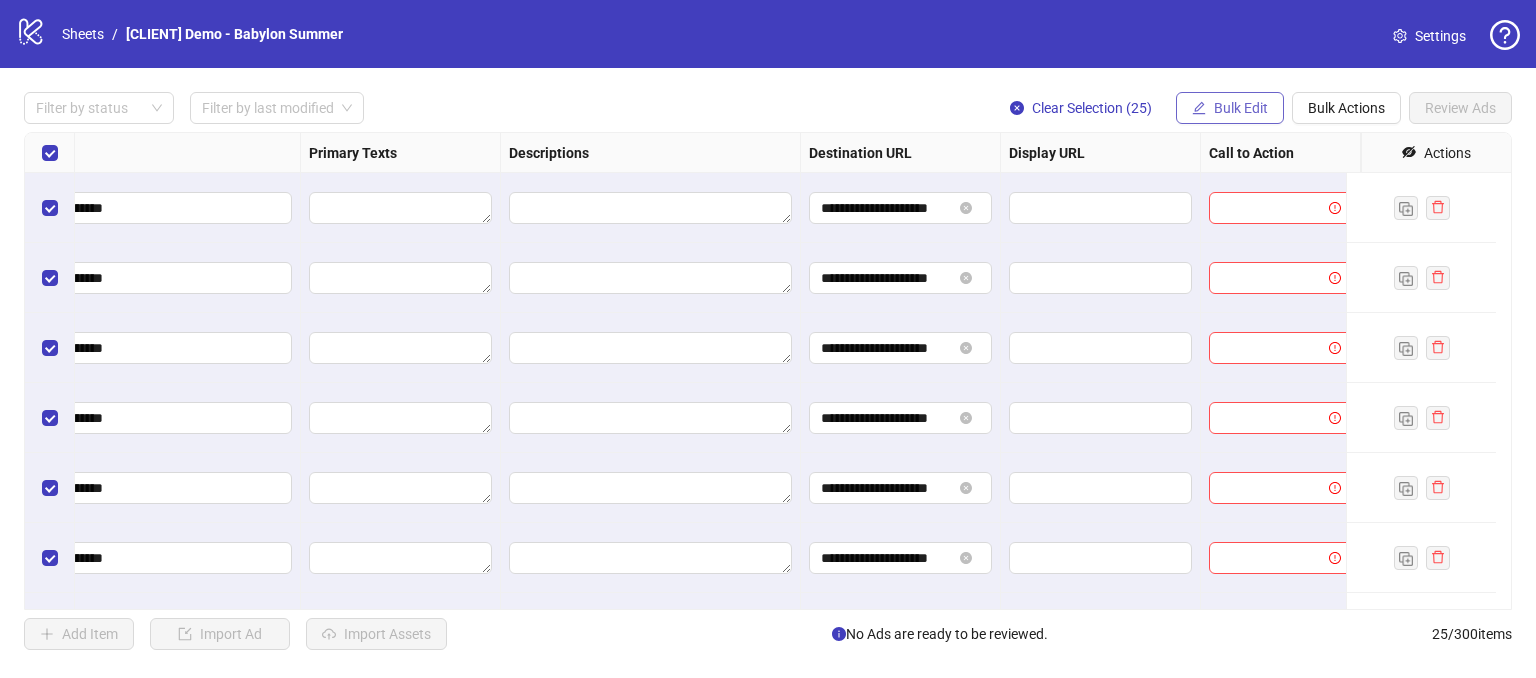 click on "Bulk Edit" at bounding box center (1241, 108) 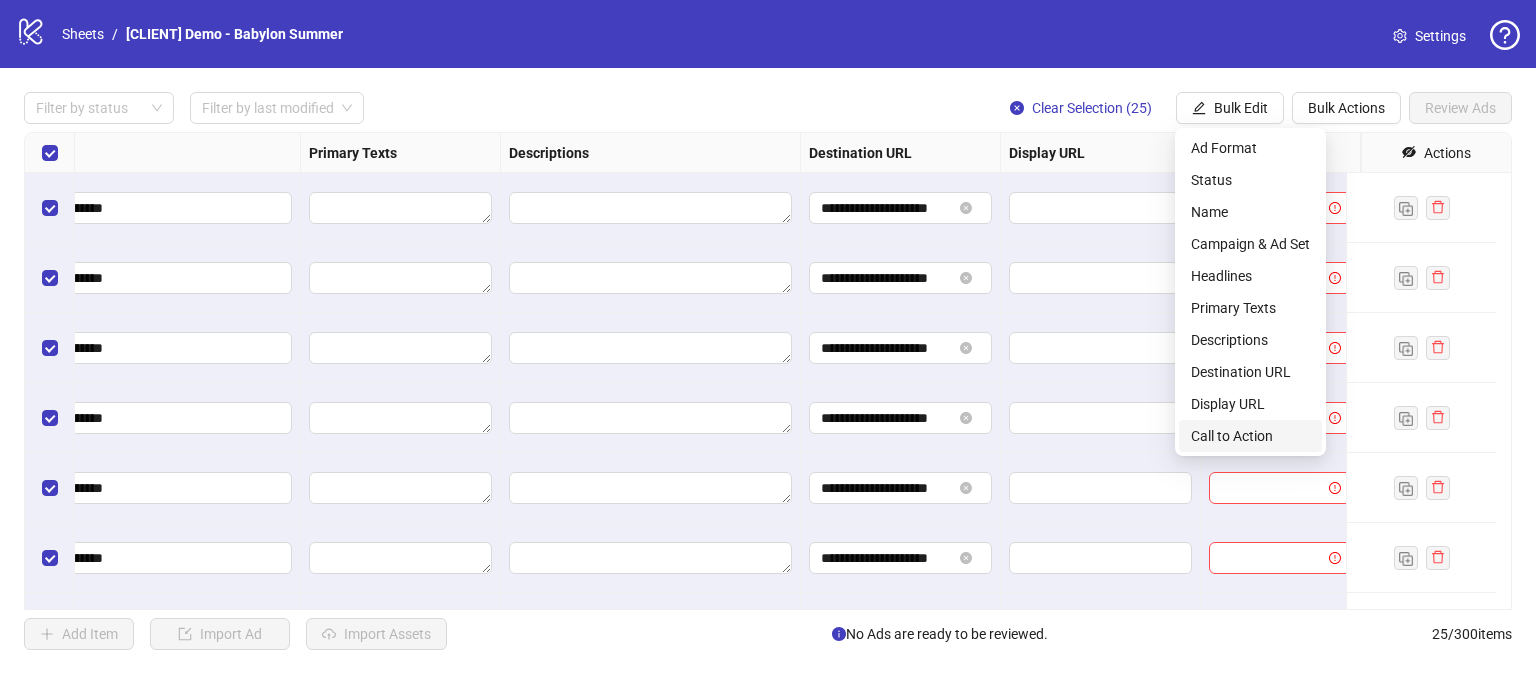 click on "Call to Action" at bounding box center (1250, 436) 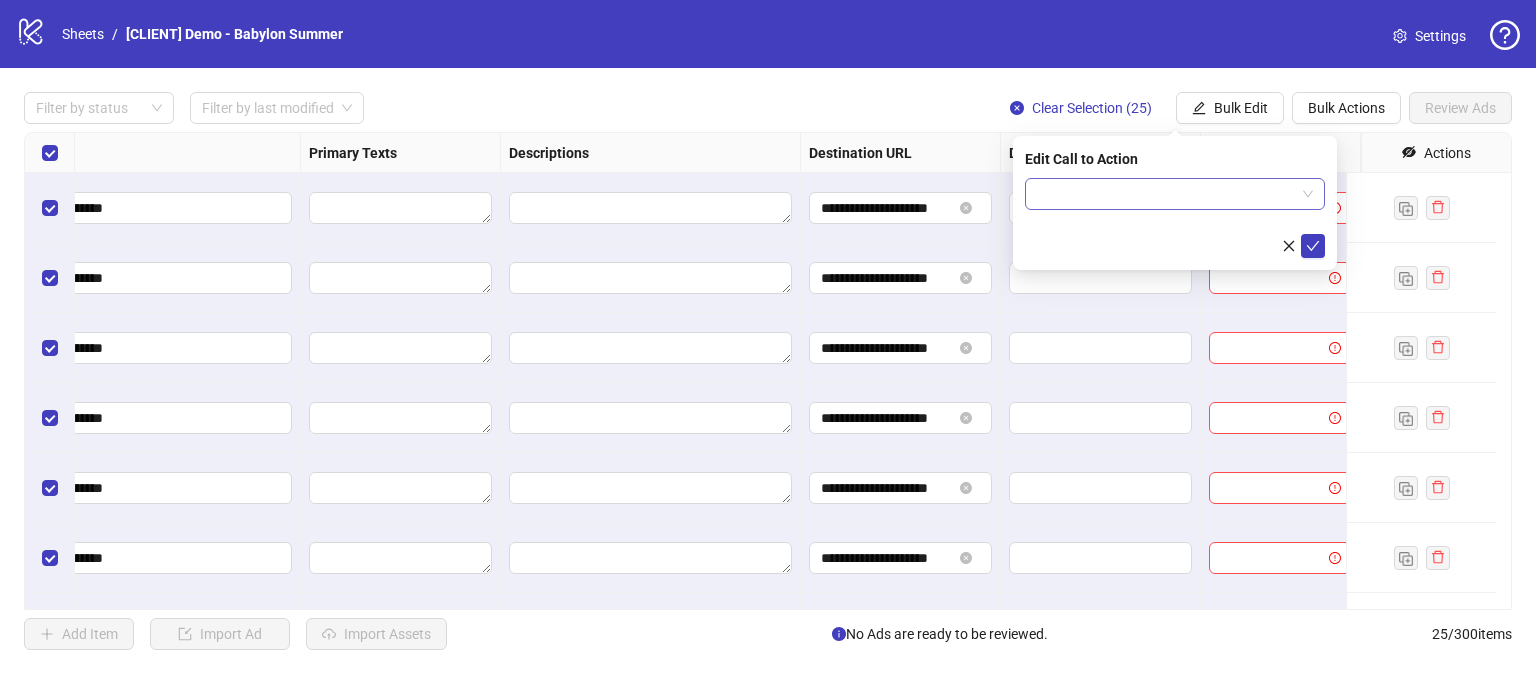 click at bounding box center (1166, 194) 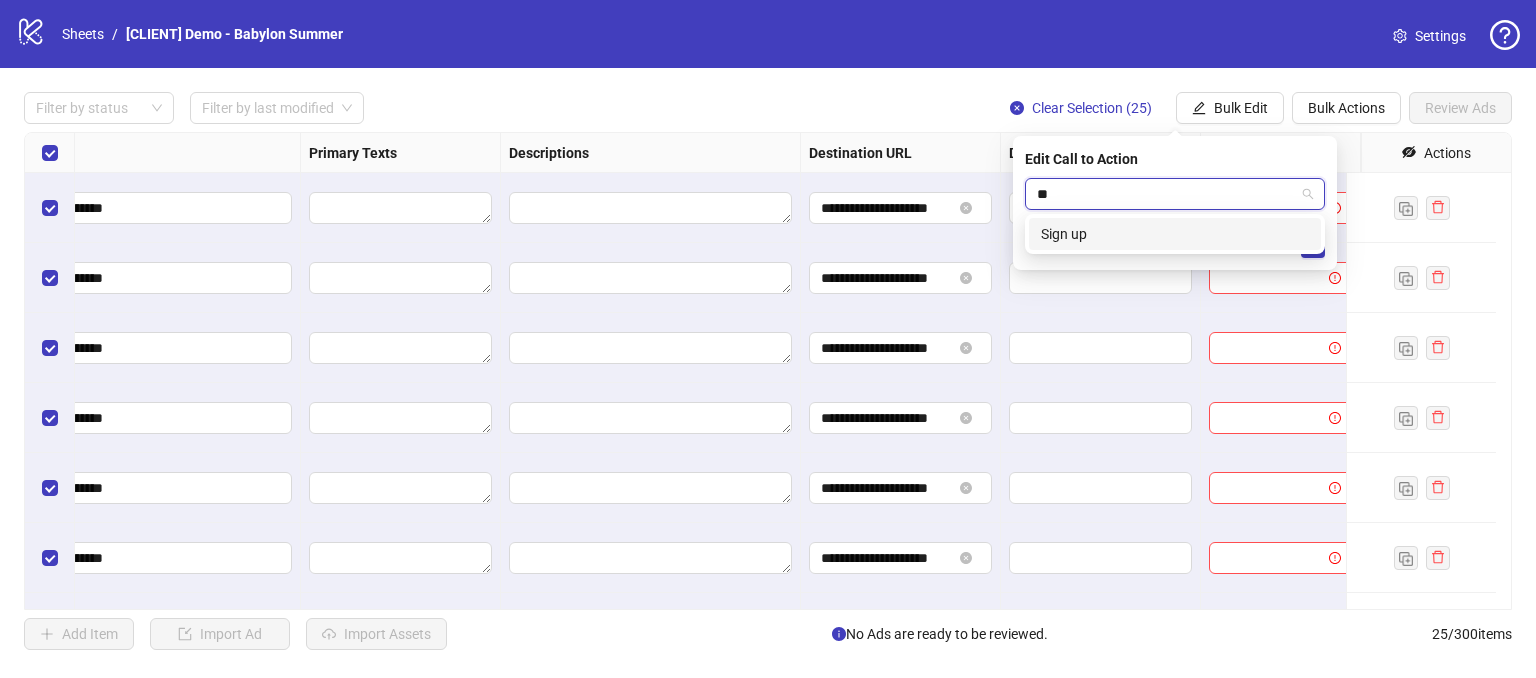 type on "*" 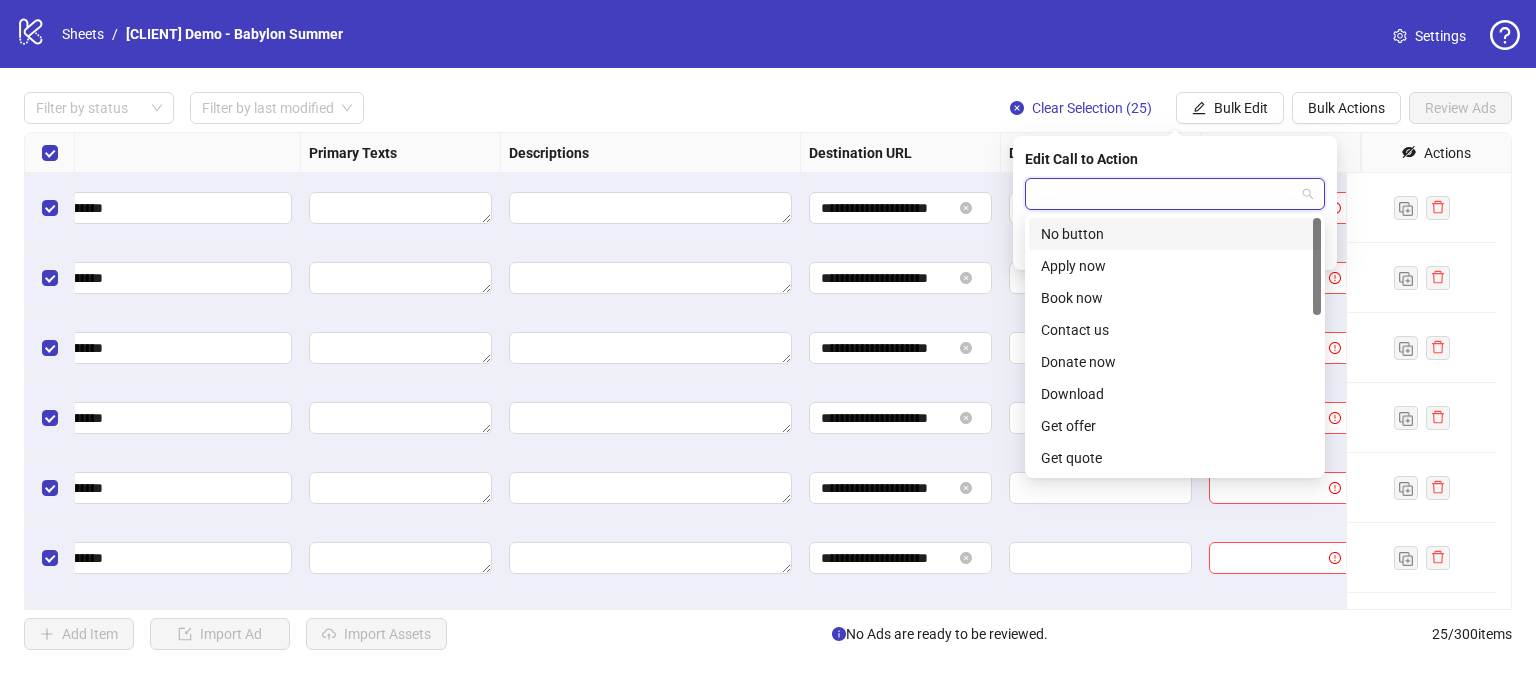 type on "*" 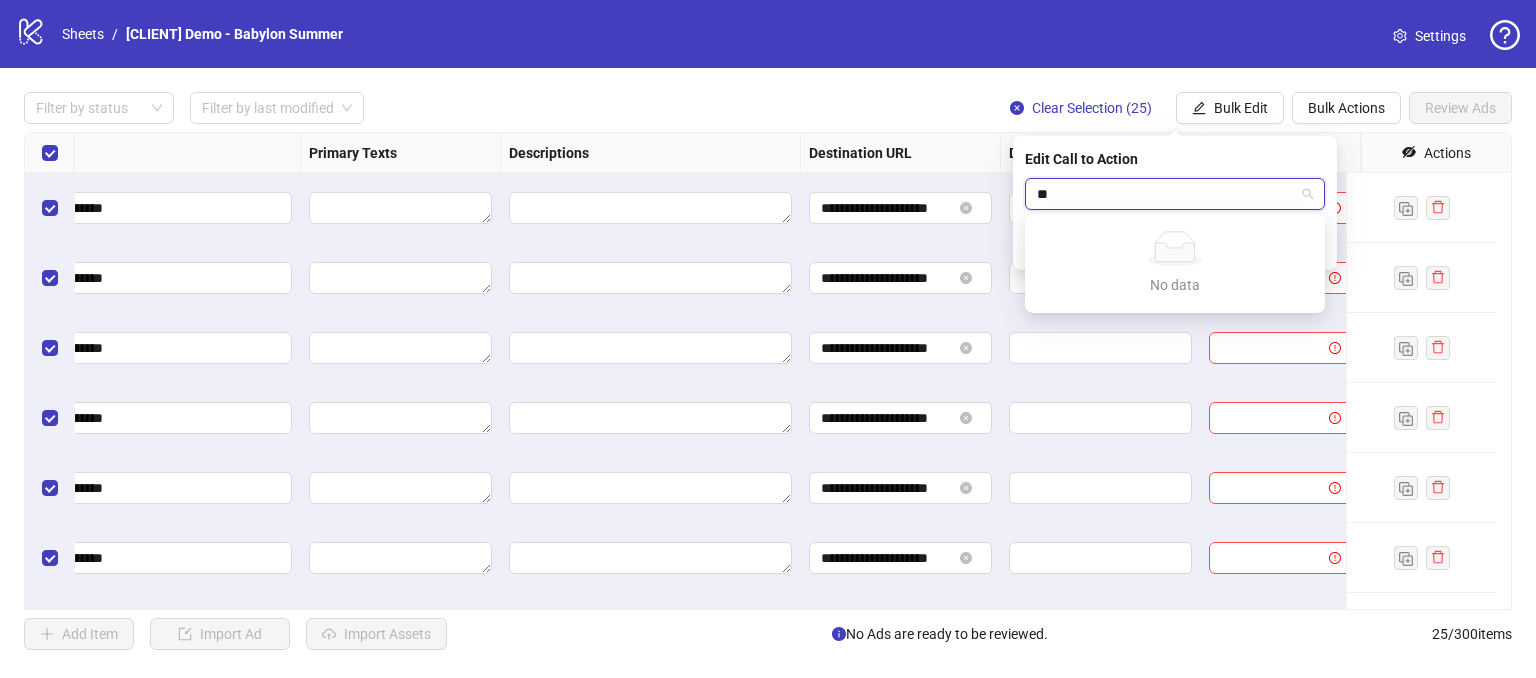 type on "*" 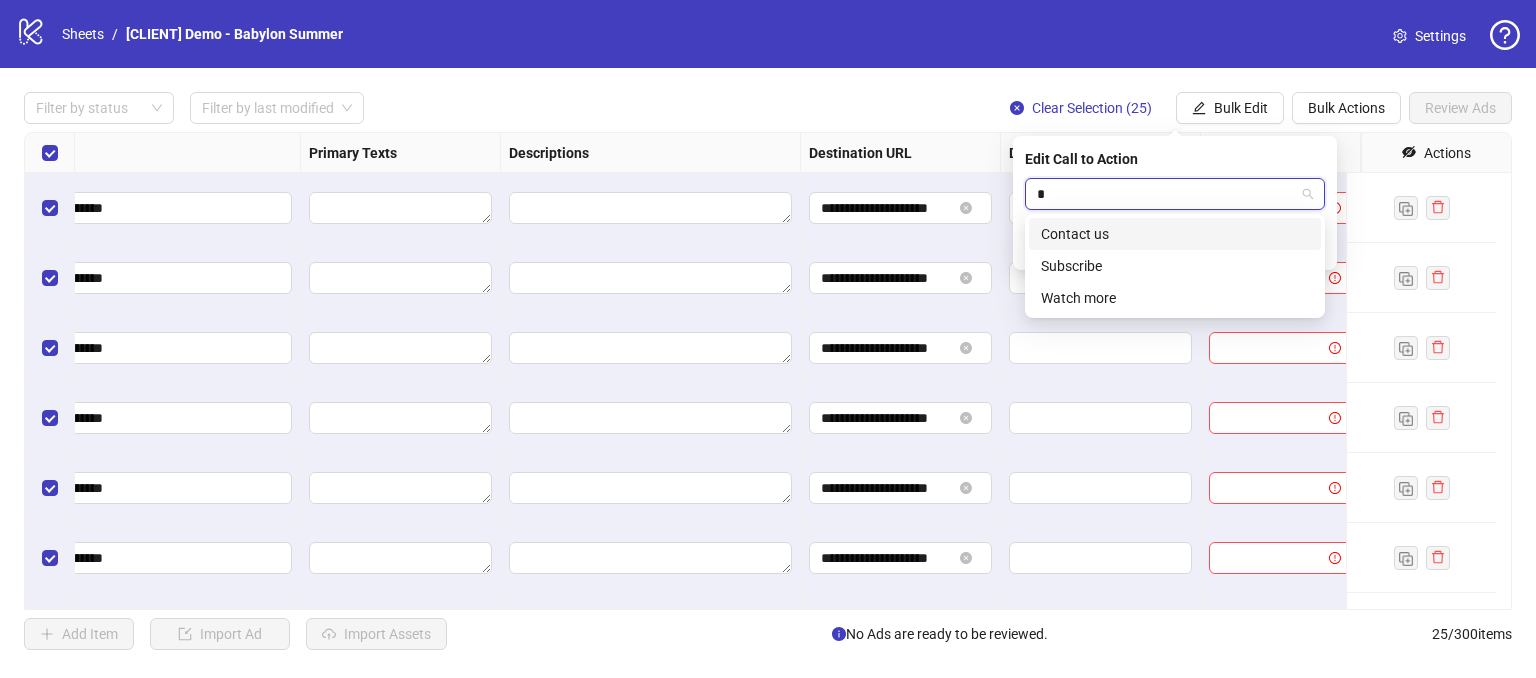 click on "Contact us" at bounding box center (1175, 234) 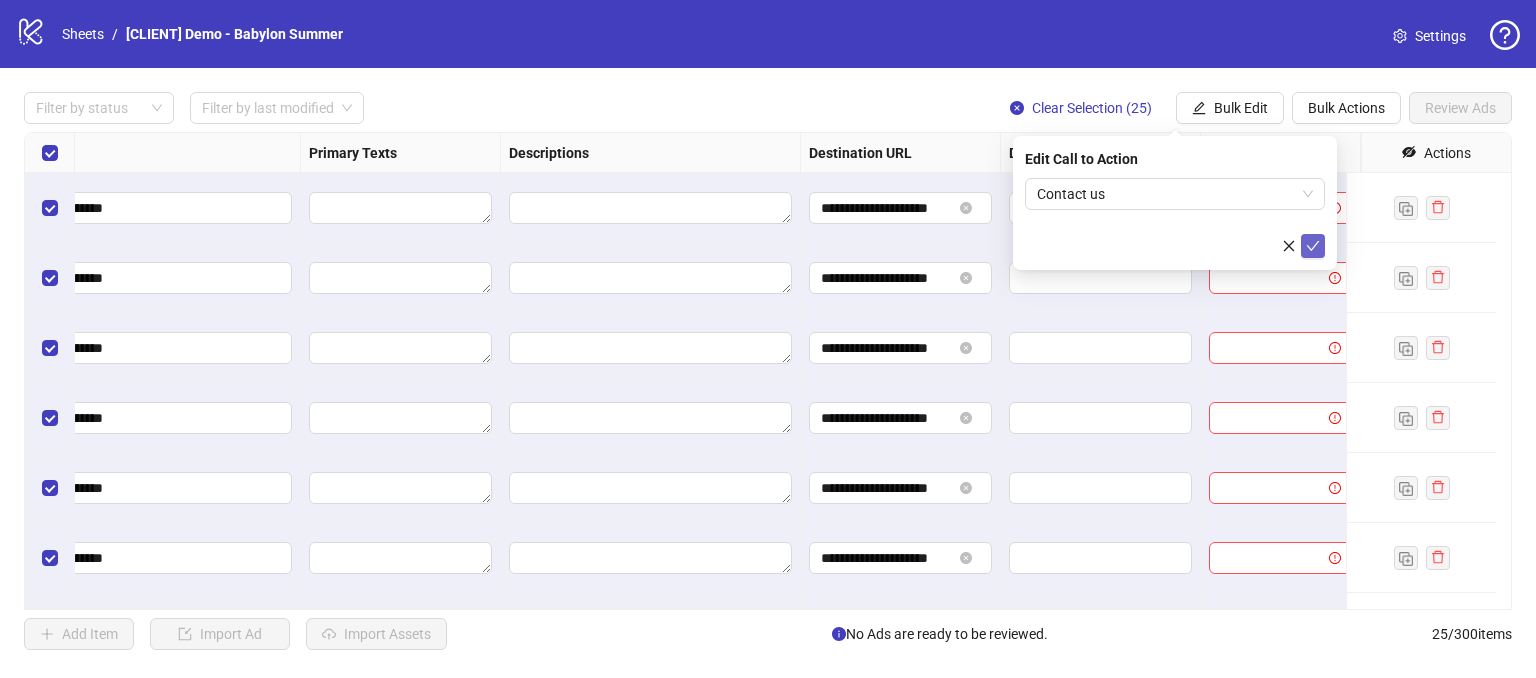 click at bounding box center [1313, 246] 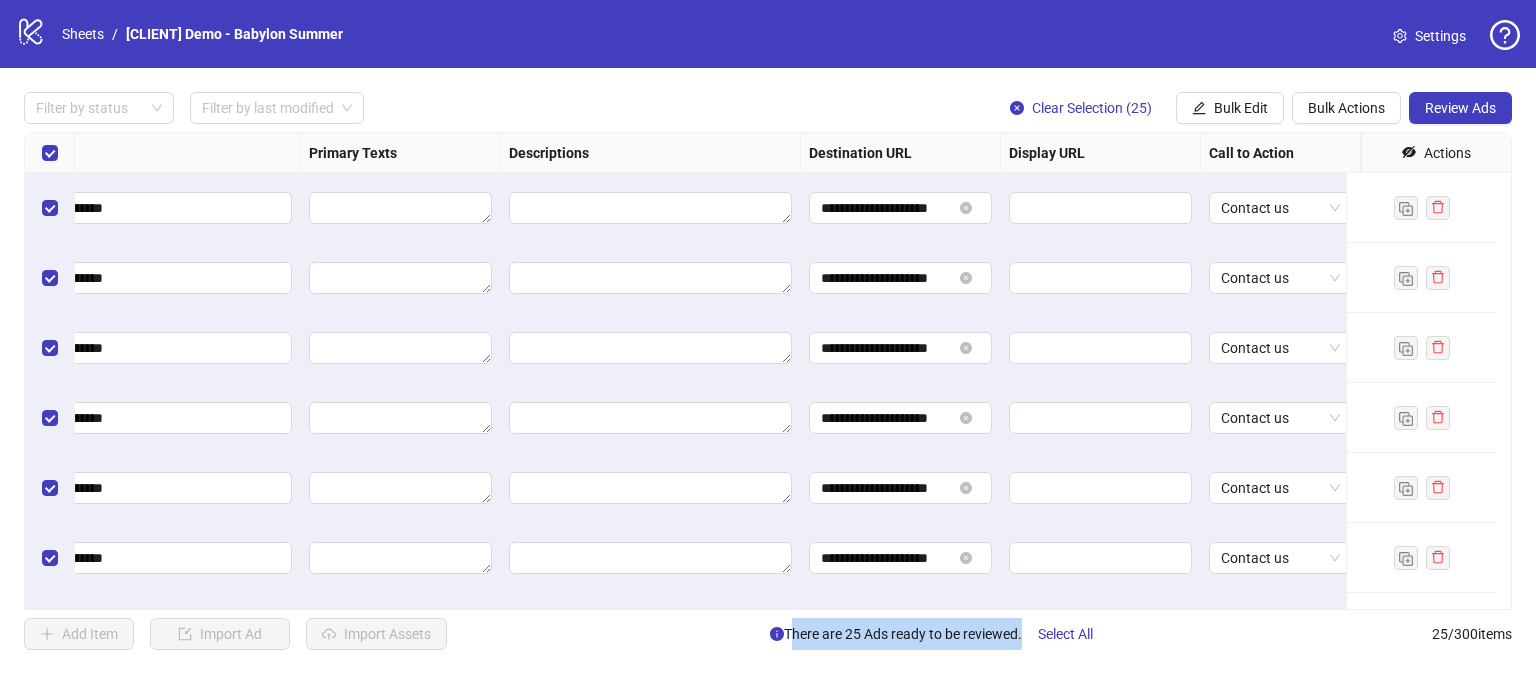 drag, startPoint x: 784, startPoint y: 640, endPoint x: 1018, endPoint y: 646, distance: 234.0769 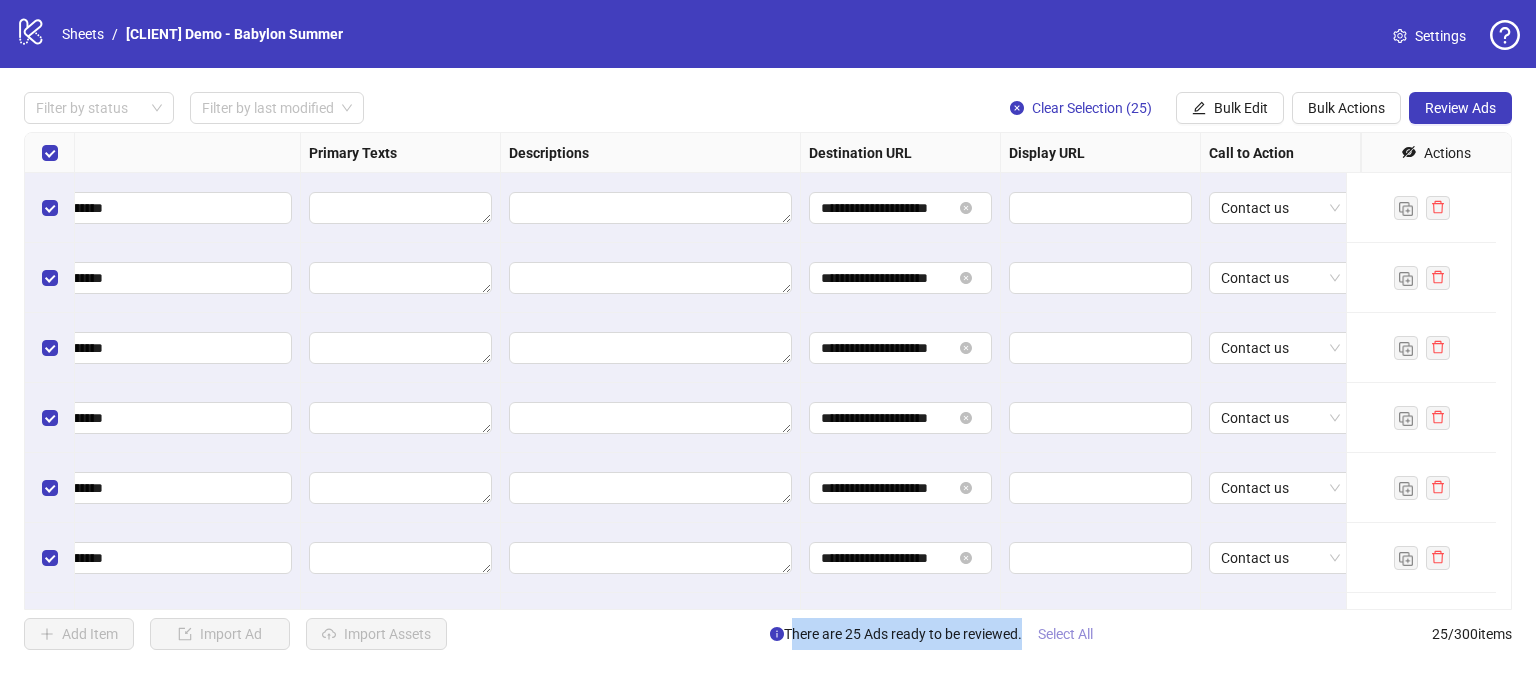 click on "Select All" at bounding box center (1065, 634) 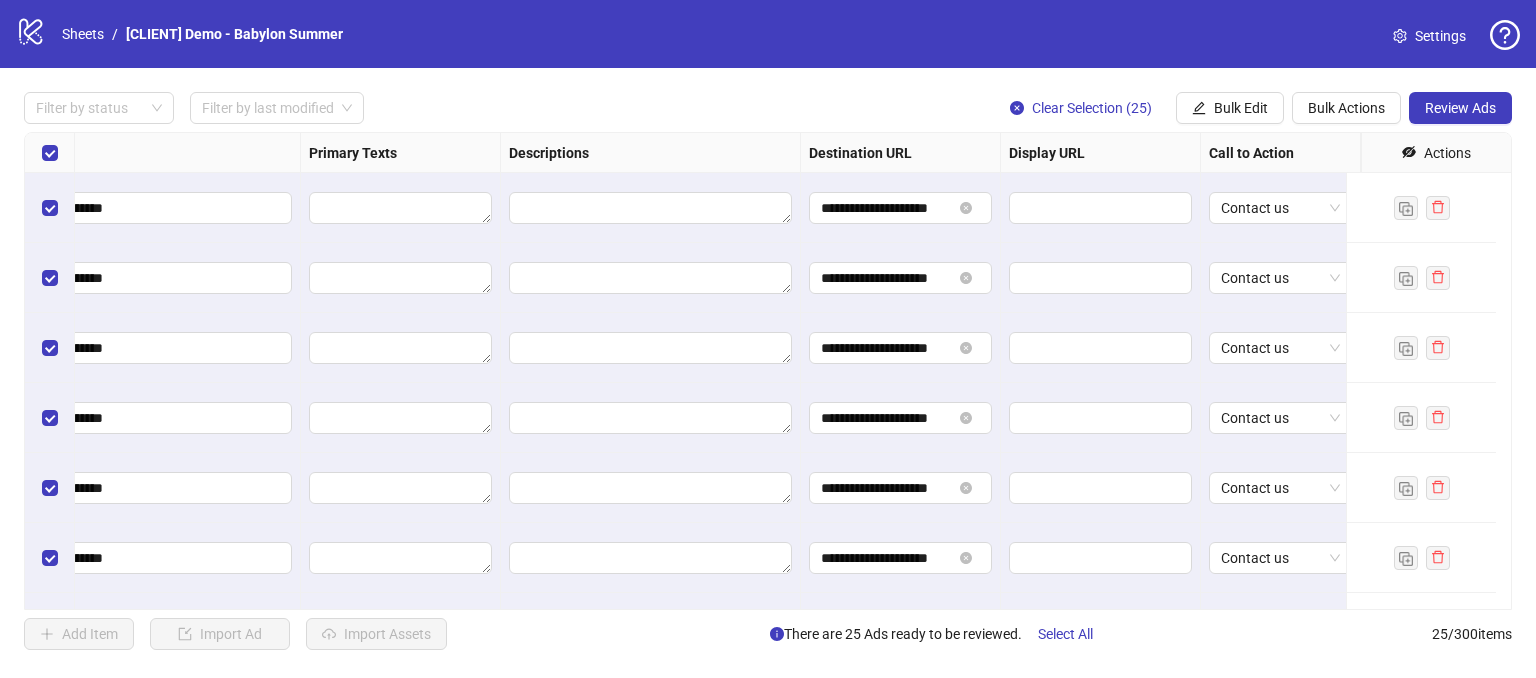 click on "**********" at bounding box center (768, 371) 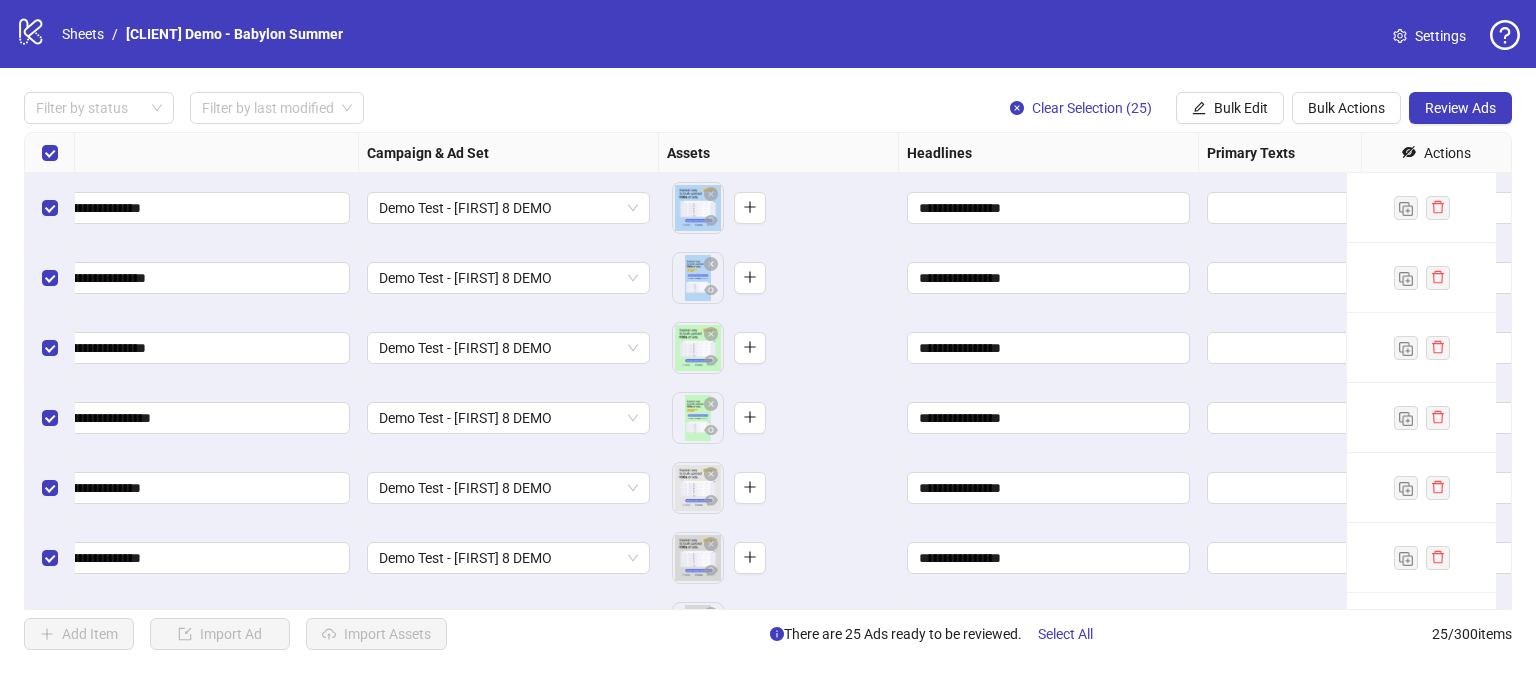 scroll, scrollTop: 0, scrollLeft: 400, axis: horizontal 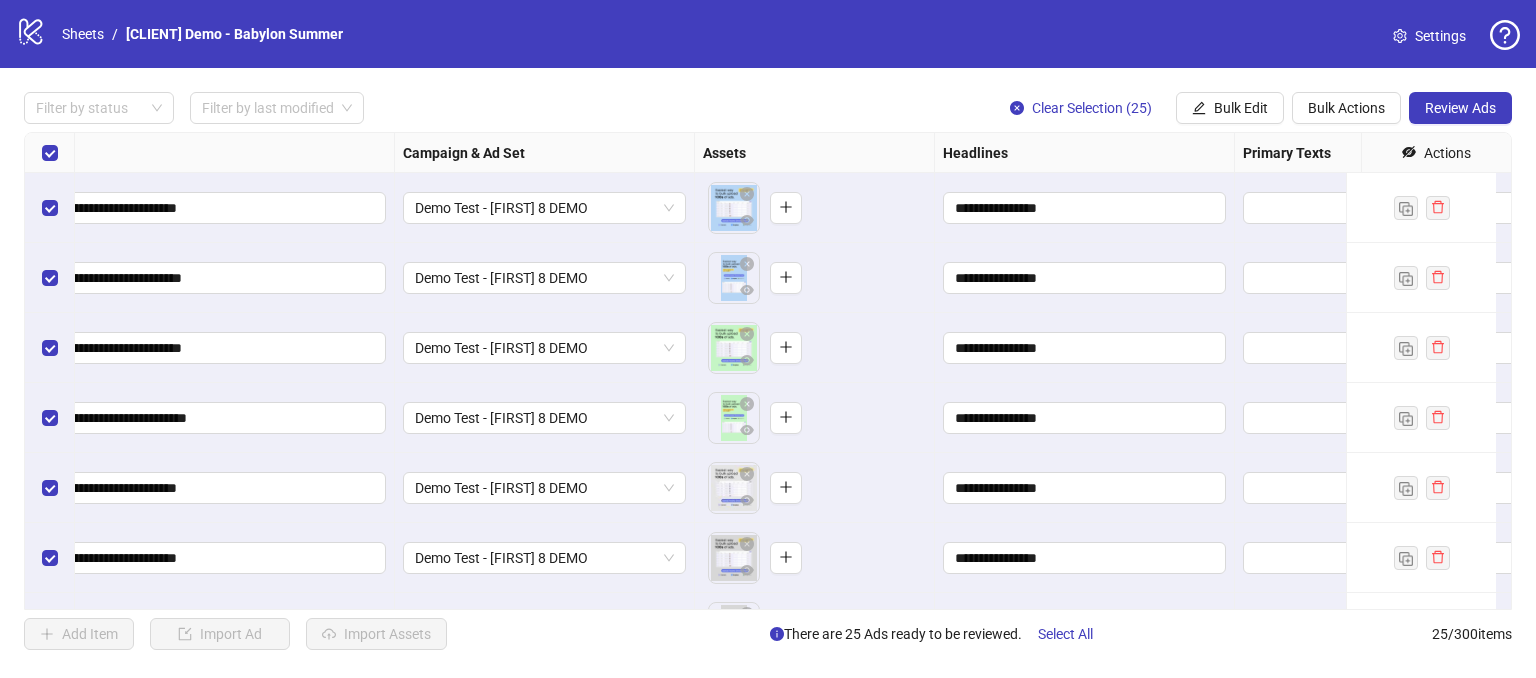 drag, startPoint x: 523, startPoint y: 159, endPoint x: 405, endPoint y: 158, distance: 118.004234 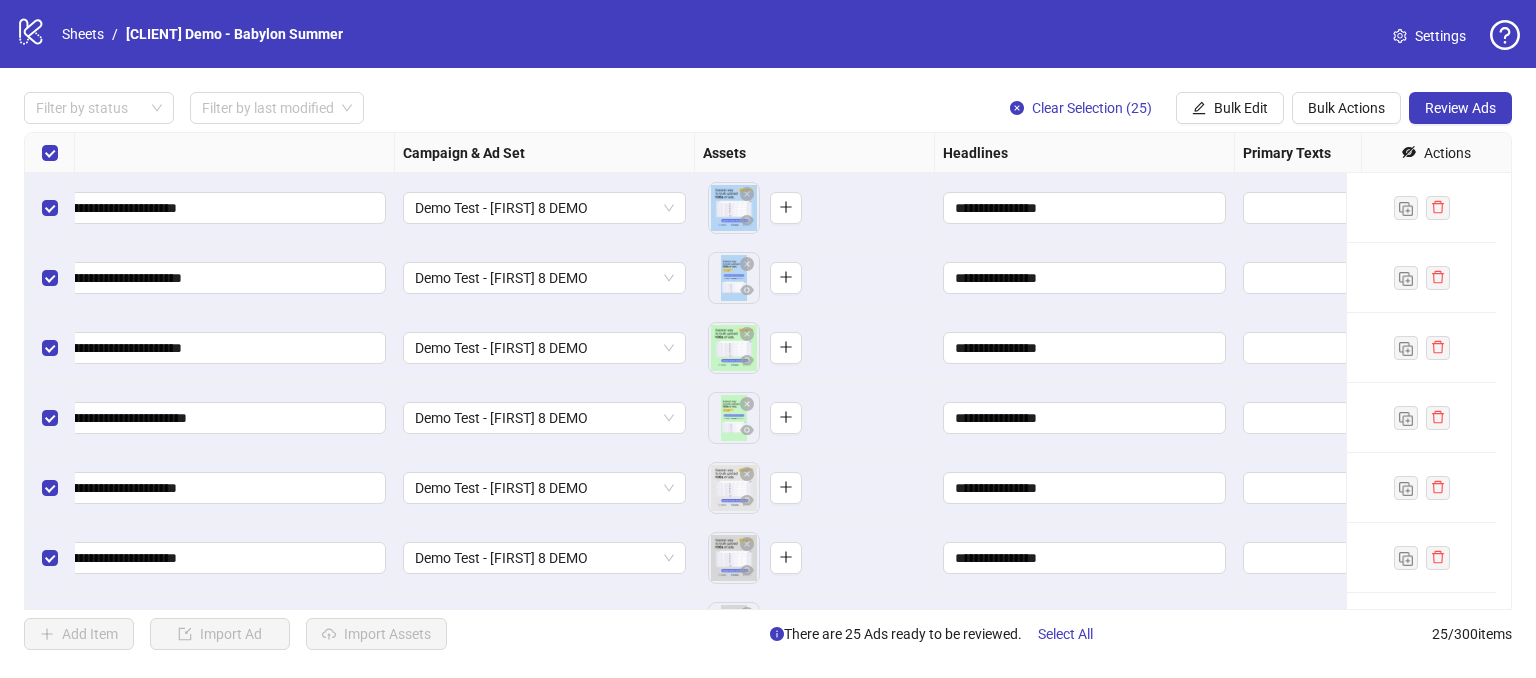 scroll, scrollTop: 0, scrollLeft: 0, axis: both 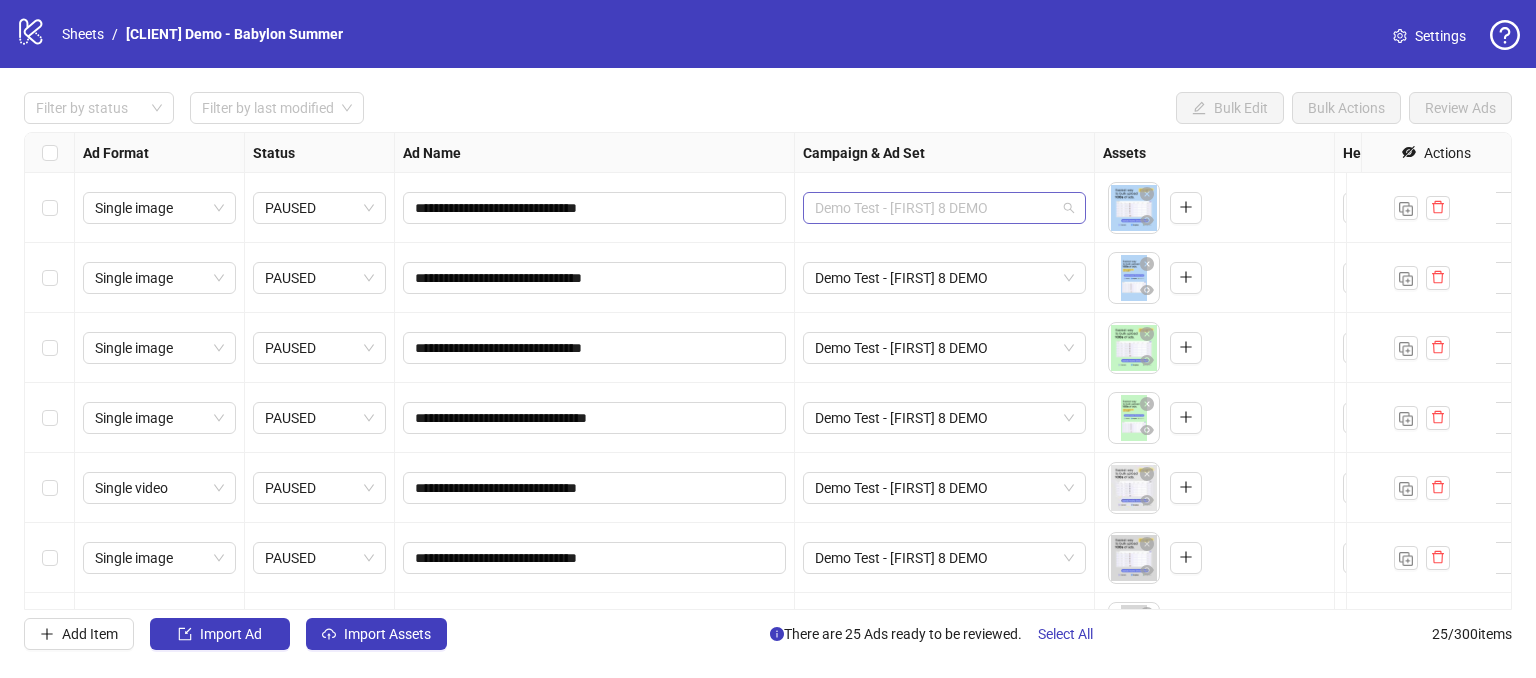 click on "Demo Test - [FIRST] 8 DEMO" at bounding box center [944, 208] 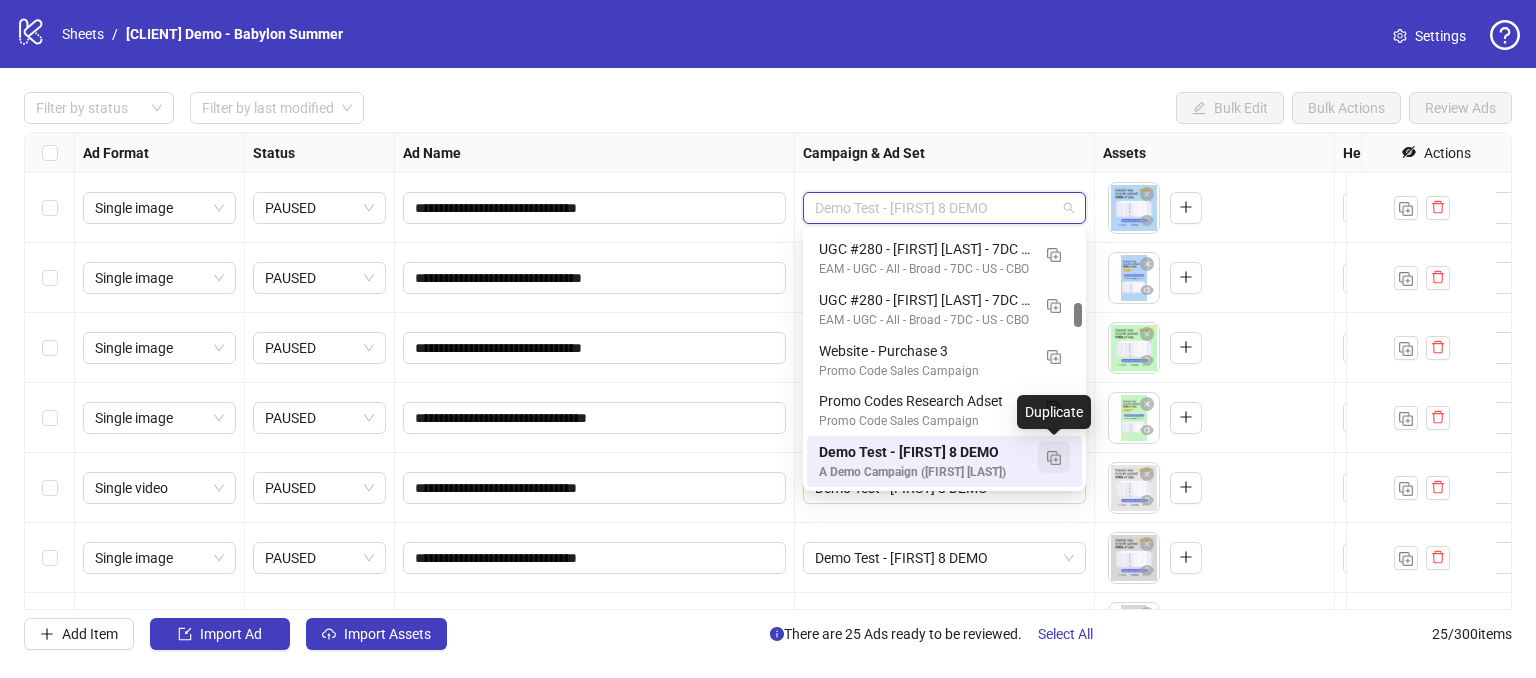 click at bounding box center [1054, 458] 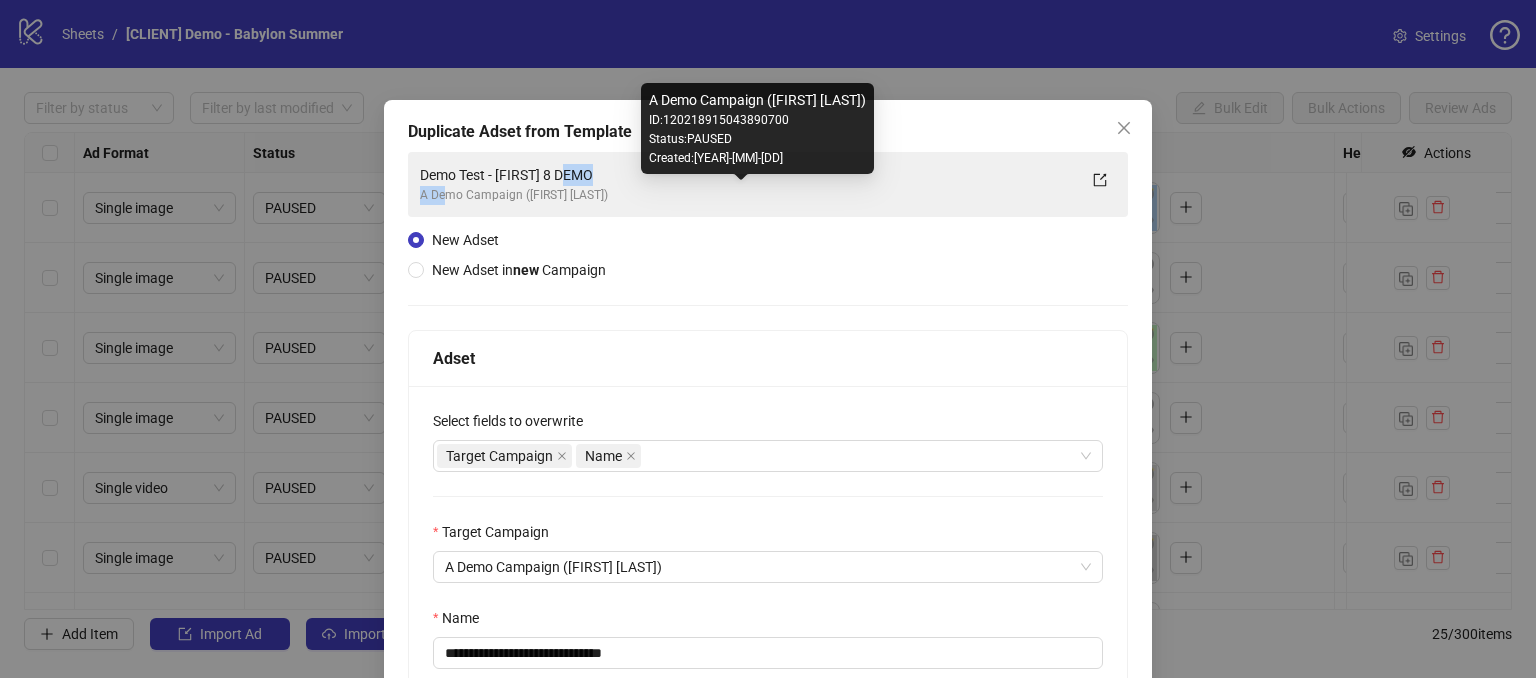 drag, startPoint x: 438, startPoint y: 200, endPoint x: 574, endPoint y: 175, distance: 138.2787 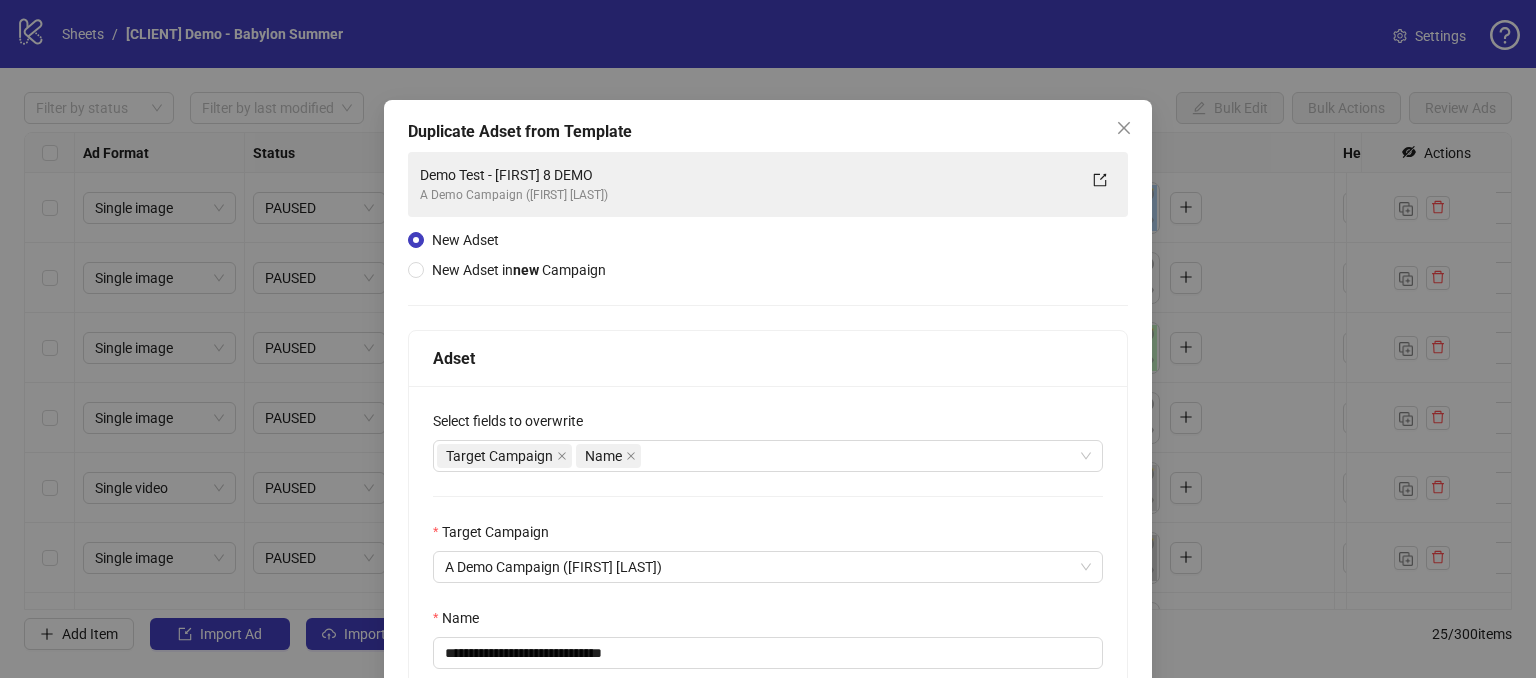 click on "**********" at bounding box center (768, 470) 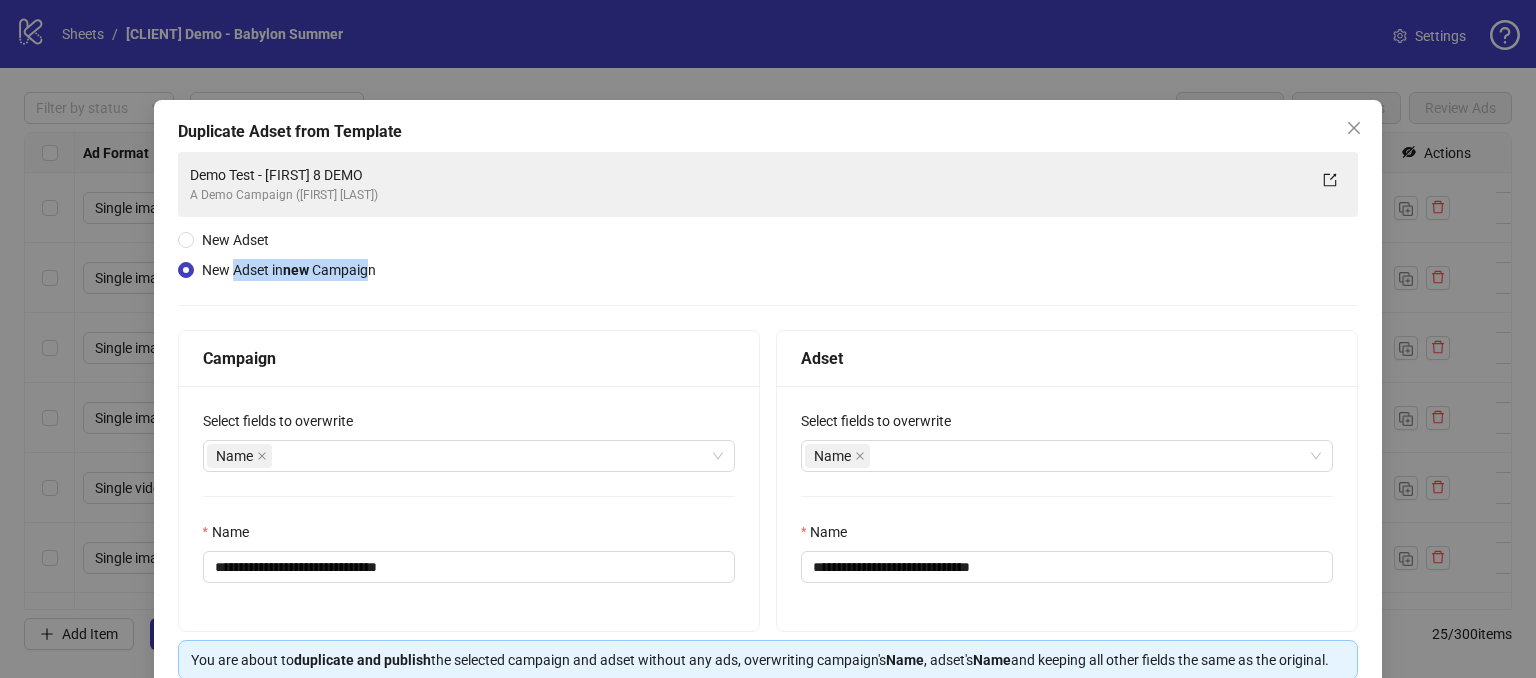drag, startPoint x: 232, startPoint y: 274, endPoint x: 367, endPoint y: 258, distance: 135.94484 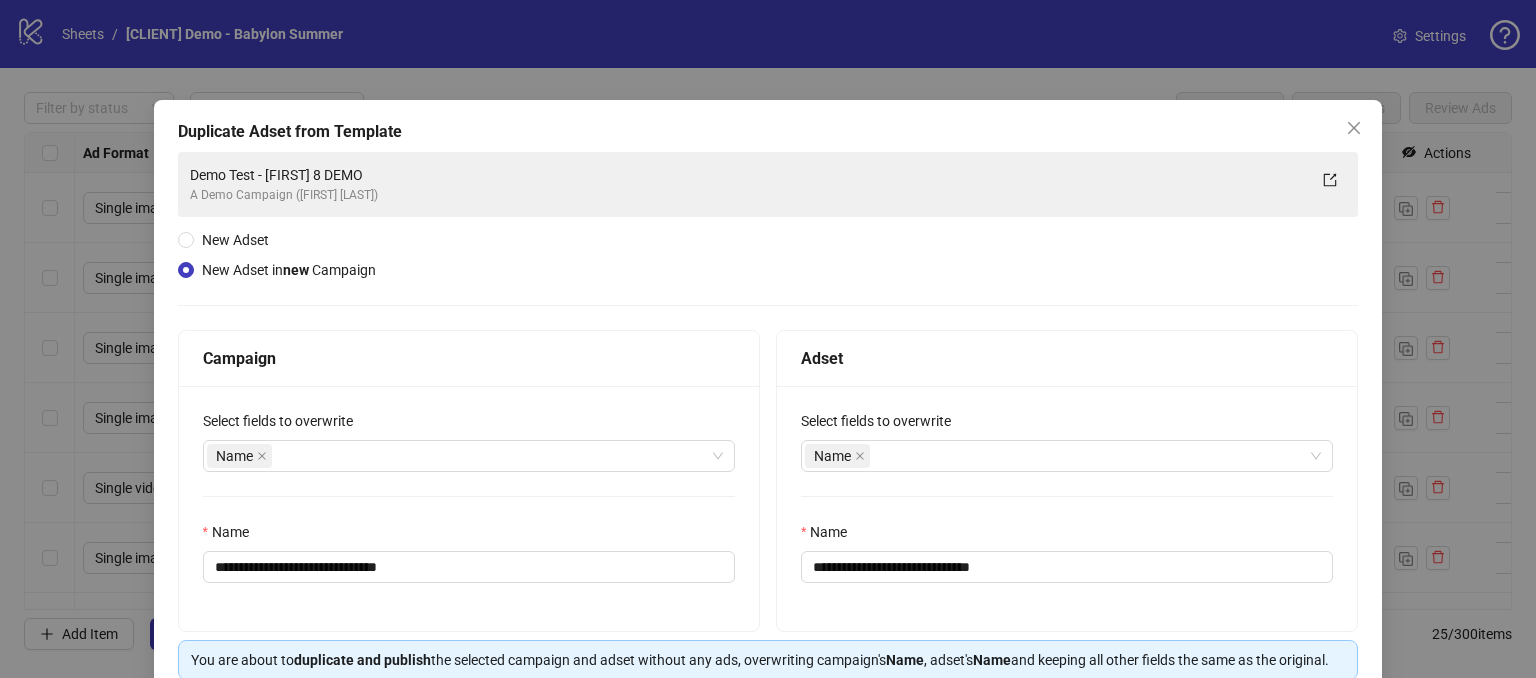 drag, startPoint x: 466, startPoint y: 284, endPoint x: 412, endPoint y: 275, distance: 54.74486 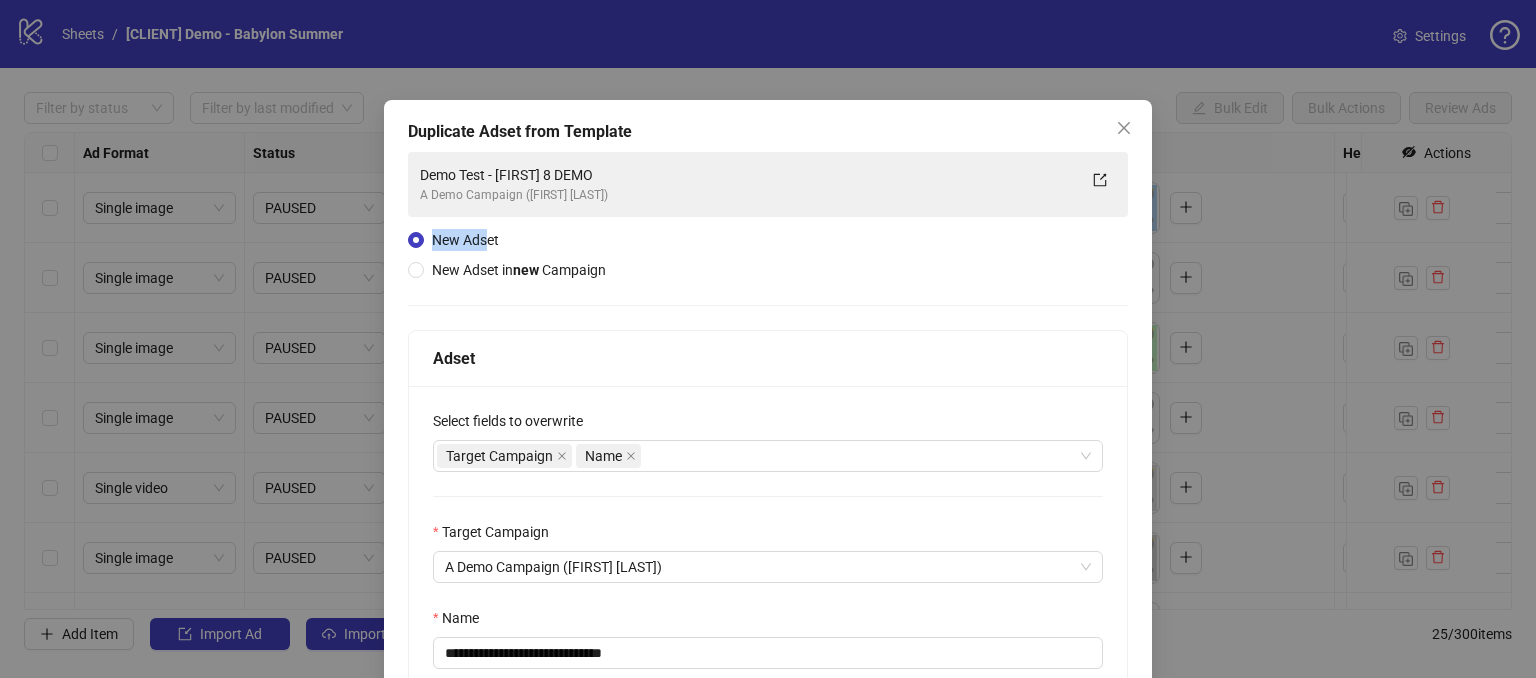 drag, startPoint x: 423, startPoint y: 244, endPoint x: 571, endPoint y: 241, distance: 148.0304 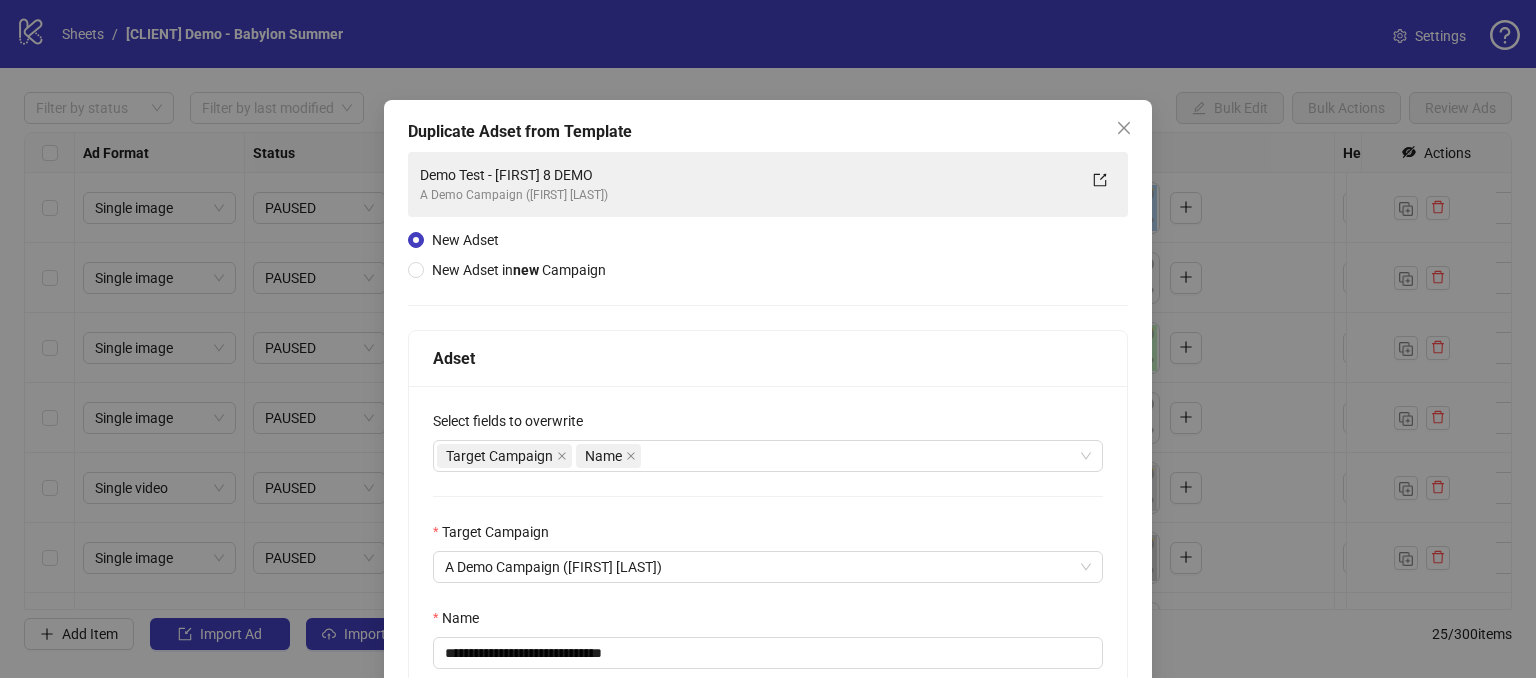 click on "**********" at bounding box center [768, 470] 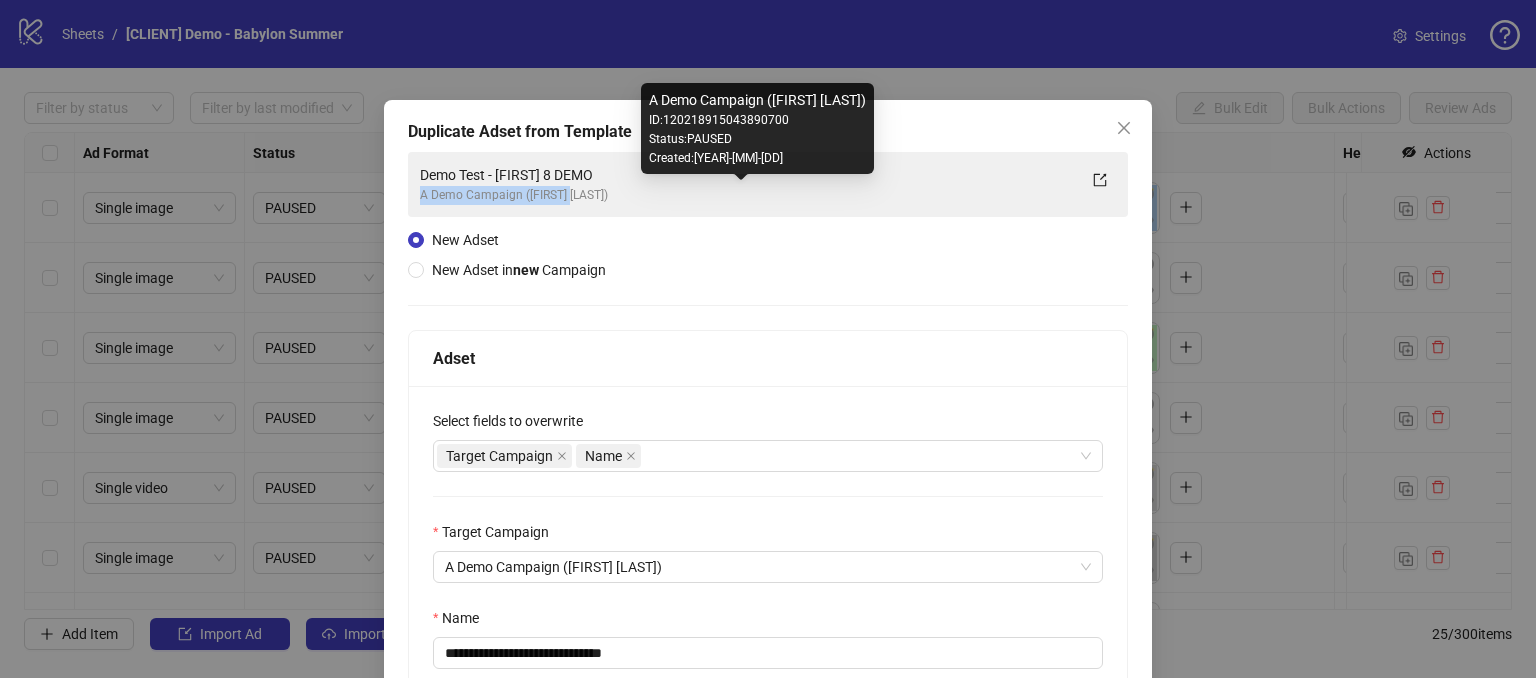 drag, startPoint x: 419, startPoint y: 201, endPoint x: 609, endPoint y: 205, distance: 190.0421 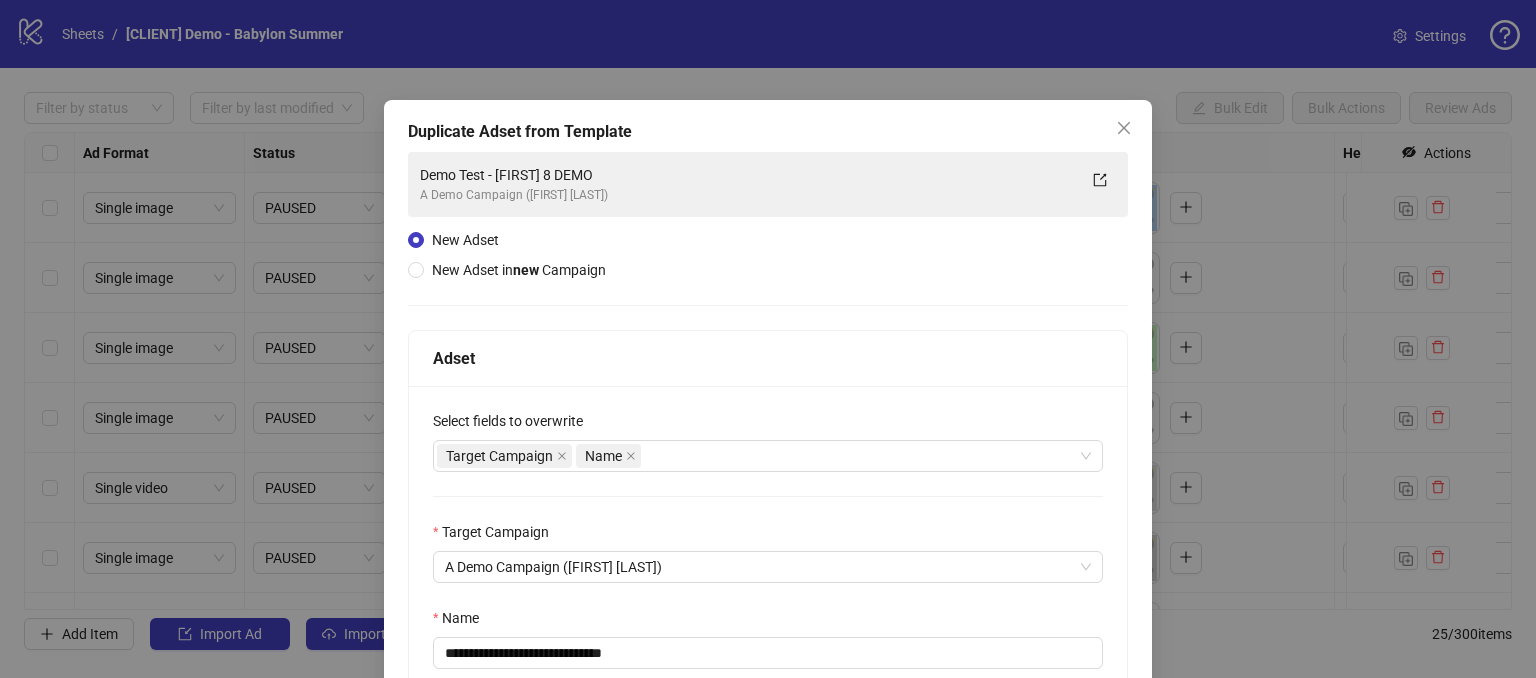 click on "**********" at bounding box center (768, 470) 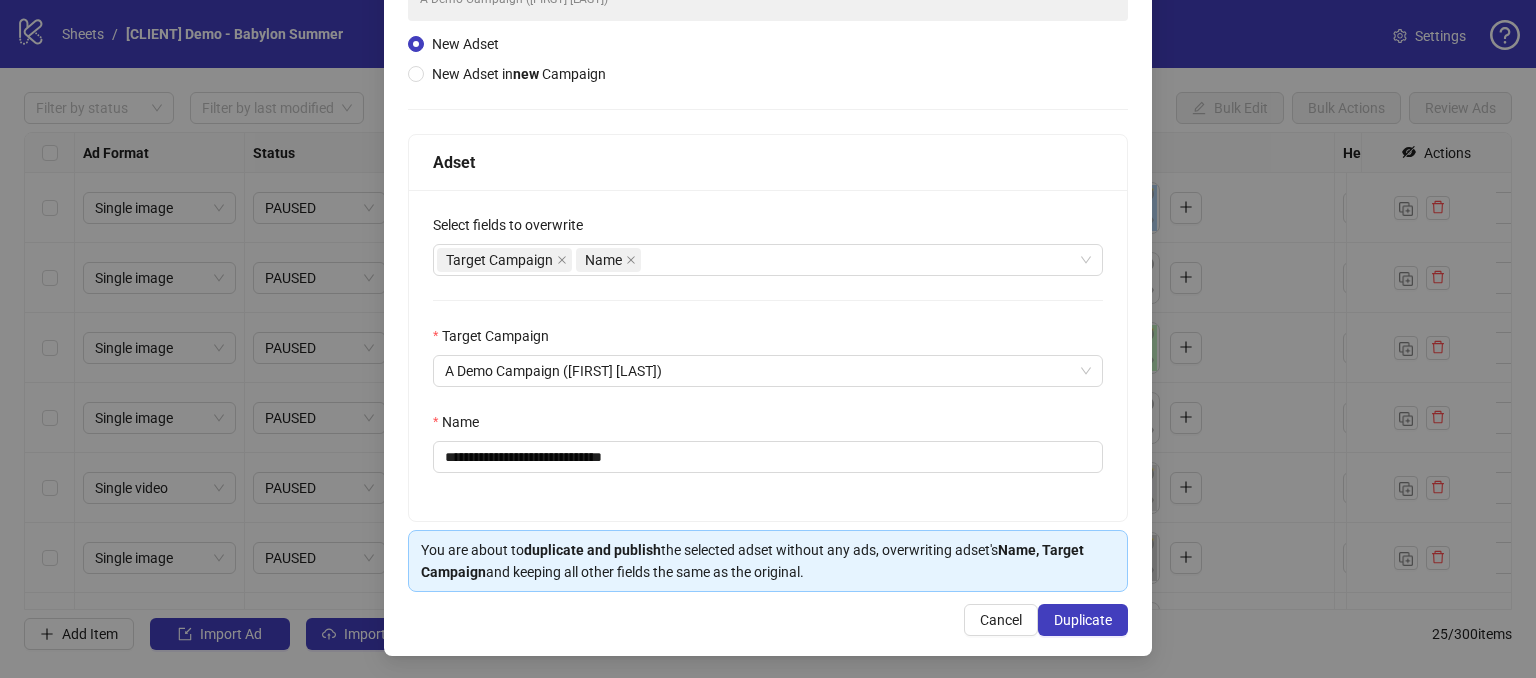 scroll, scrollTop: 197, scrollLeft: 0, axis: vertical 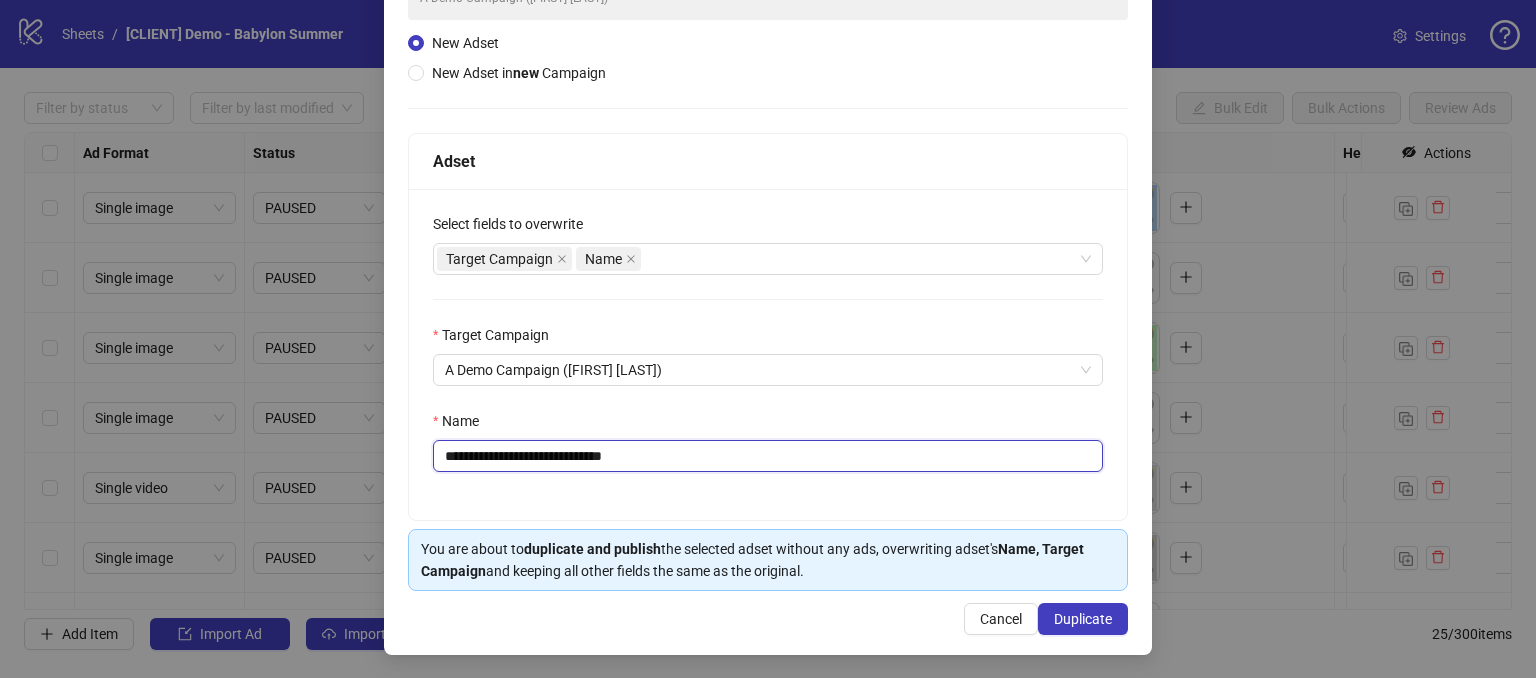 click on "**********" at bounding box center [768, 456] 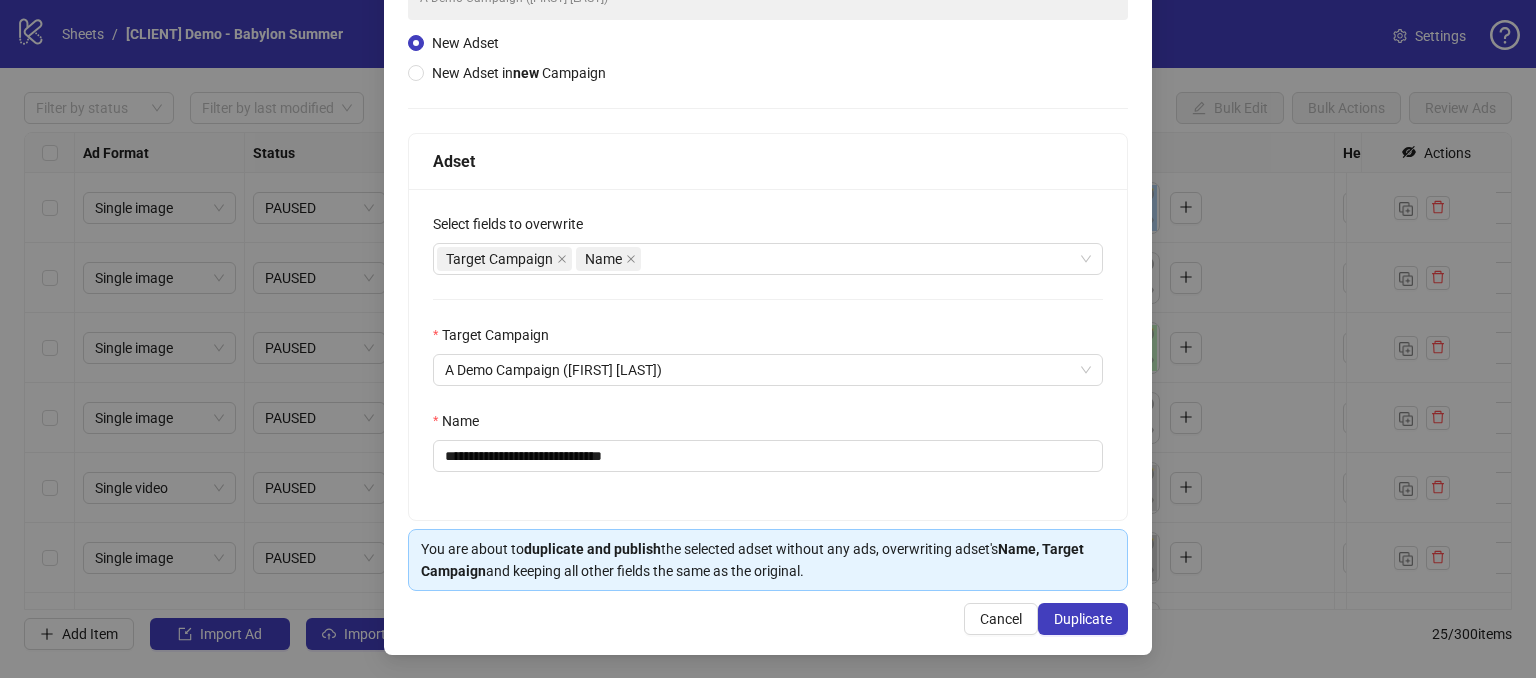 click on "Adset" at bounding box center [768, 162] 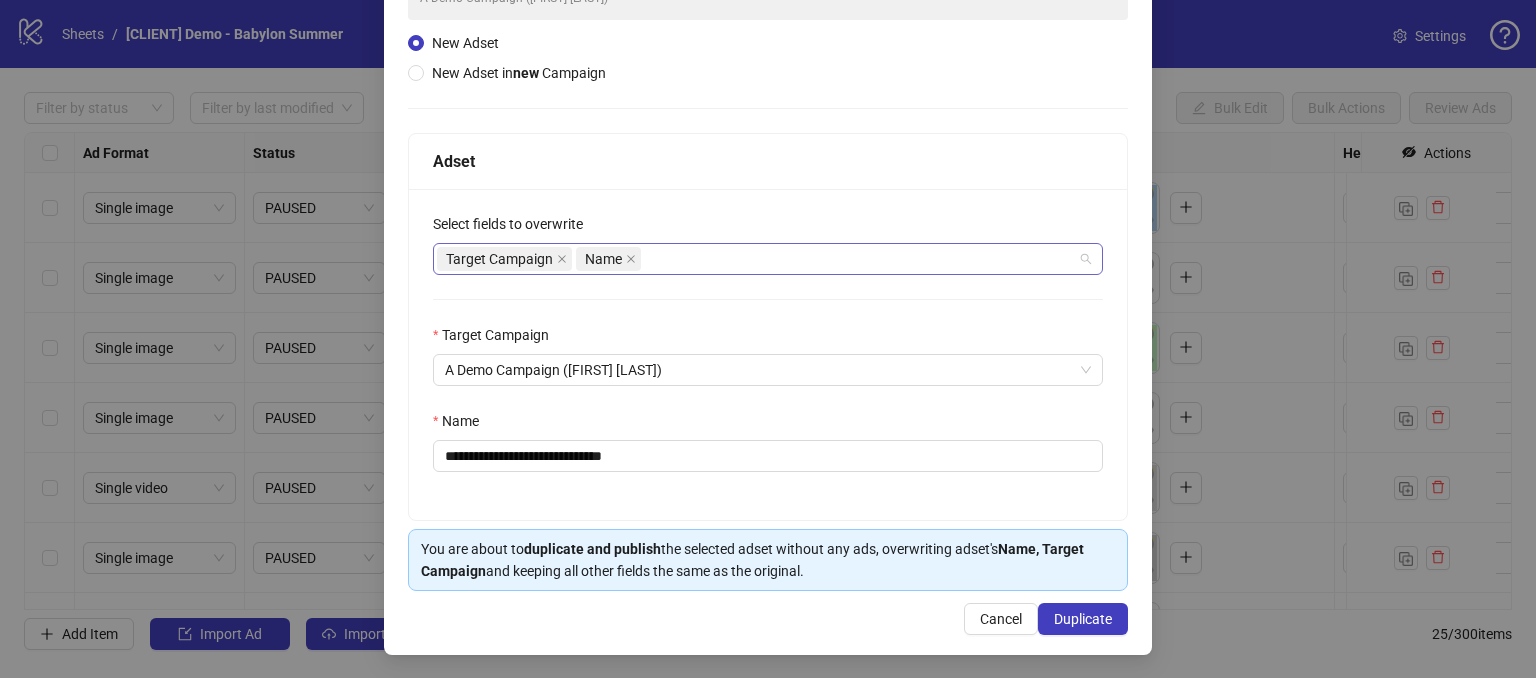 click on "Target Campaign Name" at bounding box center [757, 259] 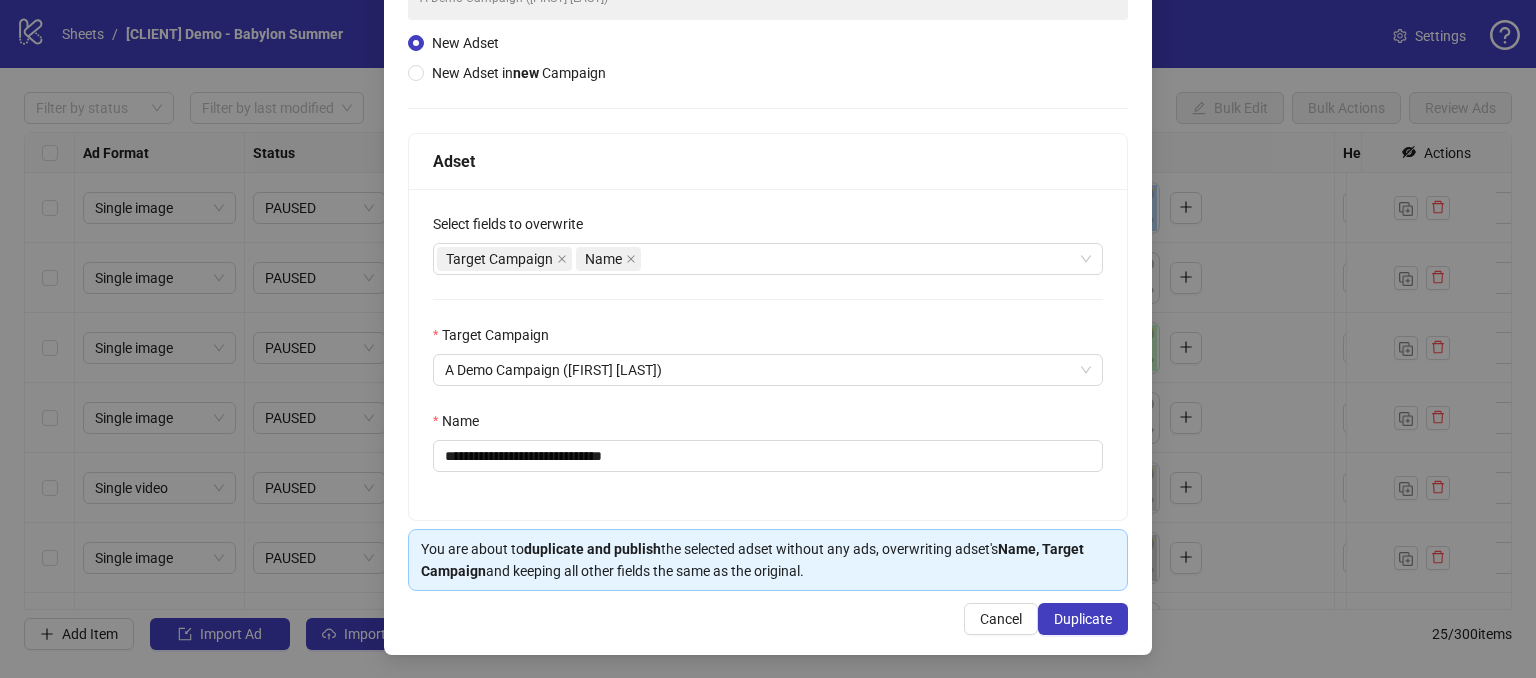 click on "**********" at bounding box center [768, 354] 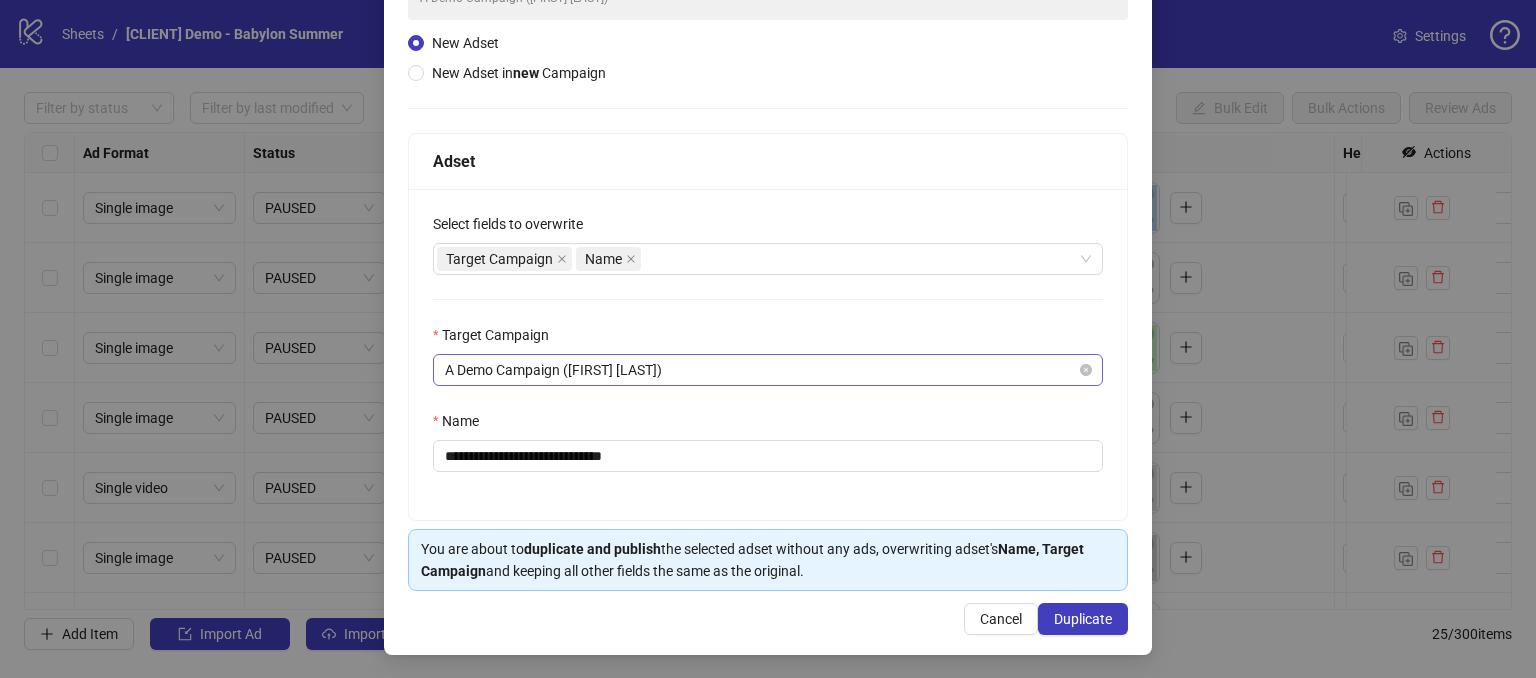click on "A Demo Campaign ([FIRST] [LAST])" at bounding box center [768, 370] 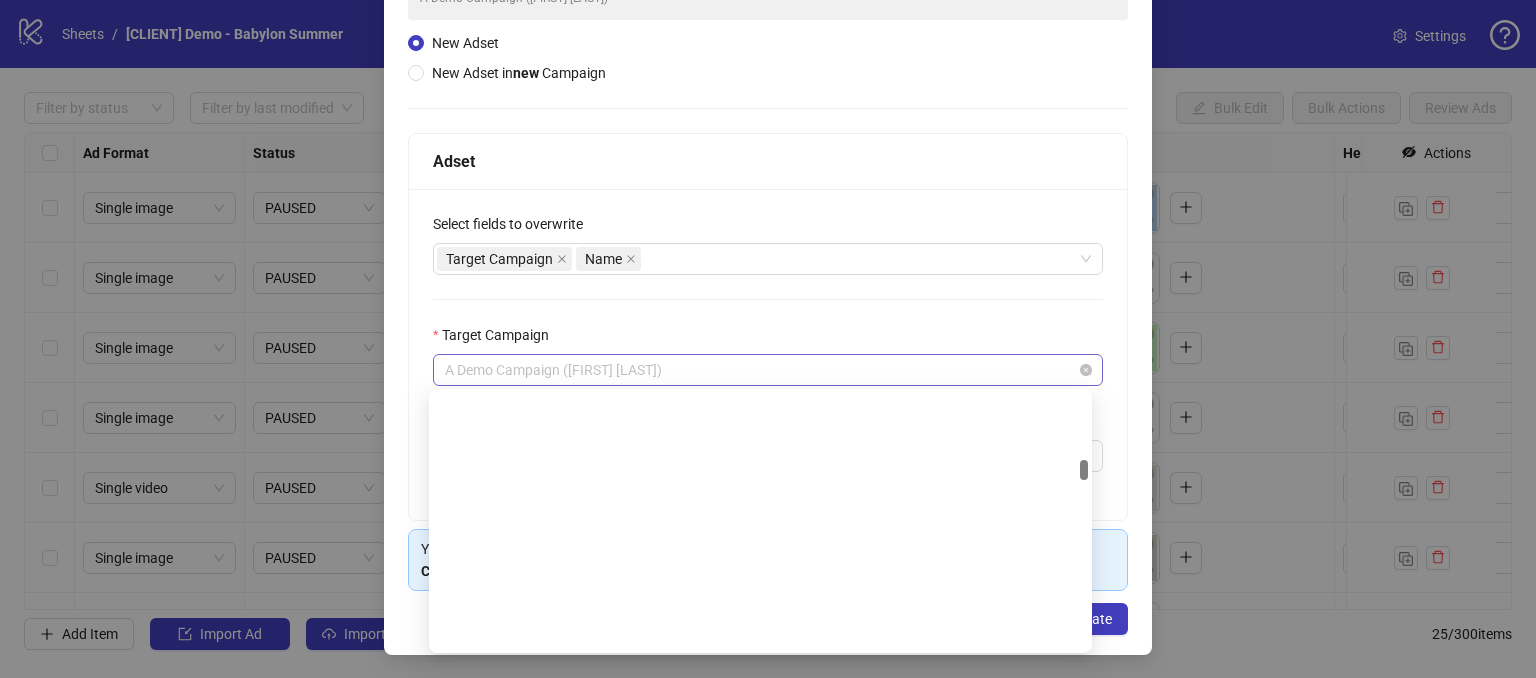 scroll, scrollTop: 1282, scrollLeft: 0, axis: vertical 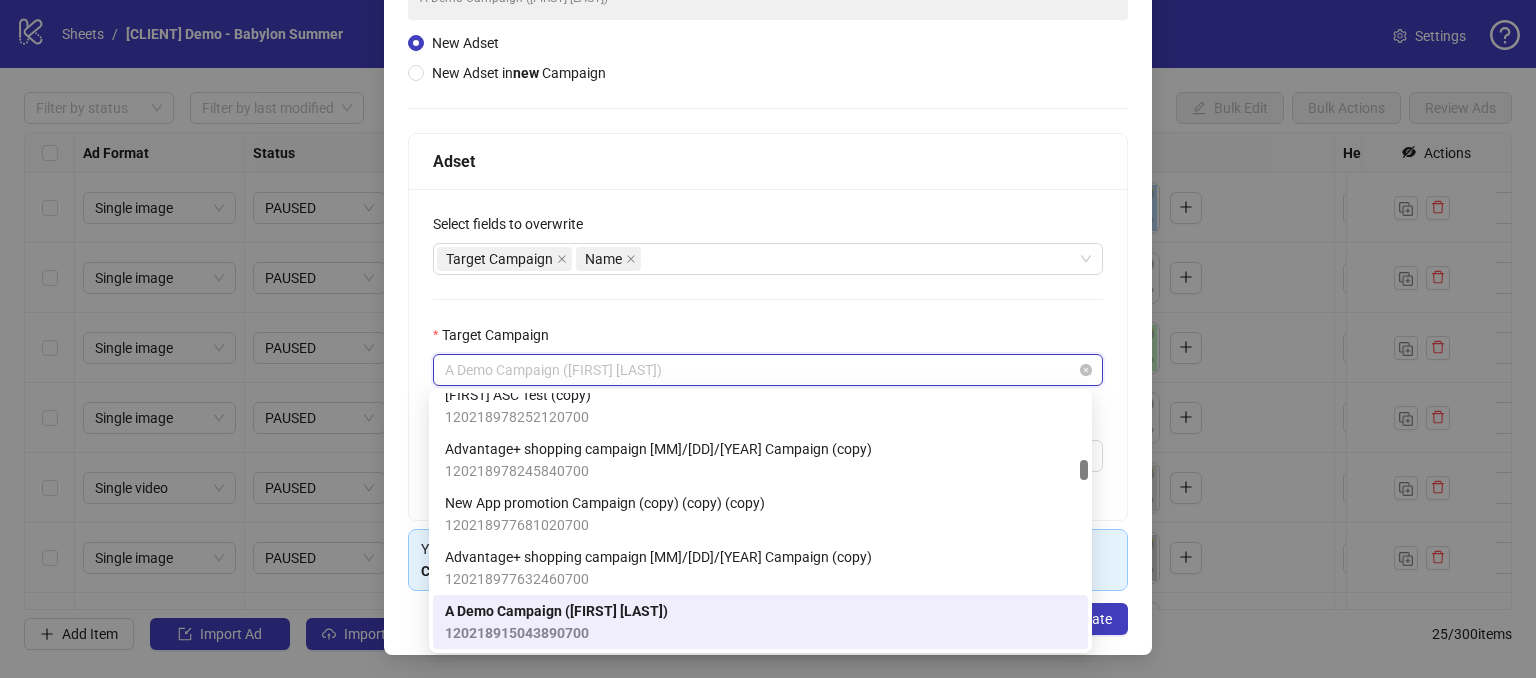 click on "A Demo Campaign ([FIRST] [LAST])" at bounding box center [768, 370] 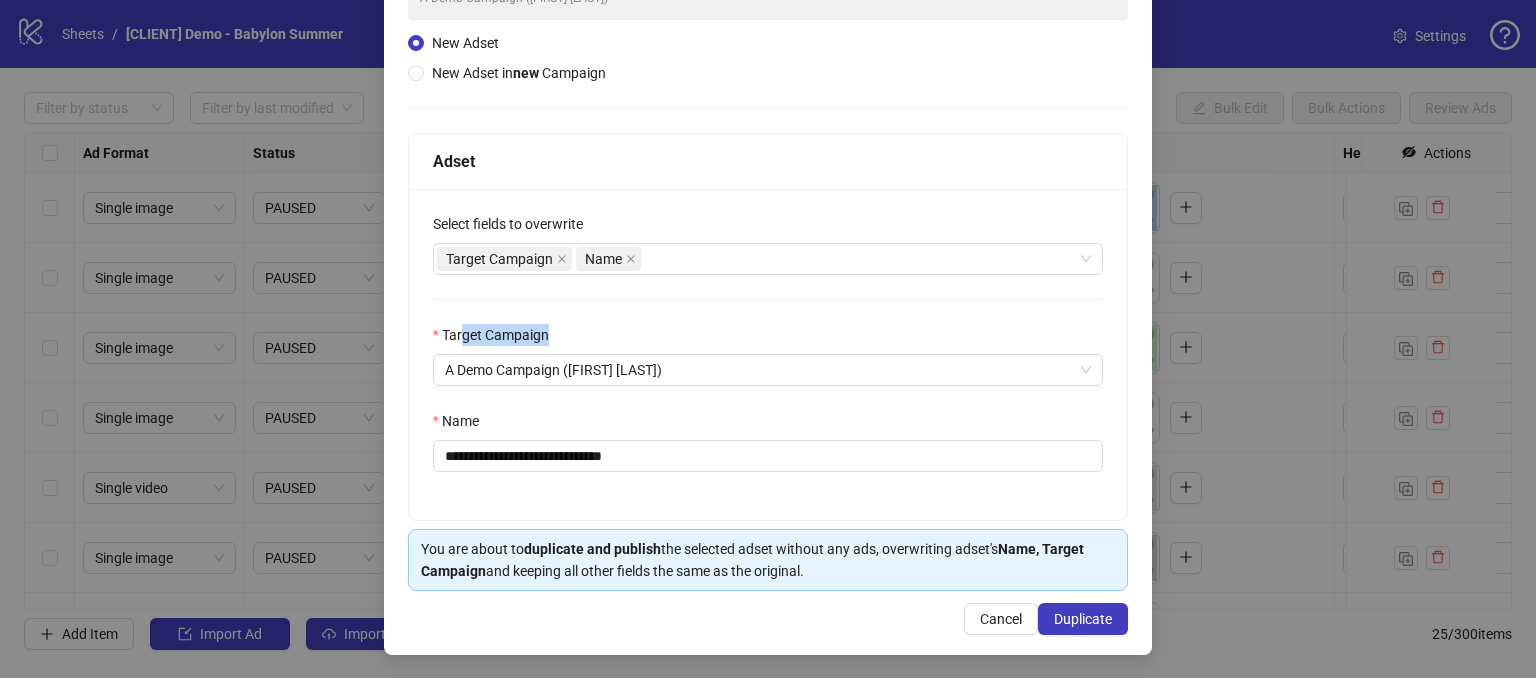 drag, startPoint x: 460, startPoint y: 333, endPoint x: 544, endPoint y: 336, distance: 84.05355 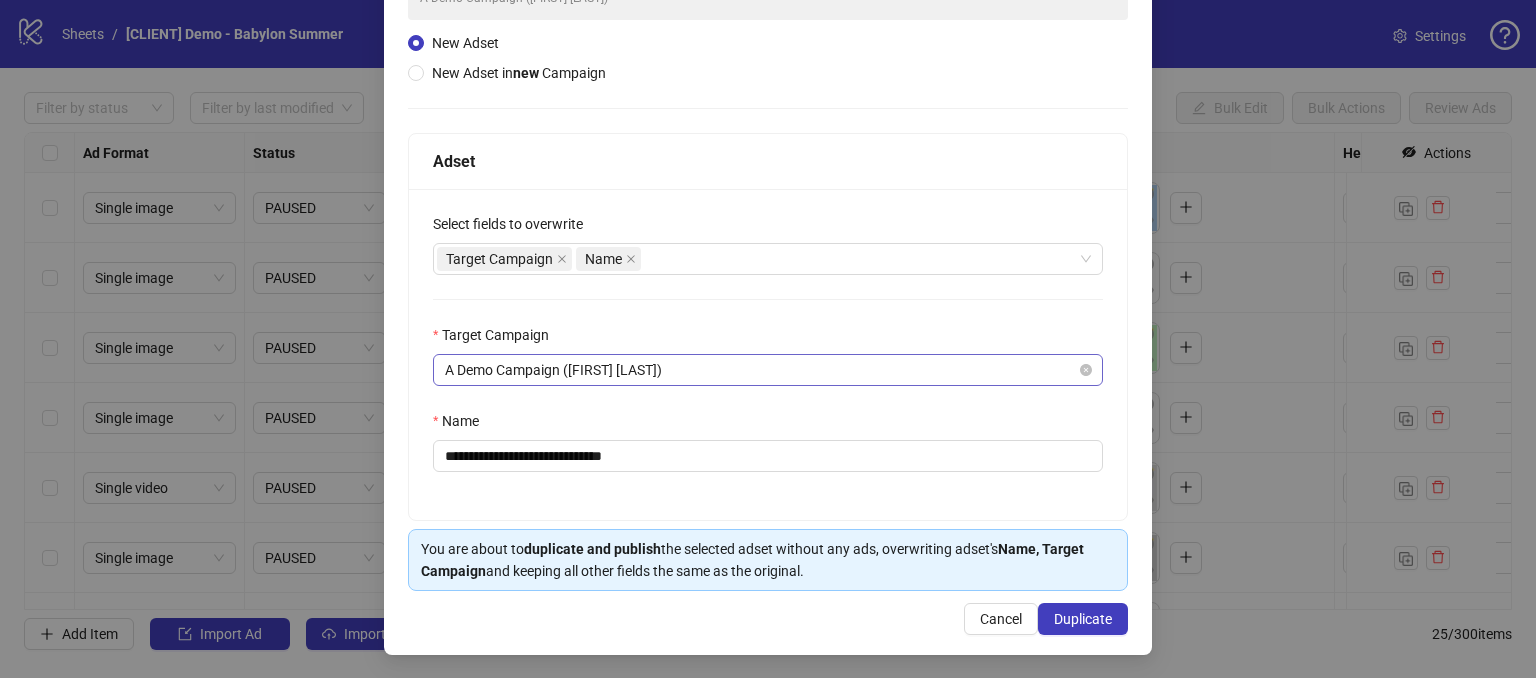 drag, startPoint x: 713, startPoint y: 336, endPoint x: 700, endPoint y: 369, distance: 35.468296 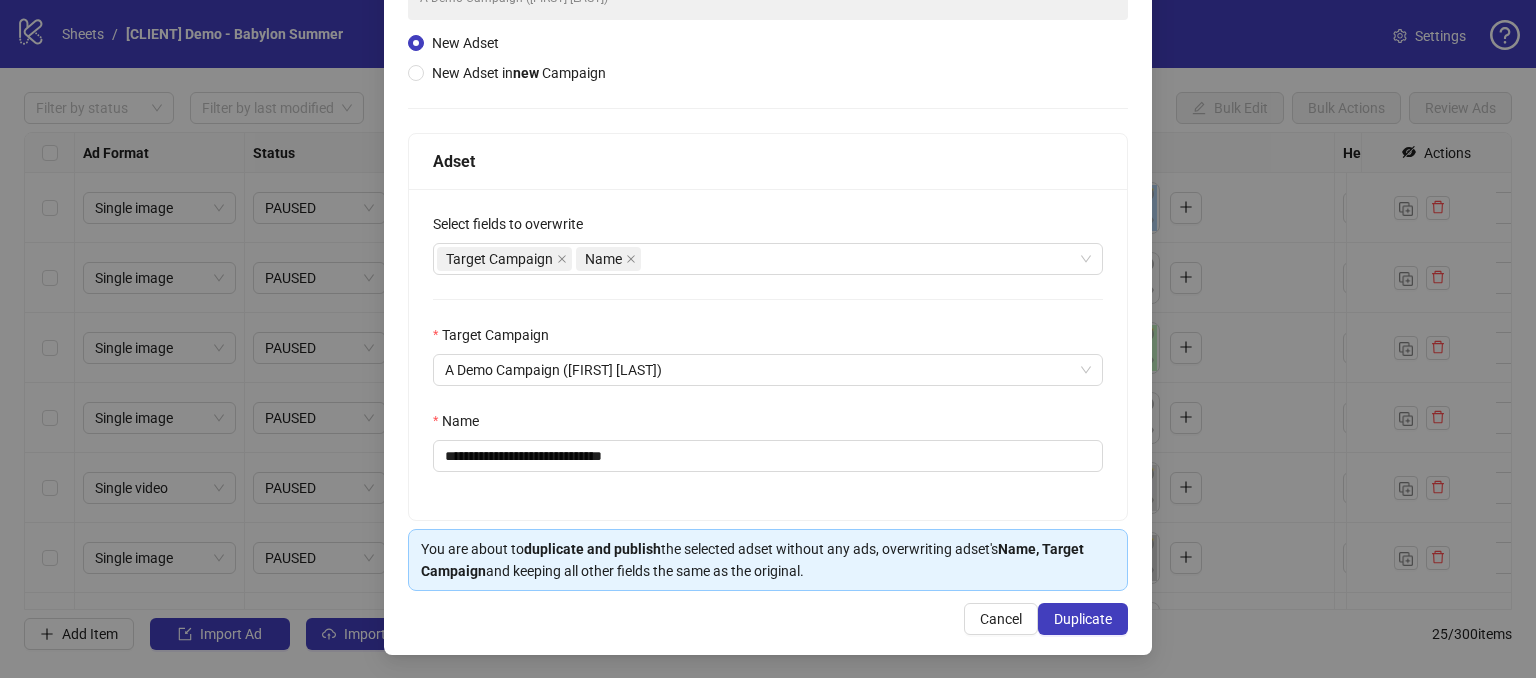 click on "**********" at bounding box center (768, 354) 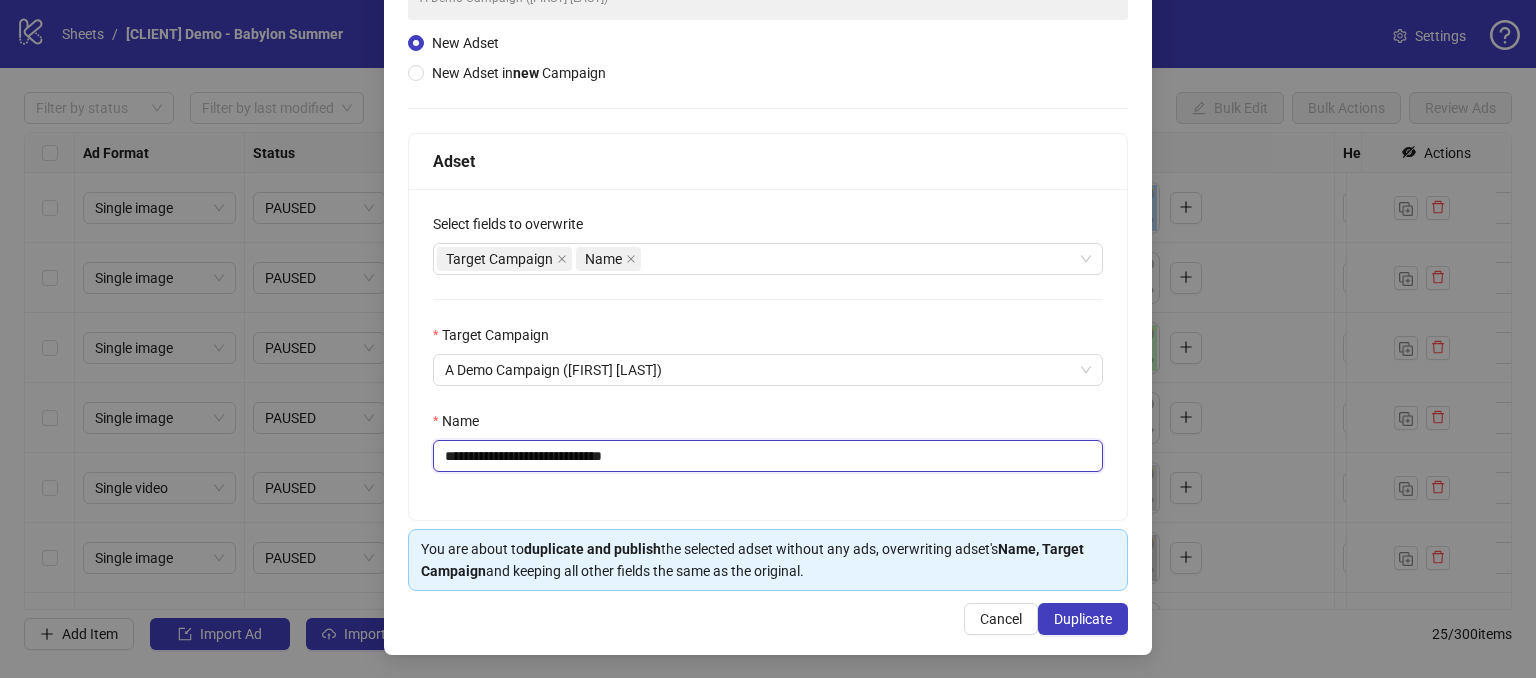 click on "**********" at bounding box center [768, 456] 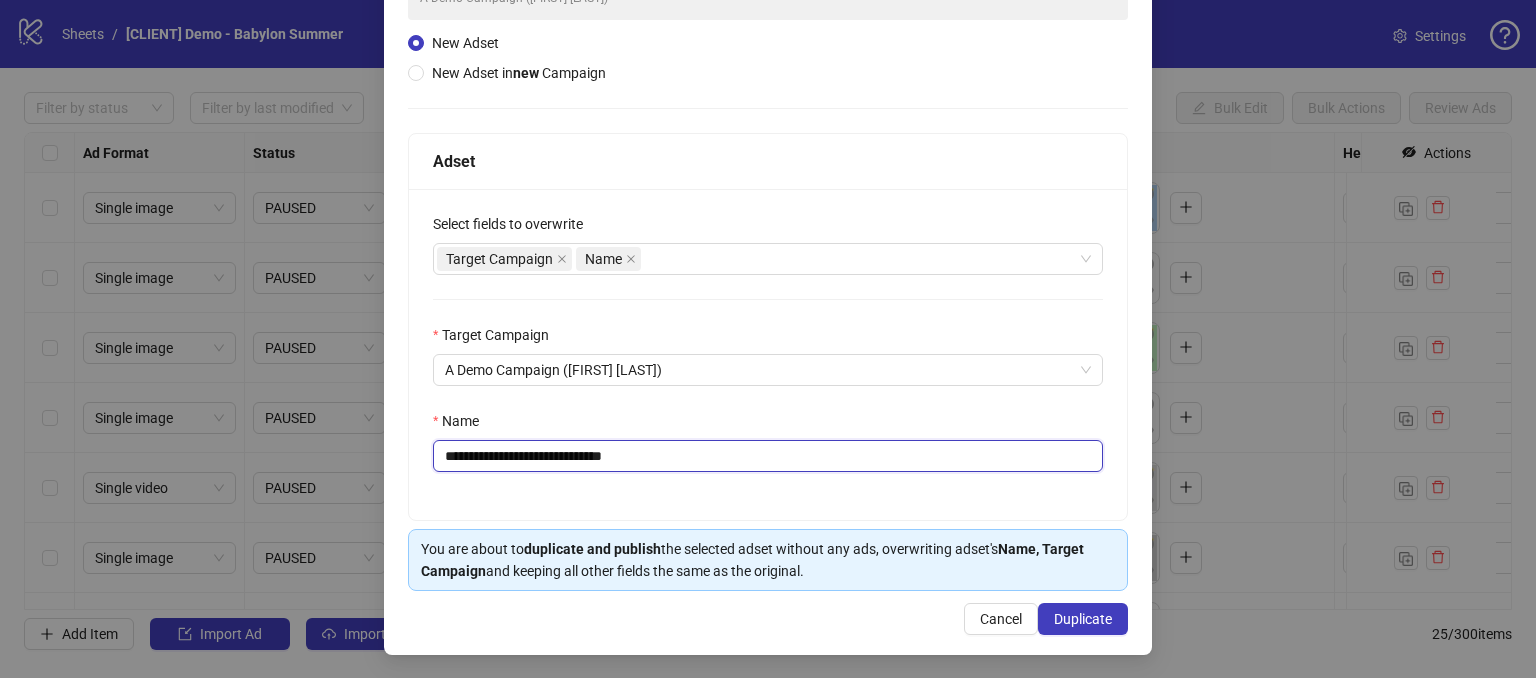 drag, startPoint x: 672, startPoint y: 458, endPoint x: 618, endPoint y: 455, distance: 54.08327 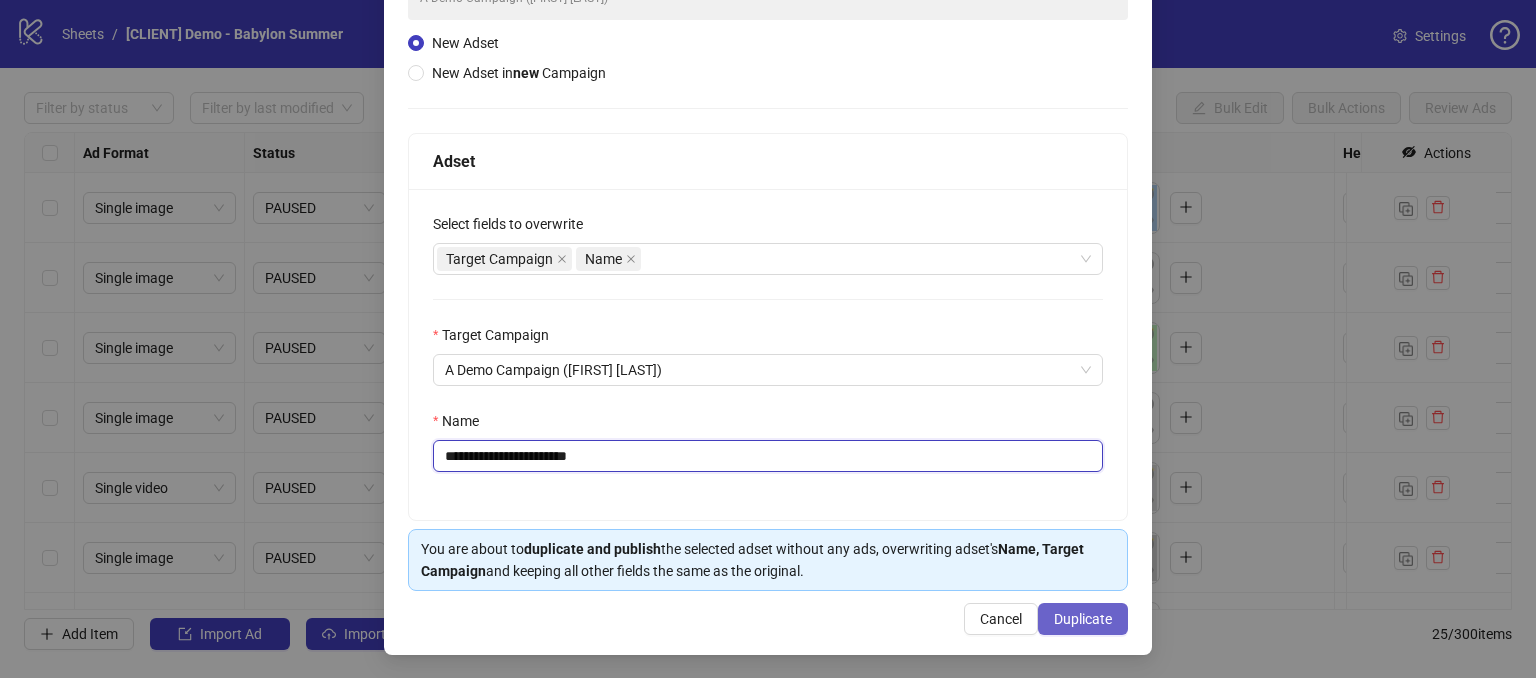 type on "**********" 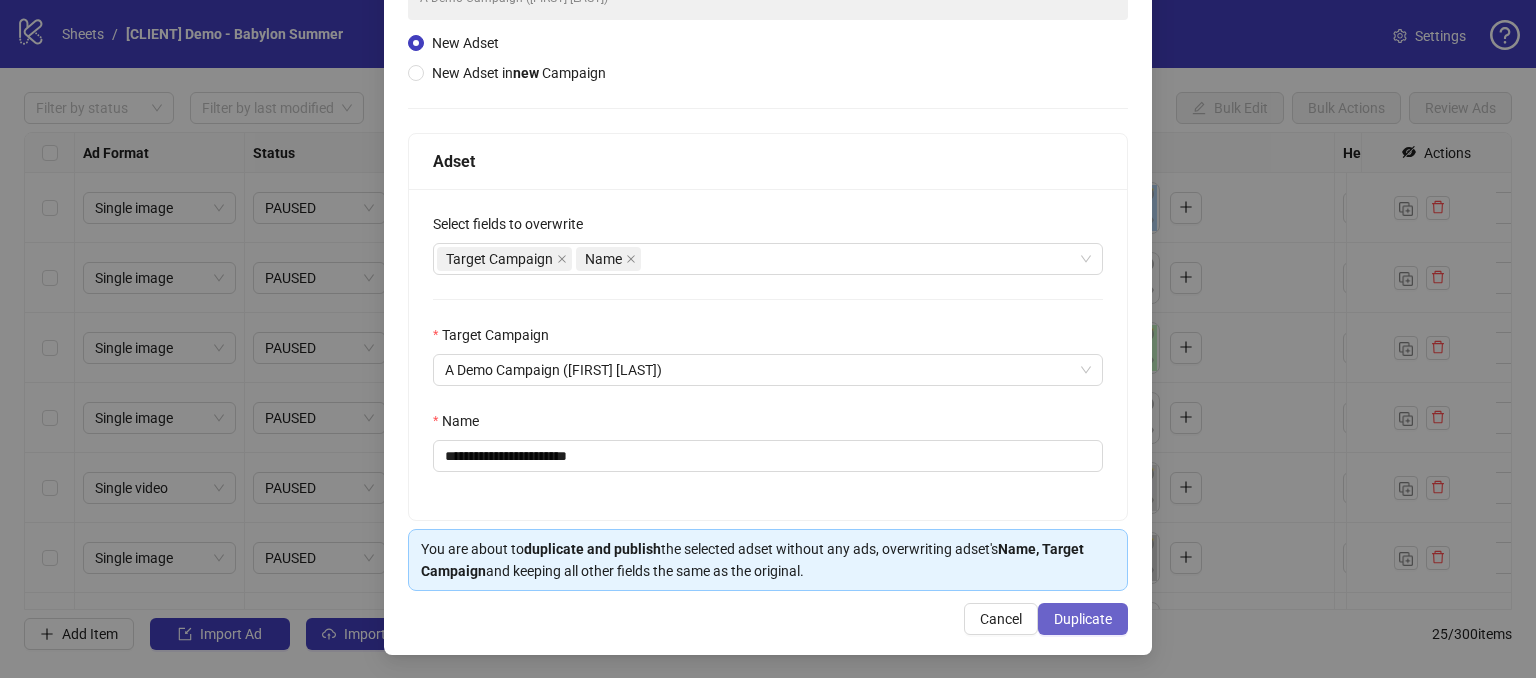 click on "Duplicate" at bounding box center (1083, 619) 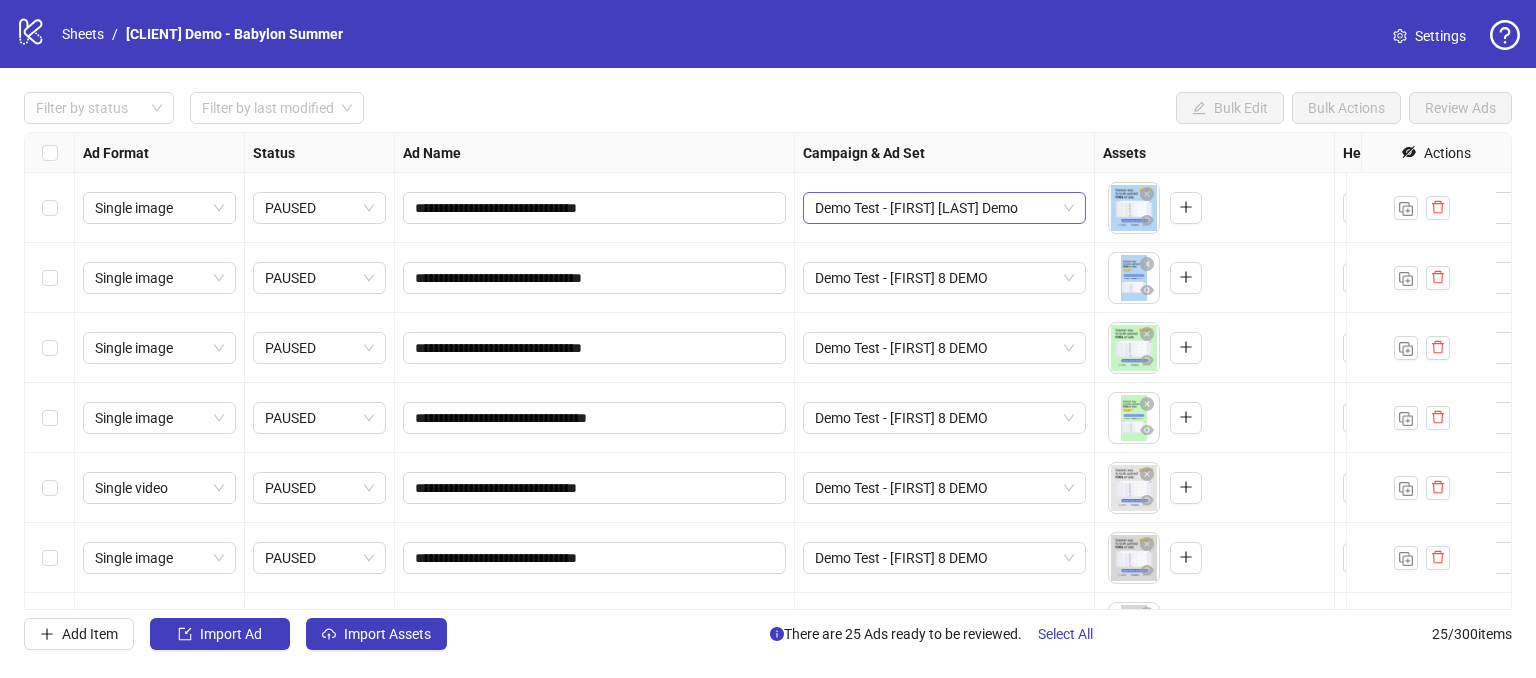 click on "Demo Test - [FIRST] [LAST] Demo" at bounding box center [944, 208] 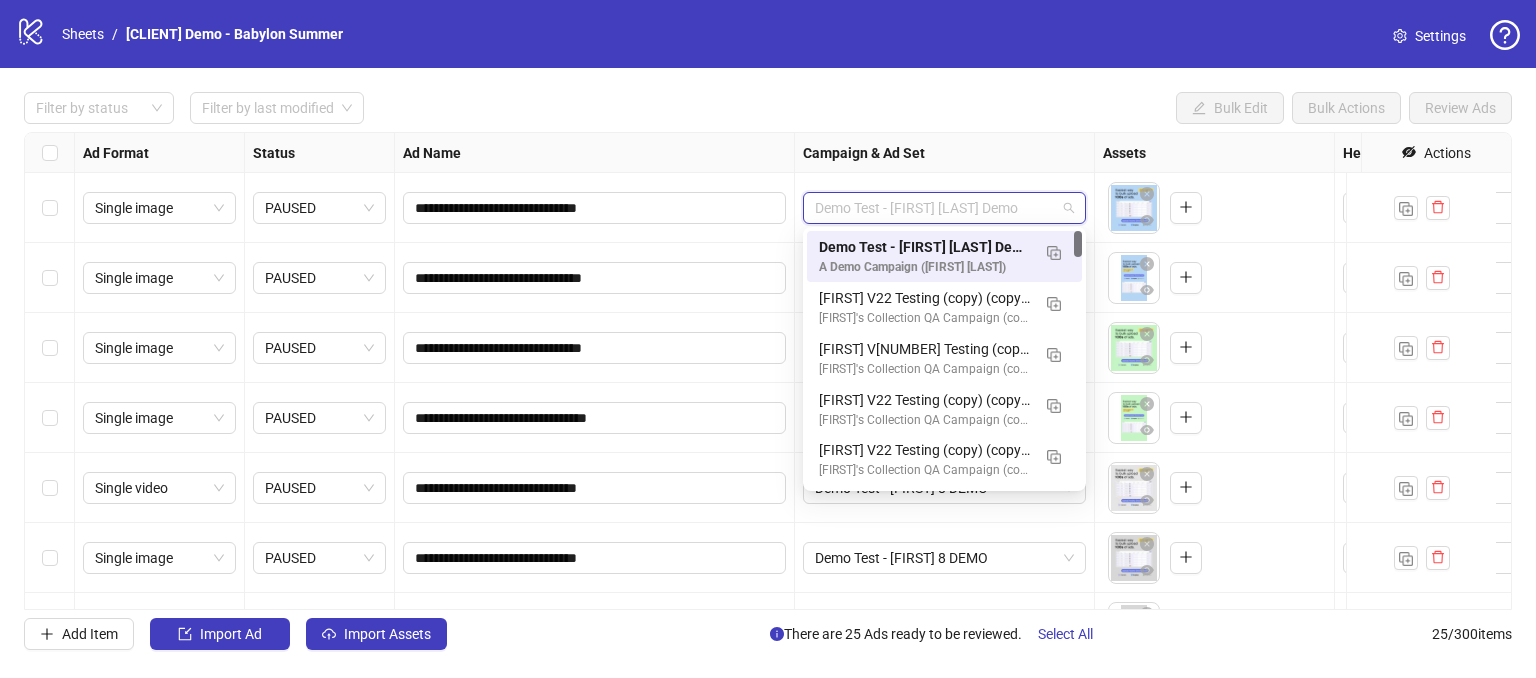 click on "Campaign & Ad Set" at bounding box center [945, 153] 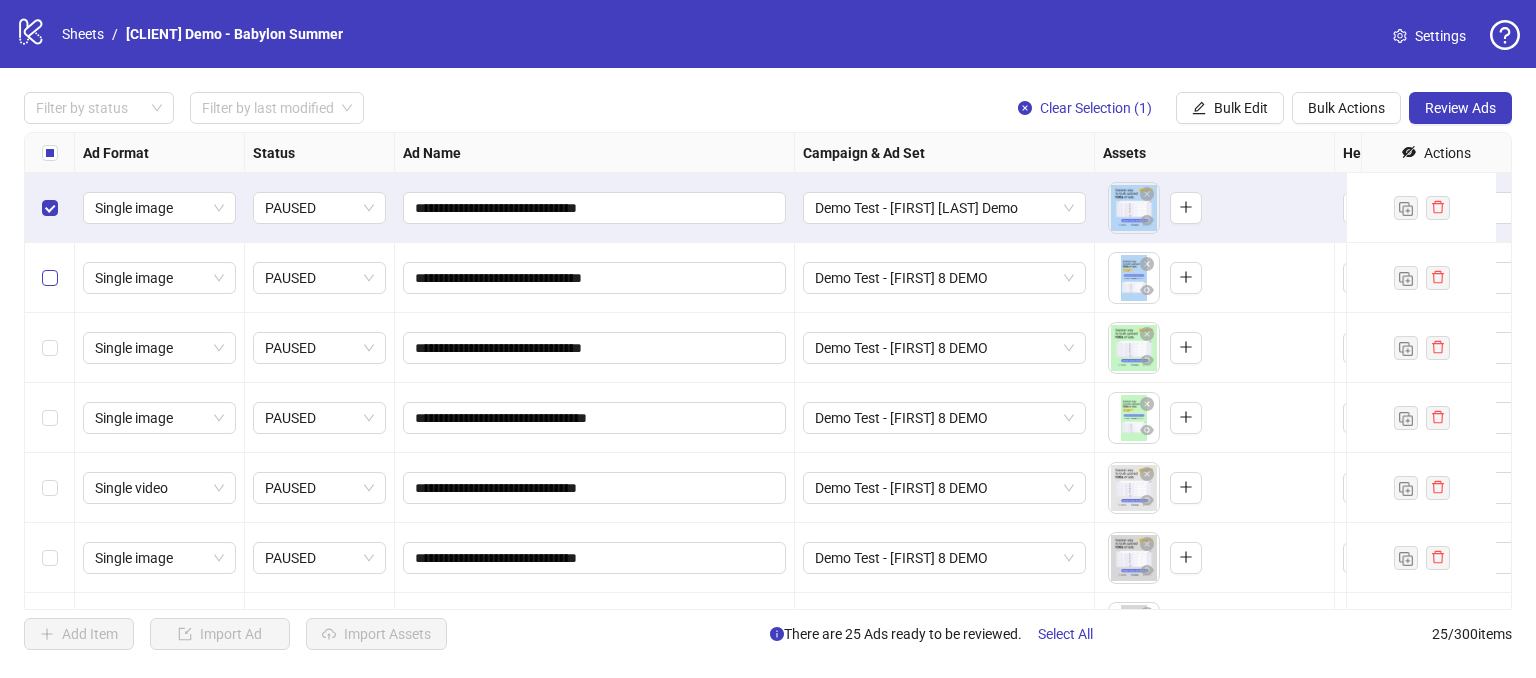 click at bounding box center [50, 278] 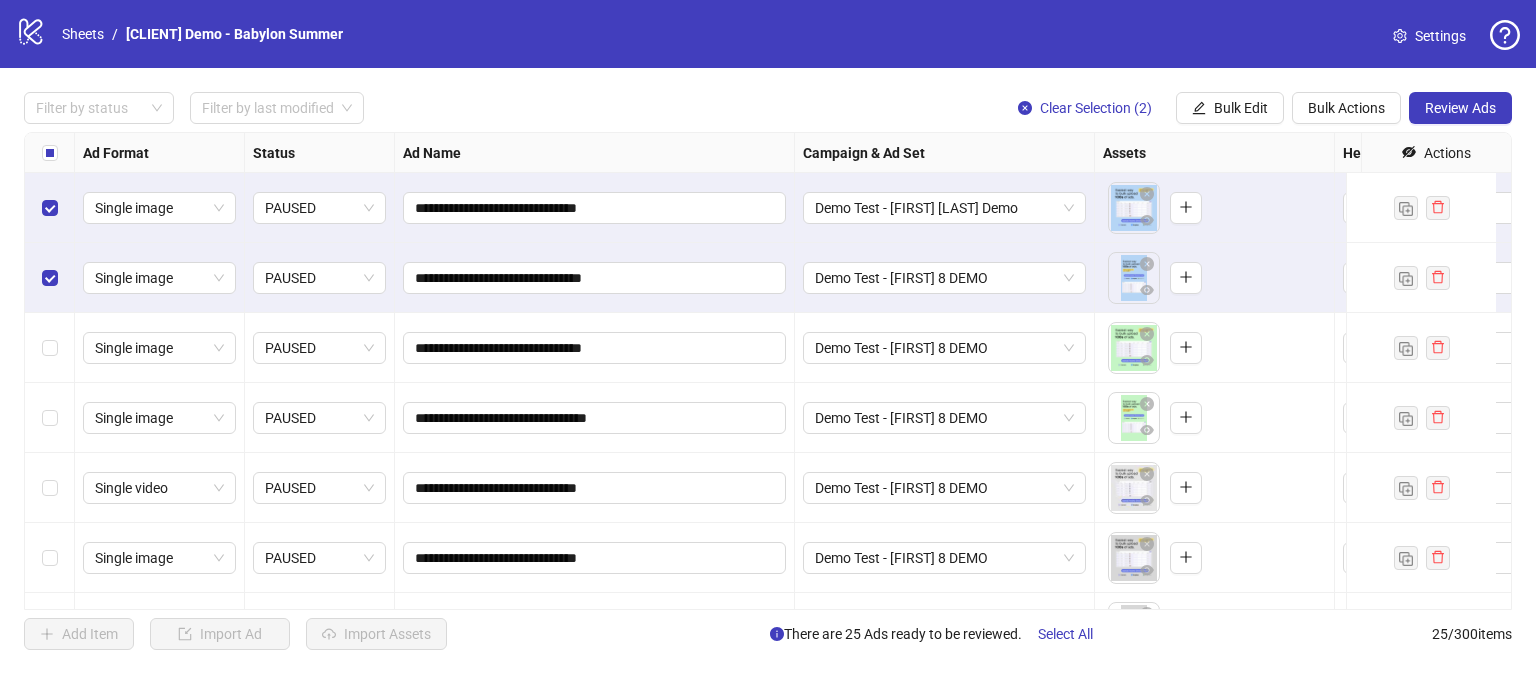 click at bounding box center [50, 348] 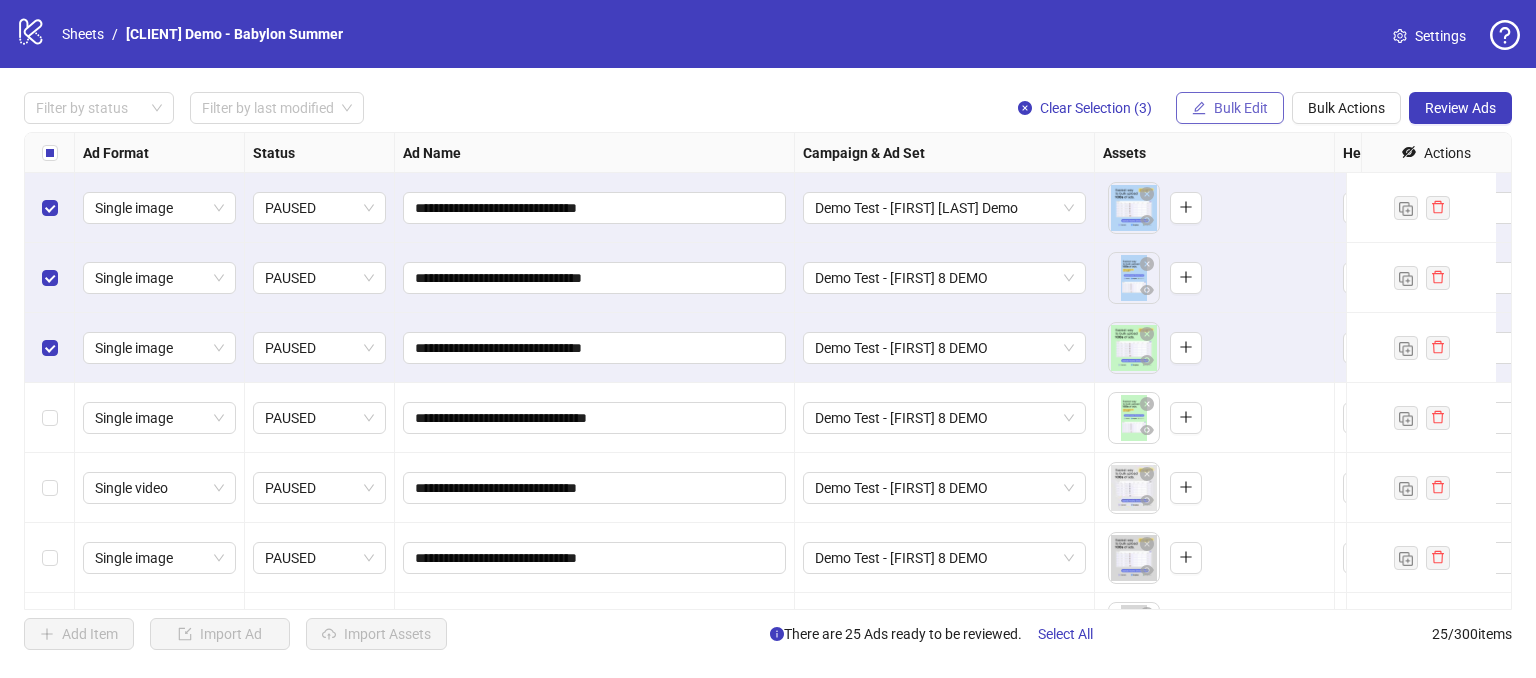 click on "Bulk Edit" at bounding box center (1241, 108) 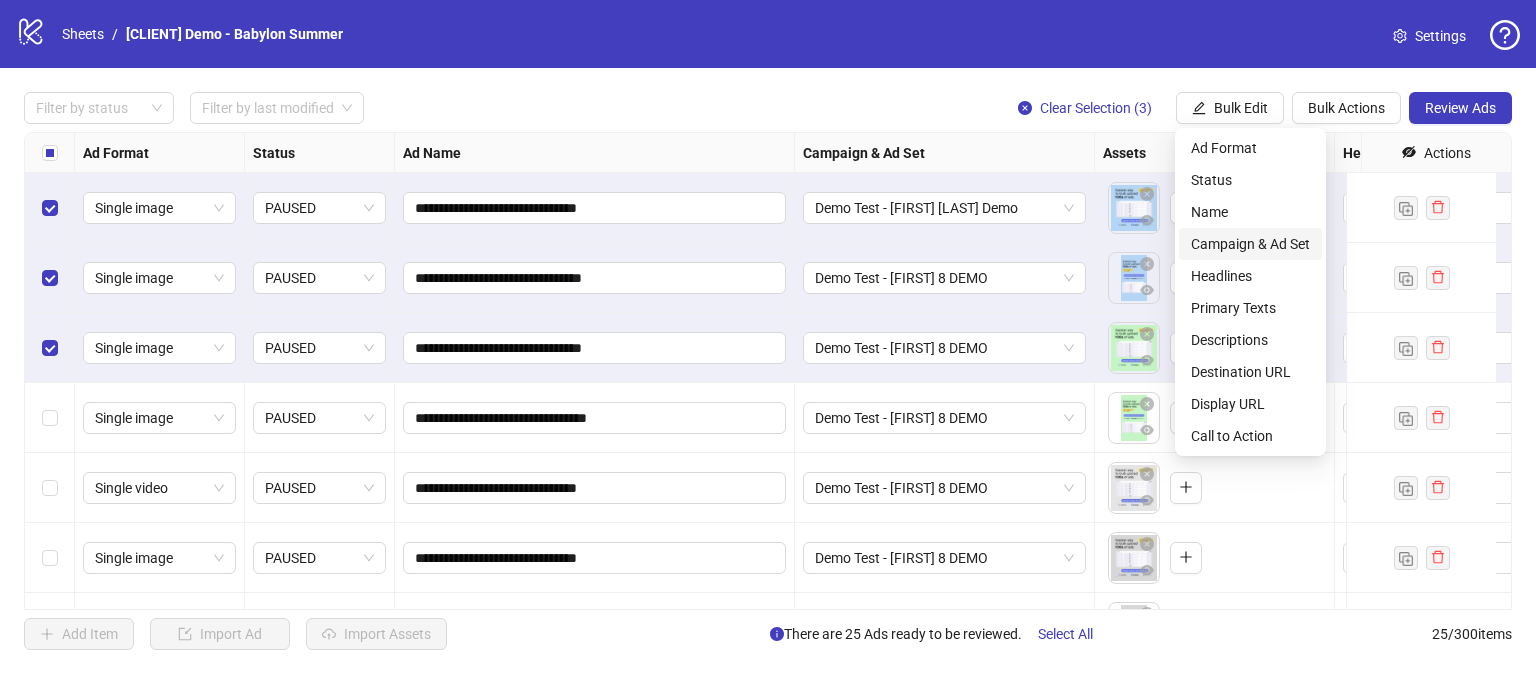 click on "Campaign & Ad Set" at bounding box center [1250, 244] 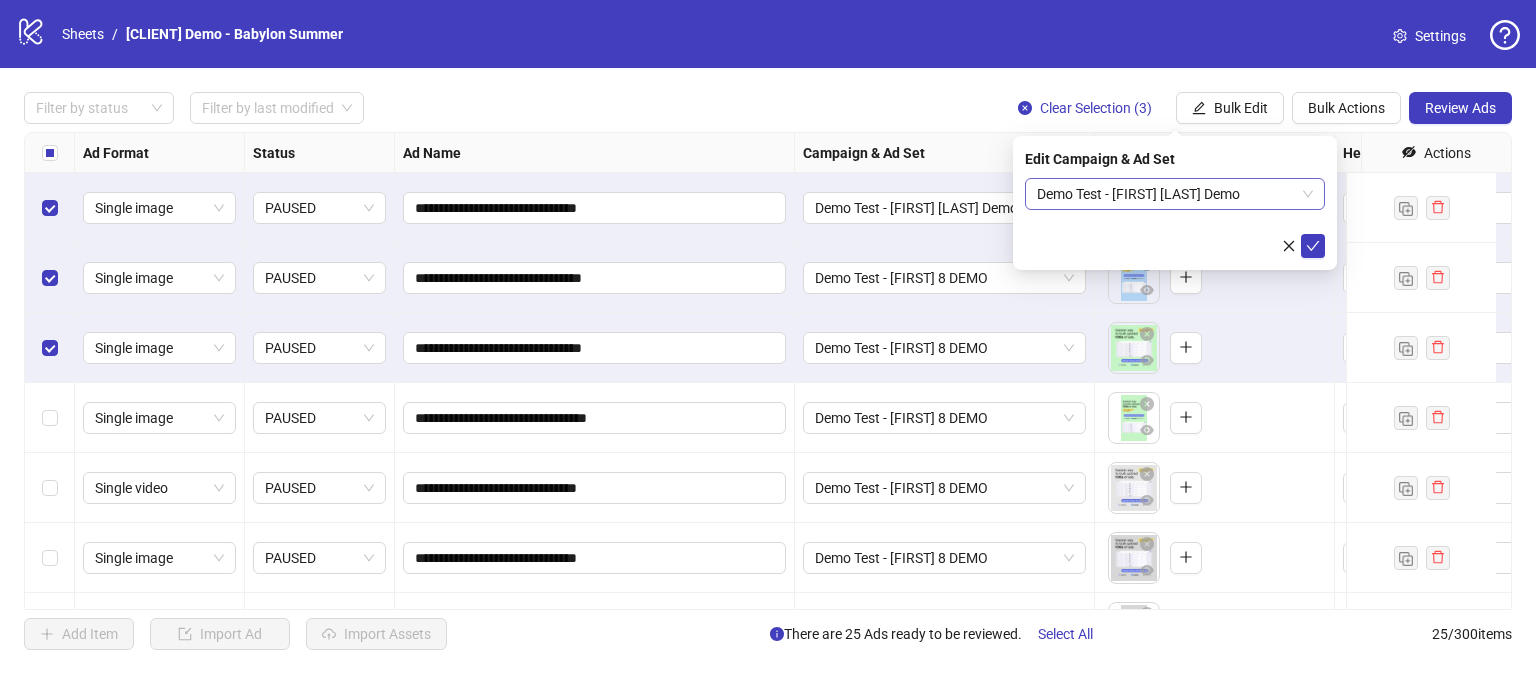 click on "Demo Test - [FIRST] [LAST] Demo" at bounding box center [1175, 194] 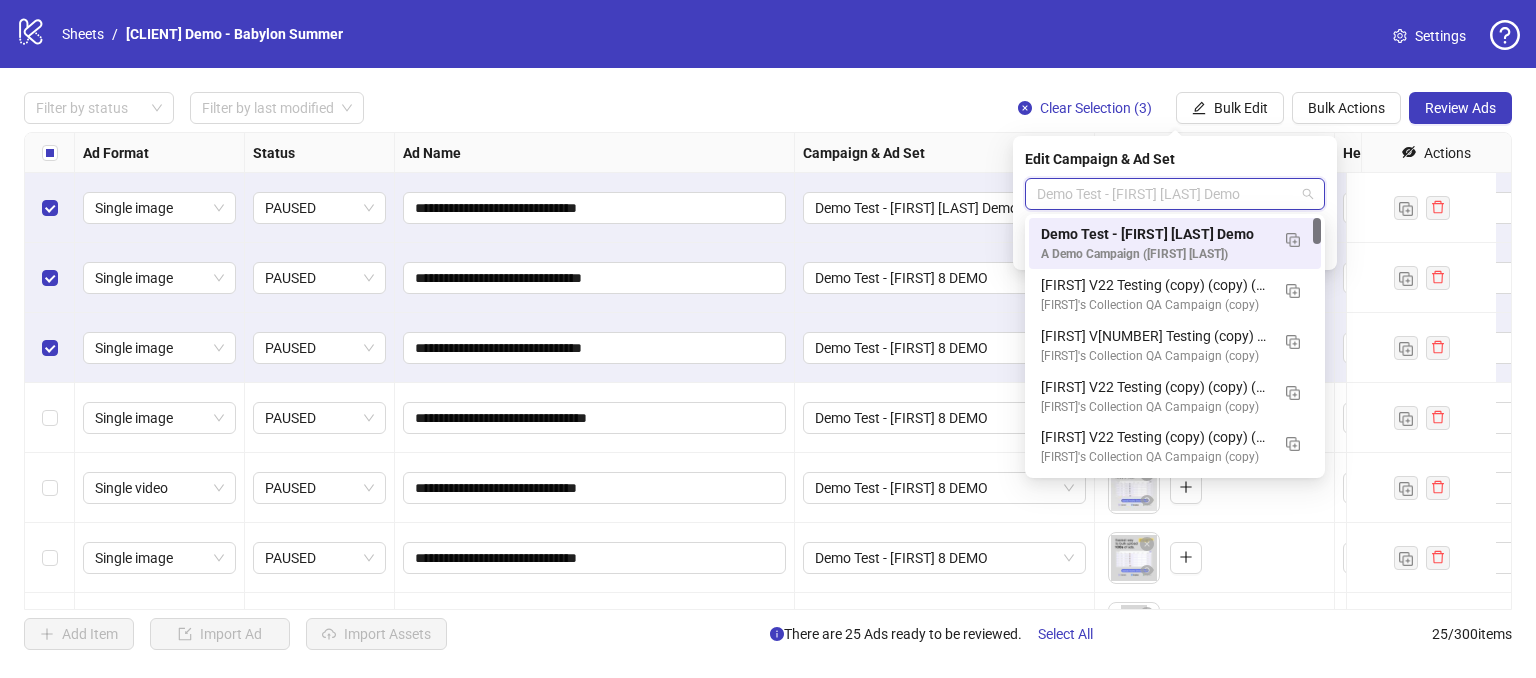click on "Edit Campaign & Ad Set Demo Test - [FIRST] 9 Demo" at bounding box center [1175, 203] 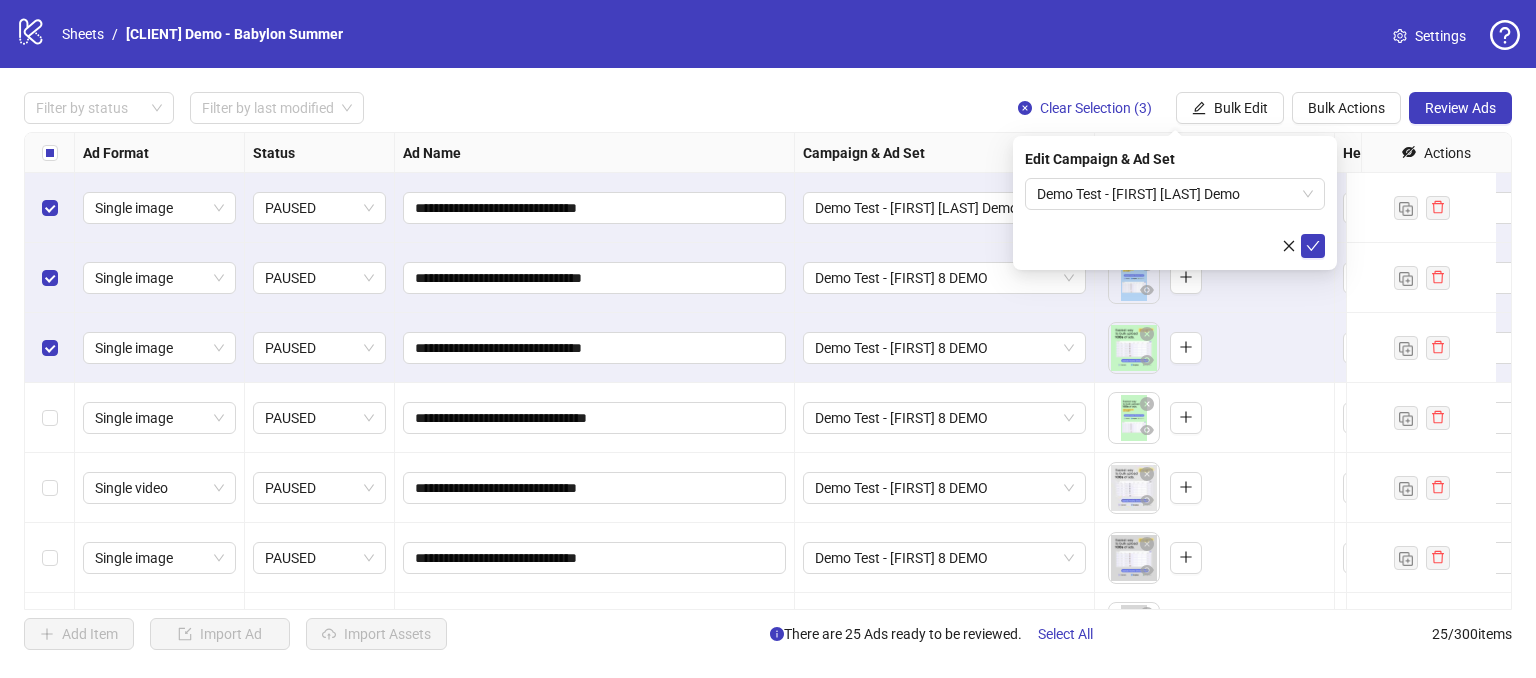 click at bounding box center [1175, 246] 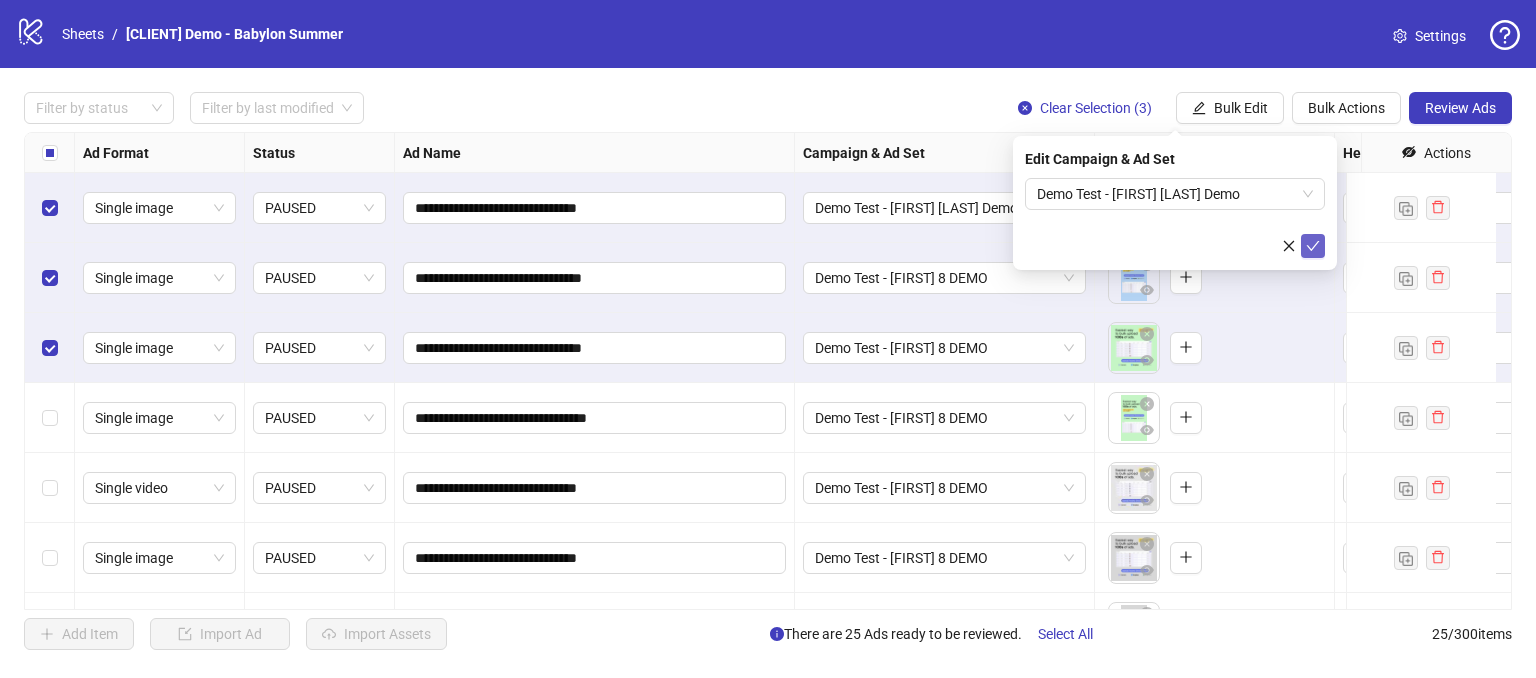 click 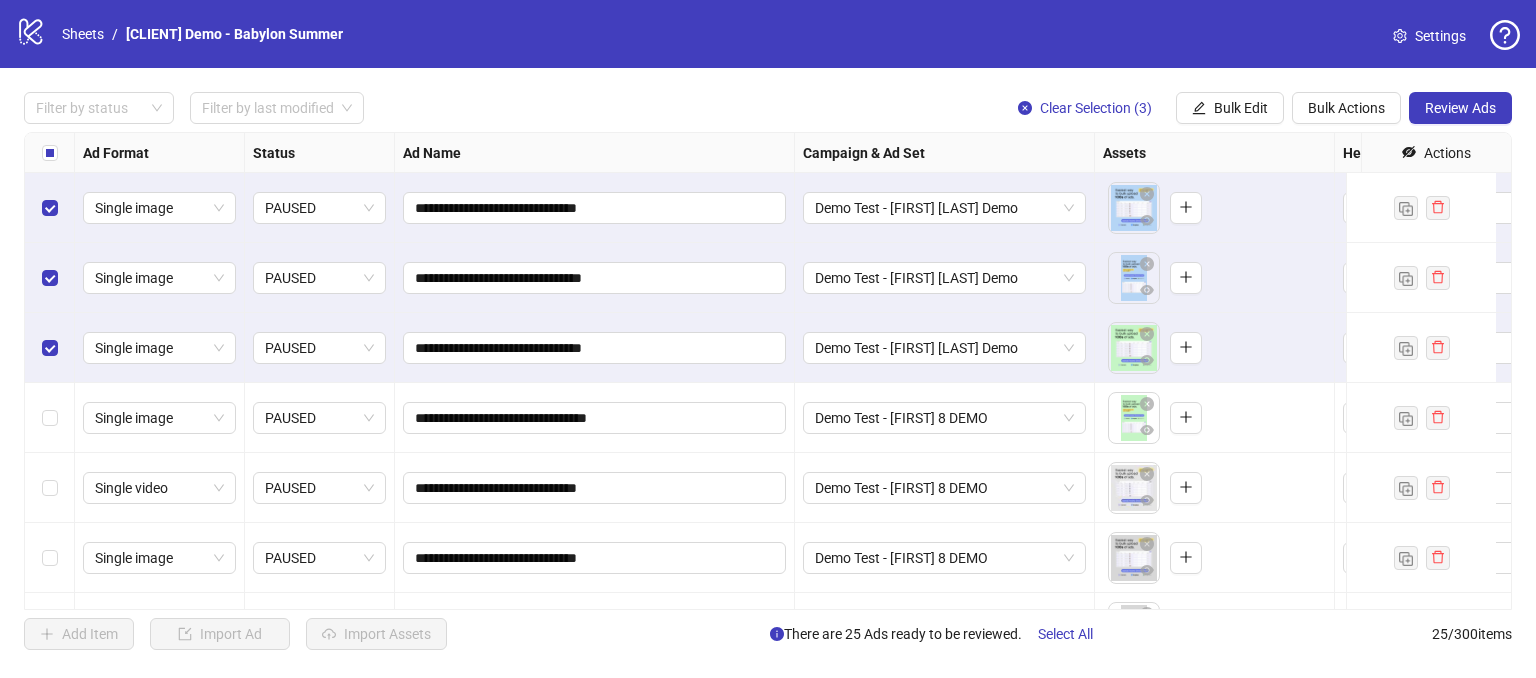 click on "Filter by status Filter by last modified Clear Selection (3) Bulk Edit Bulk Actions Review Ads" at bounding box center (768, 108) 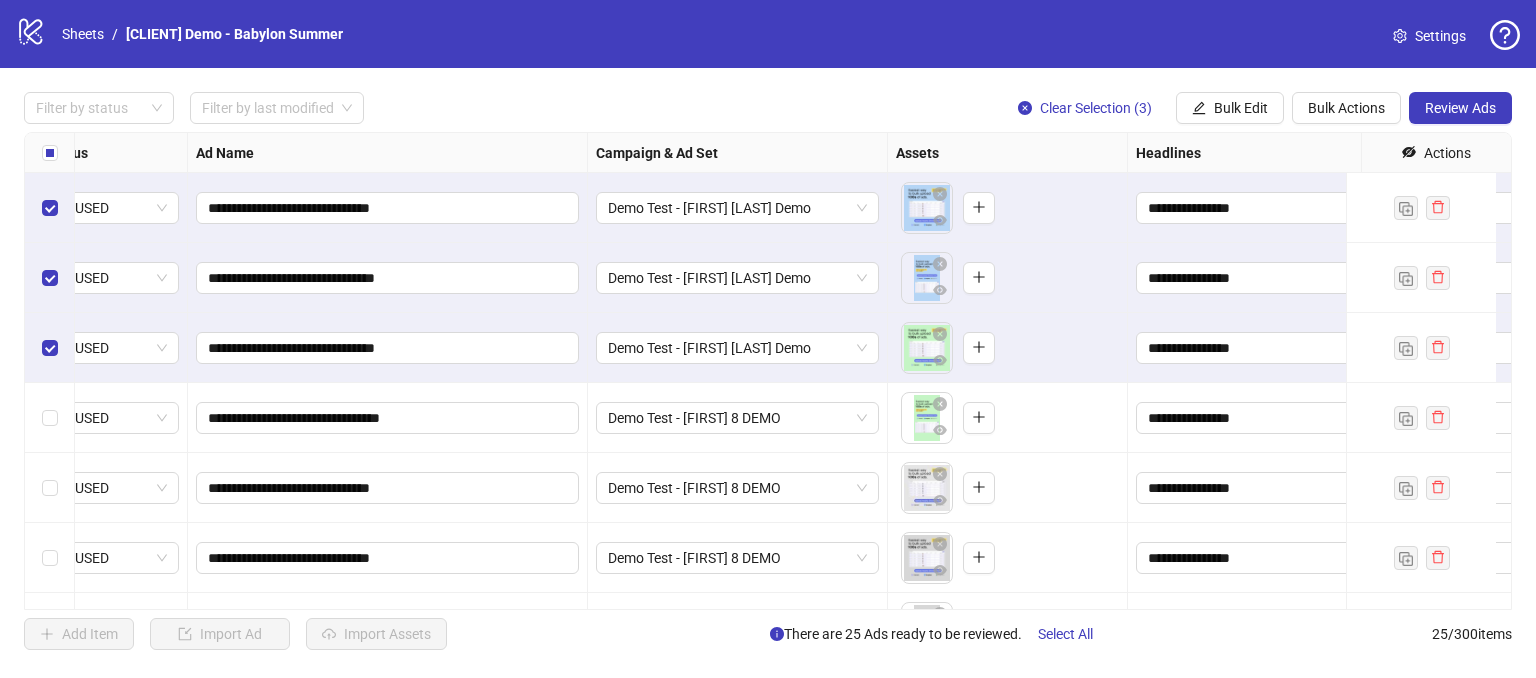 click on "**********" at bounding box center [768, 371] 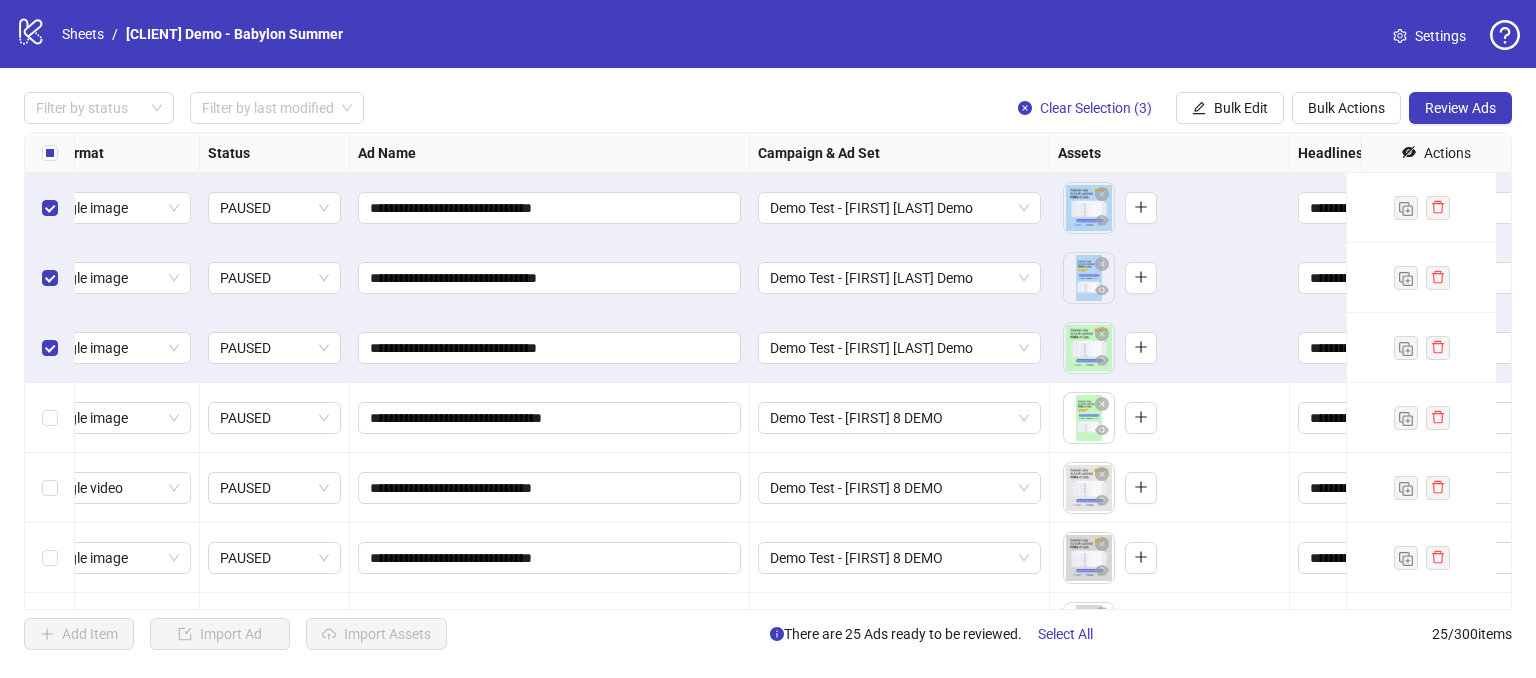 scroll, scrollTop: 0, scrollLeft: 0, axis: both 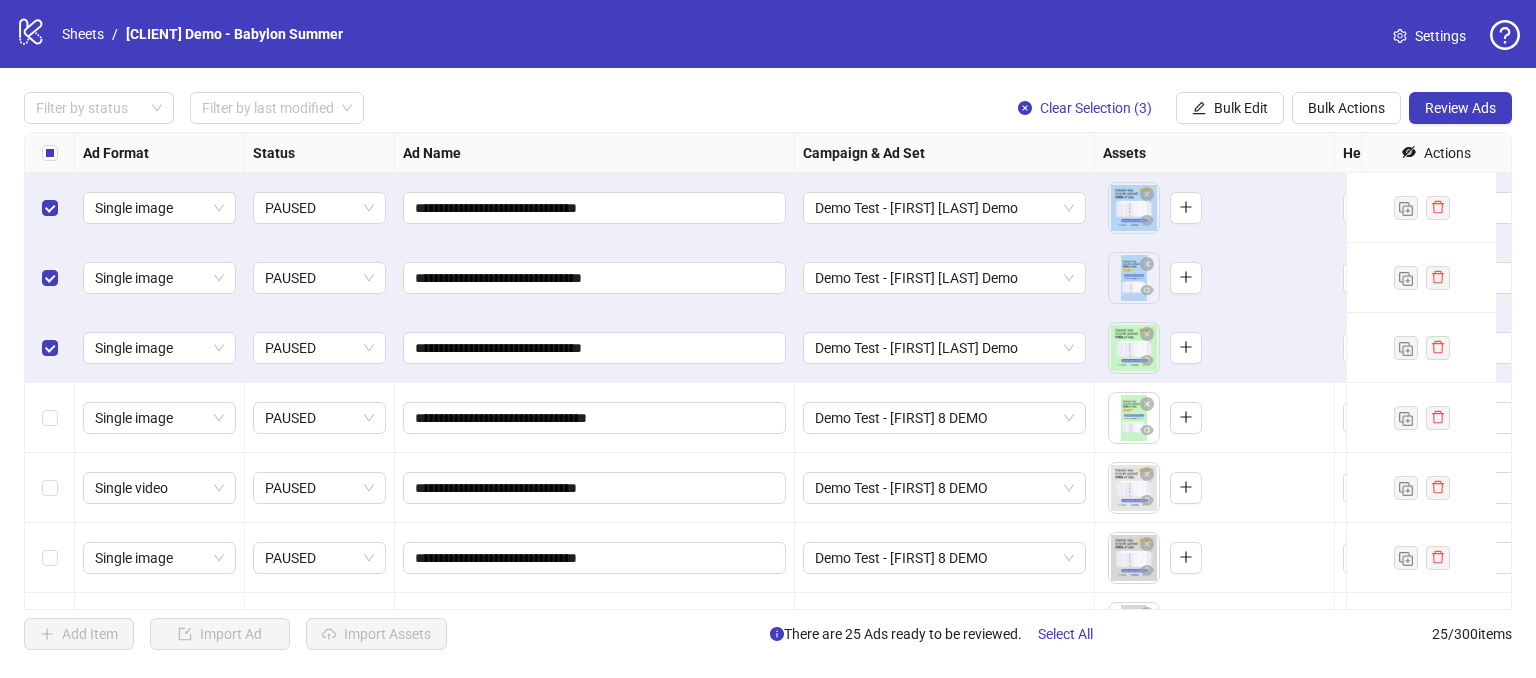 click at bounding box center (50, 153) 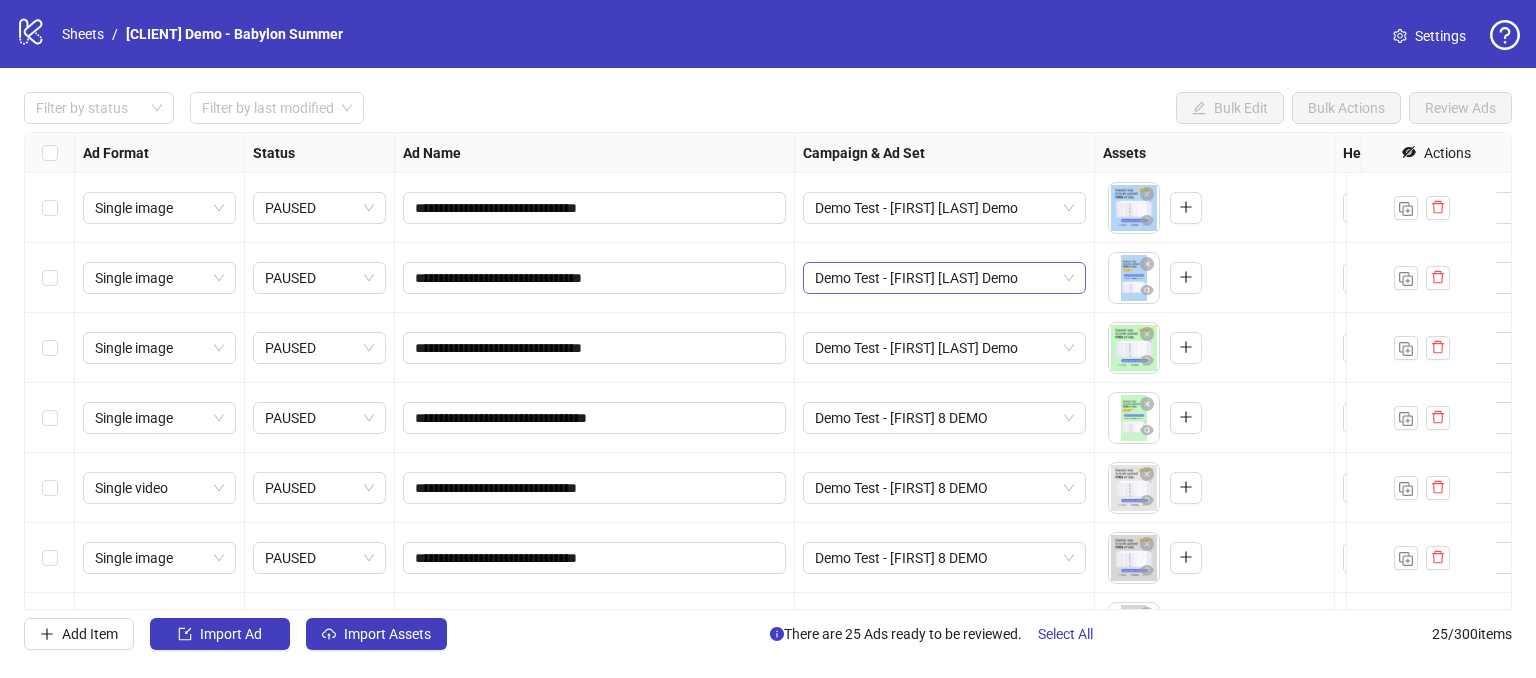click on "Demo Test - [FIRST] [LAST] Demo" at bounding box center (944, 278) 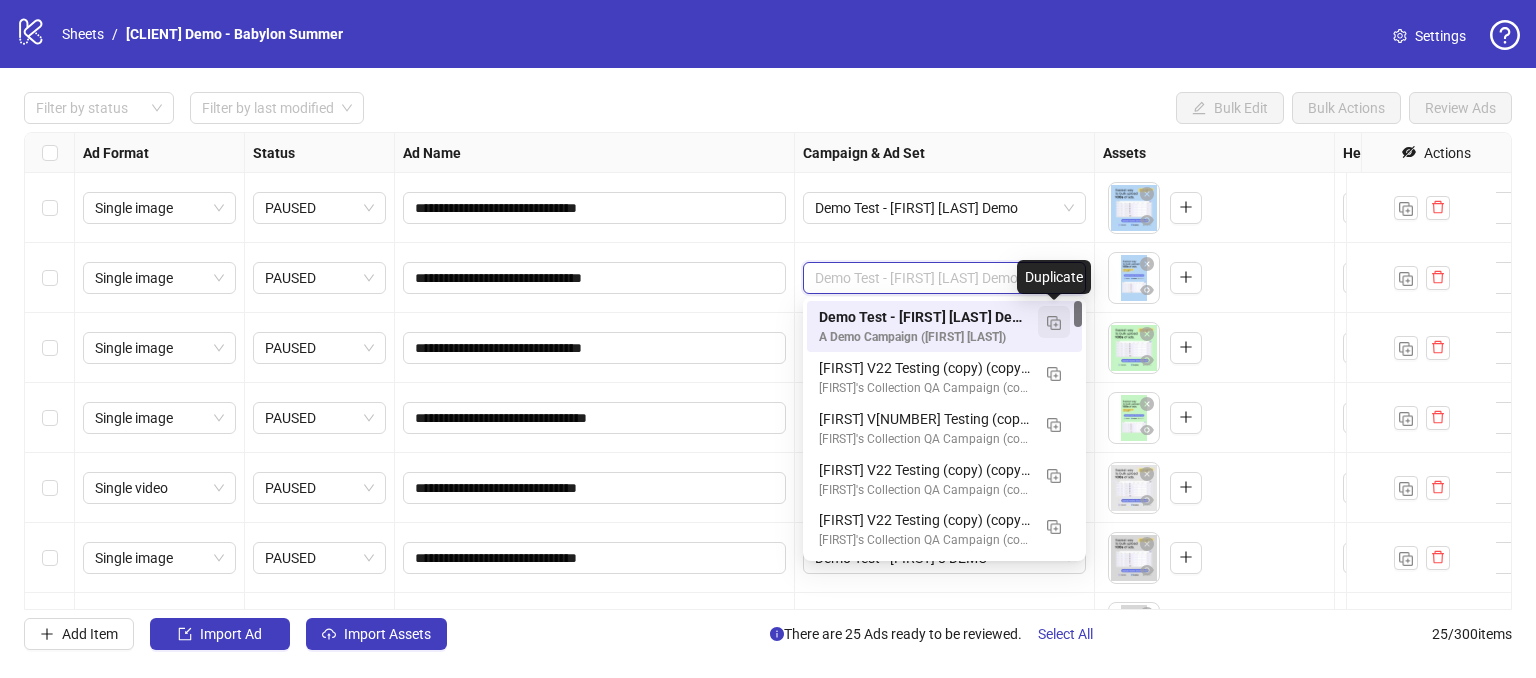 click at bounding box center (1054, 323) 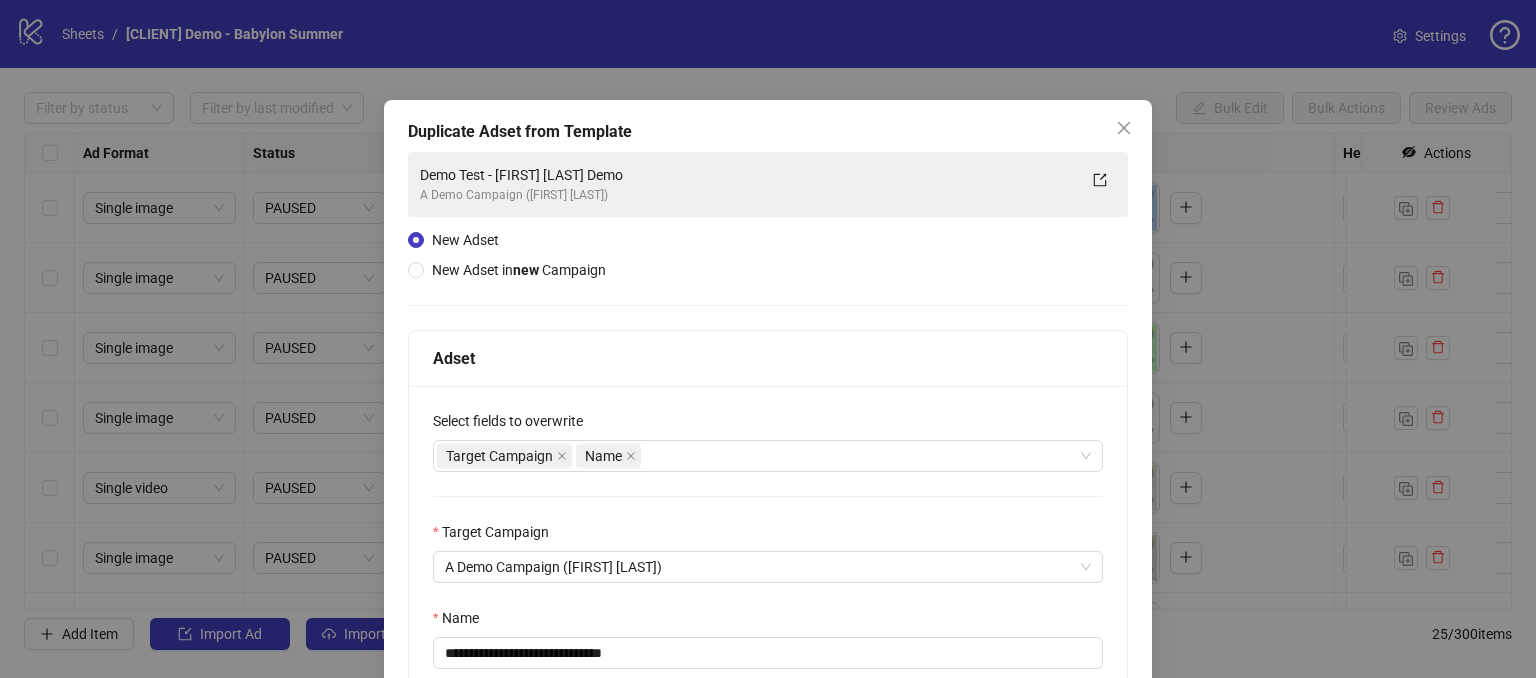 scroll, scrollTop: 197, scrollLeft: 0, axis: vertical 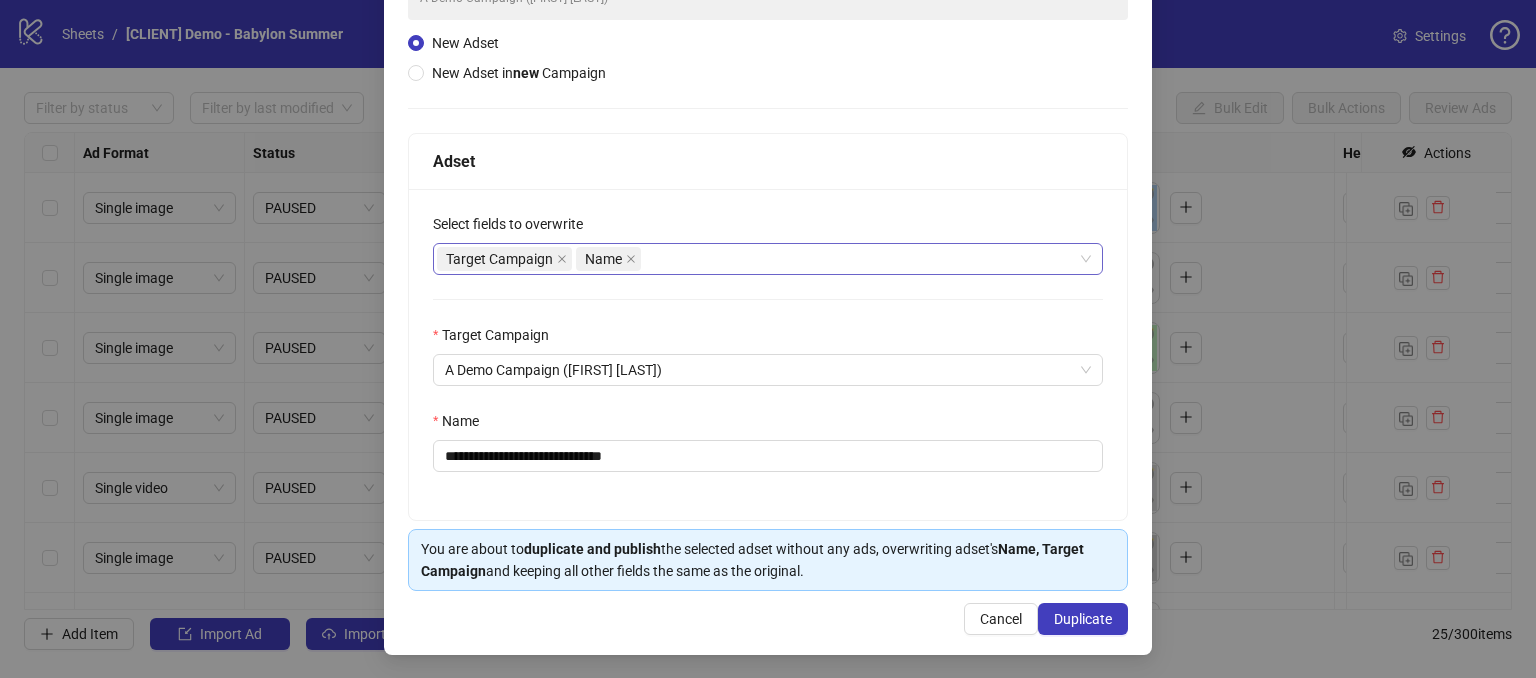 click on "Target Campaign Name" at bounding box center (757, 259) 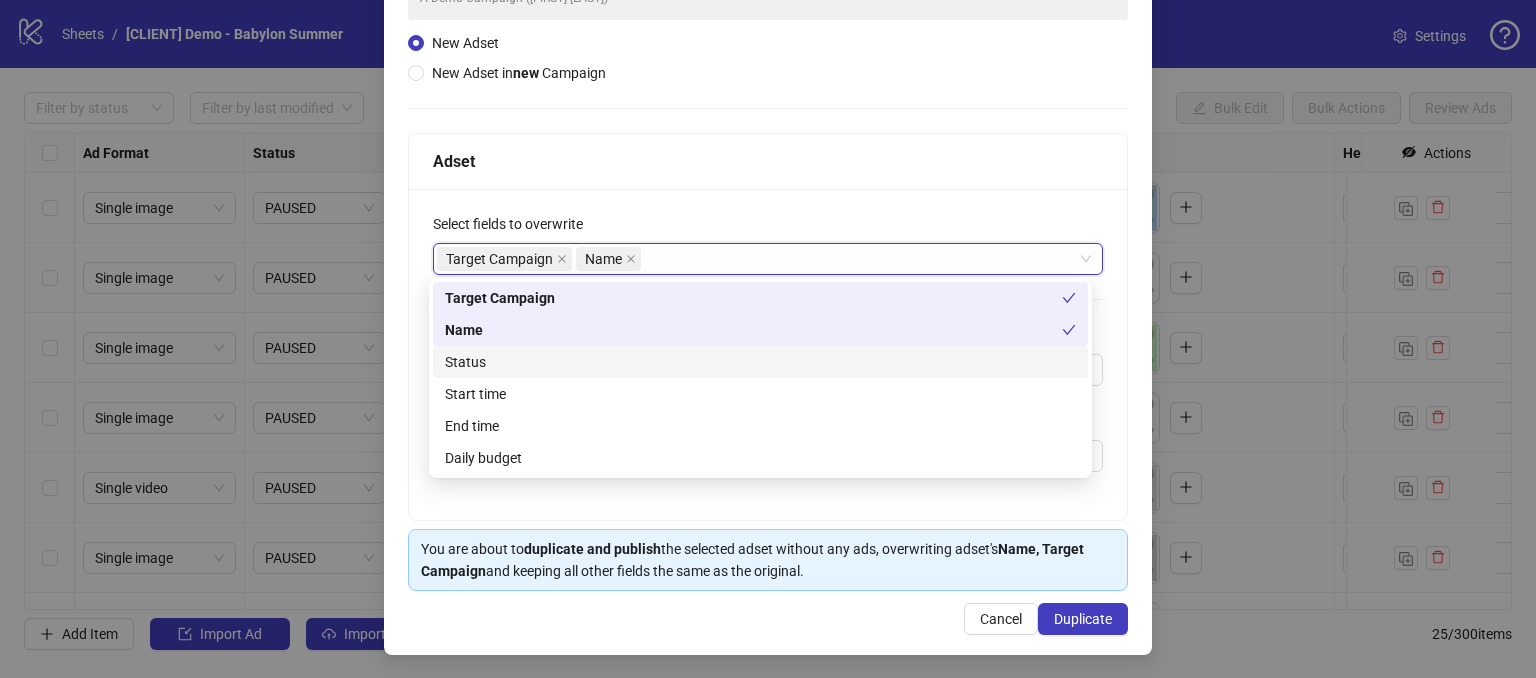 click on "**********" at bounding box center [768, 354] 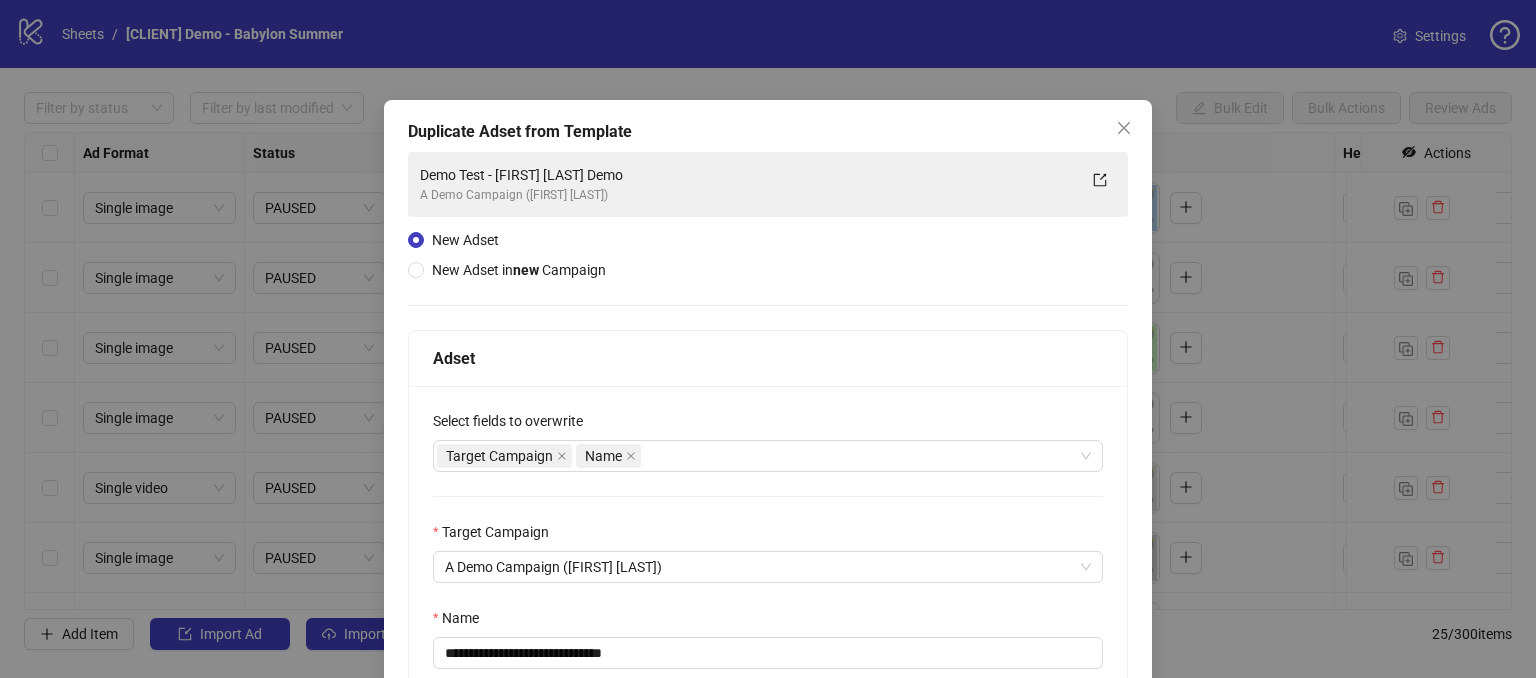 scroll, scrollTop: 197, scrollLeft: 0, axis: vertical 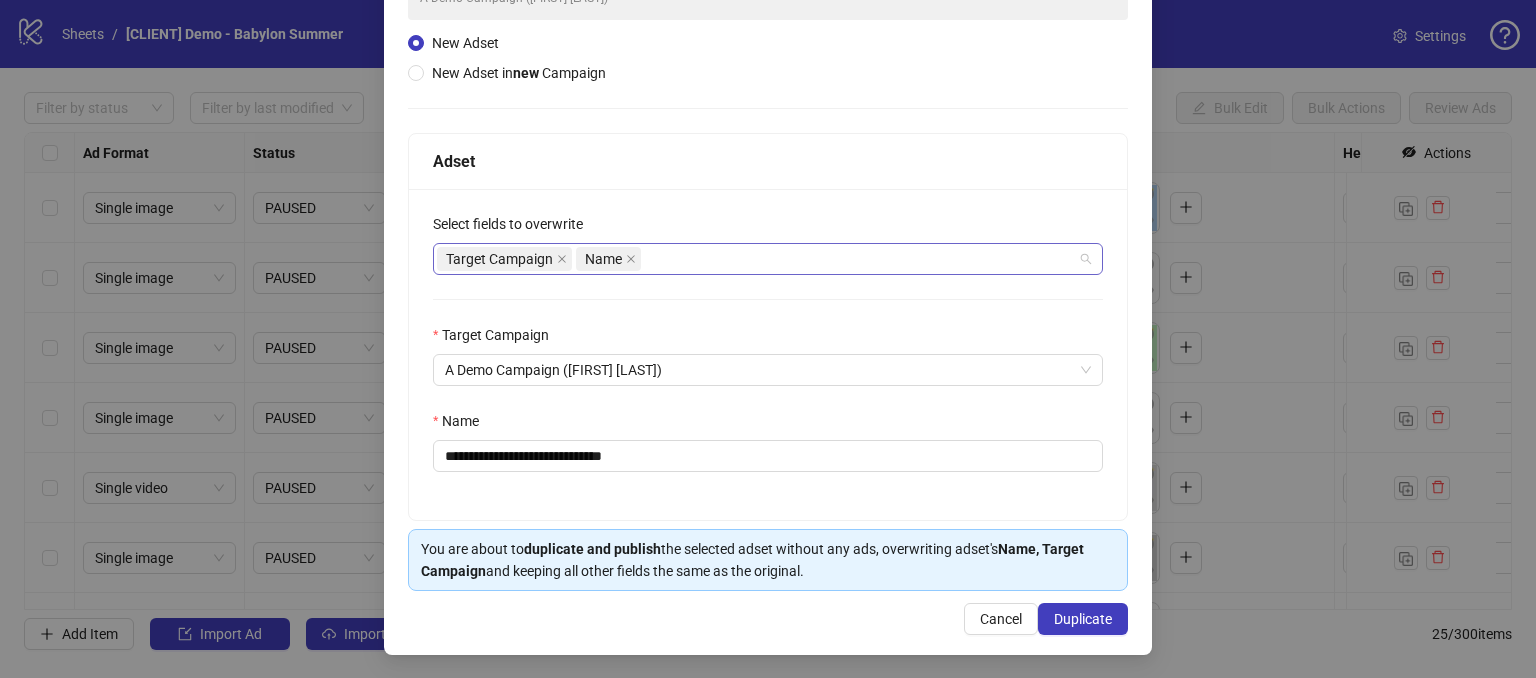 click on "Target Campaign Name" at bounding box center [757, 259] 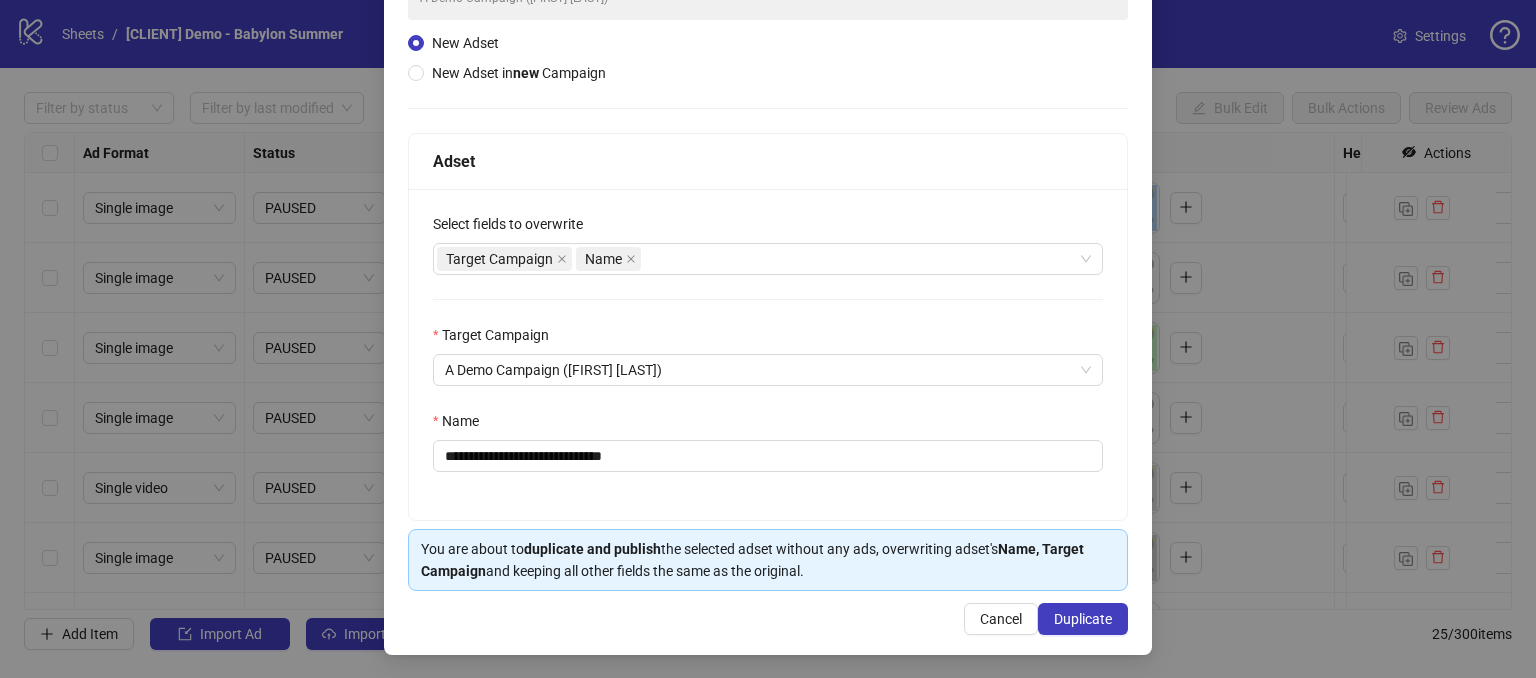 click on "**********" at bounding box center (768, 354) 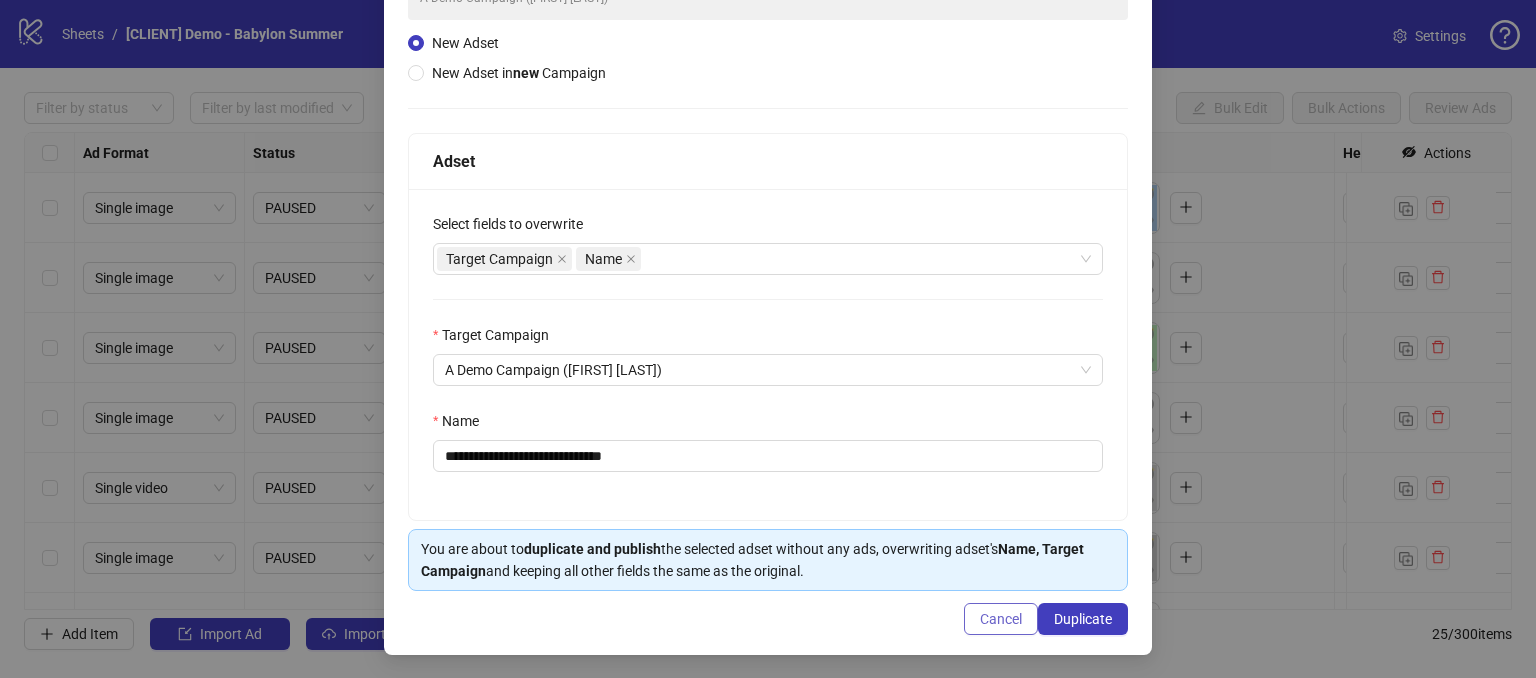 click on "Cancel" at bounding box center [1001, 619] 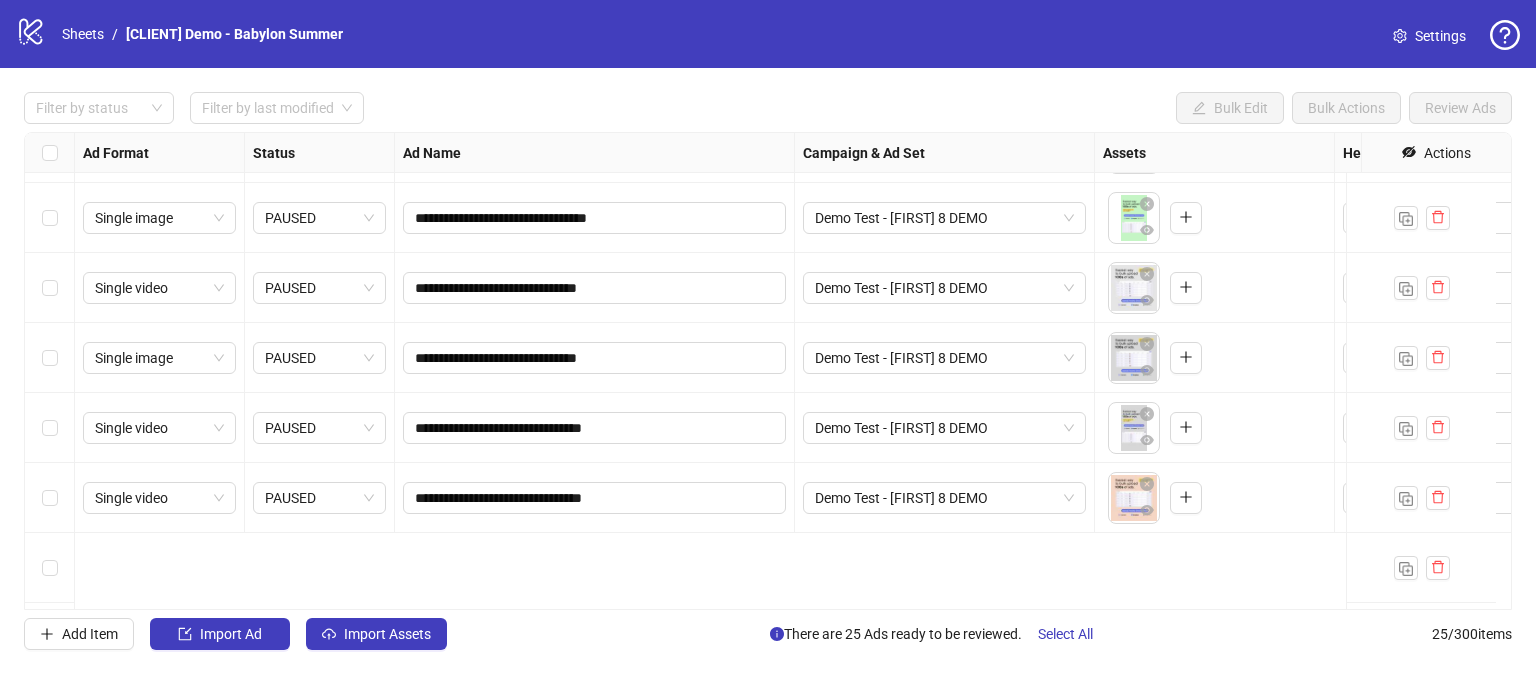 scroll, scrollTop: 0, scrollLeft: 0, axis: both 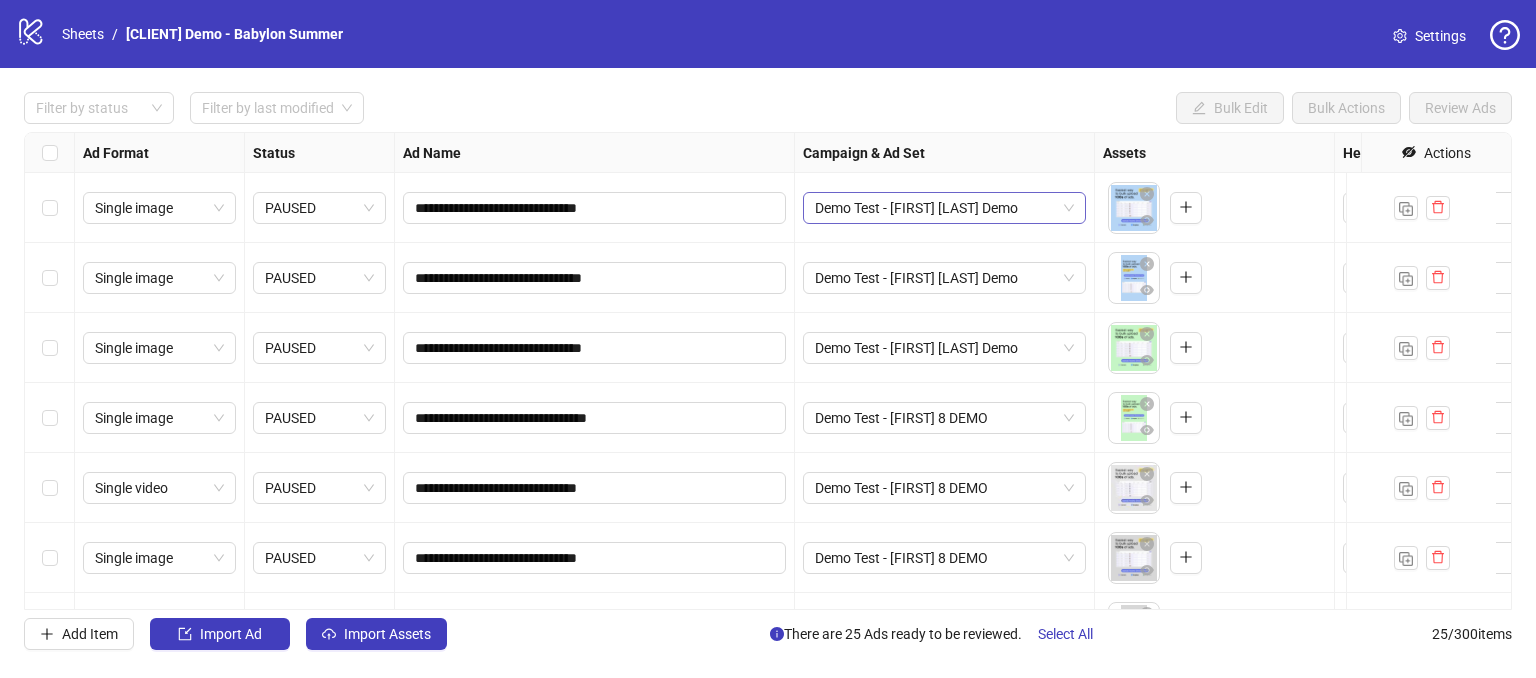 click on "Demo Test - [FIRST] [LAST] Demo" at bounding box center [944, 208] 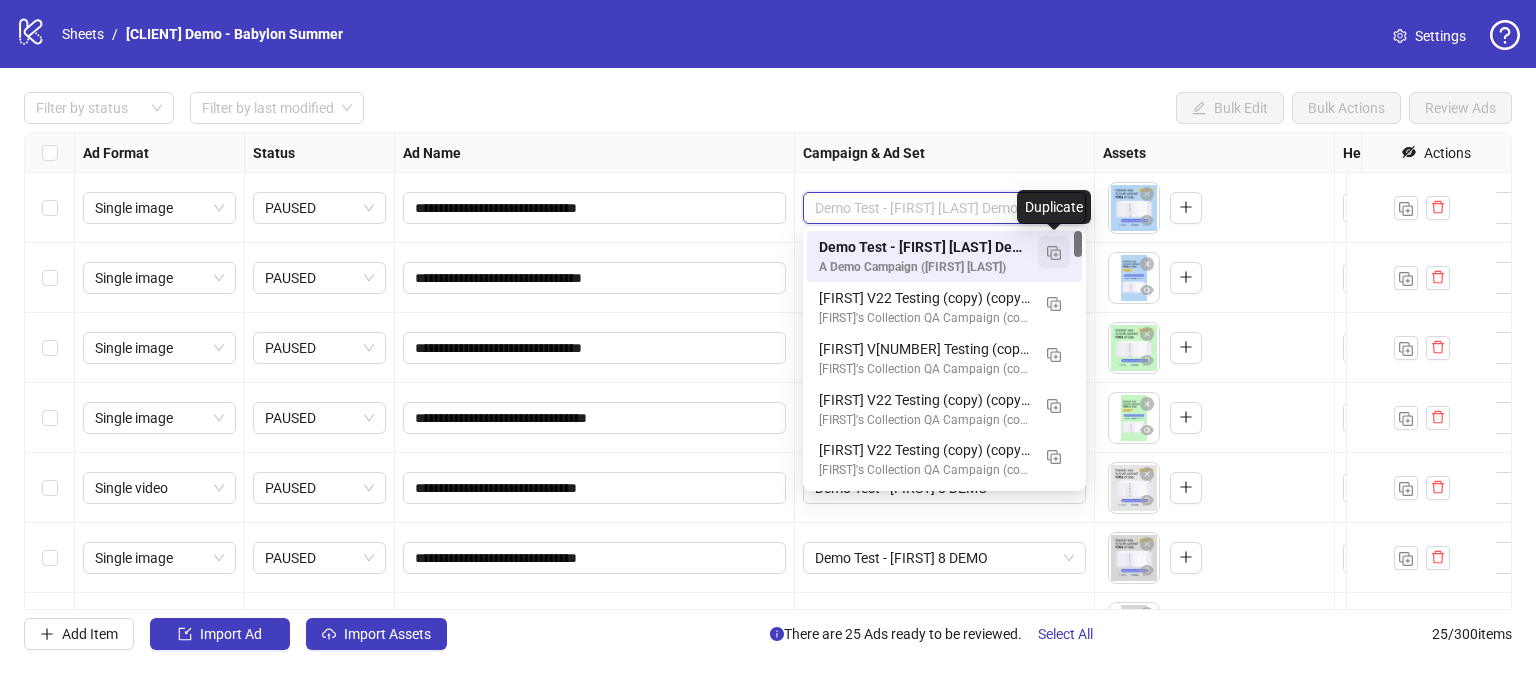 click at bounding box center (1054, 253) 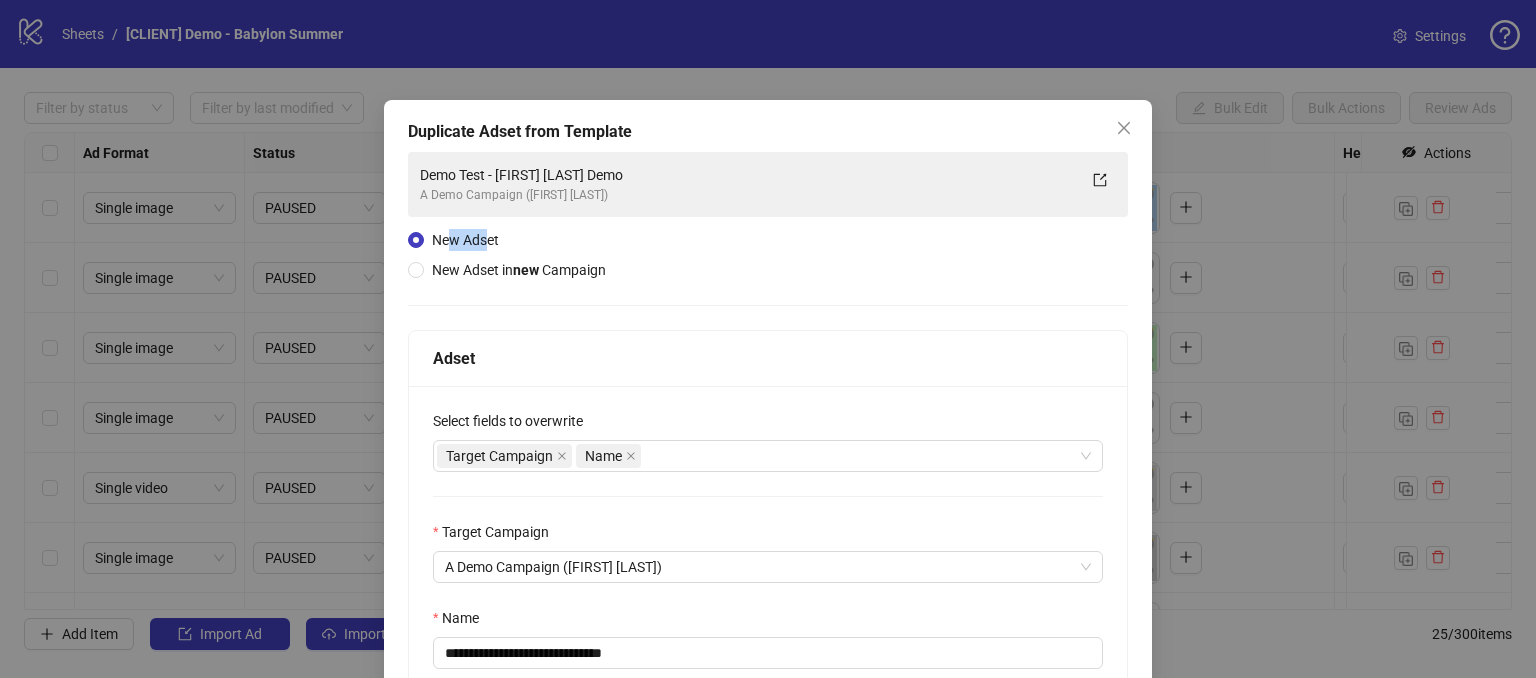 drag, startPoint x: 484, startPoint y: 235, endPoint x: 443, endPoint y: 243, distance: 41.773197 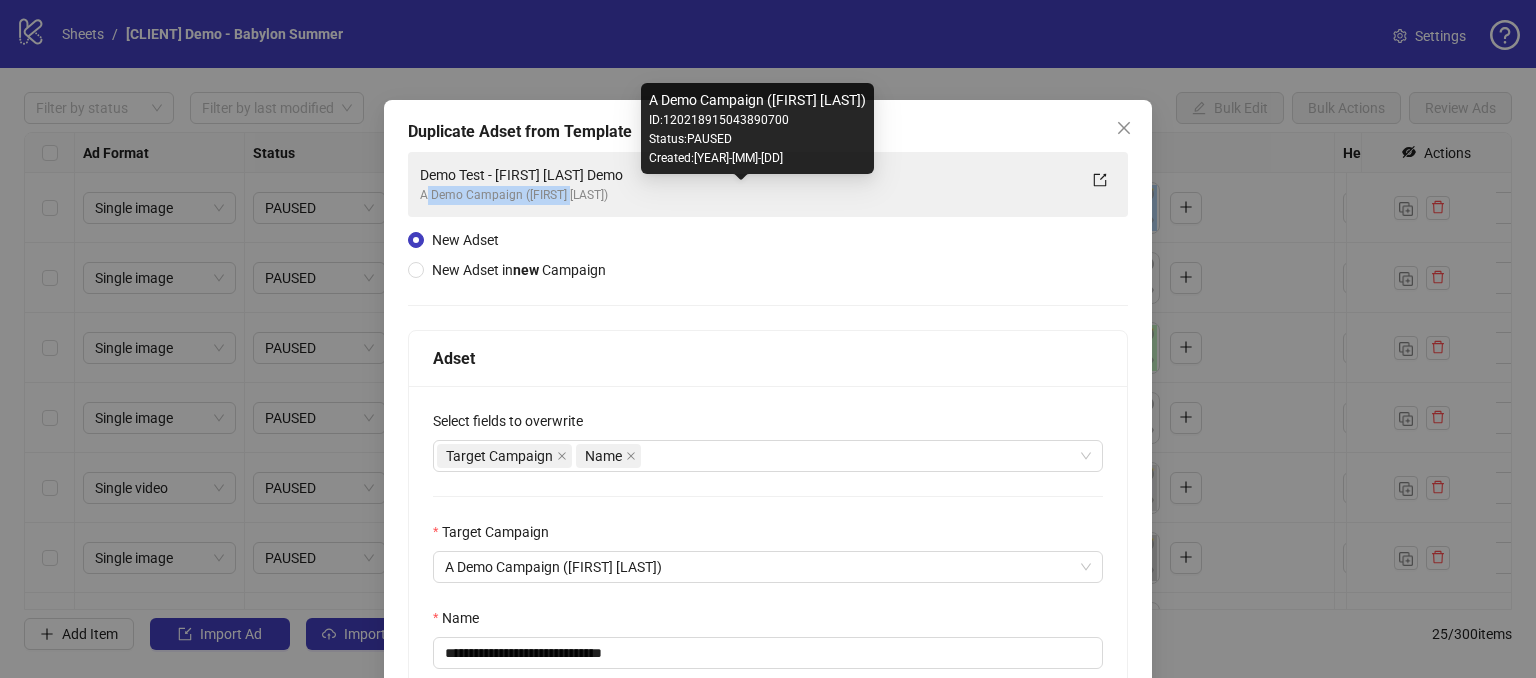 drag, startPoint x: 448, startPoint y: 199, endPoint x: 593, endPoint y: 197, distance: 145.0138 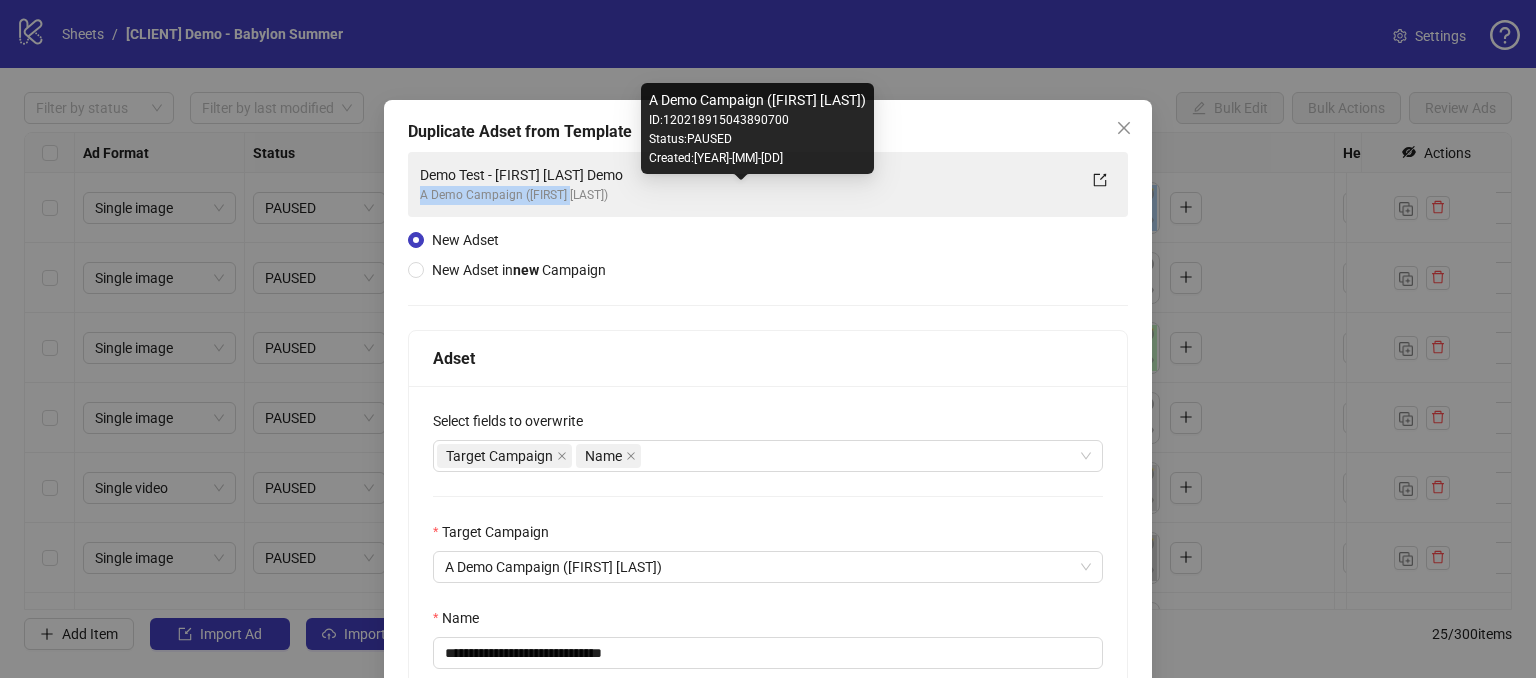 drag, startPoint x: 408, startPoint y: 197, endPoint x: 612, endPoint y: 218, distance: 205.07803 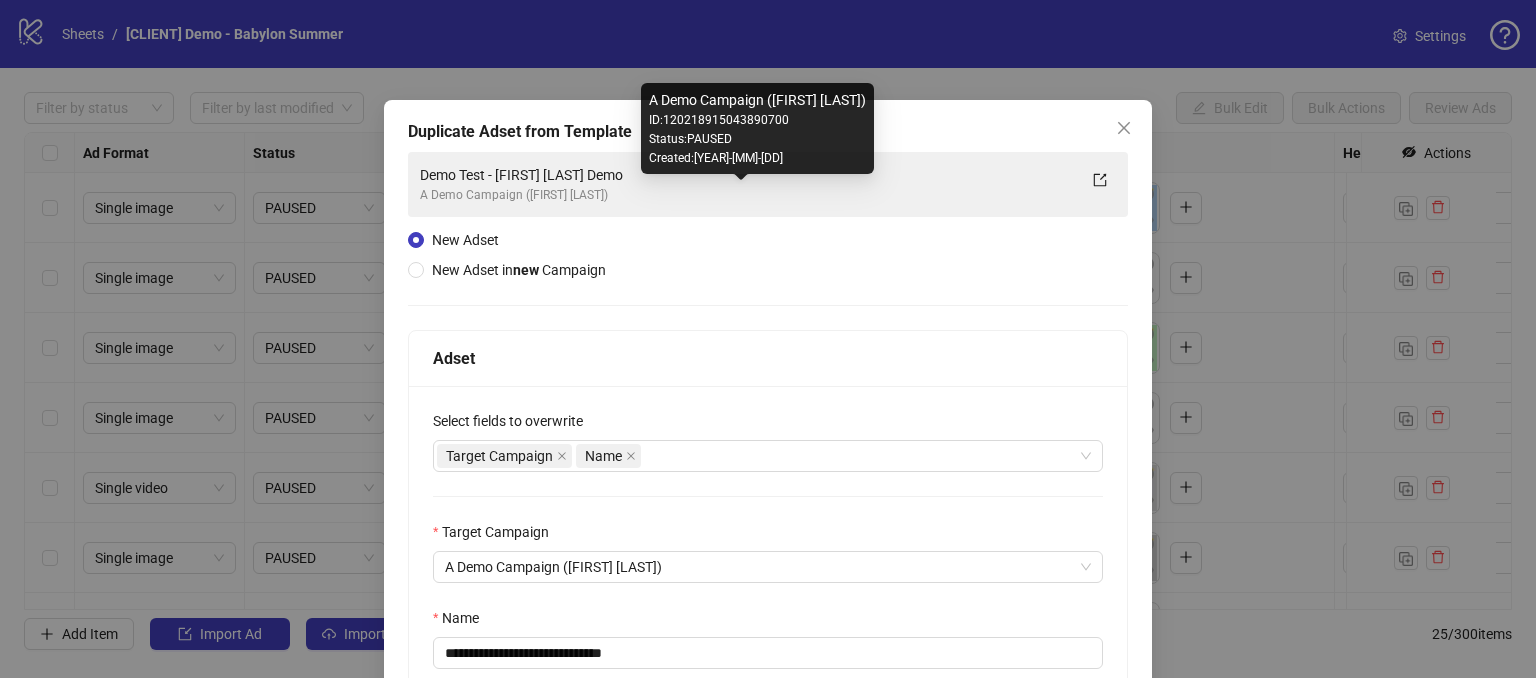 click on "**********" at bounding box center (768, 470) 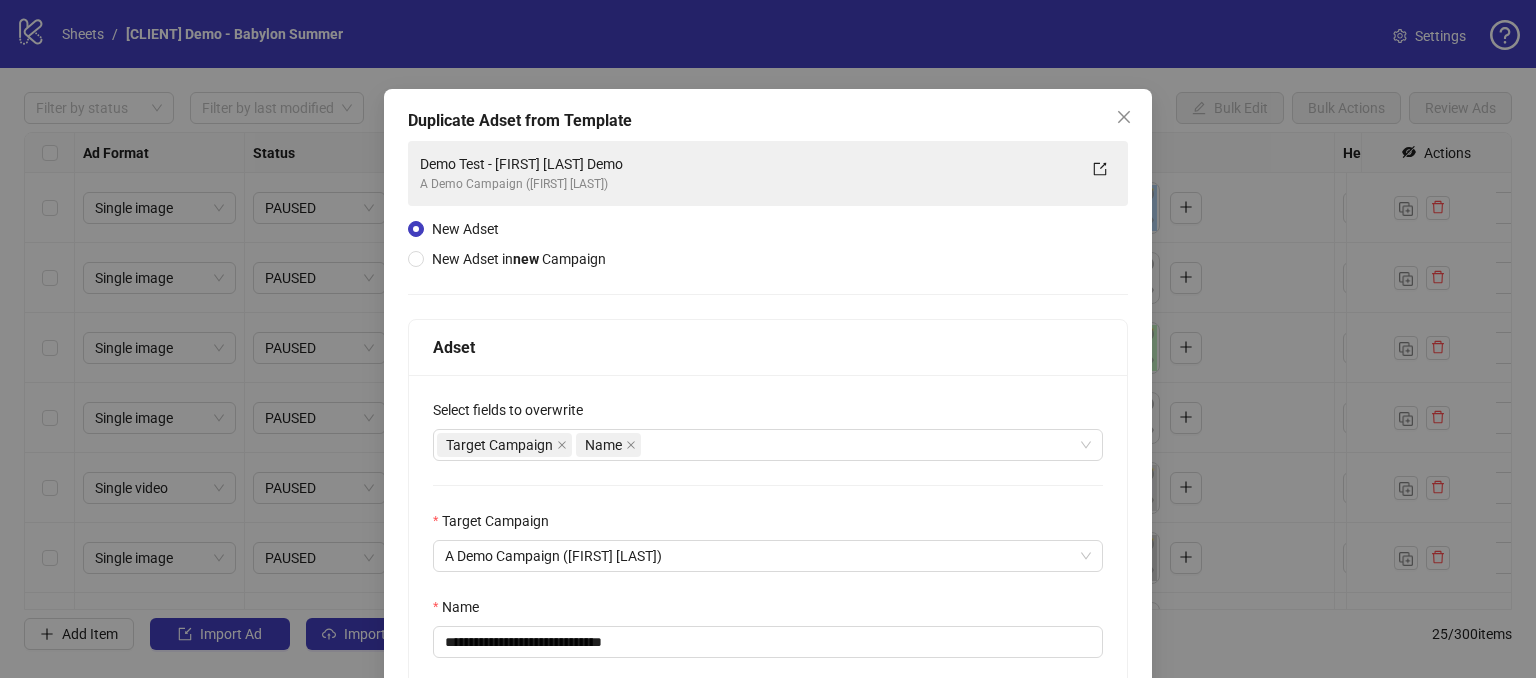 scroll, scrollTop: 0, scrollLeft: 0, axis: both 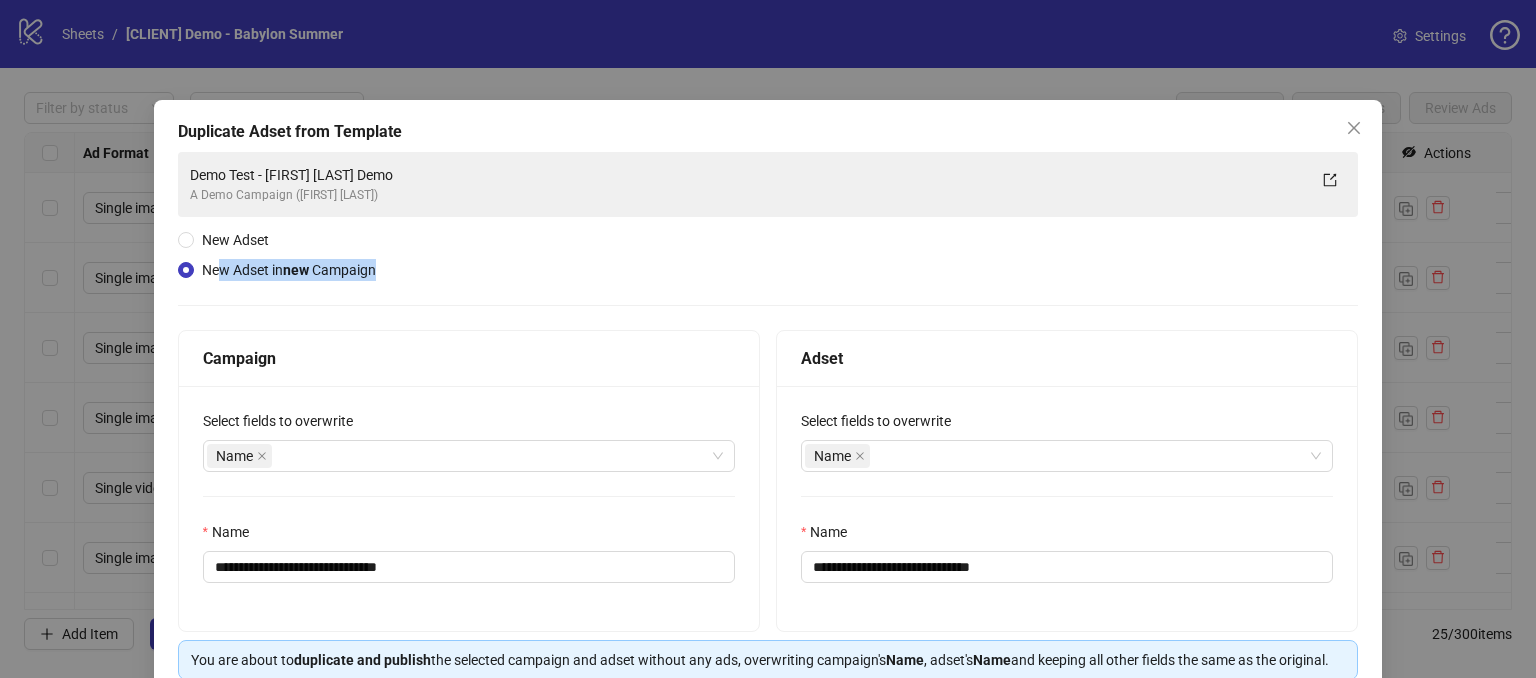 drag, startPoint x: 215, startPoint y: 265, endPoint x: 399, endPoint y: 265, distance: 184 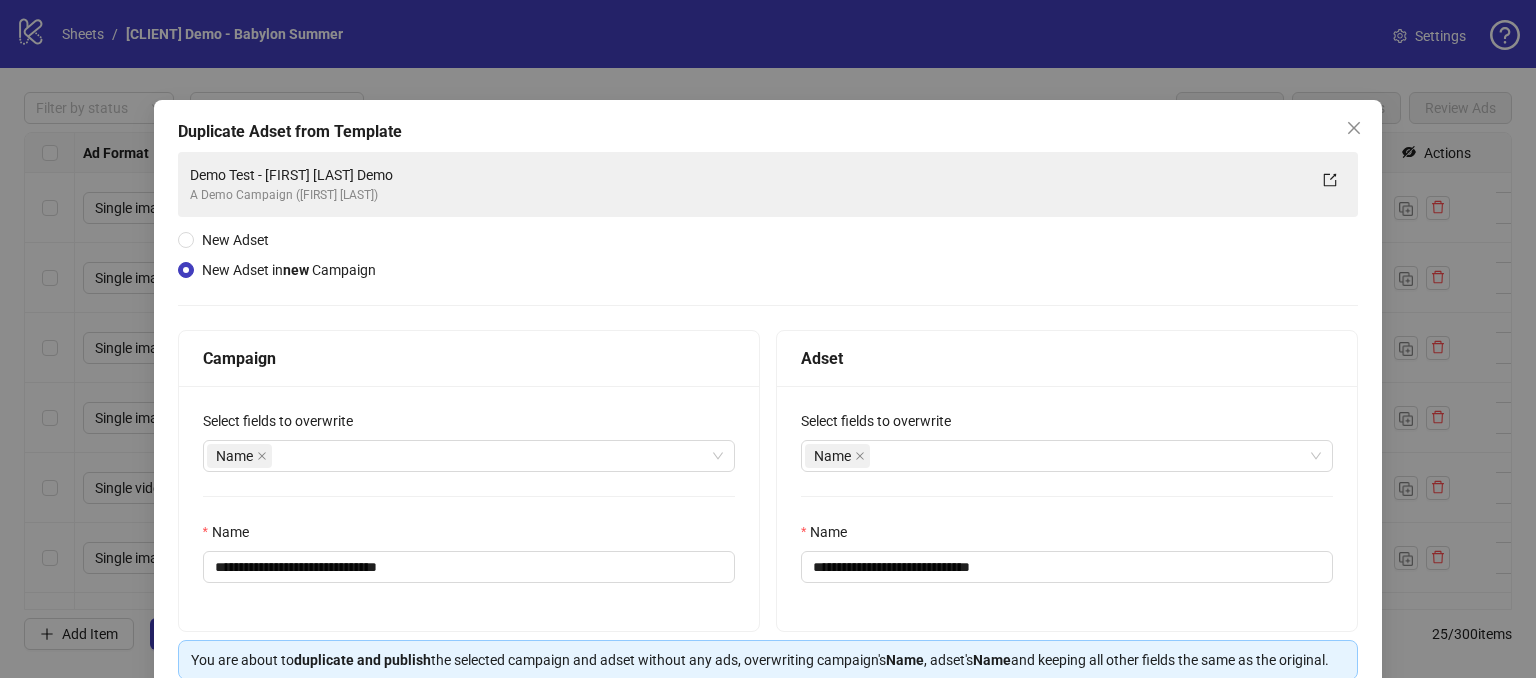 click on "**********" at bounding box center (768, 416) 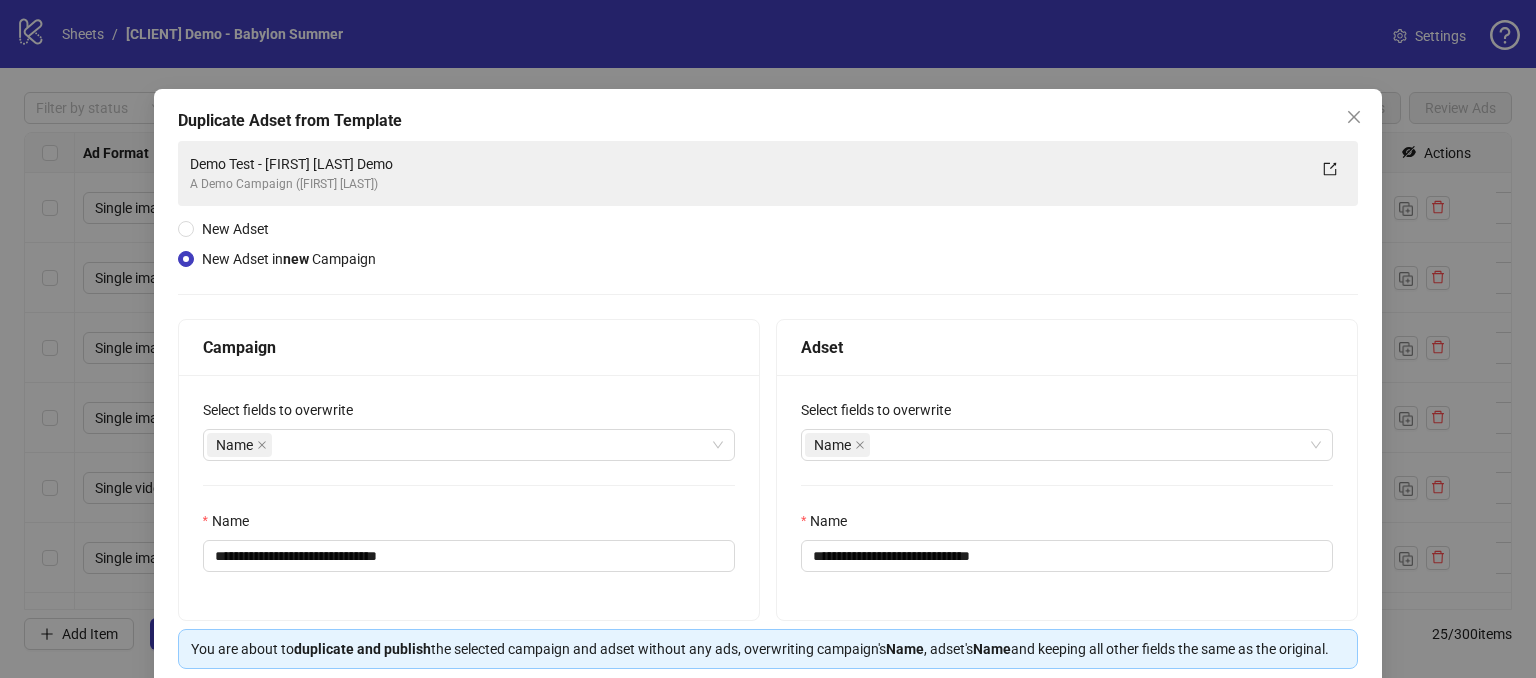 scroll, scrollTop: 0, scrollLeft: 0, axis: both 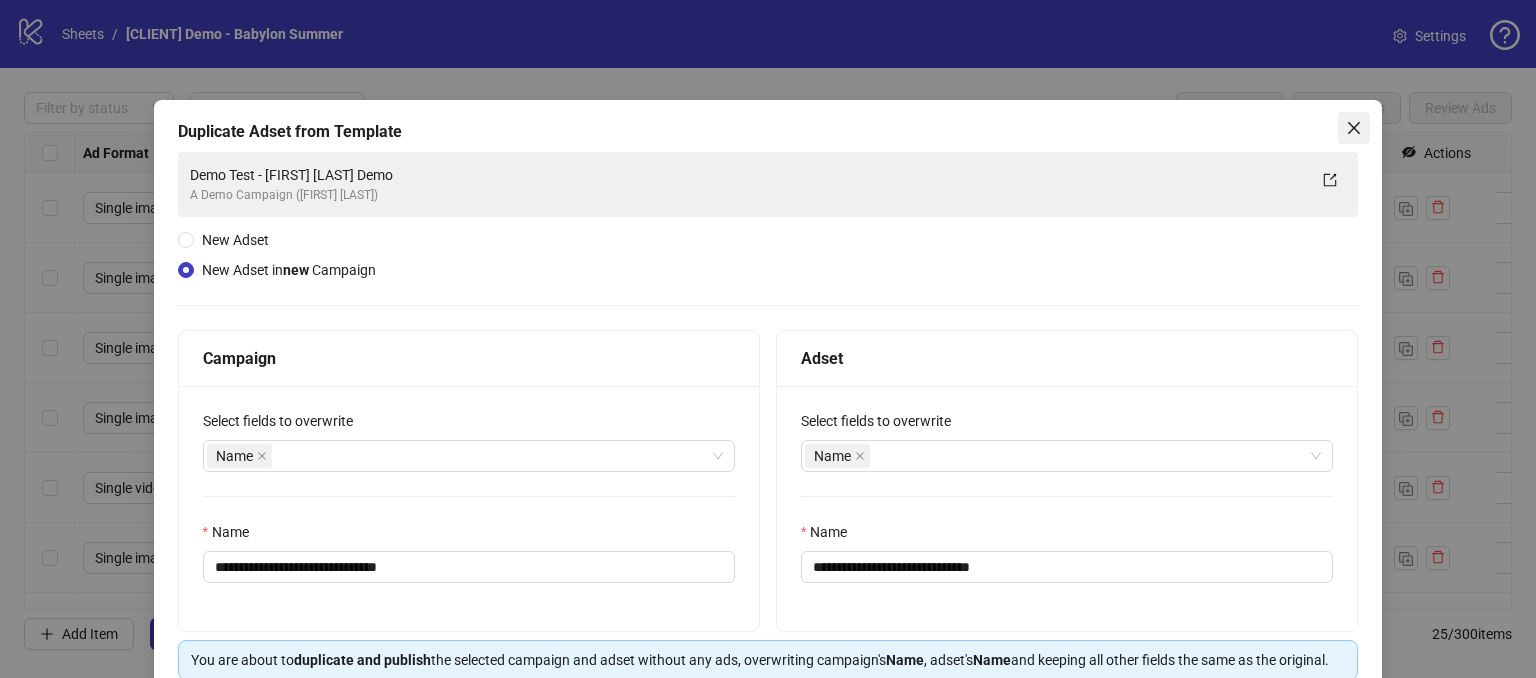 click 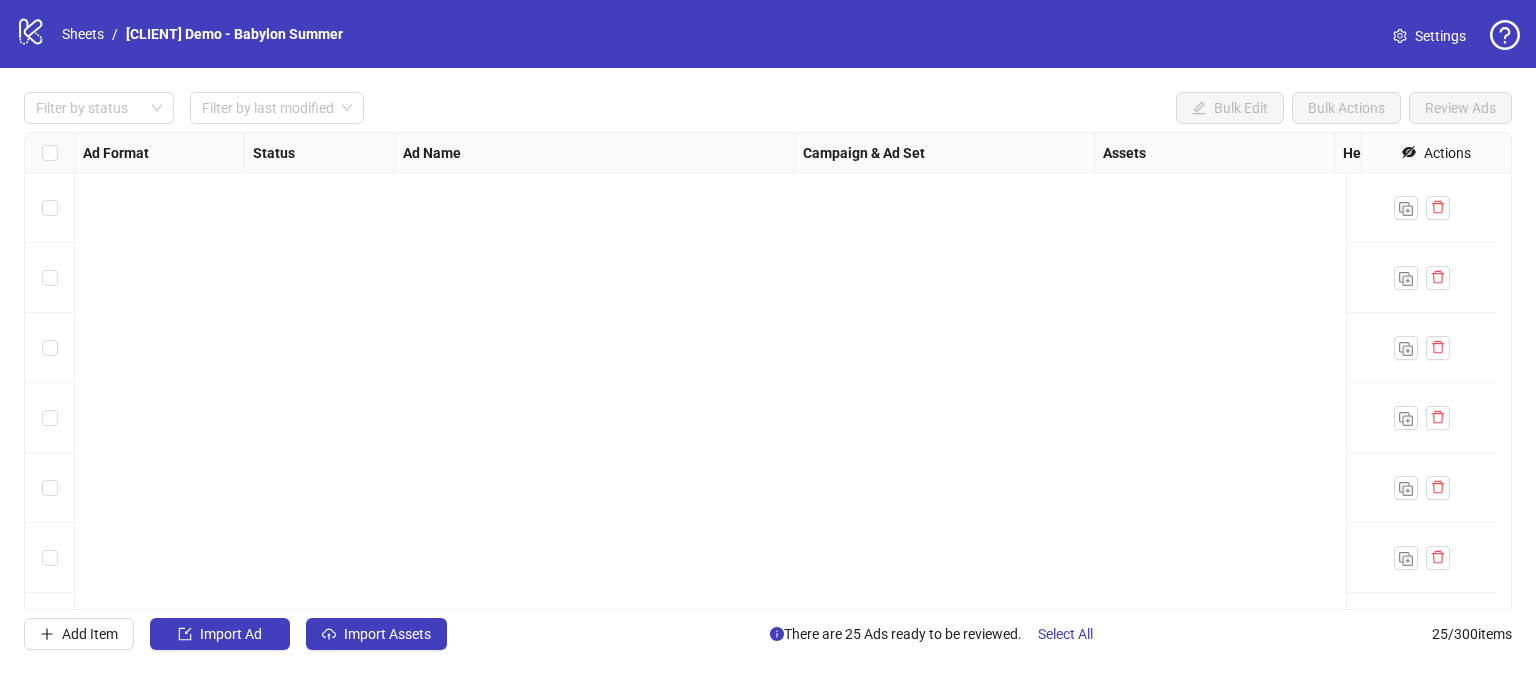 scroll, scrollTop: 1328, scrollLeft: 0, axis: vertical 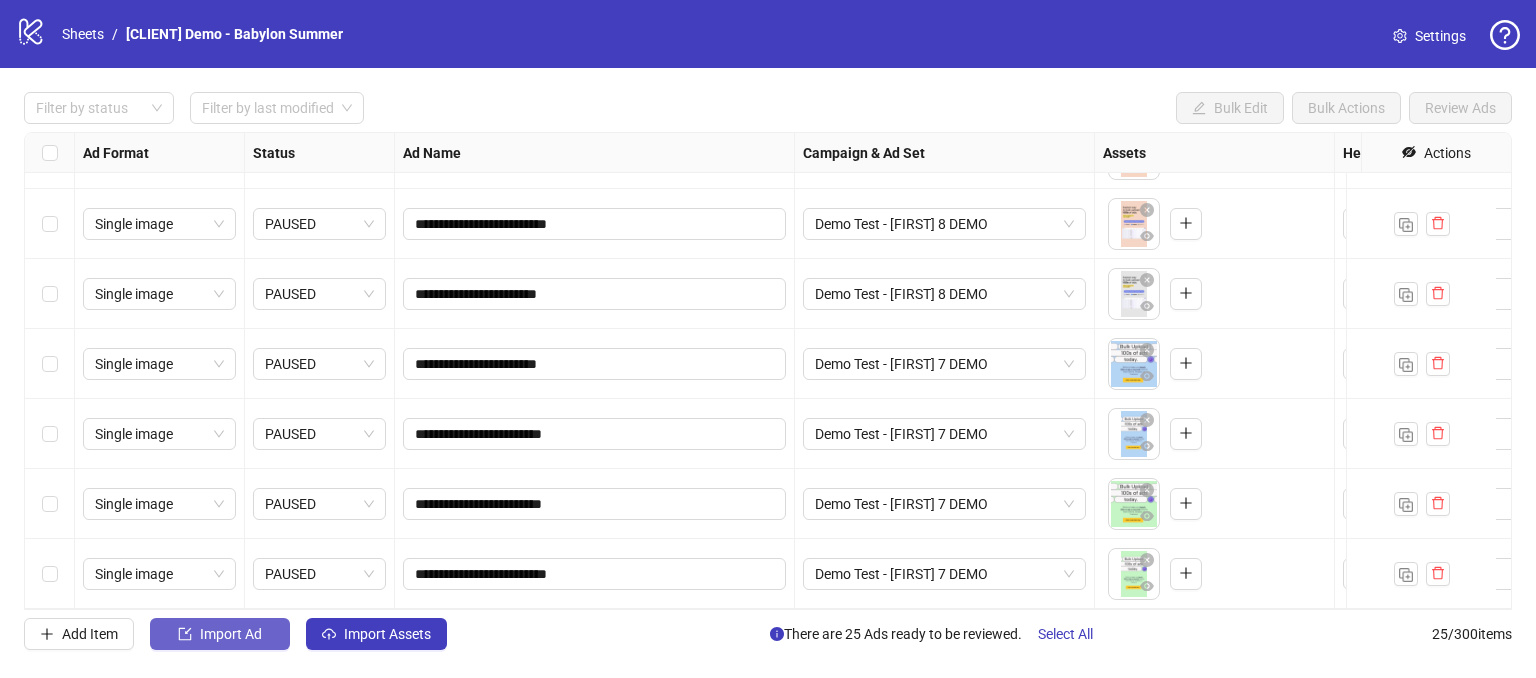 click on "Import Ad" at bounding box center (231, 634) 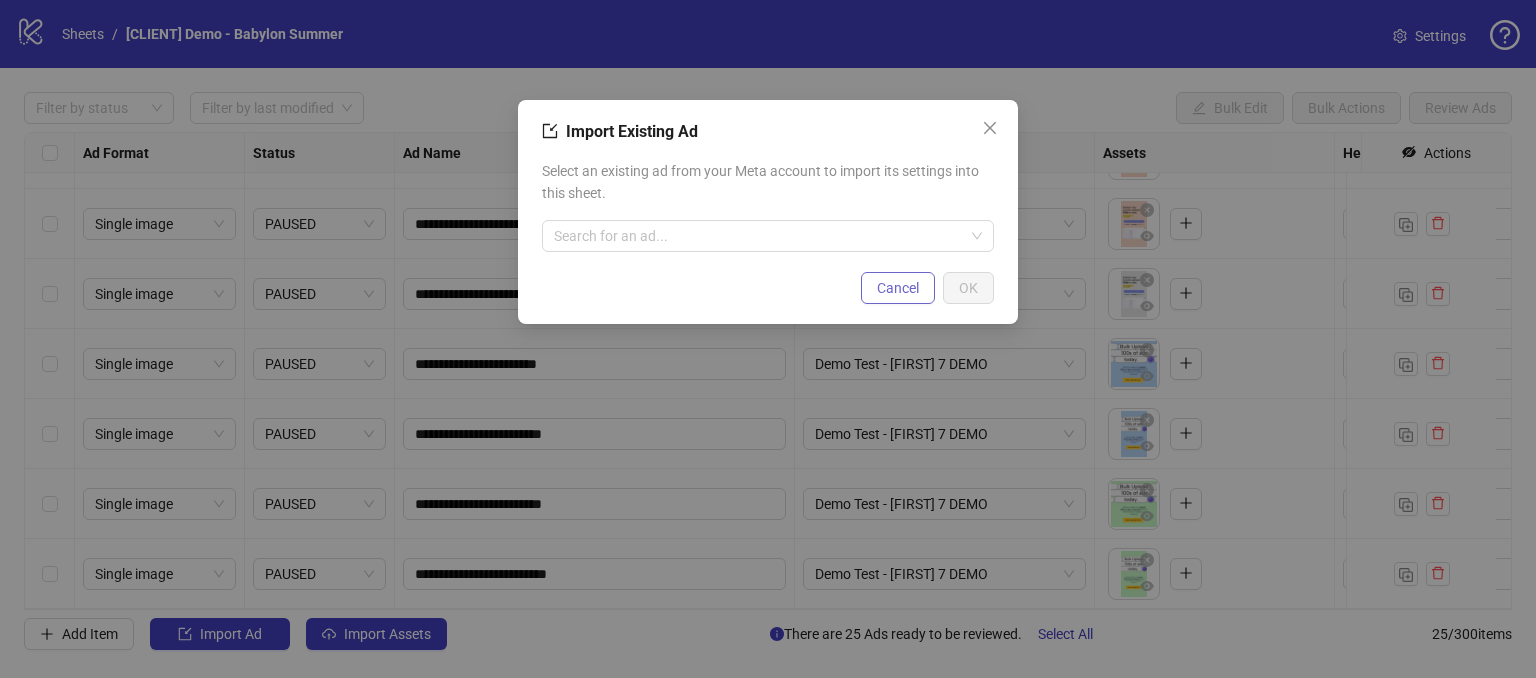 click on "Cancel" at bounding box center (898, 288) 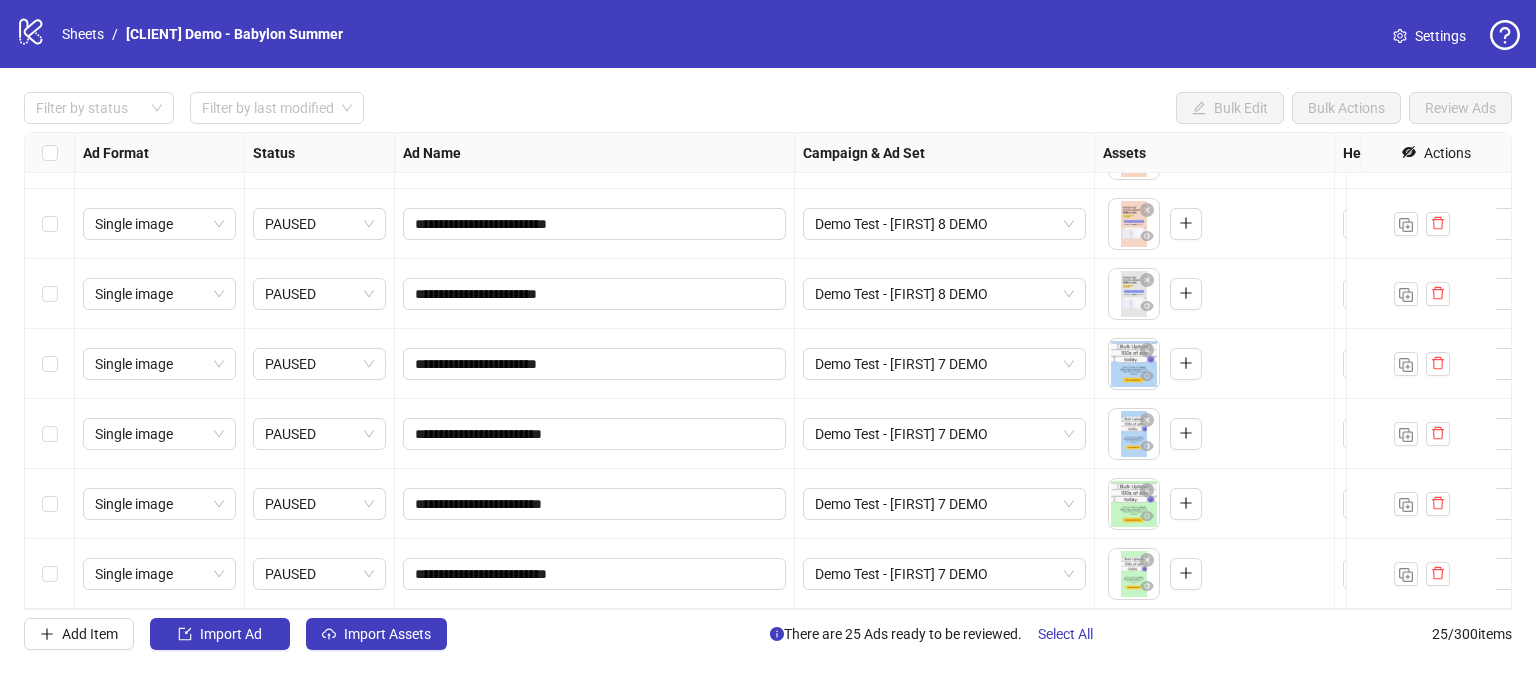 drag, startPoint x: 836, startPoint y: 134, endPoint x: 1186, endPoint y: 50, distance: 359.93887 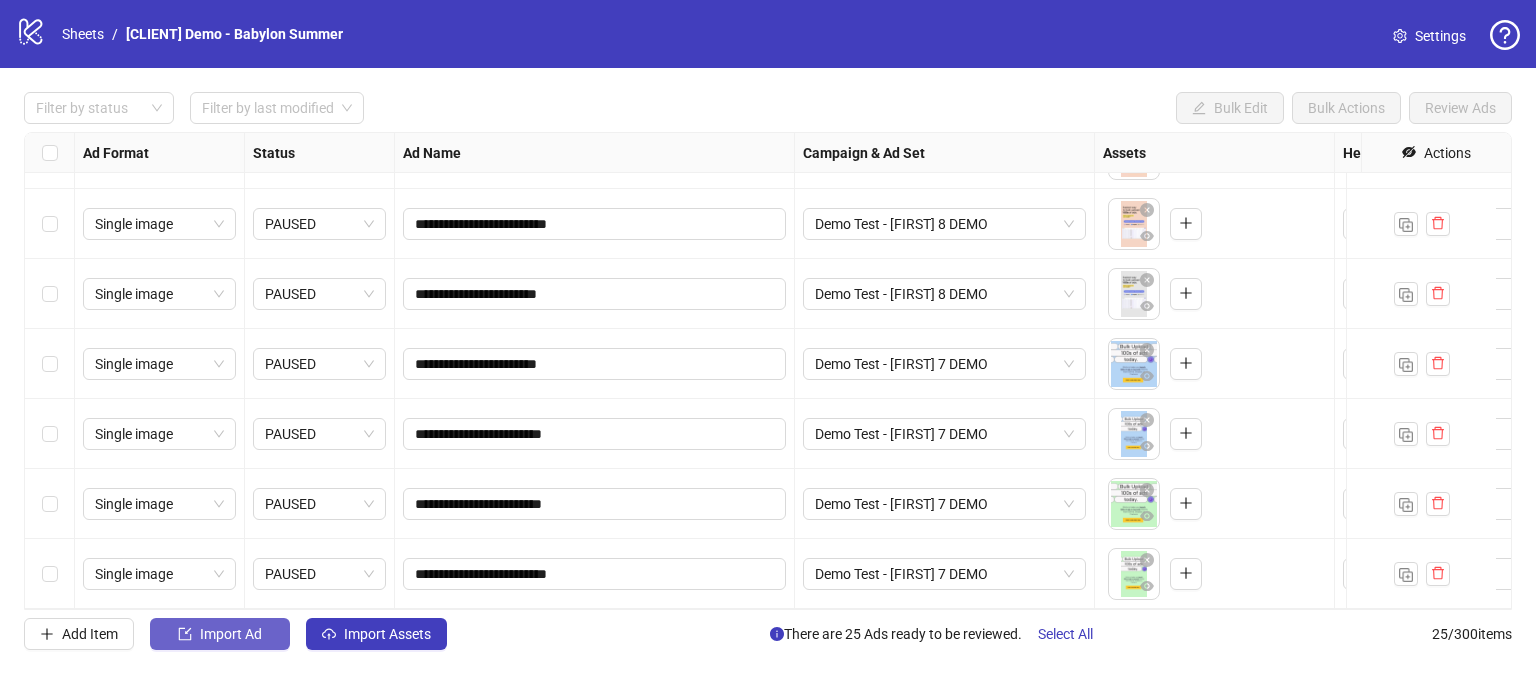 click on "Import Ad" at bounding box center (231, 634) 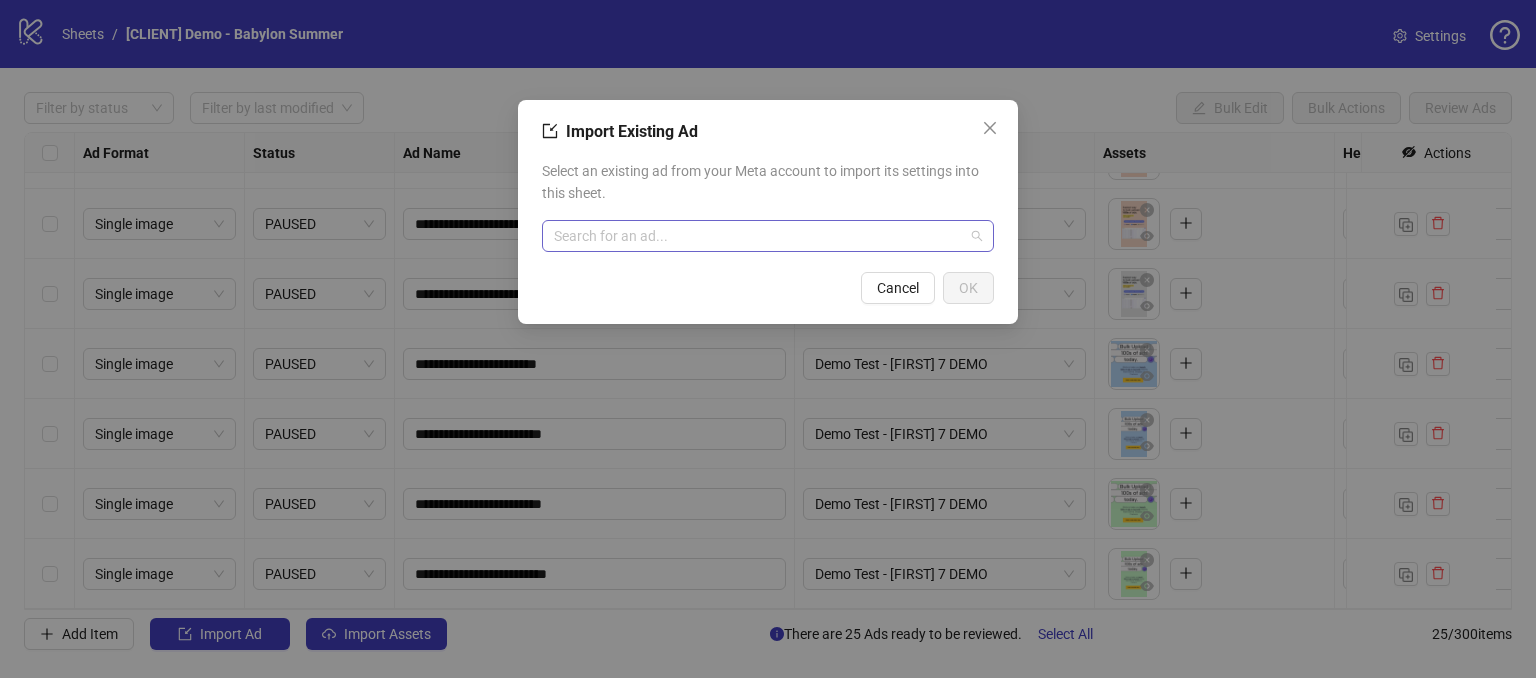 click at bounding box center [759, 236] 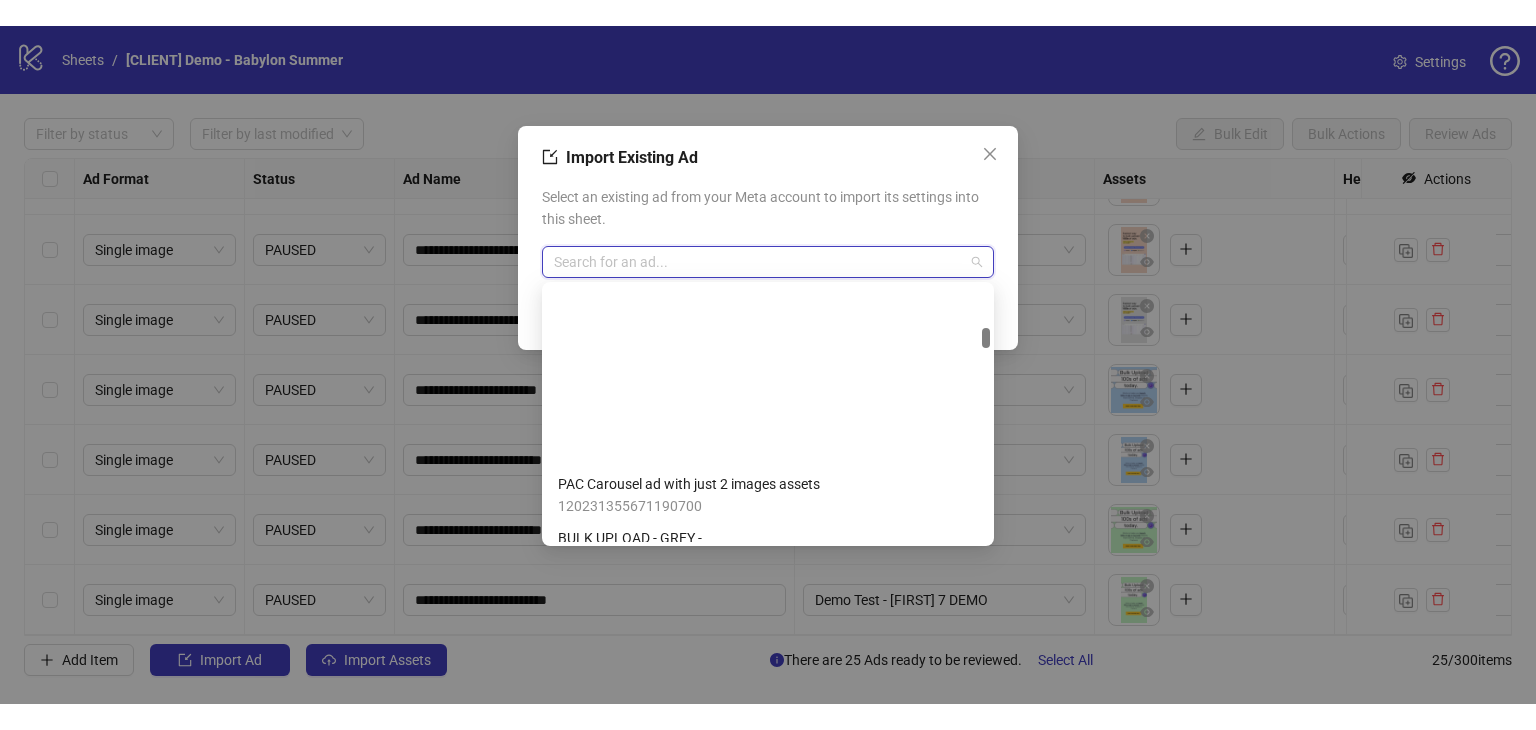 scroll, scrollTop: 1800, scrollLeft: 0, axis: vertical 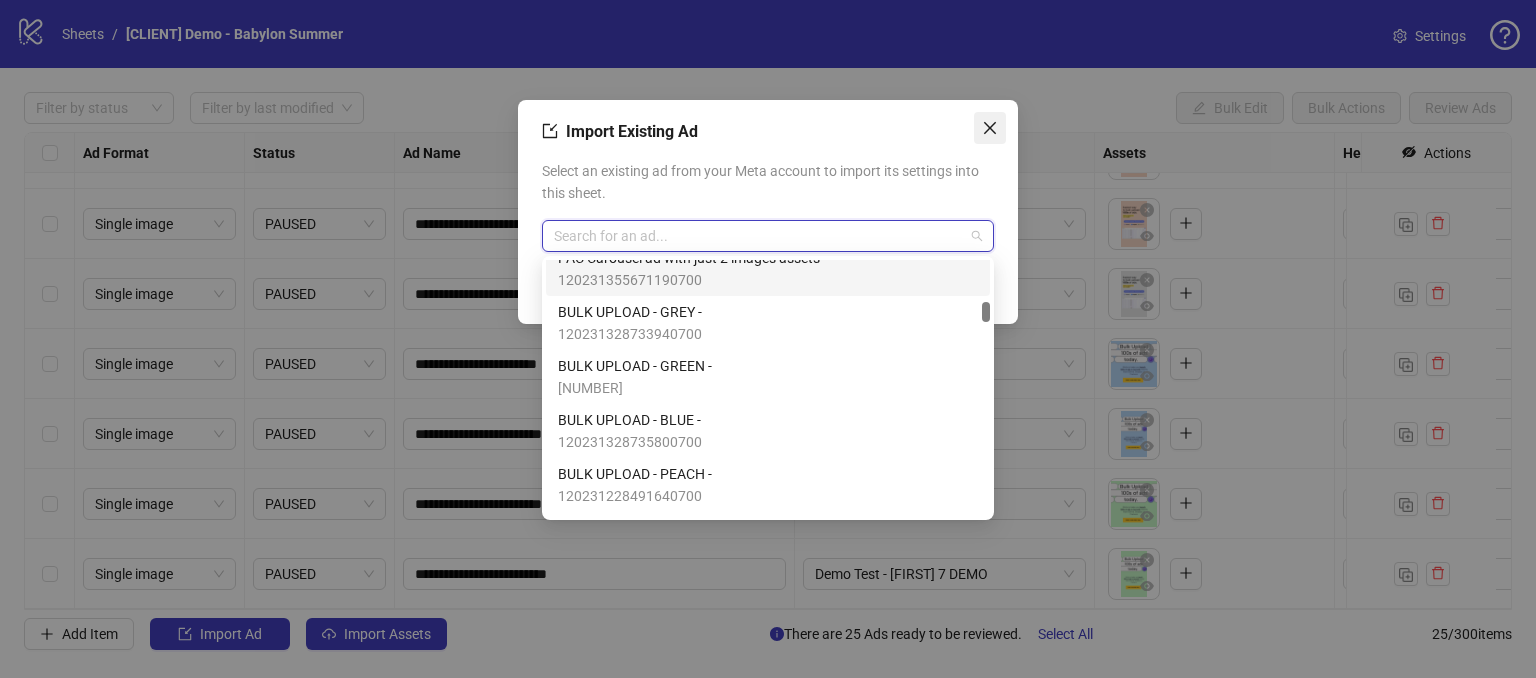 click 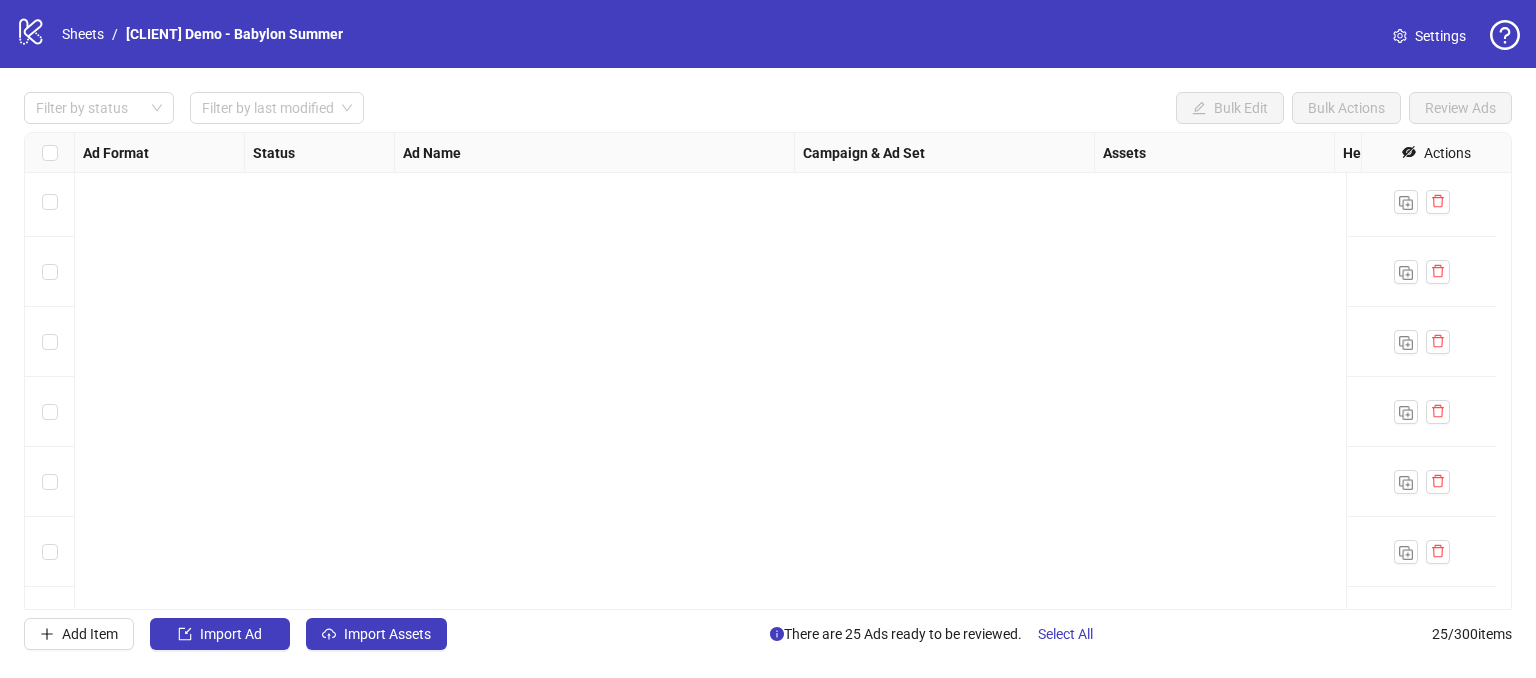 scroll, scrollTop: 1328, scrollLeft: 0, axis: vertical 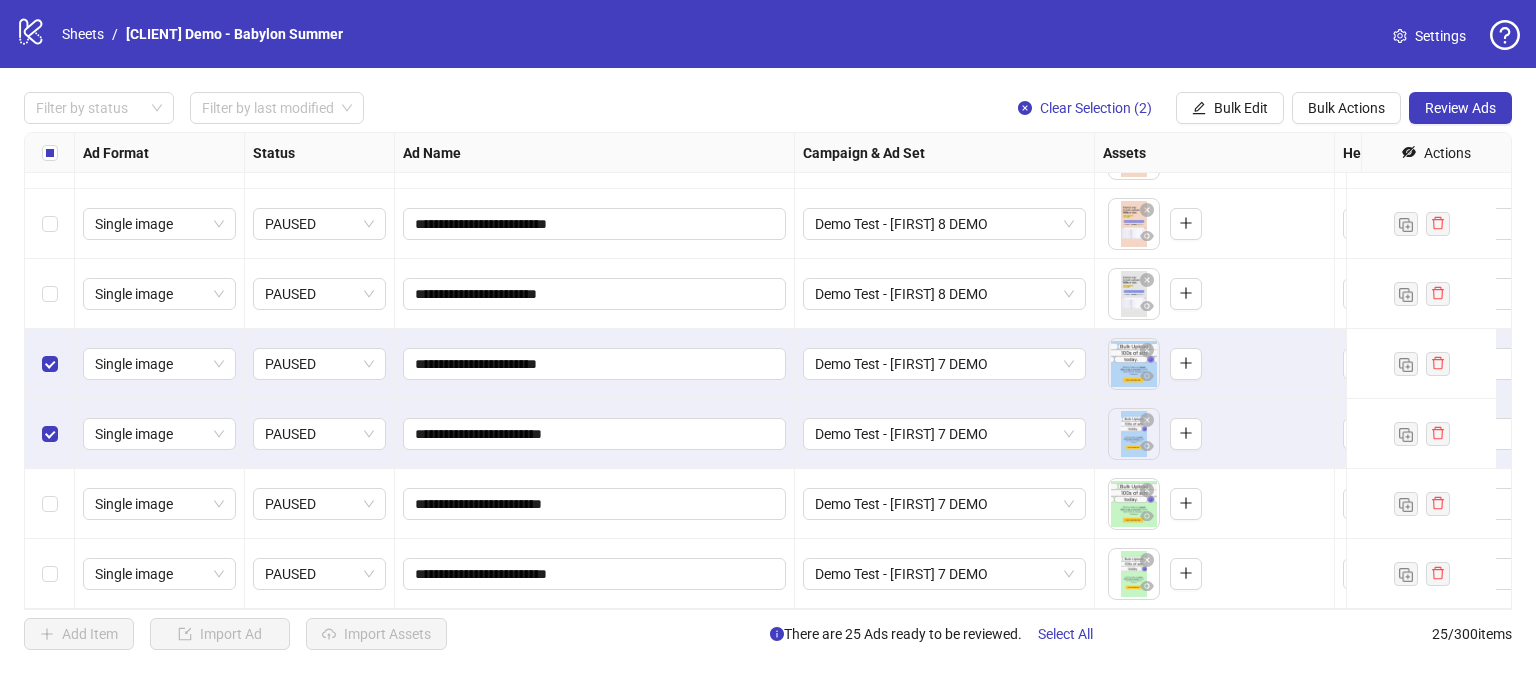 drag, startPoint x: 53, startPoint y: 473, endPoint x: 46, endPoint y: 522, distance: 49.497475 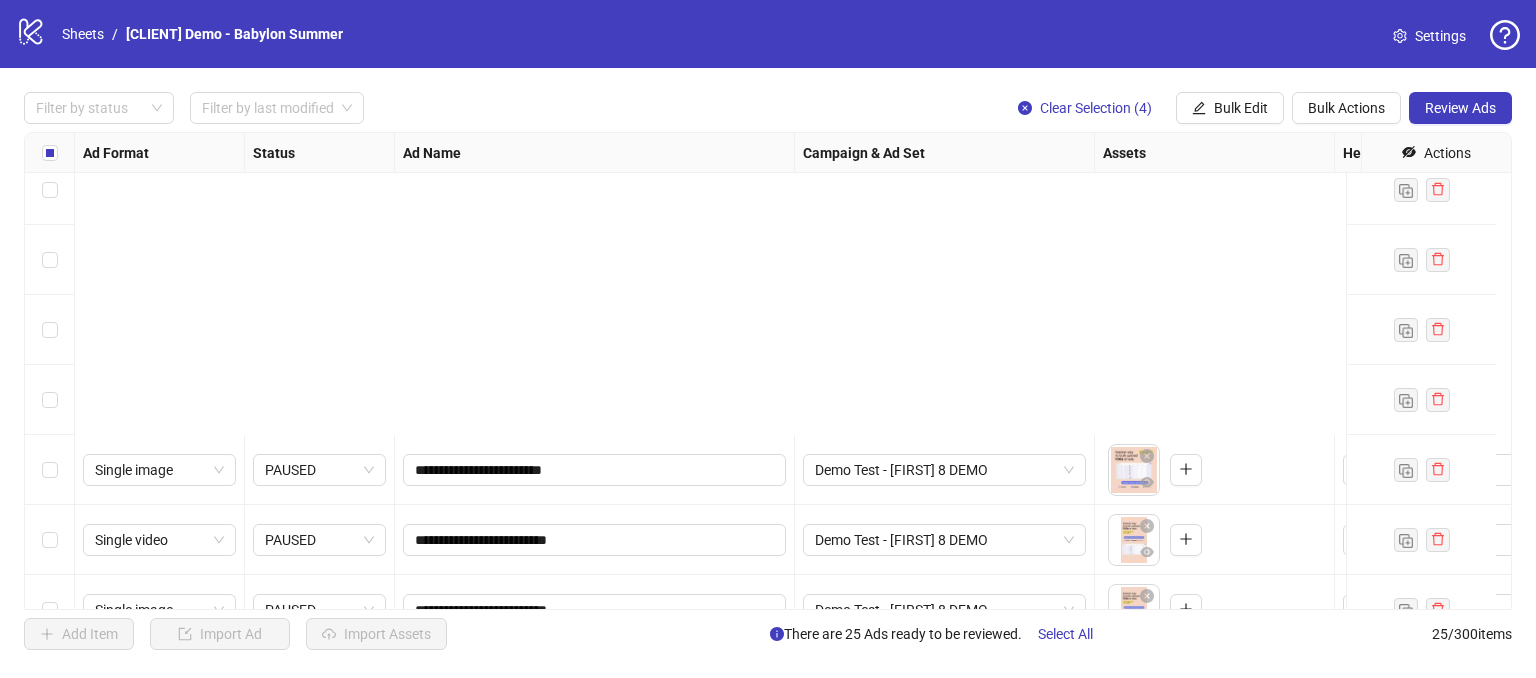 scroll, scrollTop: 1328, scrollLeft: 0, axis: vertical 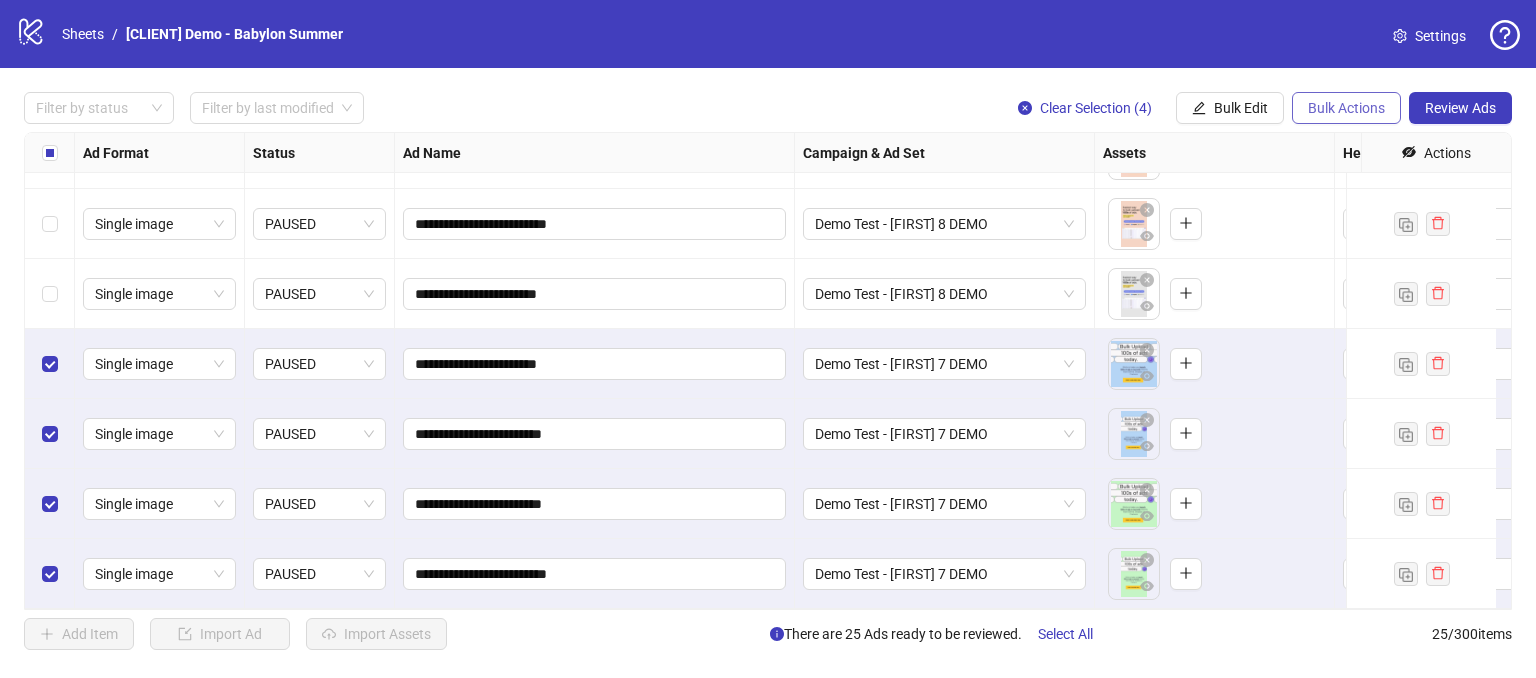 click on "Bulk Actions" at bounding box center [1346, 108] 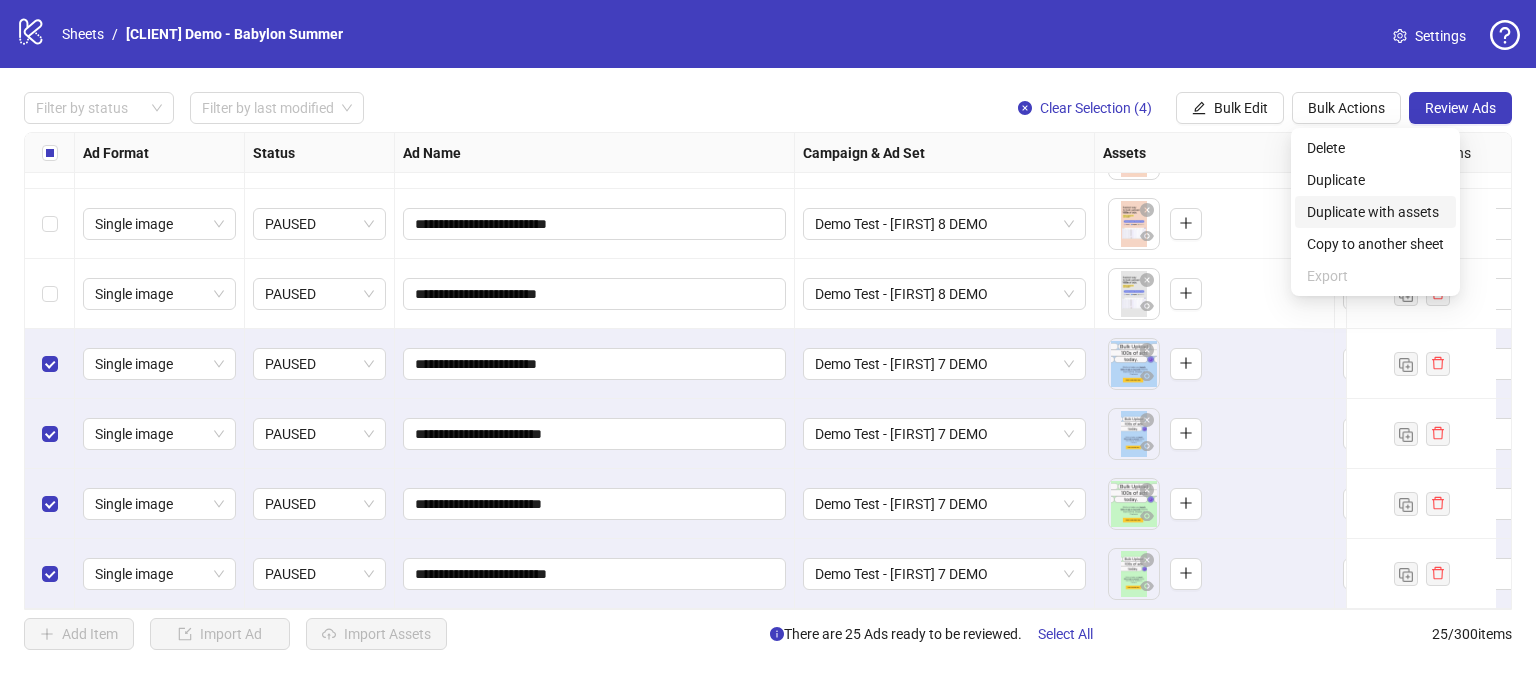 click on "Duplicate with assets" at bounding box center (1375, 212) 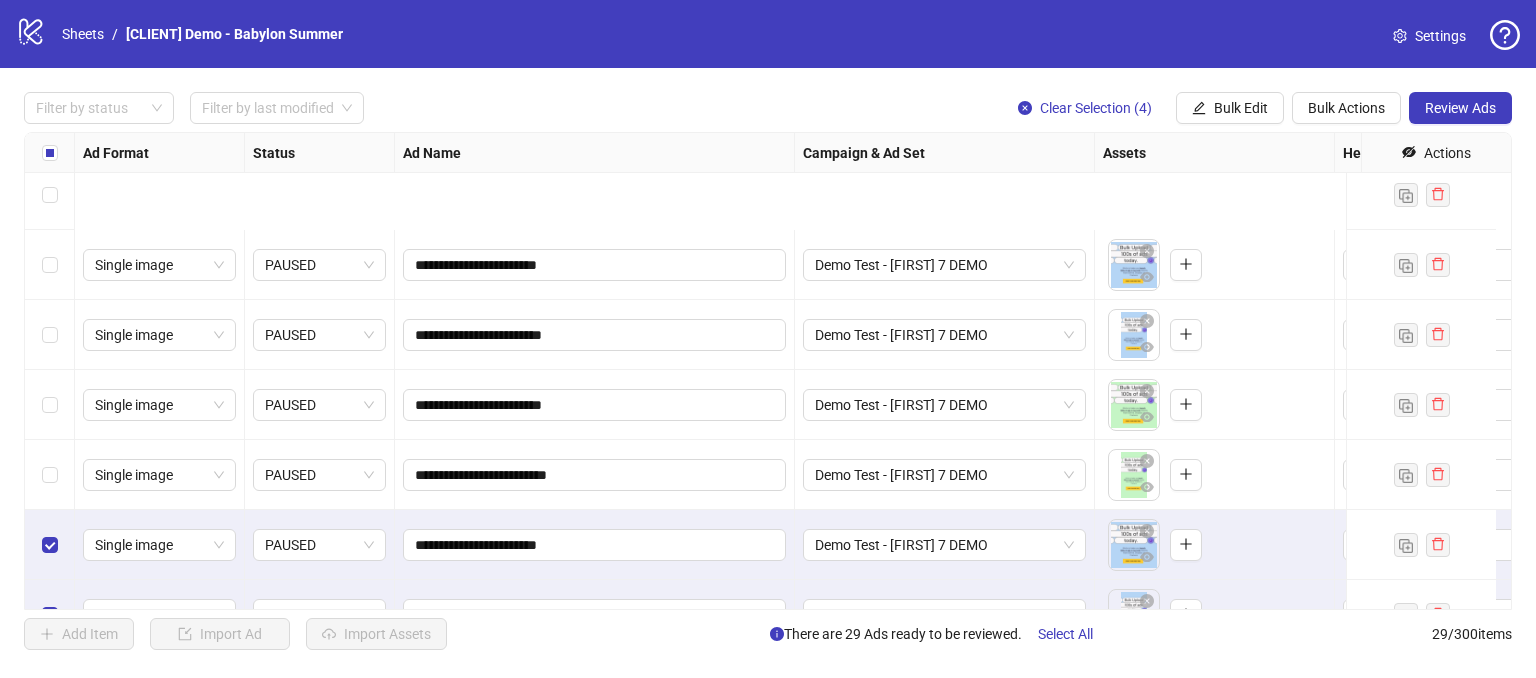 scroll, scrollTop: 1608, scrollLeft: 0, axis: vertical 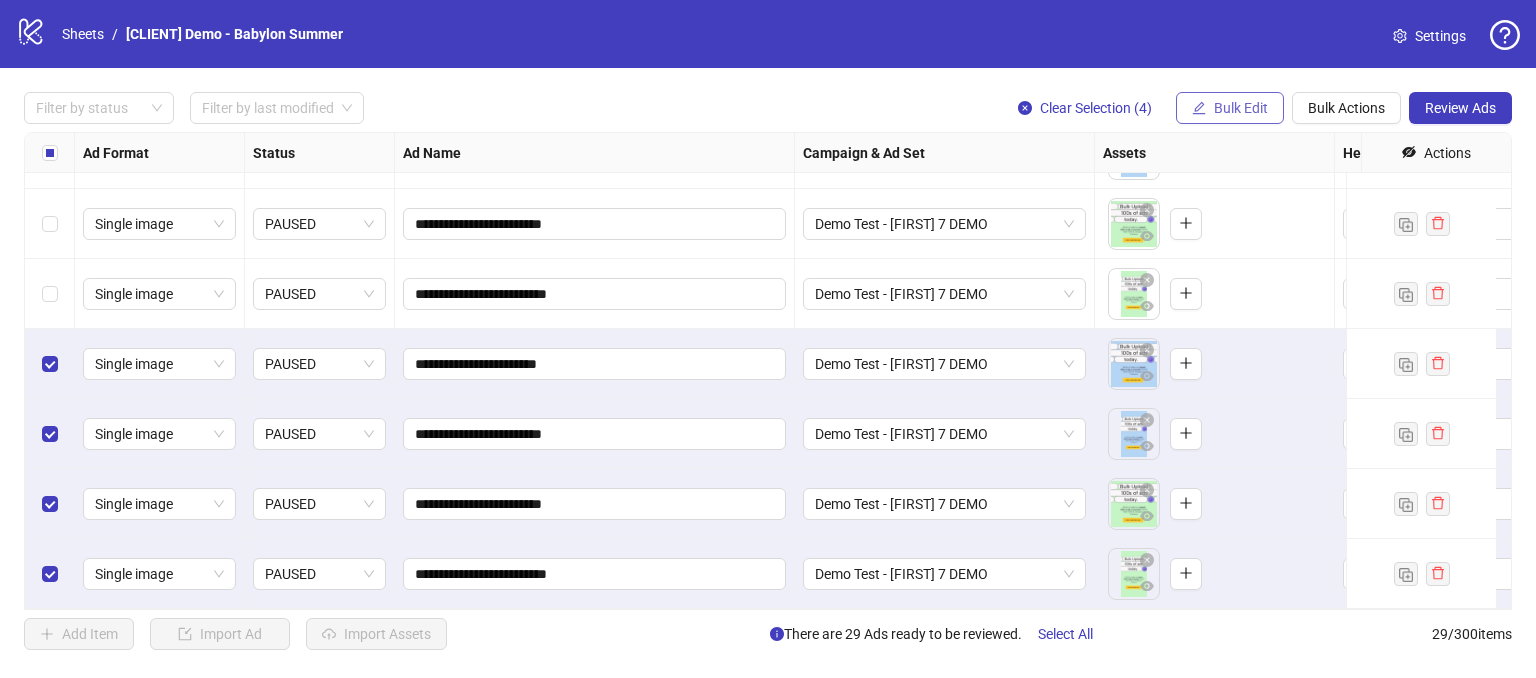 click on "Bulk Edit" at bounding box center (1241, 108) 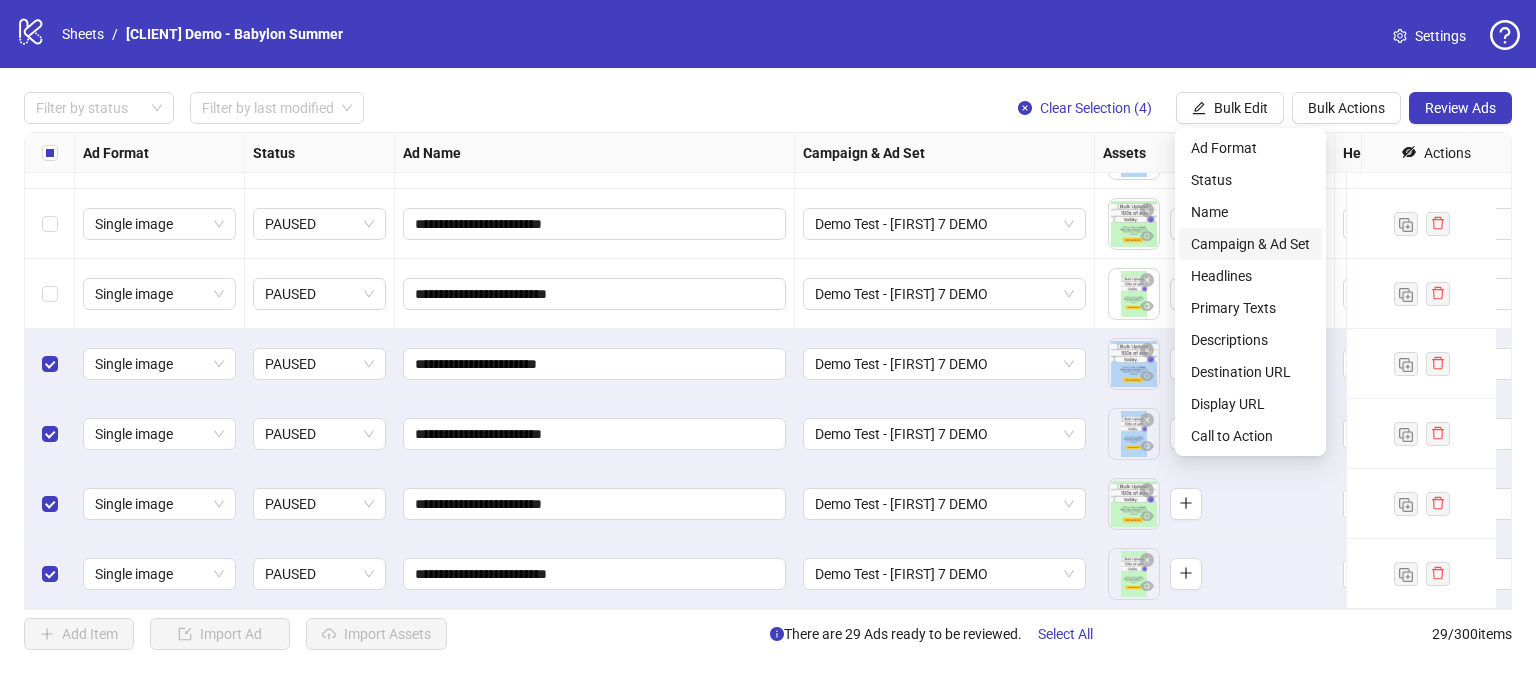 click on "Campaign & Ad Set" at bounding box center [1250, 244] 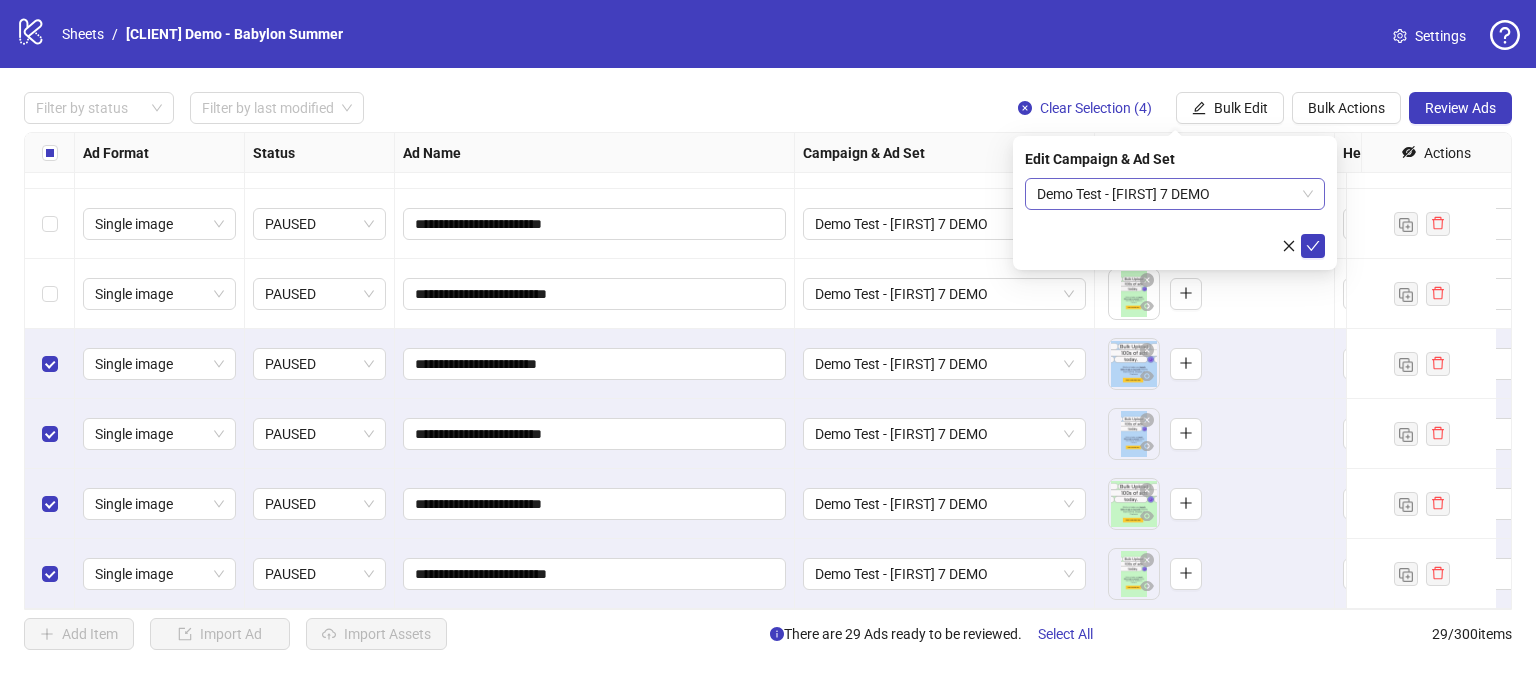click on "Demo Test - [FIRST] 7 DEMO" at bounding box center [1175, 194] 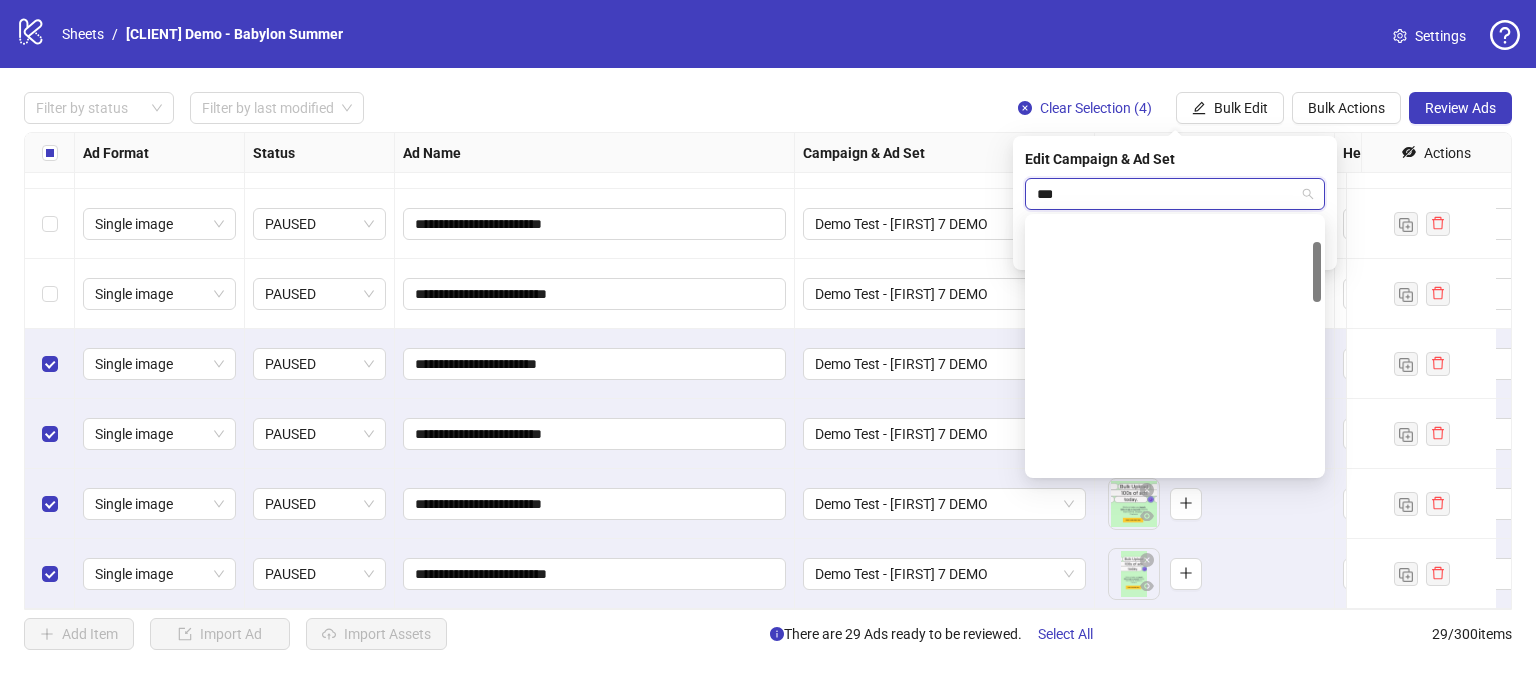 scroll, scrollTop: 102, scrollLeft: 0, axis: vertical 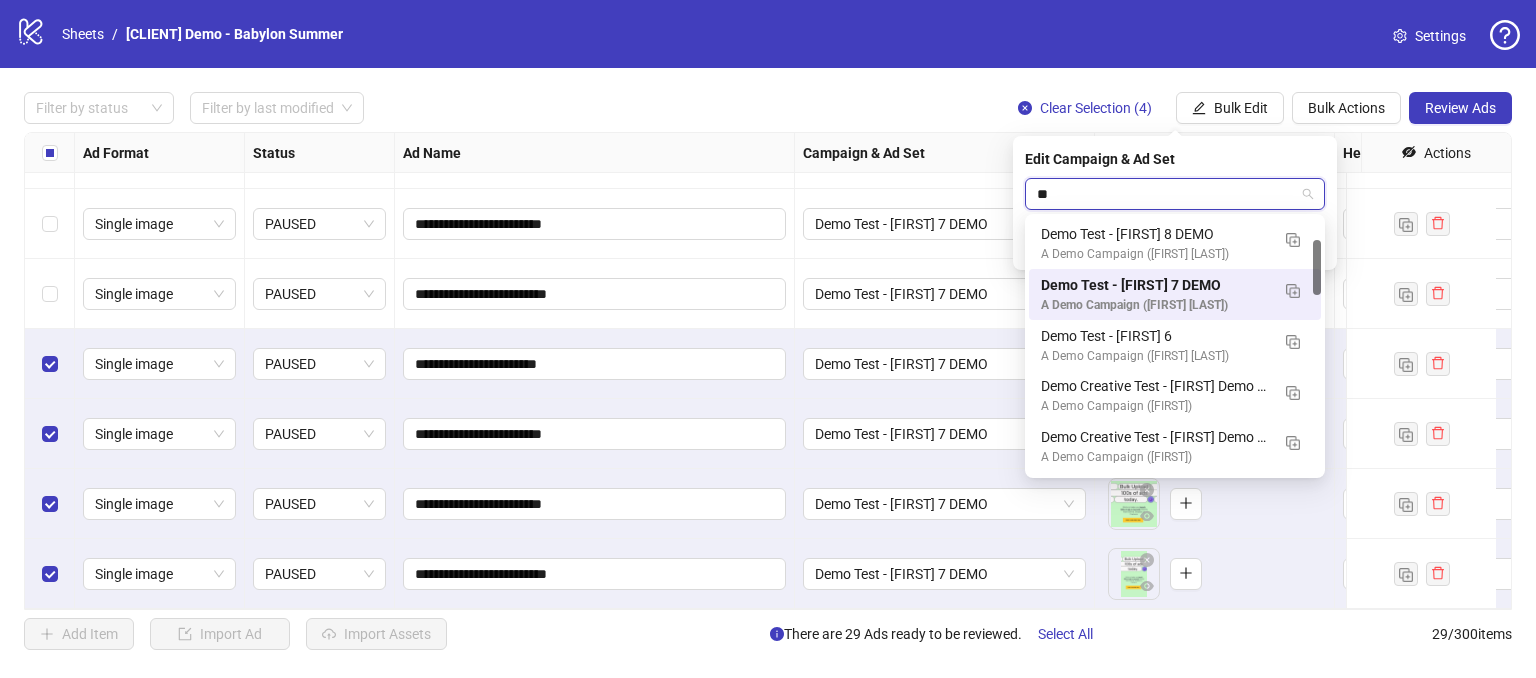 type on "*" 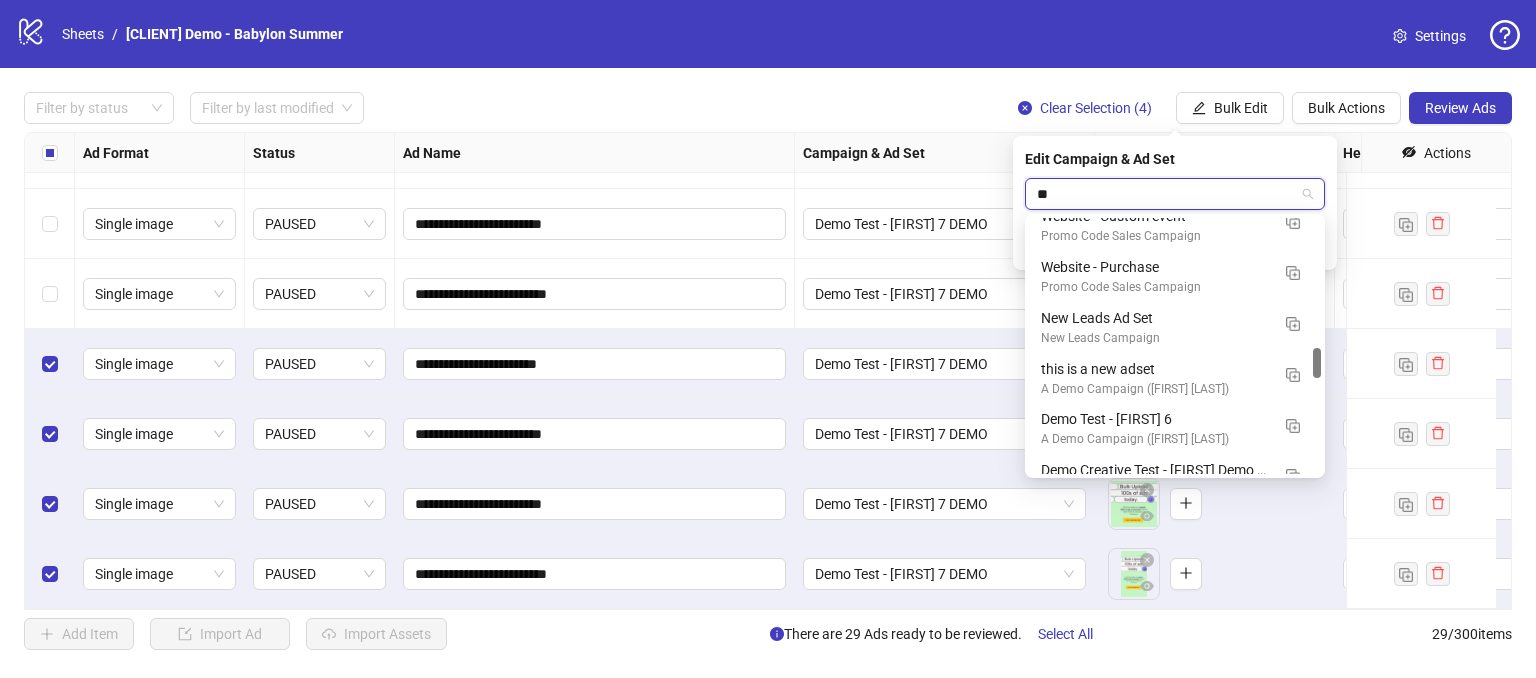 scroll, scrollTop: 0, scrollLeft: 0, axis: both 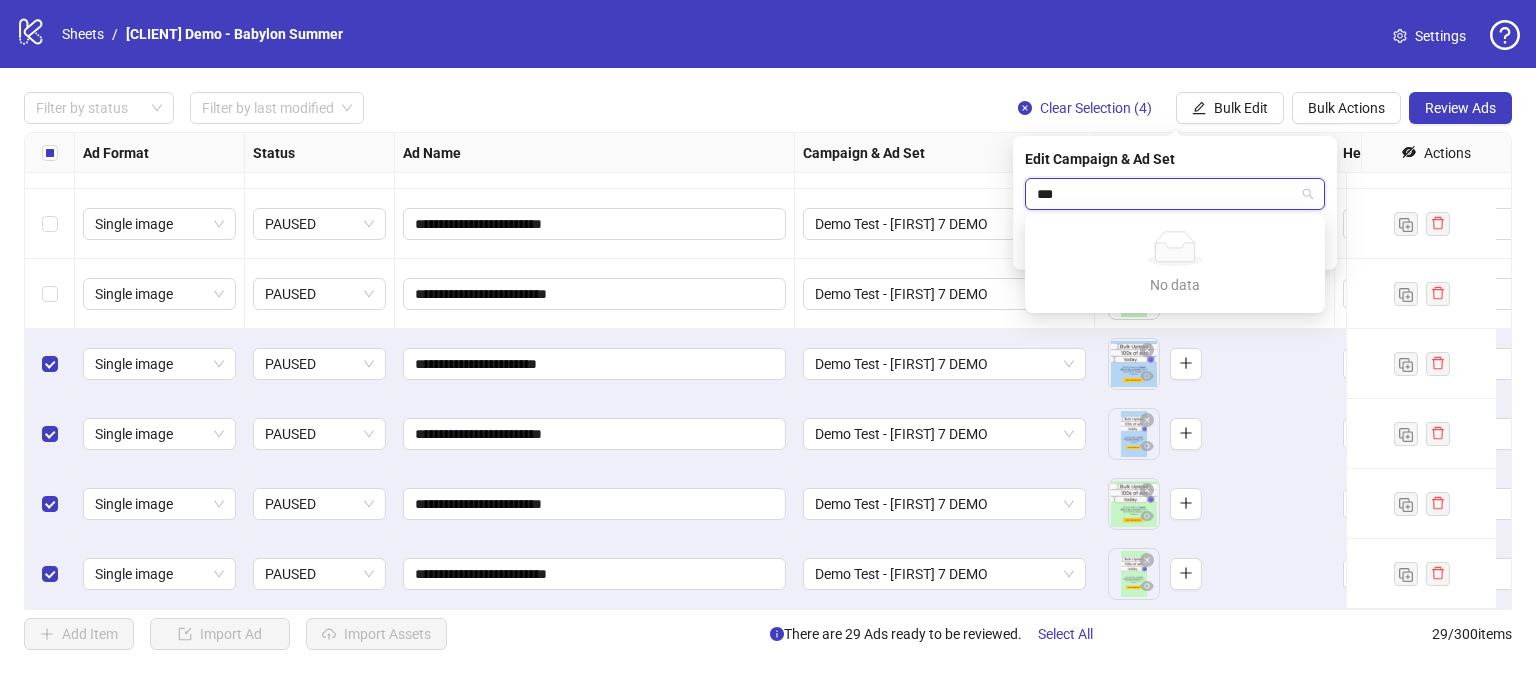 type on "*" 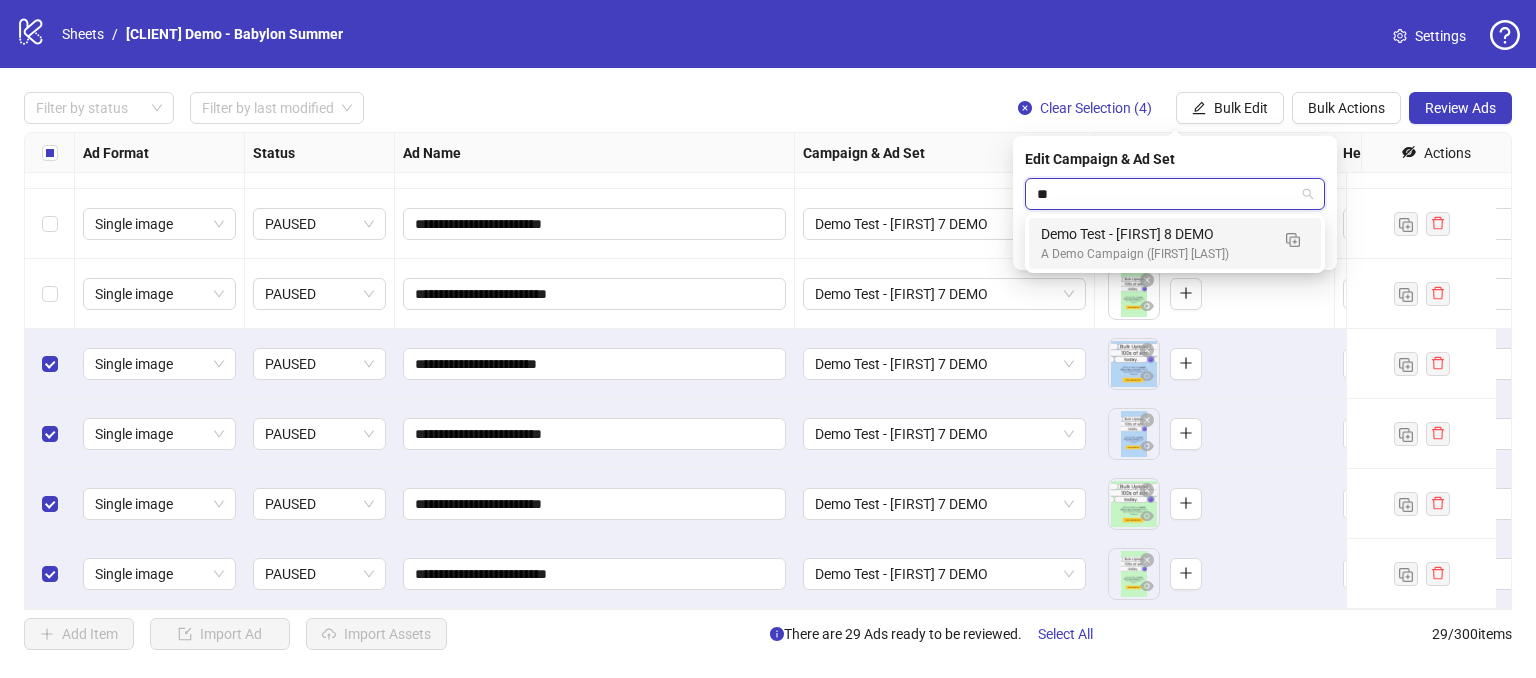 click on "A Demo Campaign ([FIRST] [LAST])" at bounding box center (1155, 254) 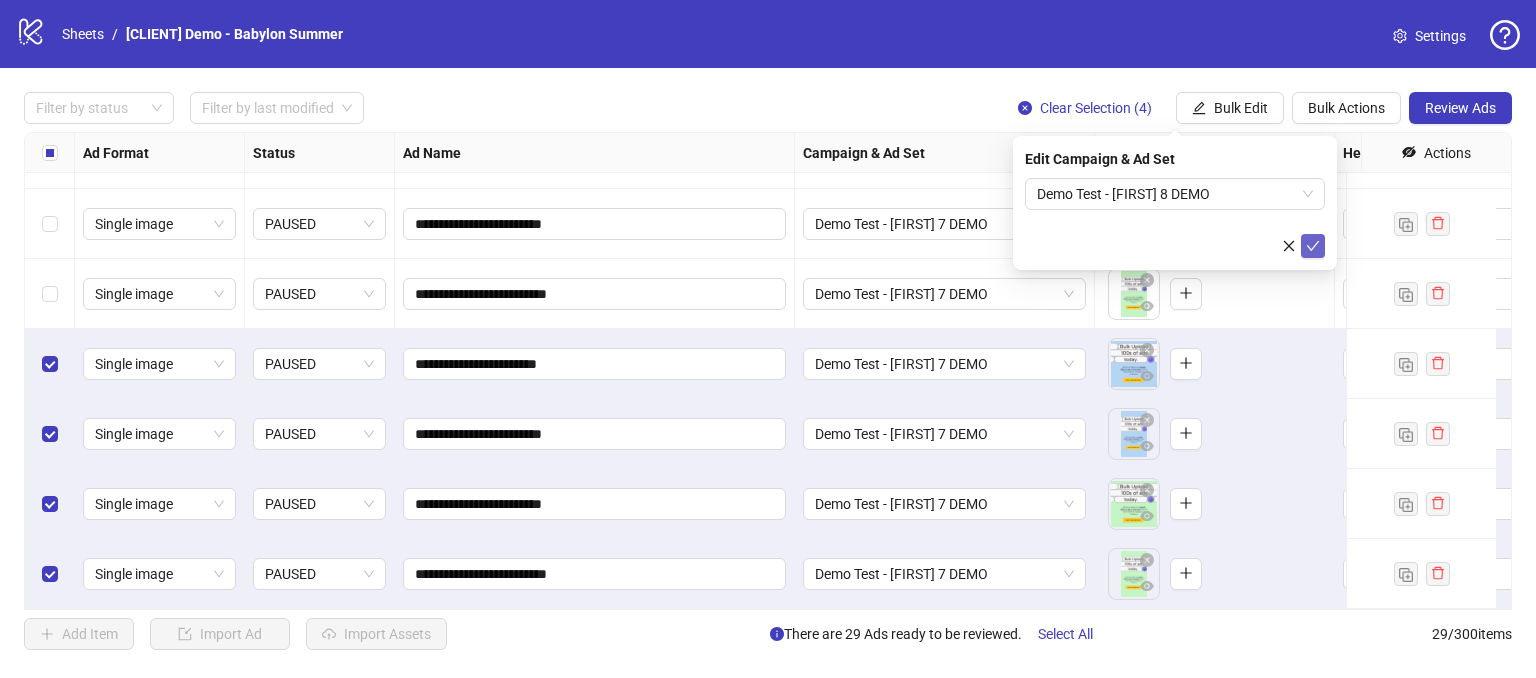 click at bounding box center (1313, 246) 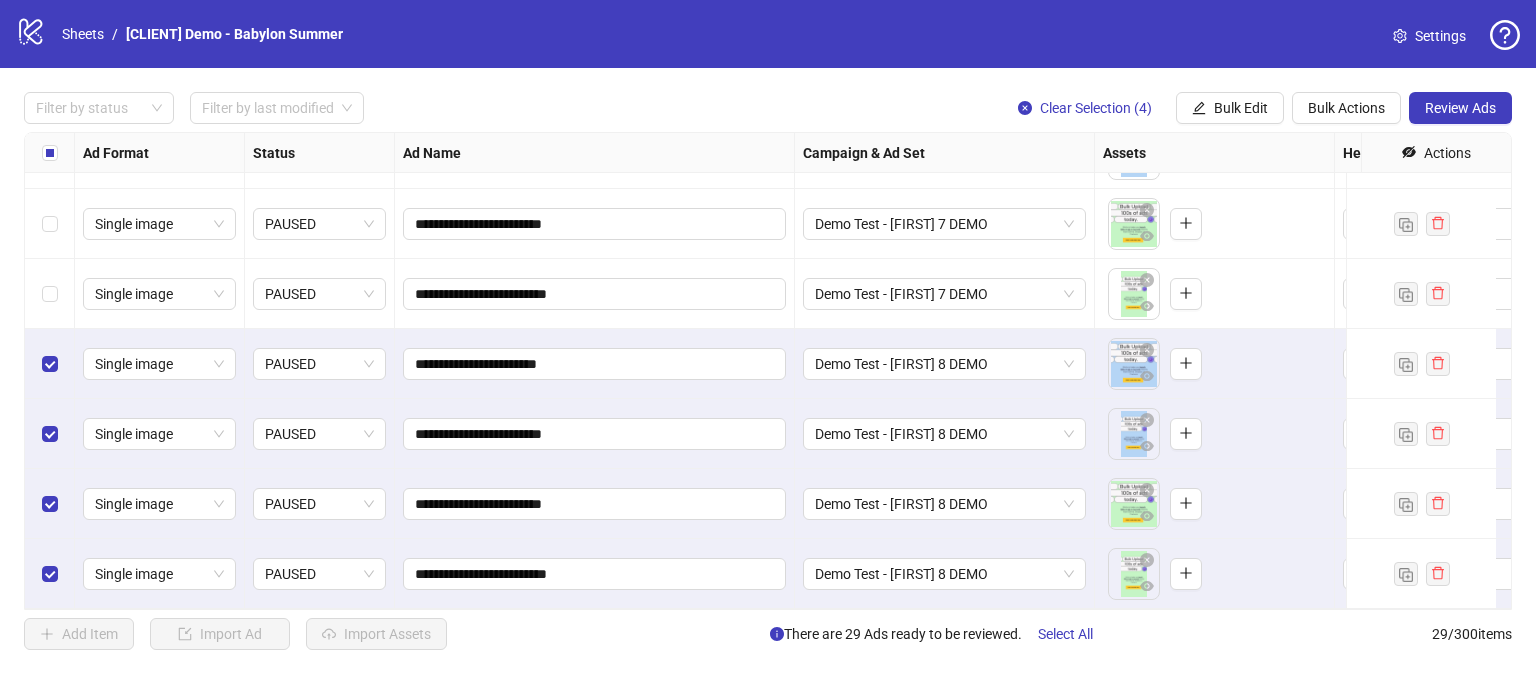 drag, startPoint x: 1052, startPoint y: 107, endPoint x: 1141, endPoint y: 101, distance: 89.20202 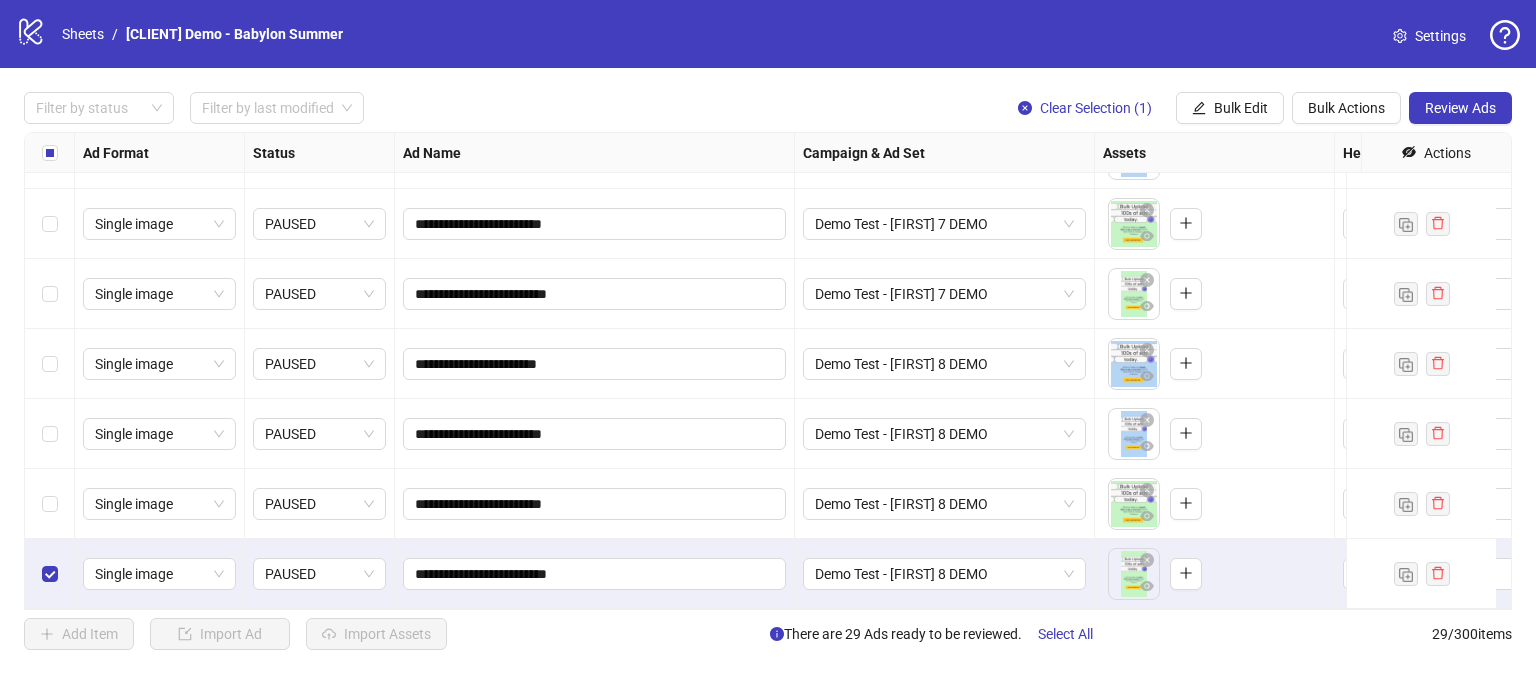 click at bounding box center [50, 504] 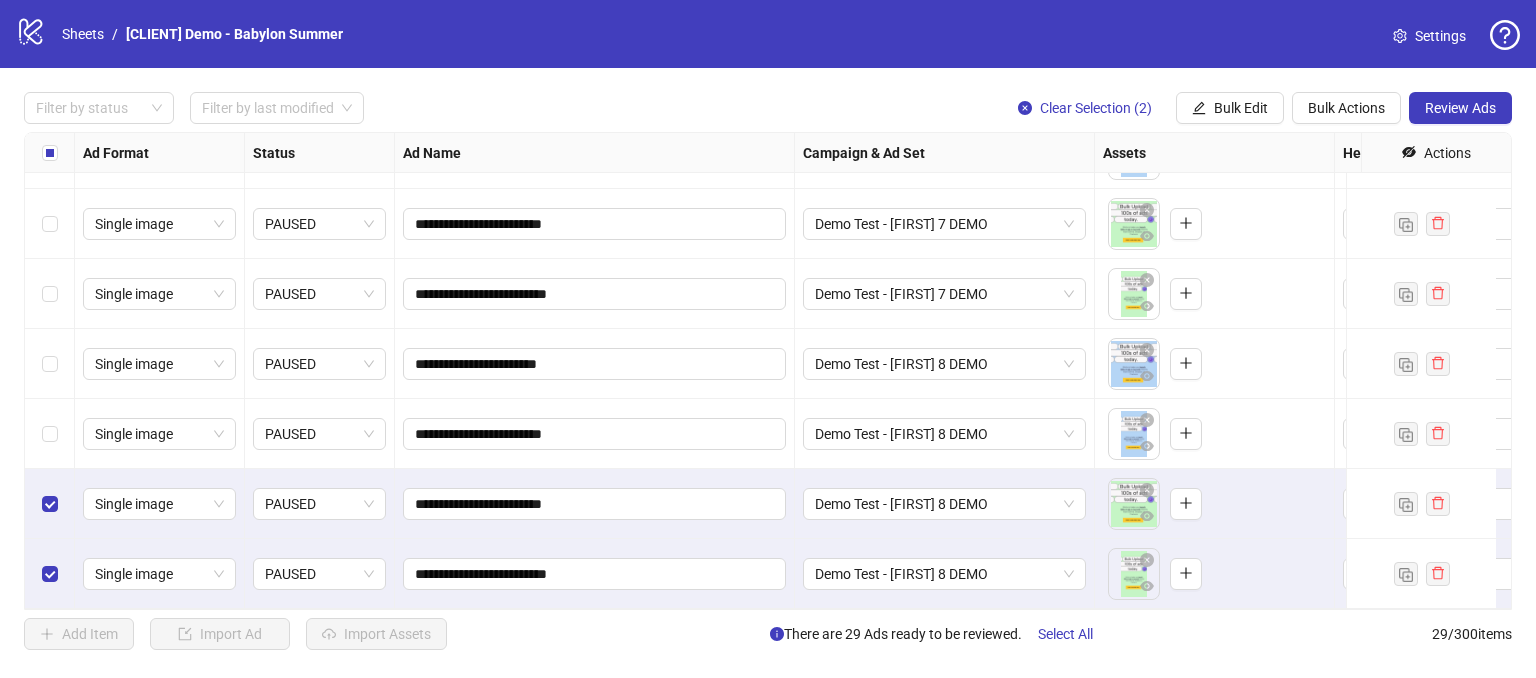 click at bounding box center [50, 434] 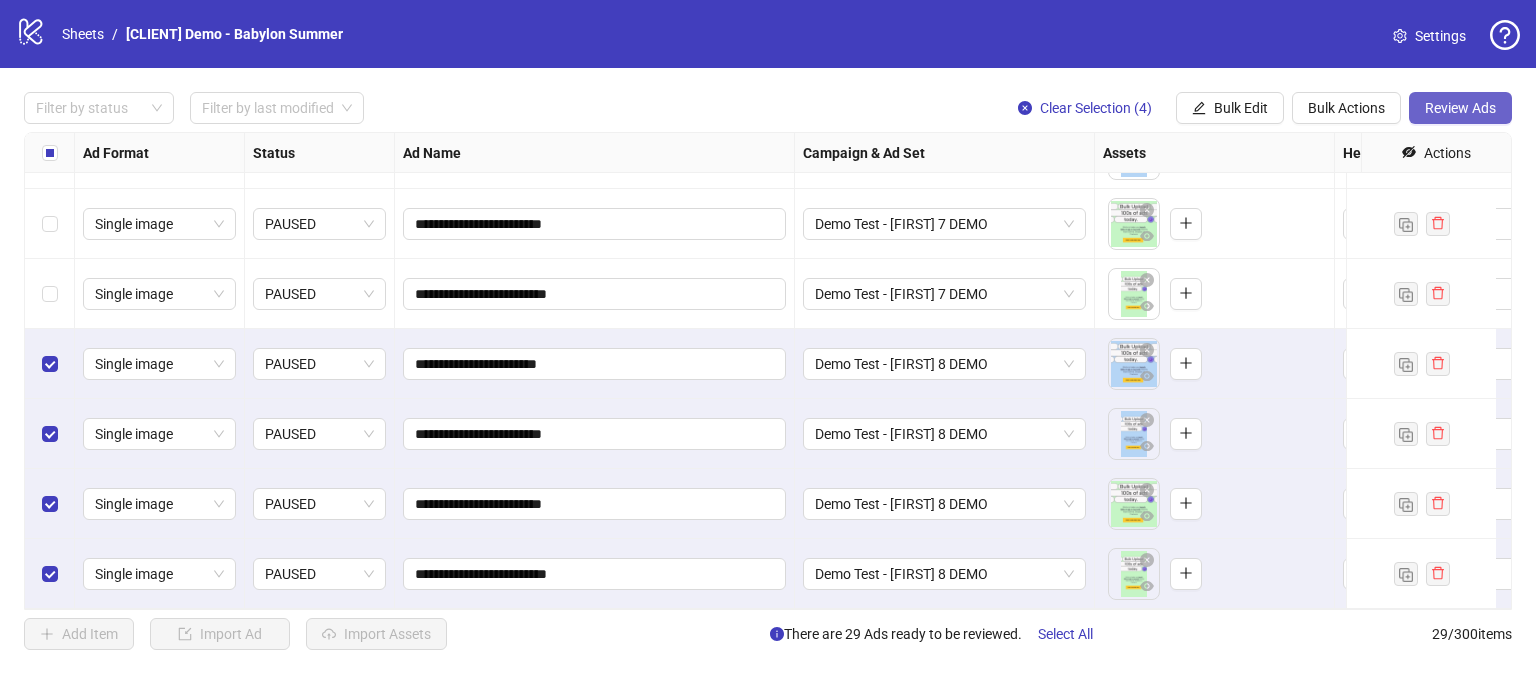 click on "Review Ads" at bounding box center (1460, 108) 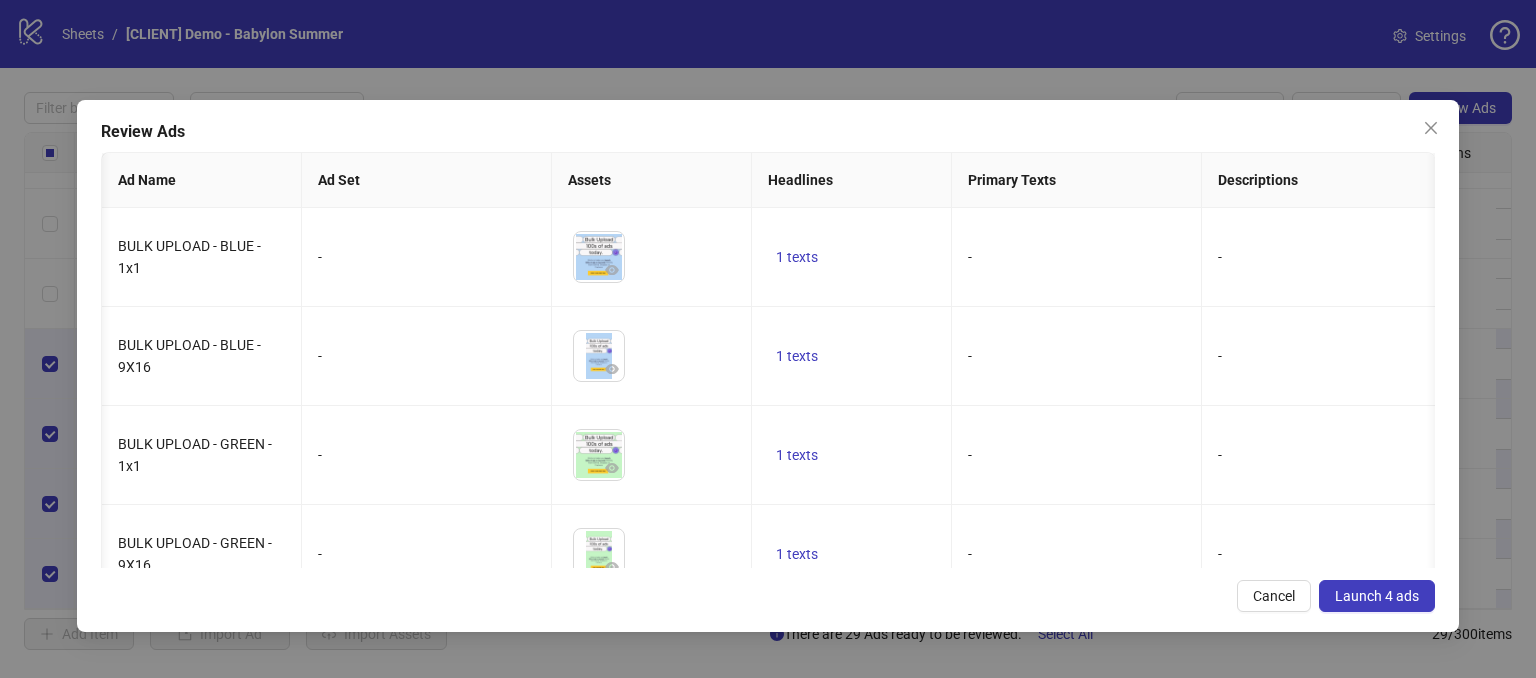 scroll, scrollTop: 0, scrollLeft: 1236, axis: horizontal 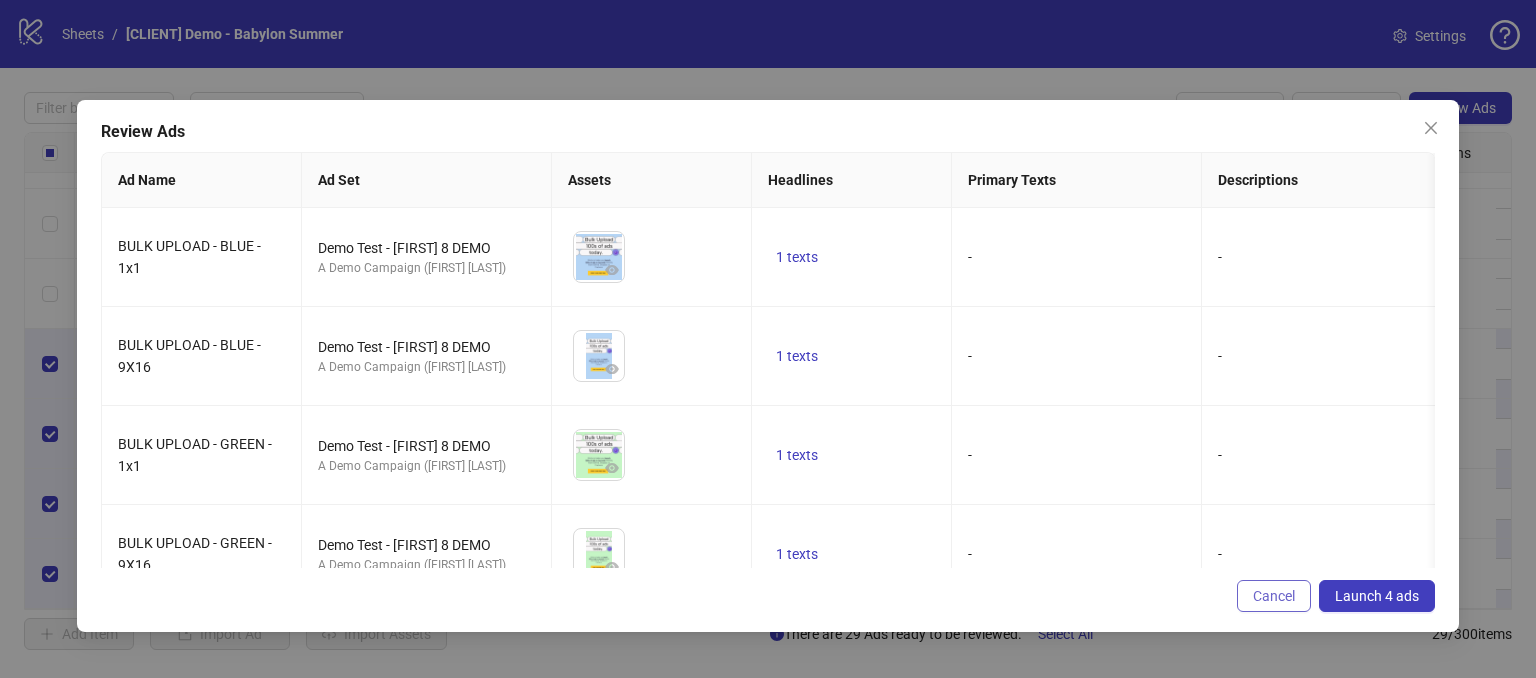 click on "Cancel" at bounding box center [1274, 596] 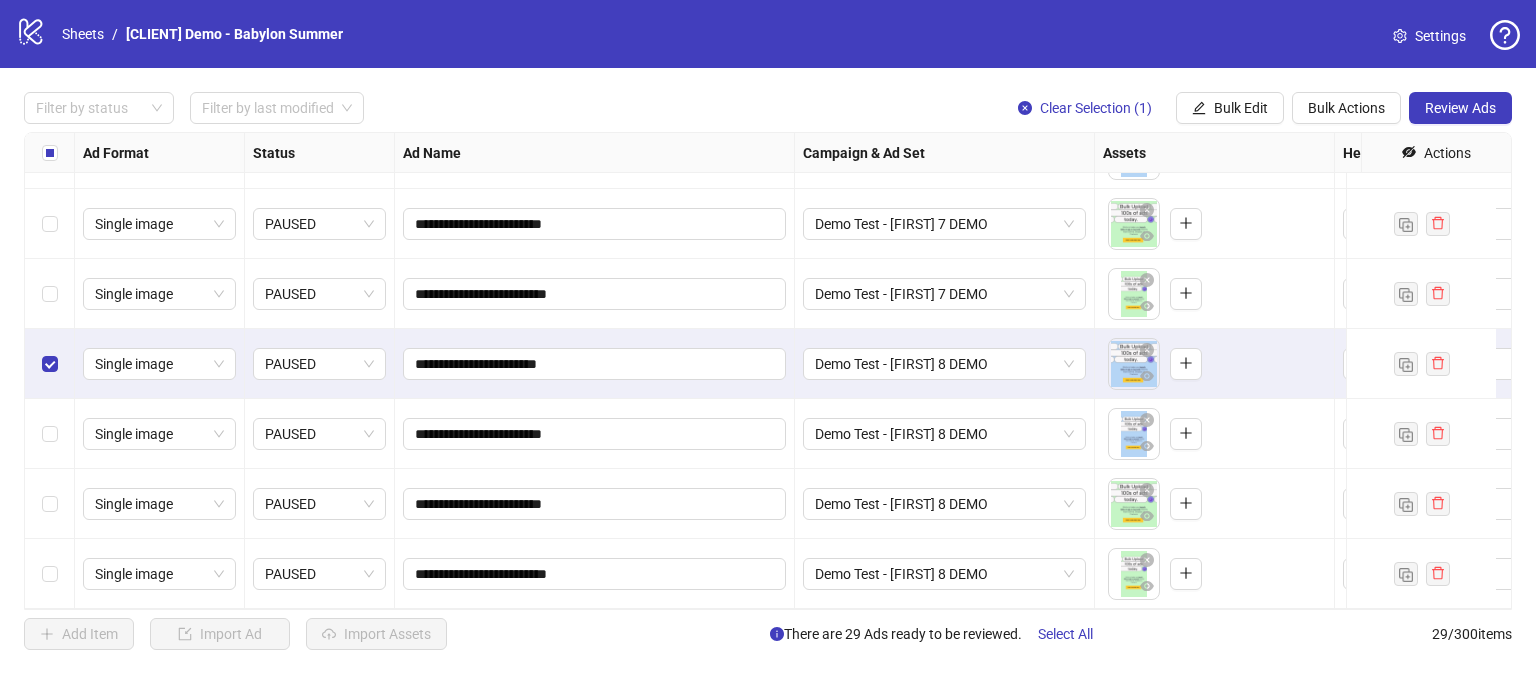 click at bounding box center (50, 434) 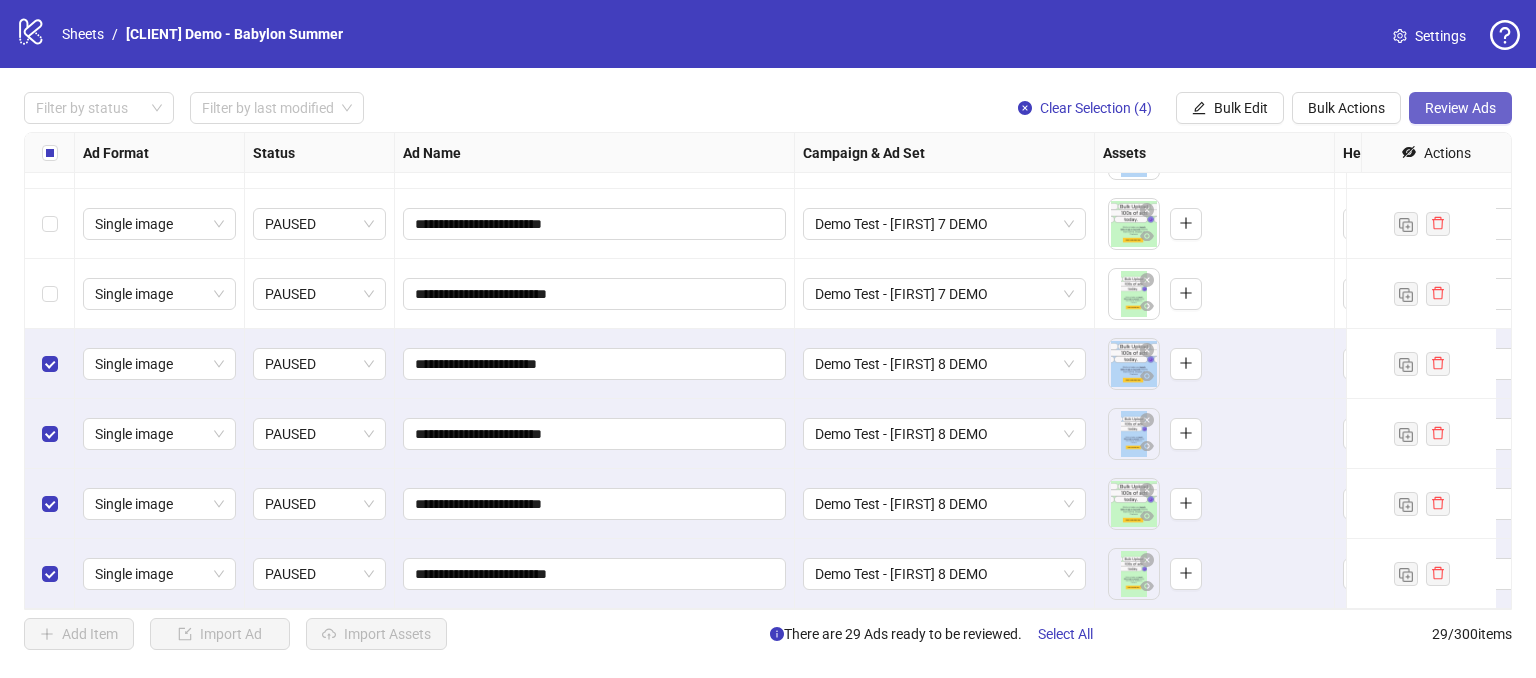 click on "Review Ads" at bounding box center [1460, 108] 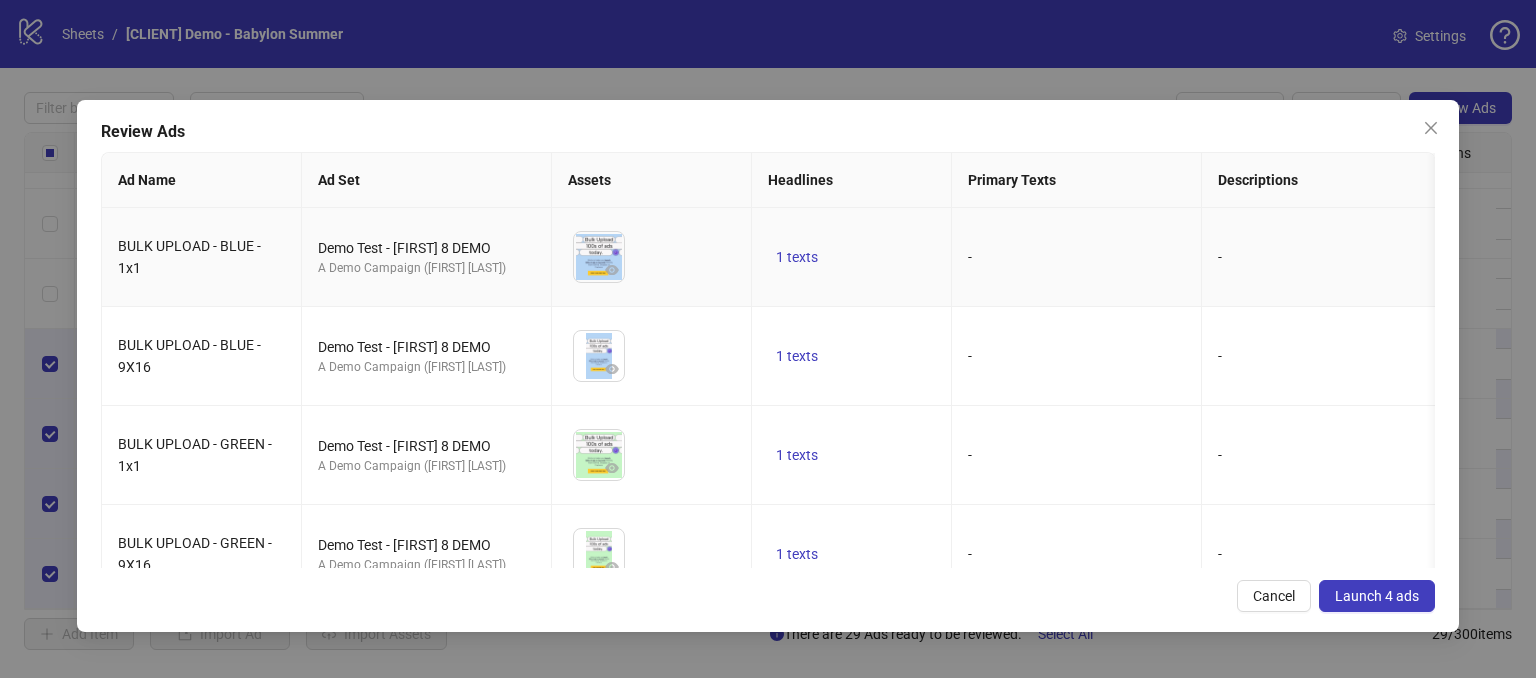 scroll, scrollTop: 0, scrollLeft: 0, axis: both 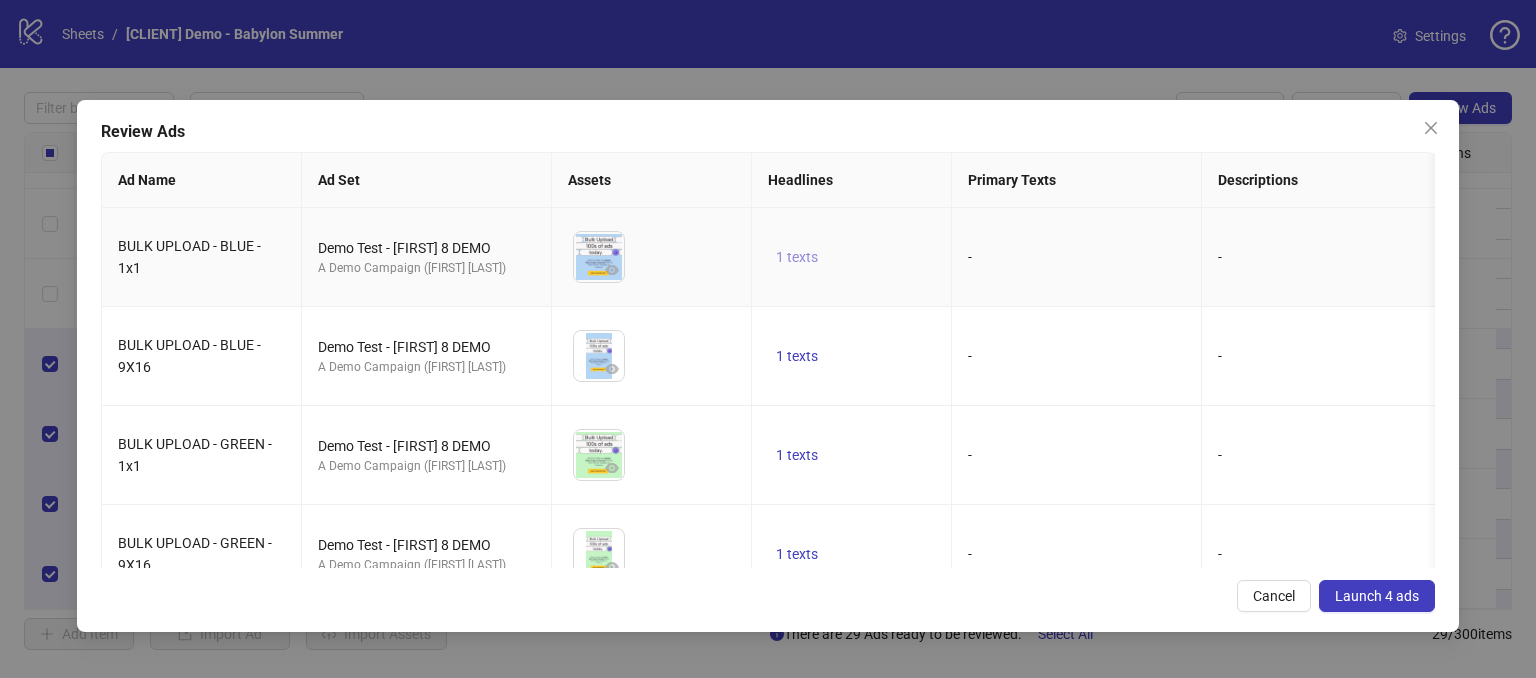 click on "1 texts" at bounding box center (797, 257) 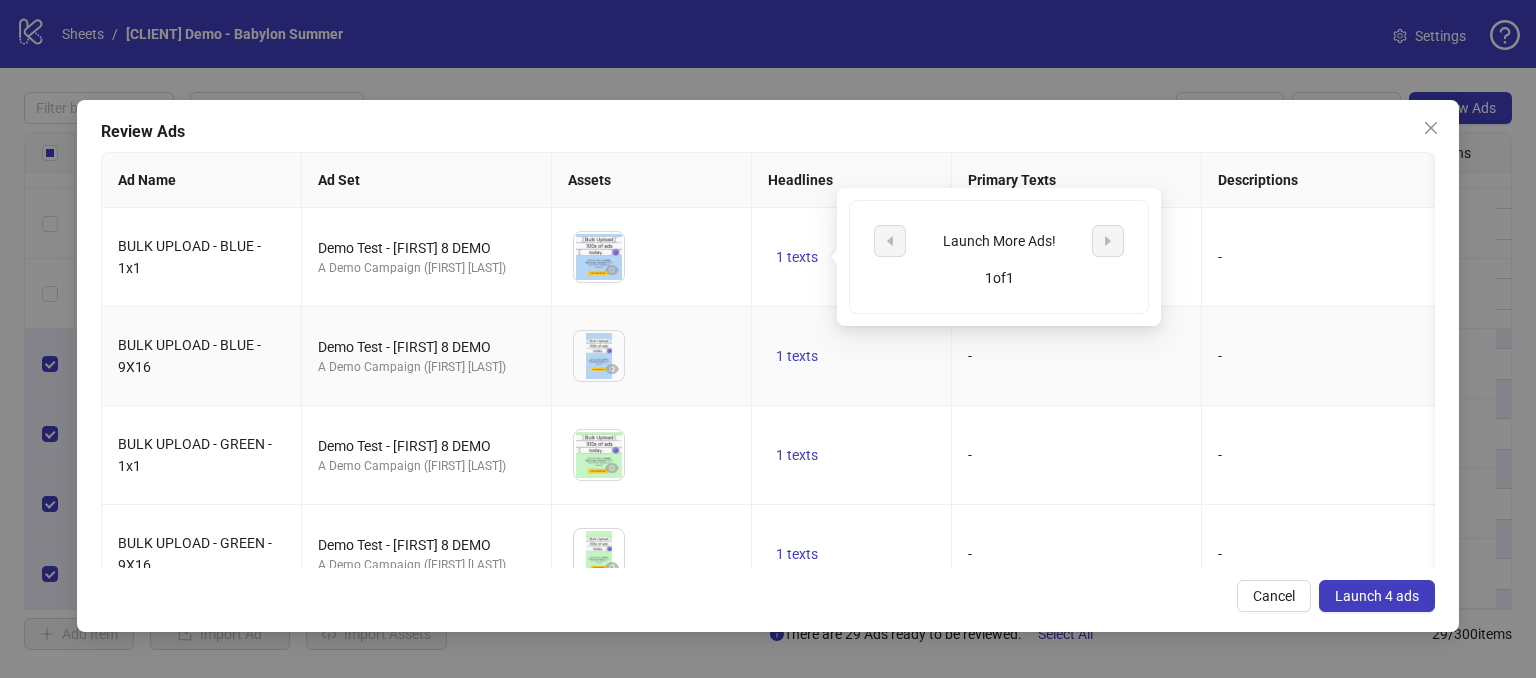 click on "-" at bounding box center [1077, 356] 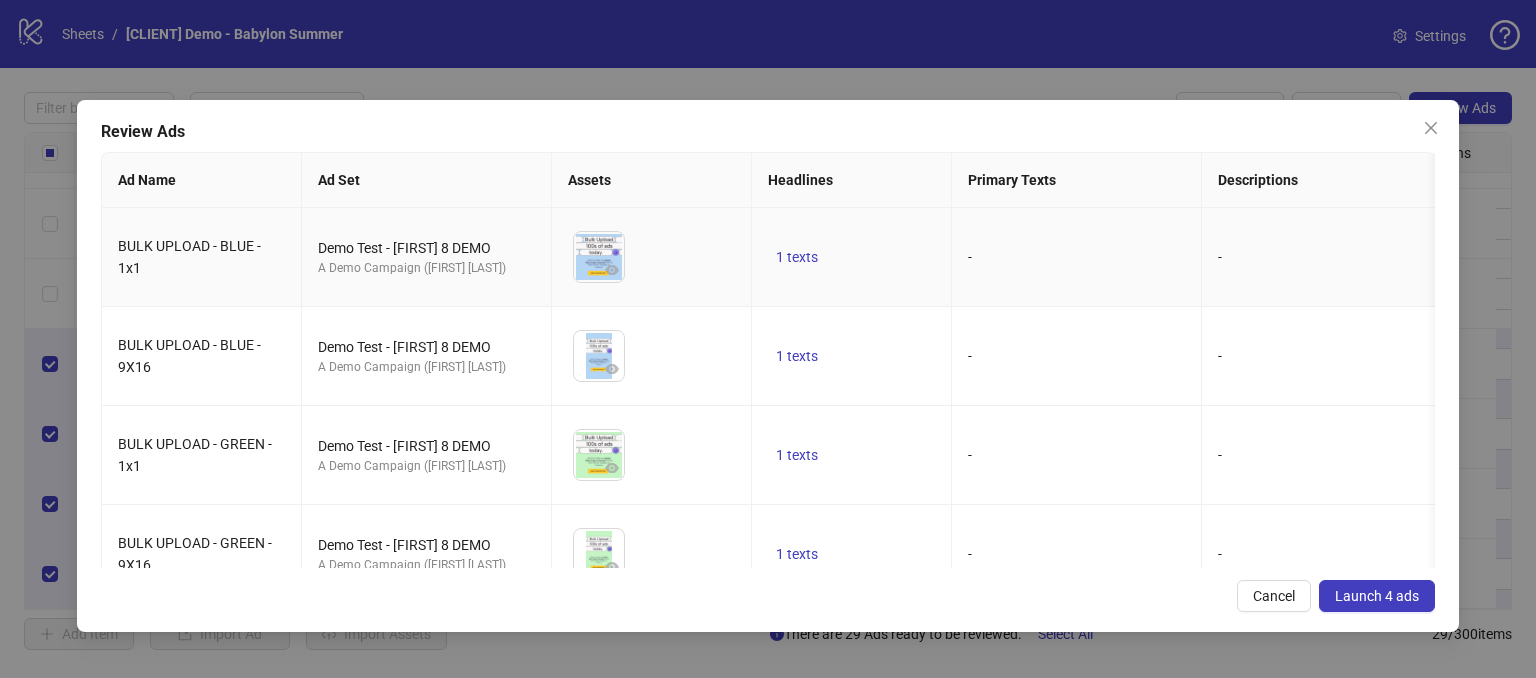 drag, startPoint x: 1095, startPoint y: 253, endPoint x: 1168, endPoint y: 228, distance: 77.16217 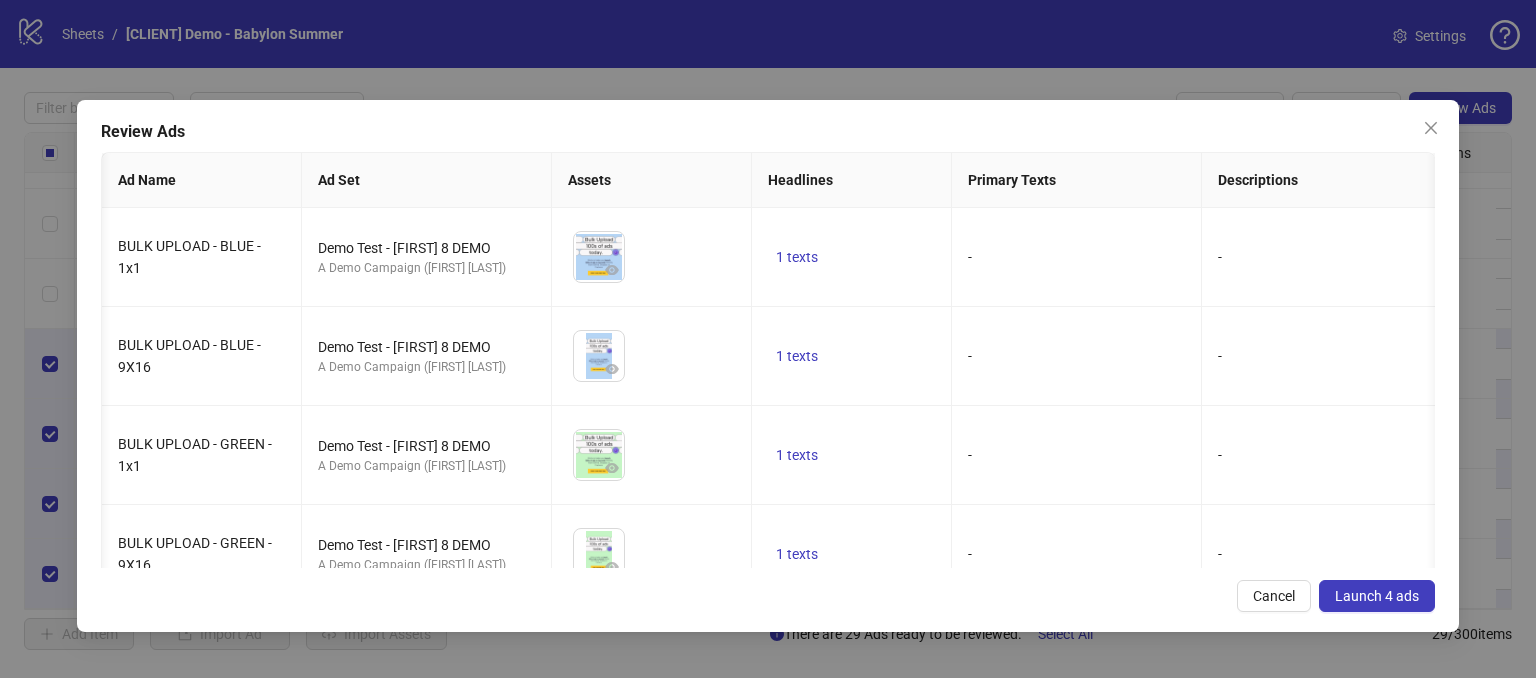 scroll, scrollTop: 0, scrollLeft: 704, axis: horizontal 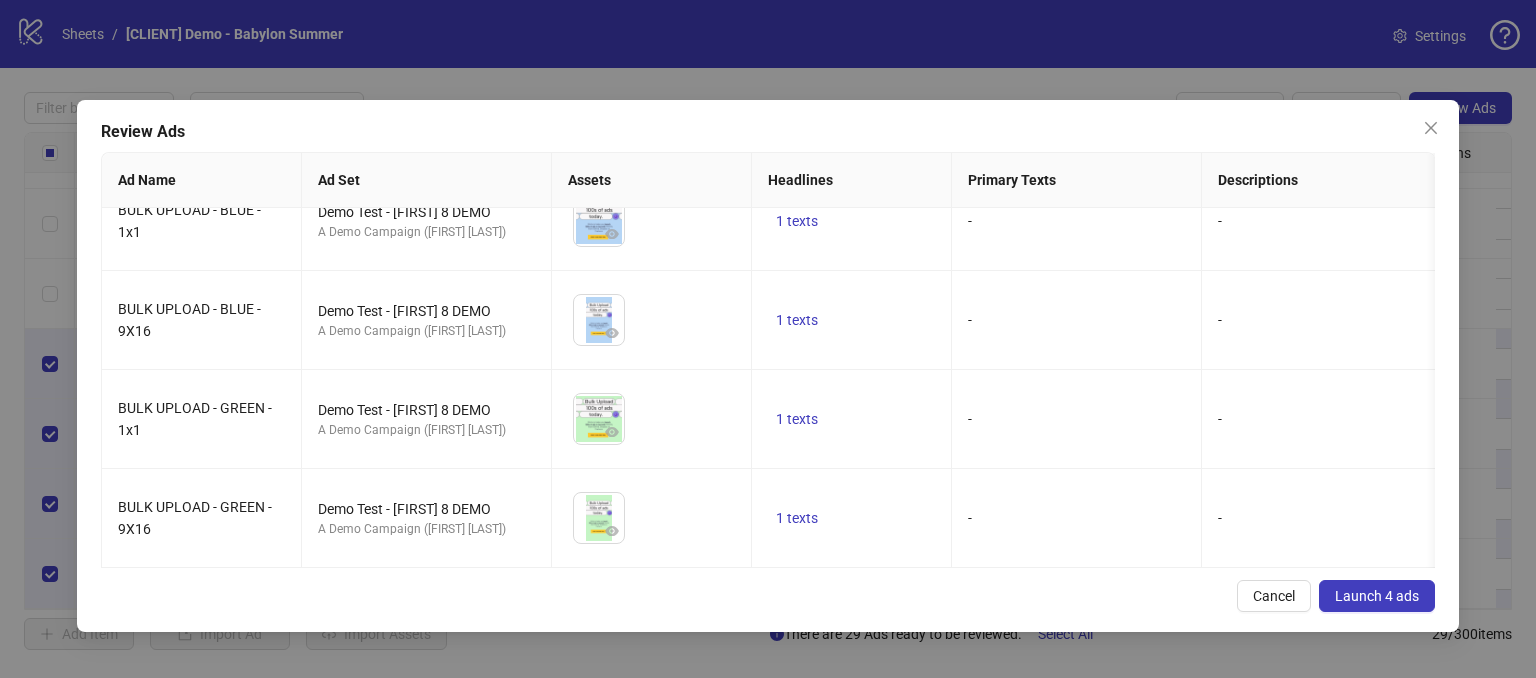 click on "Launch 4 ads" at bounding box center (1377, 596) 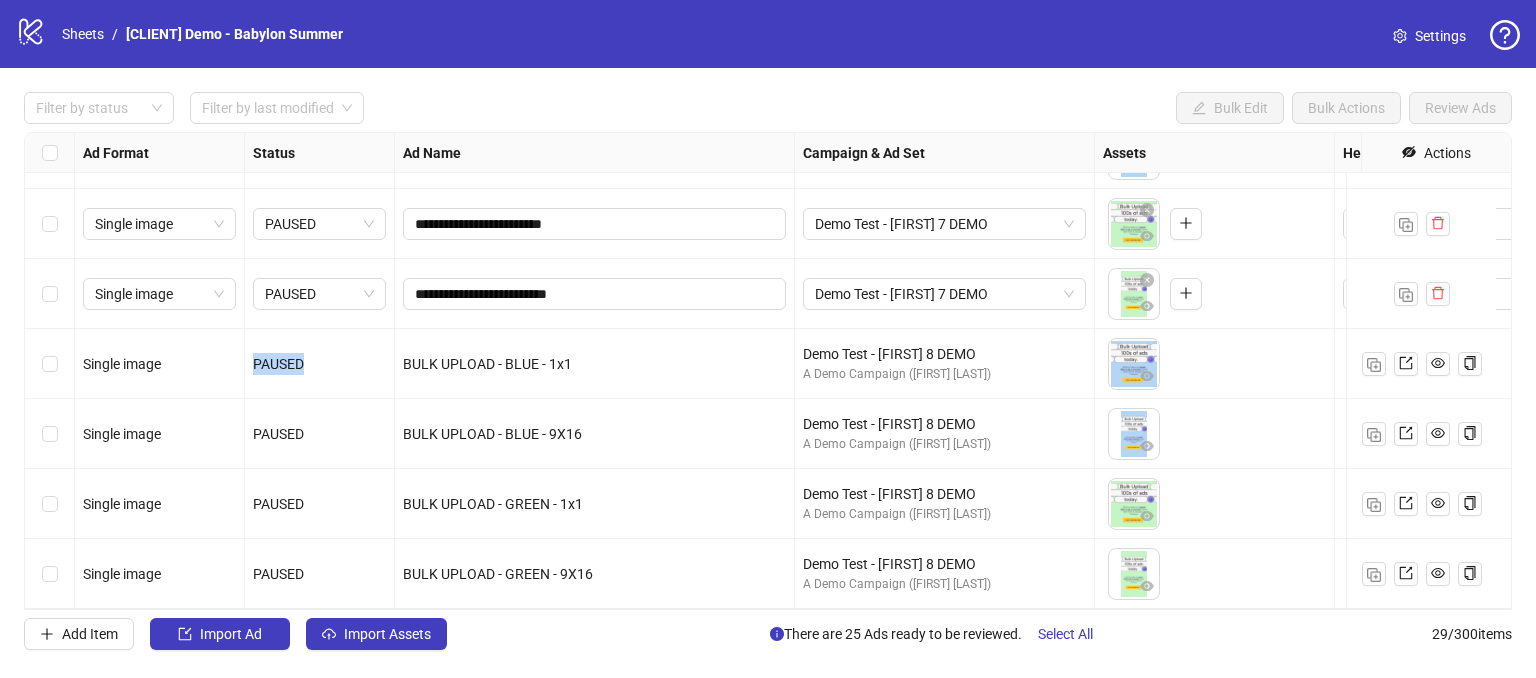drag, startPoint x: 256, startPoint y: 345, endPoint x: 320, endPoint y: 345, distance: 64 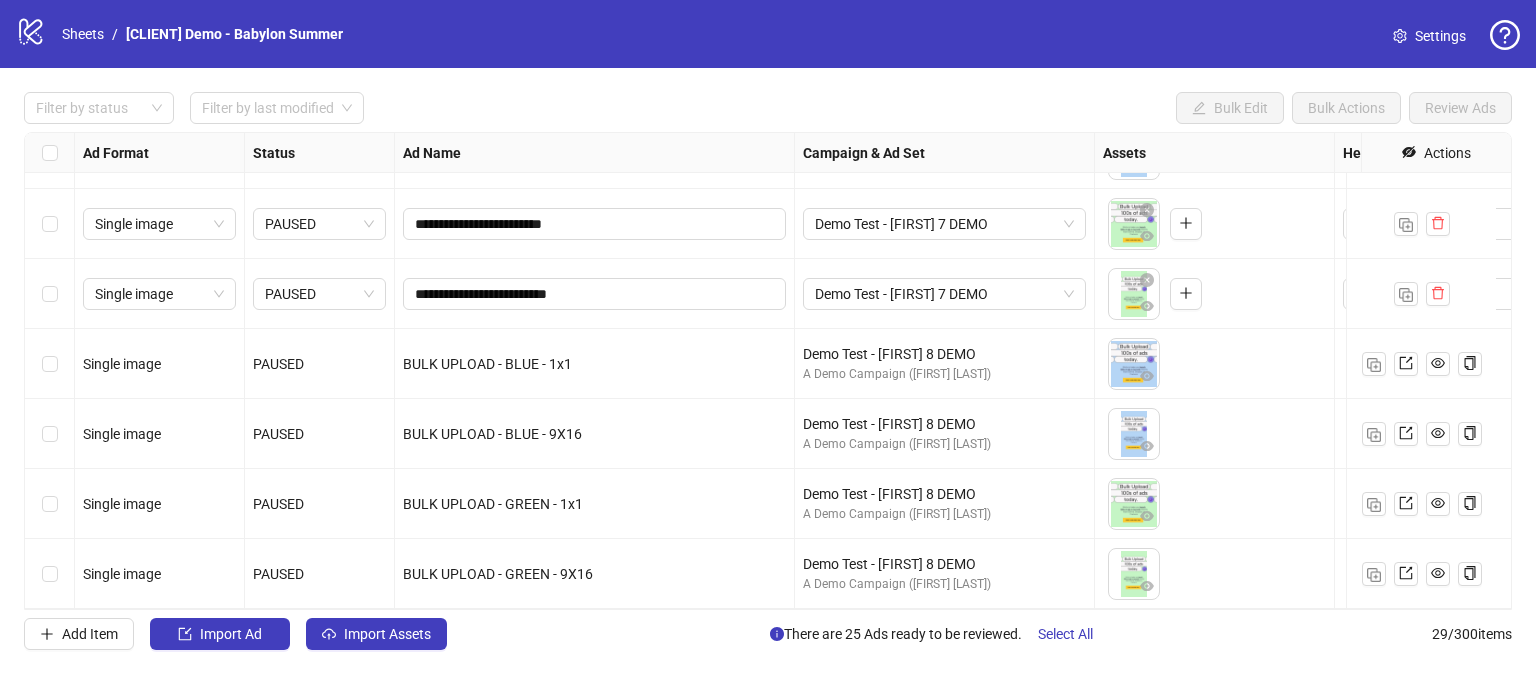 click on "To pick up a draggable item, press the space bar.
While dragging, use the arrow keys to move the item.
Press space again to drop the item in its new position, or press escape to cancel." at bounding box center [1214, 364] 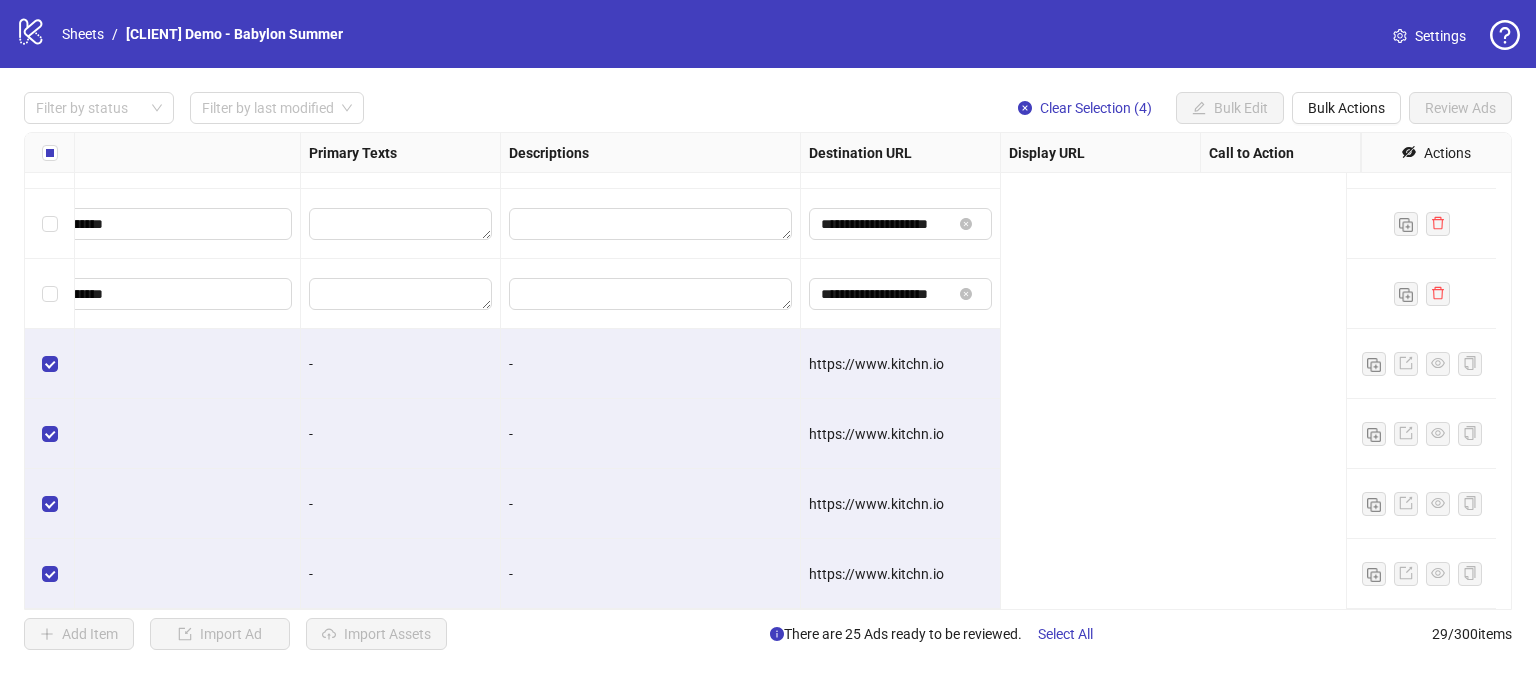 scroll, scrollTop: 1608, scrollLeft: 0, axis: vertical 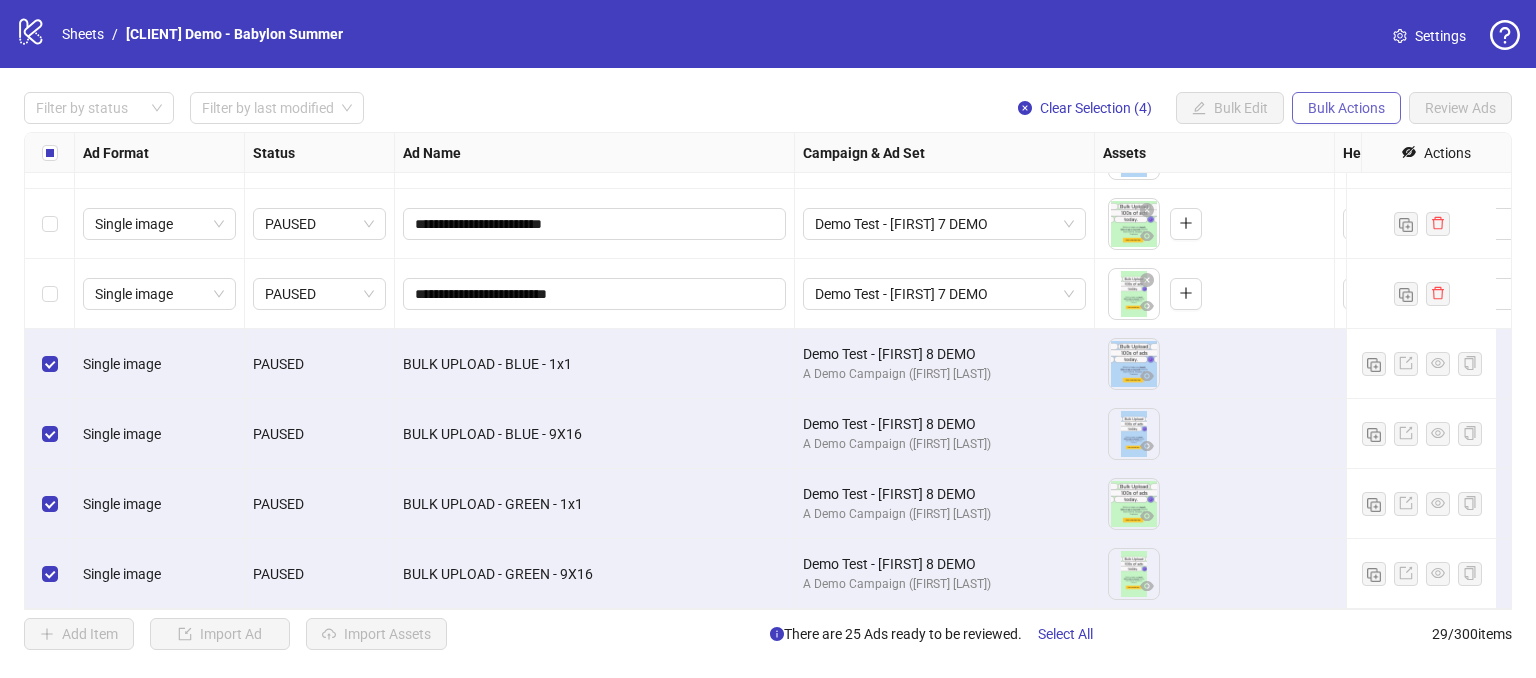 click on "Bulk Actions" at bounding box center (1346, 108) 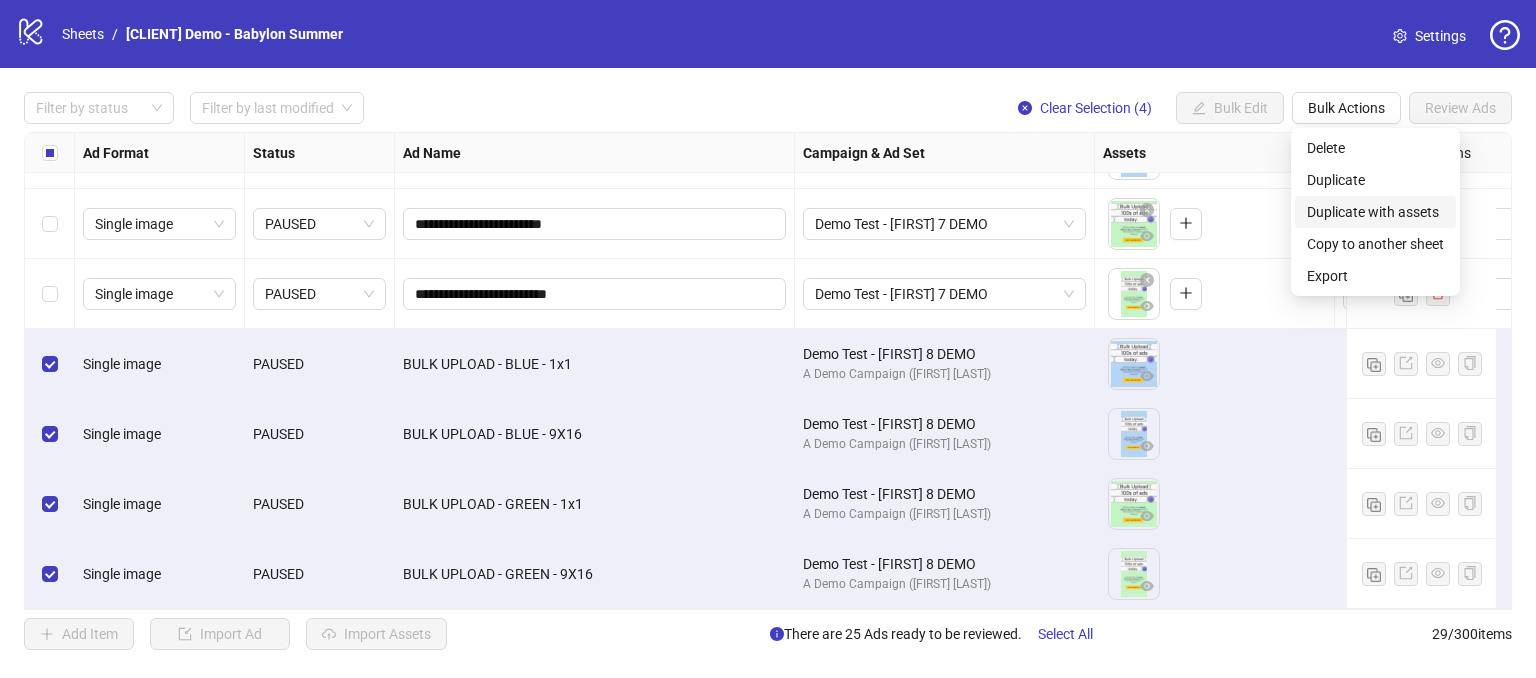 click on "Duplicate with assets" at bounding box center [1375, 212] 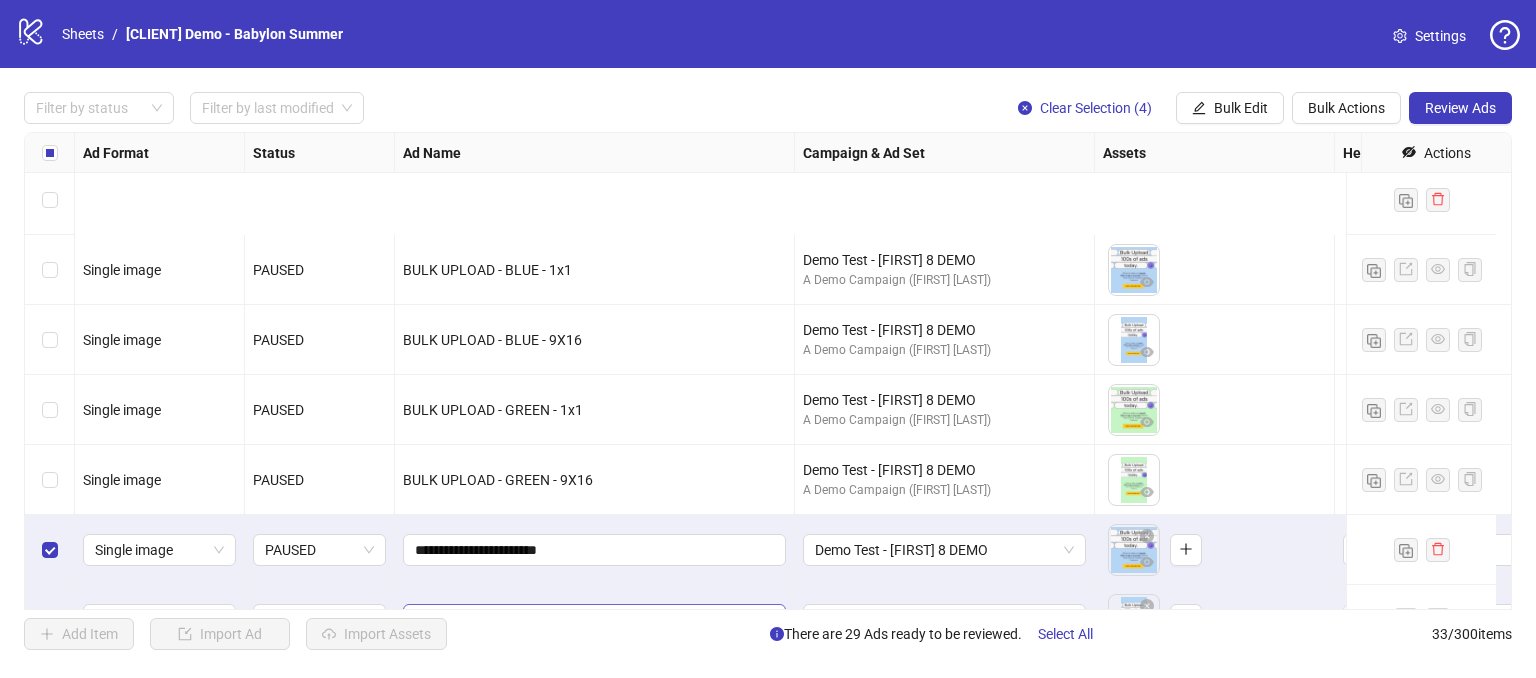 scroll, scrollTop: 1888, scrollLeft: 0, axis: vertical 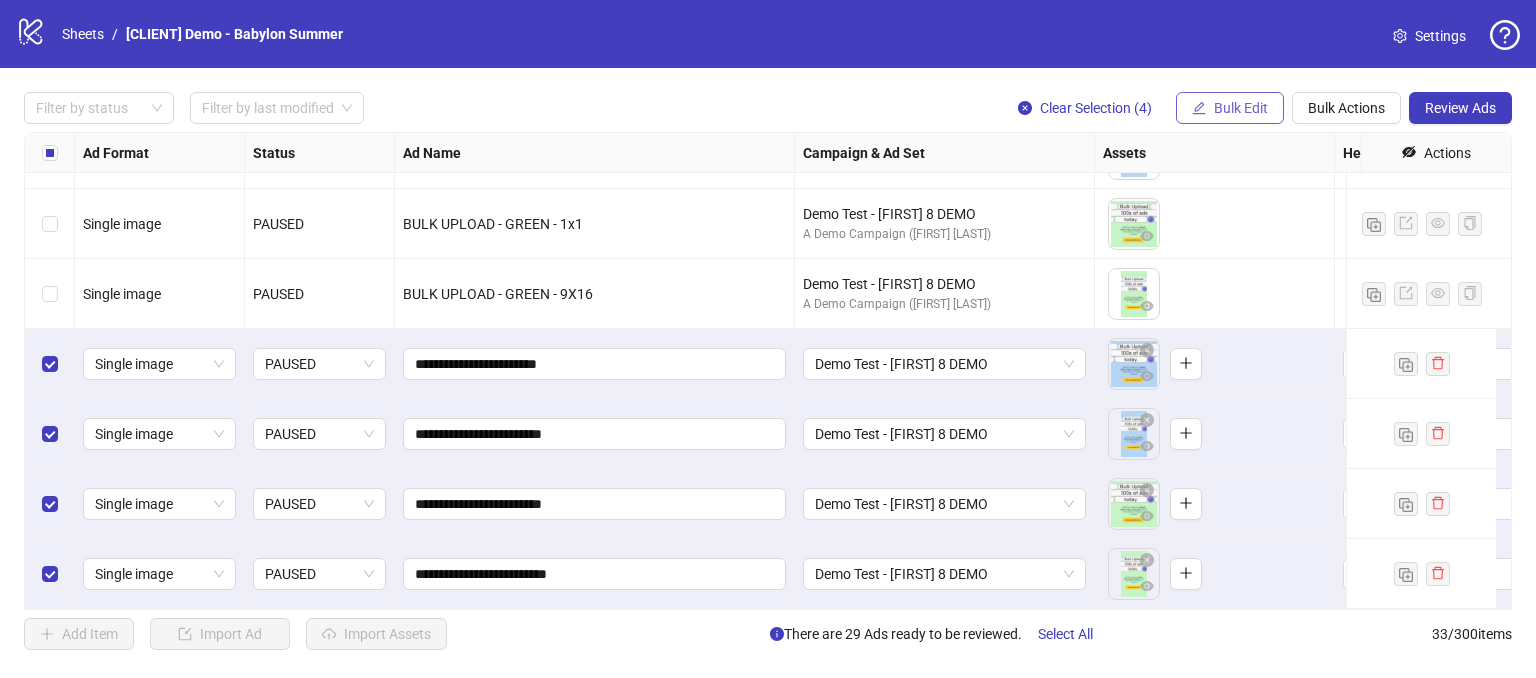 click on "Bulk Edit" at bounding box center [1241, 108] 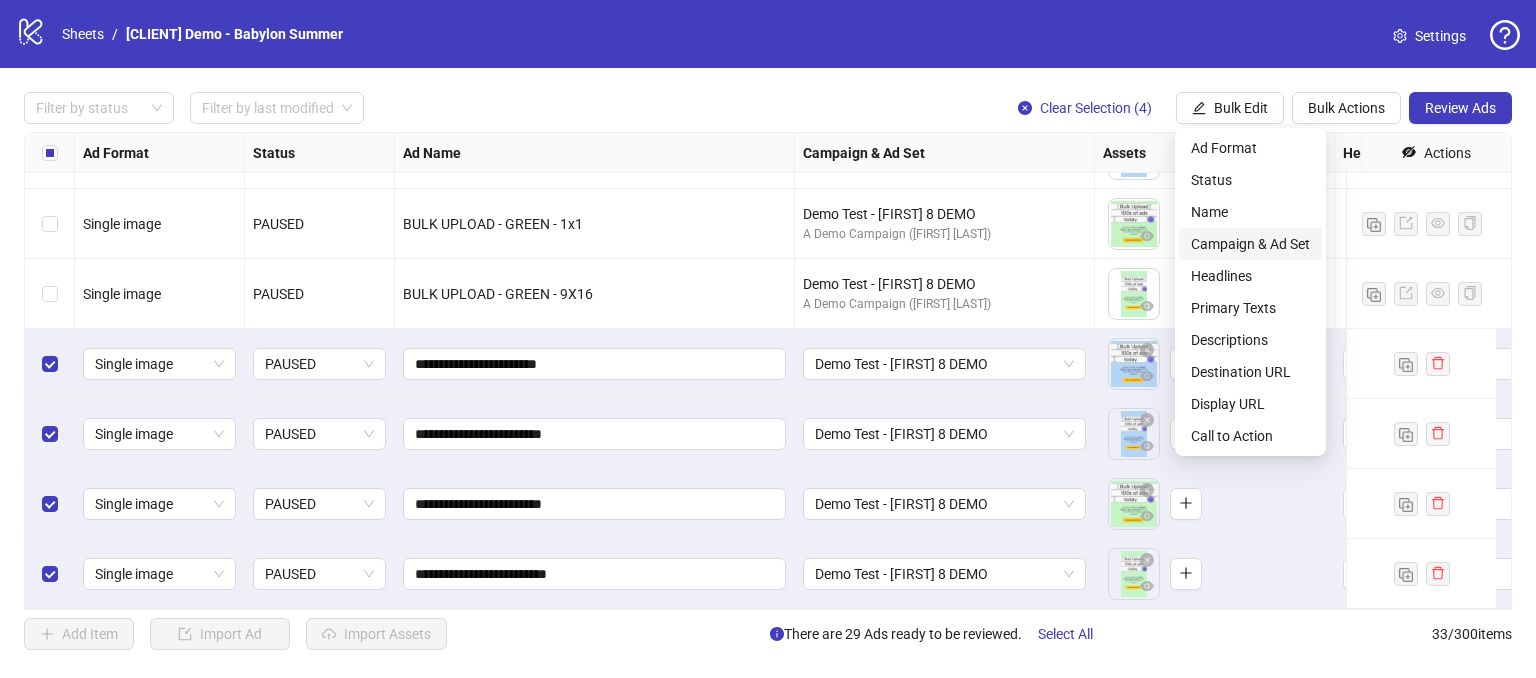 click on "Campaign & Ad Set" at bounding box center [1250, 244] 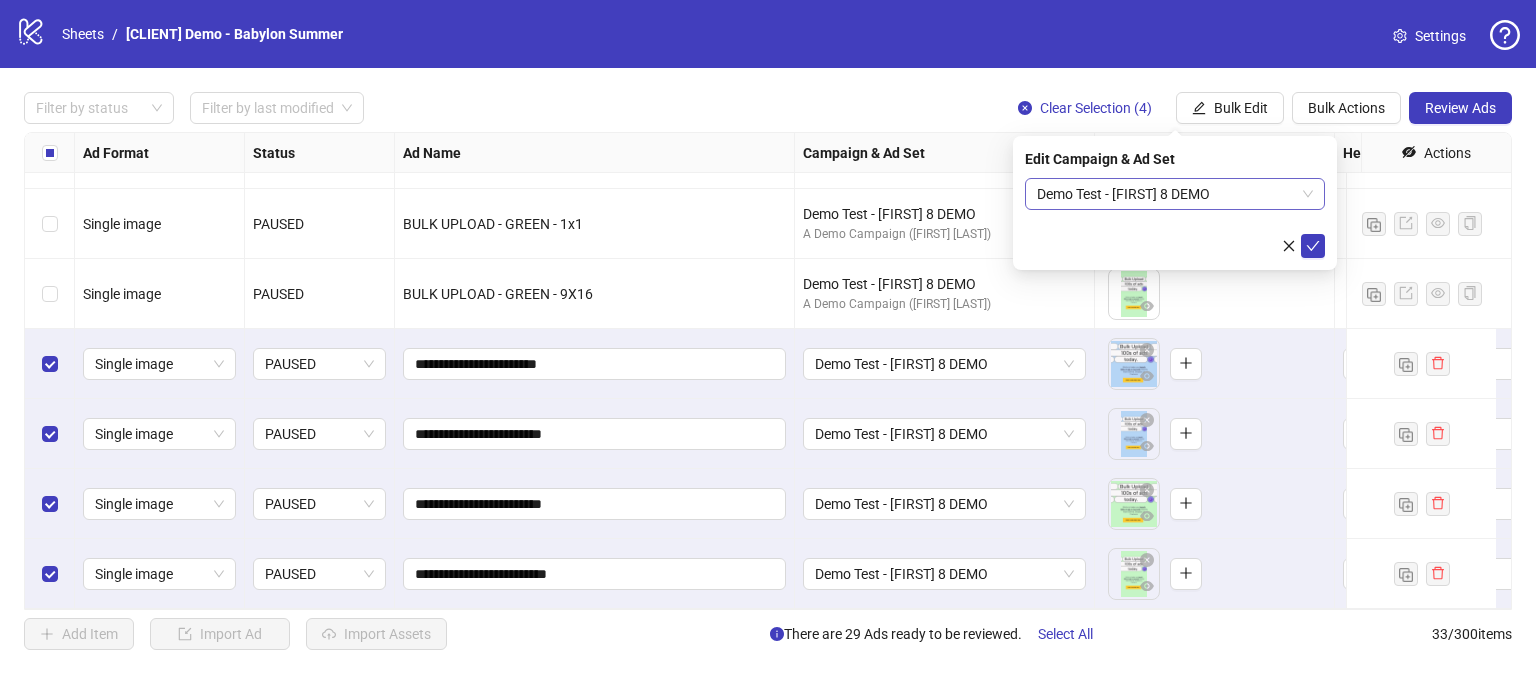 click on "Demo Test - [FIRST] 8 DEMO" at bounding box center [1175, 194] 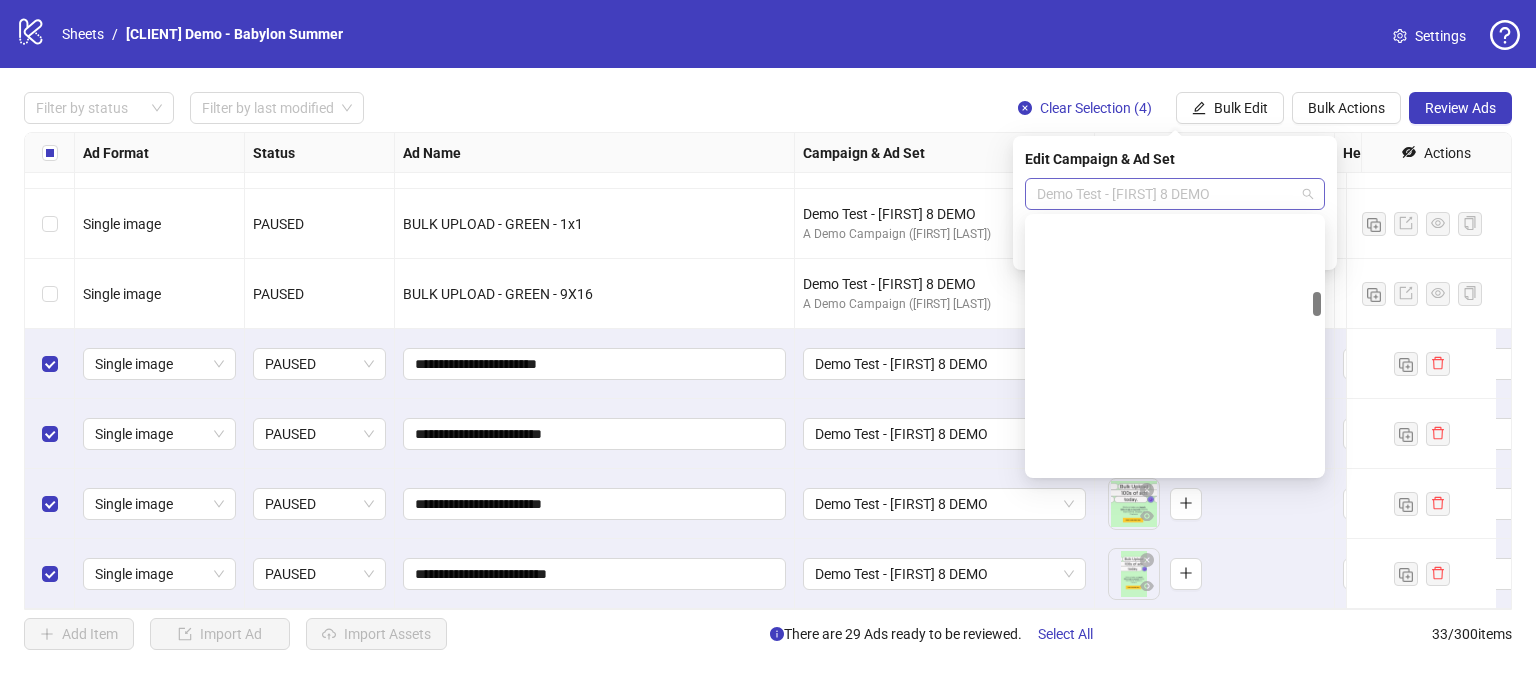 scroll, scrollTop: 776, scrollLeft: 0, axis: vertical 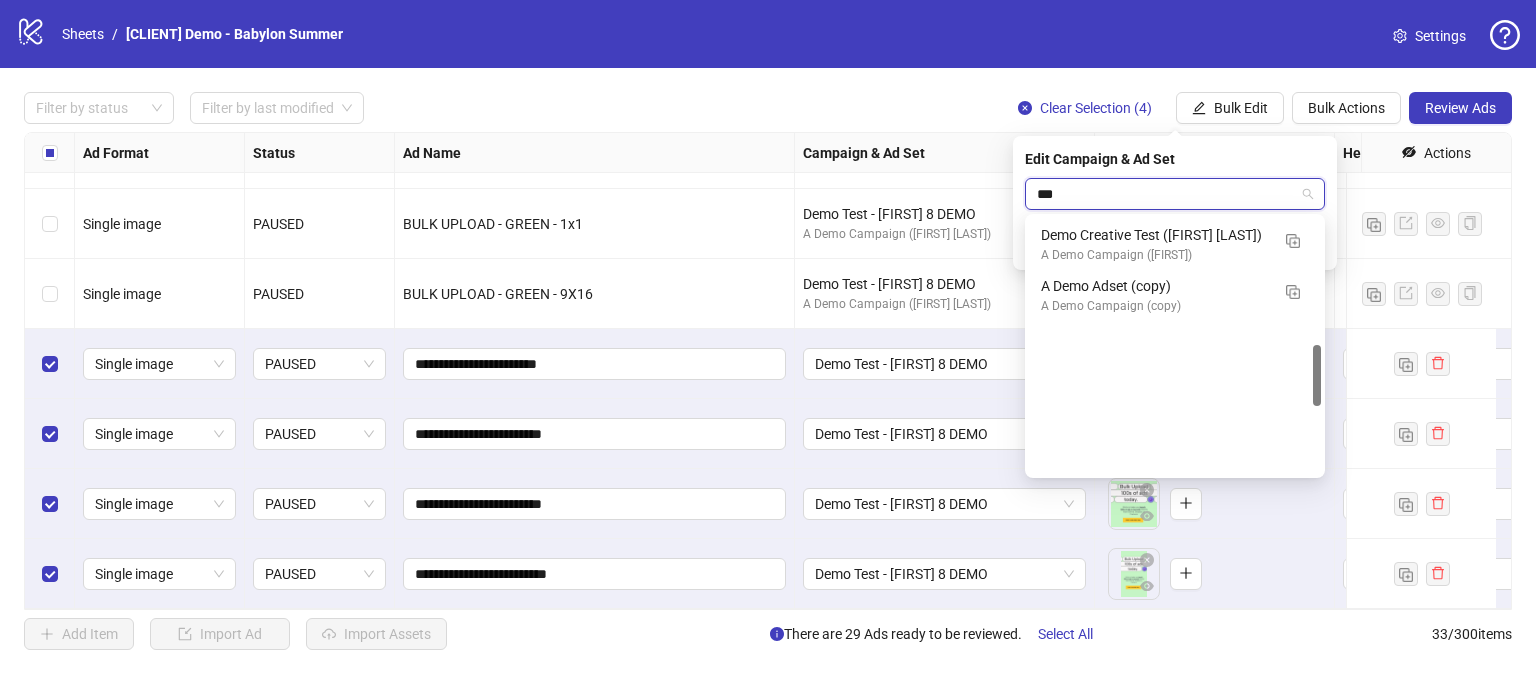 type on "****" 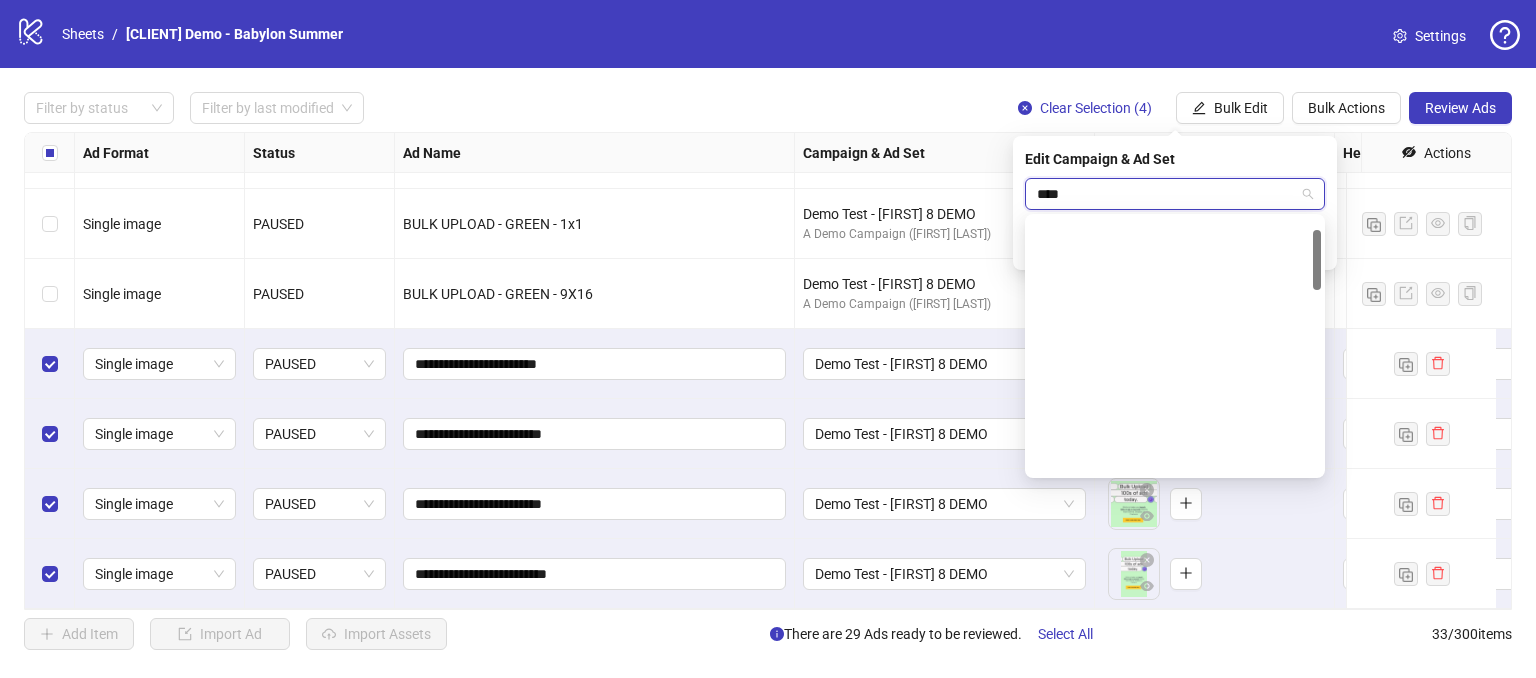 scroll, scrollTop: 51, scrollLeft: 0, axis: vertical 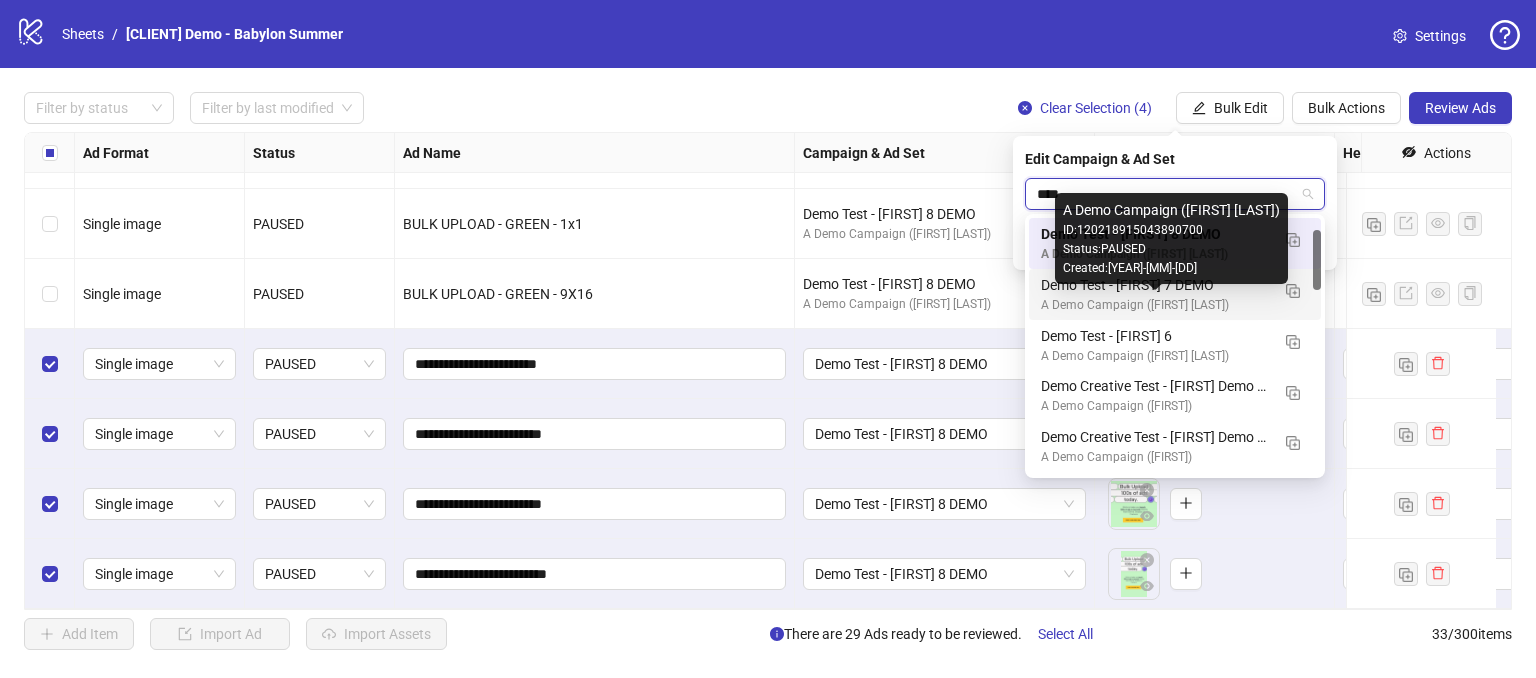 click on "A Demo Campaign ([FIRST] [LAST])" at bounding box center (1155, 305) 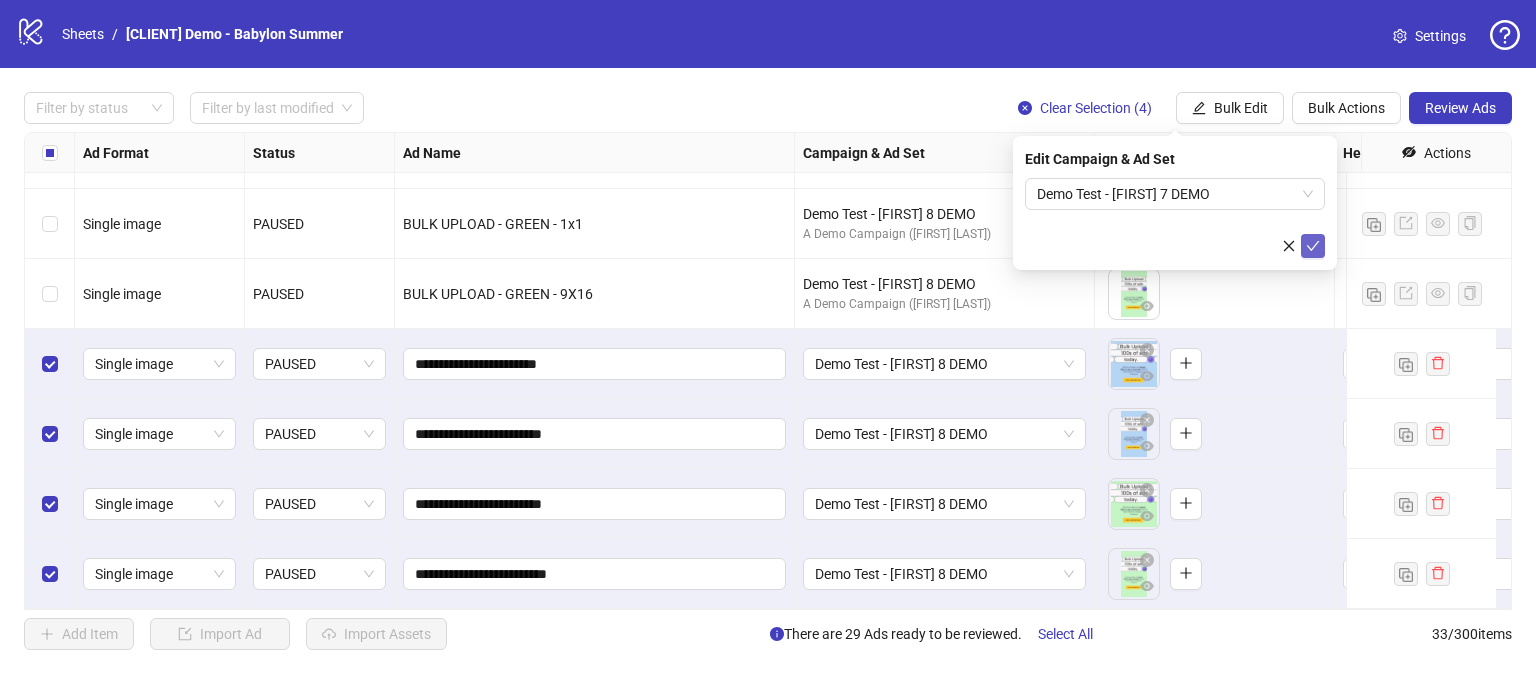 click 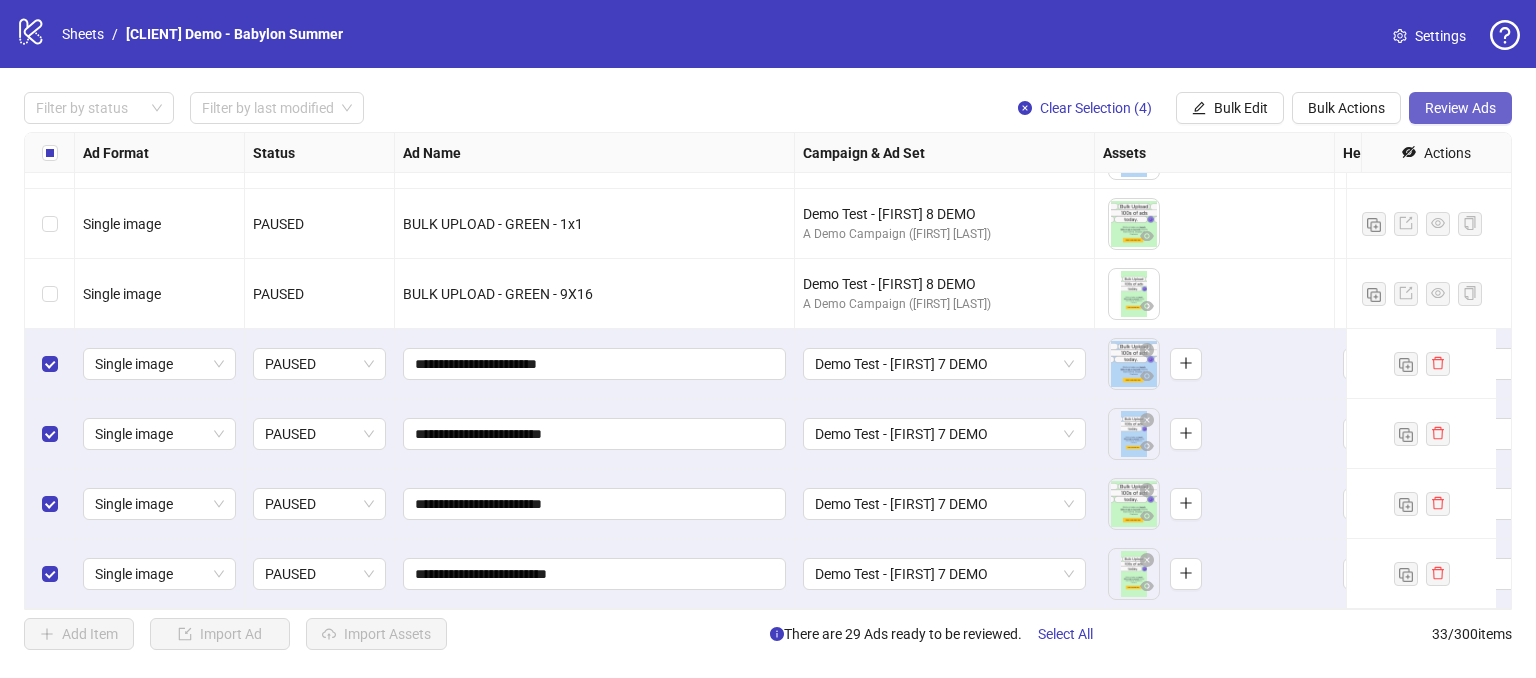 click on "Review Ads" at bounding box center (1460, 108) 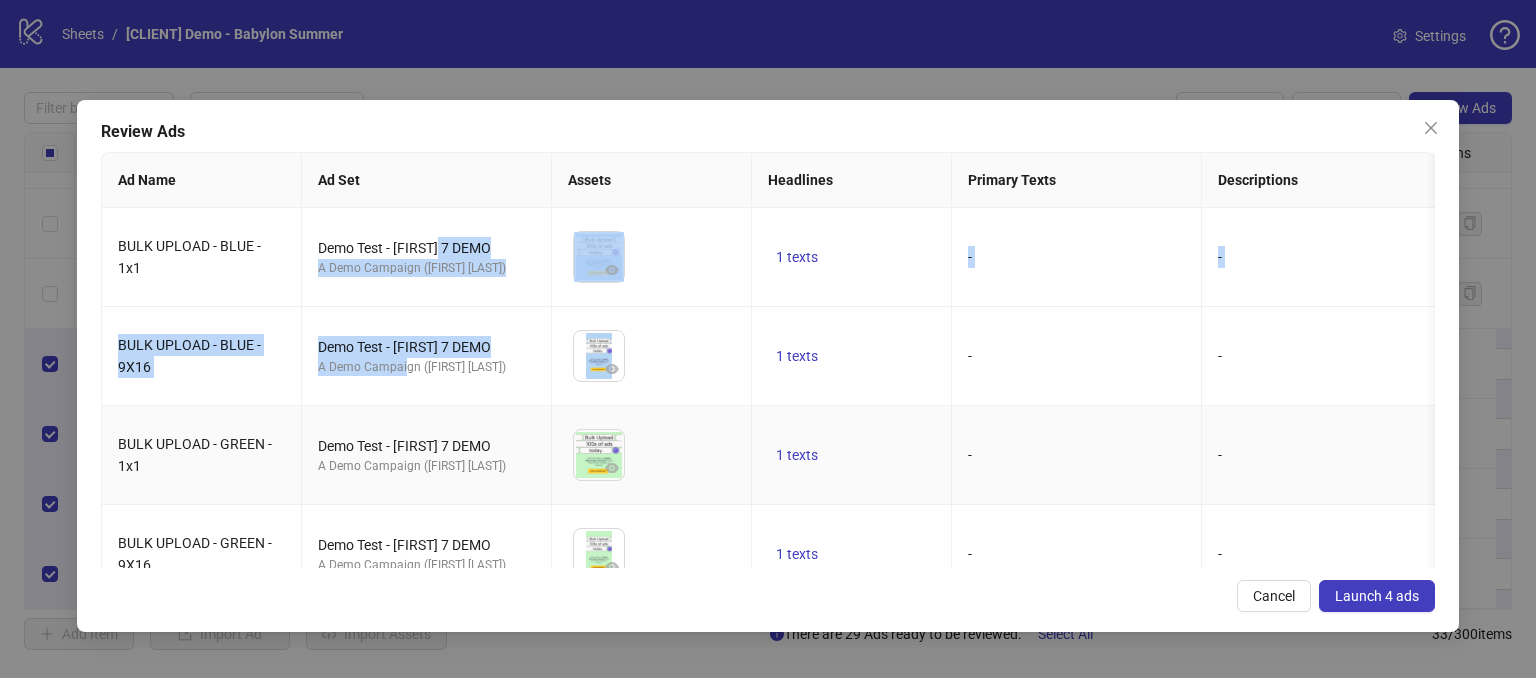 drag, startPoint x: 447, startPoint y: 227, endPoint x: 430, endPoint y: 394, distance: 167.86304 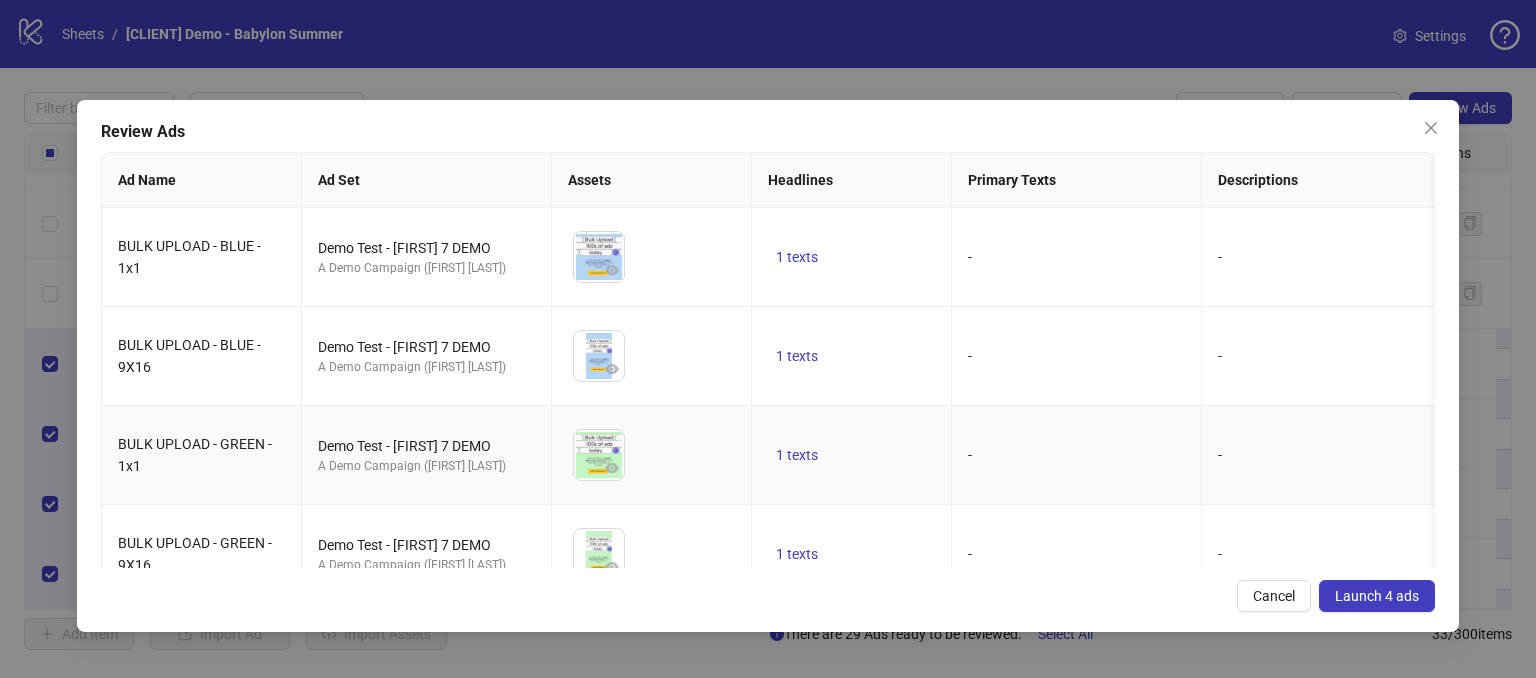 click on "Demo Test - [FIRST] 7 DEMO A Demo Campaign ([FIRST] 2)" at bounding box center (427, 455) 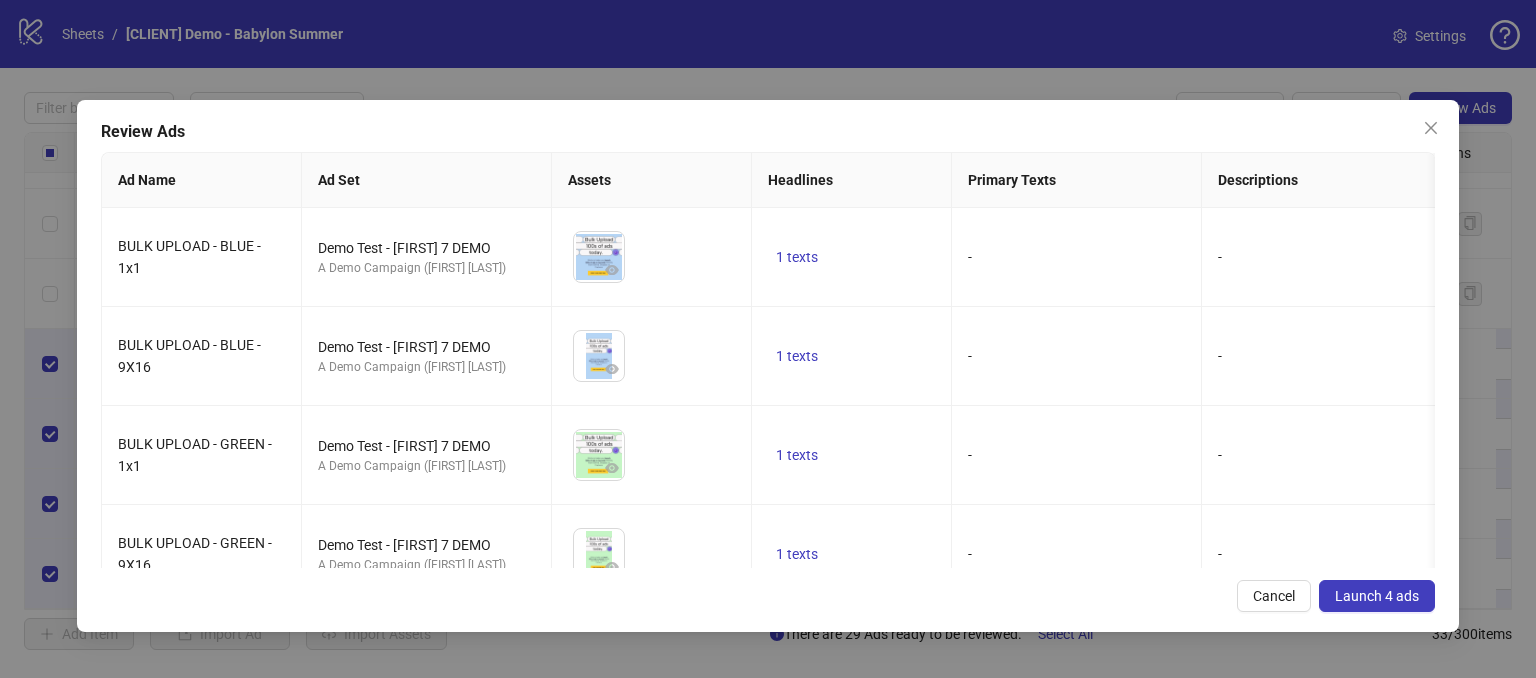 scroll, scrollTop: 0, scrollLeft: 765, axis: horizontal 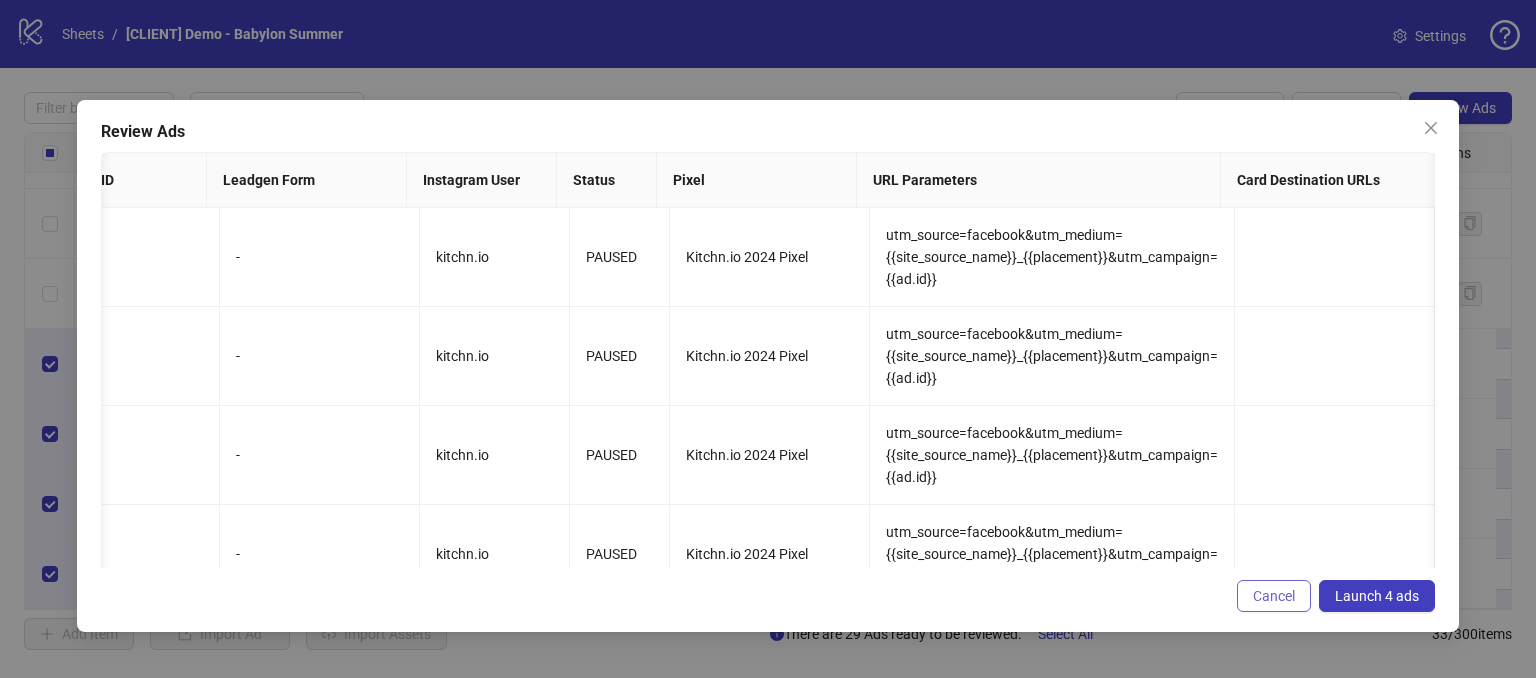 click on "Cancel" at bounding box center [1274, 596] 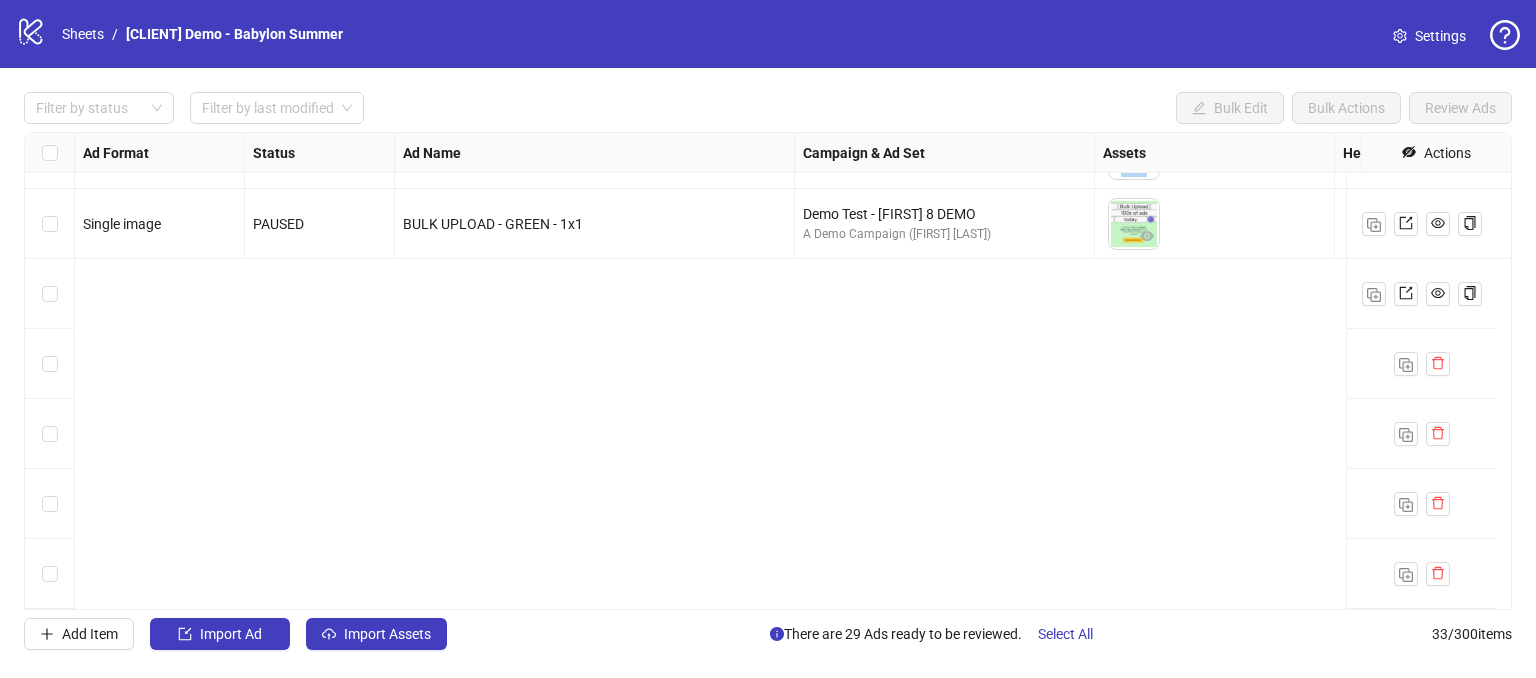 scroll, scrollTop: 1423, scrollLeft: 0, axis: vertical 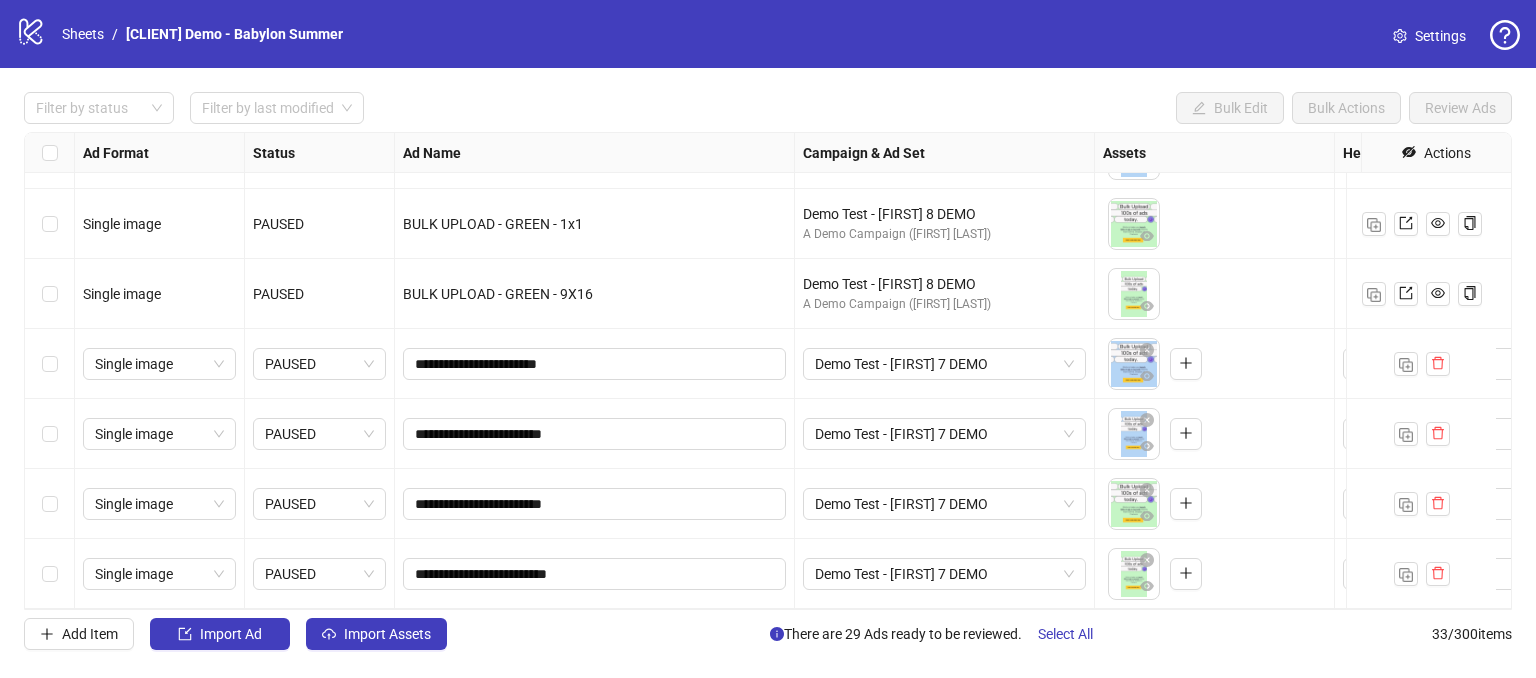click at bounding box center [50, 574] 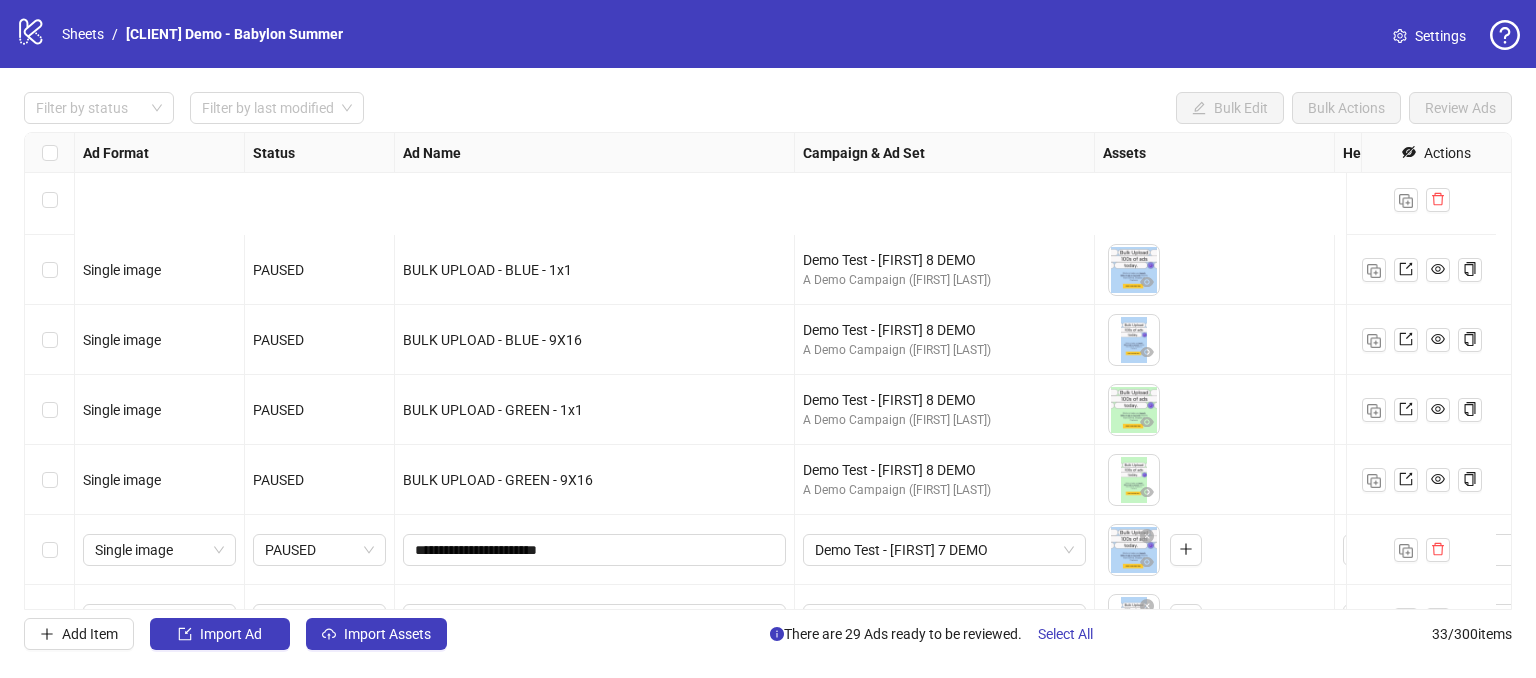 scroll, scrollTop: 1888, scrollLeft: 0, axis: vertical 